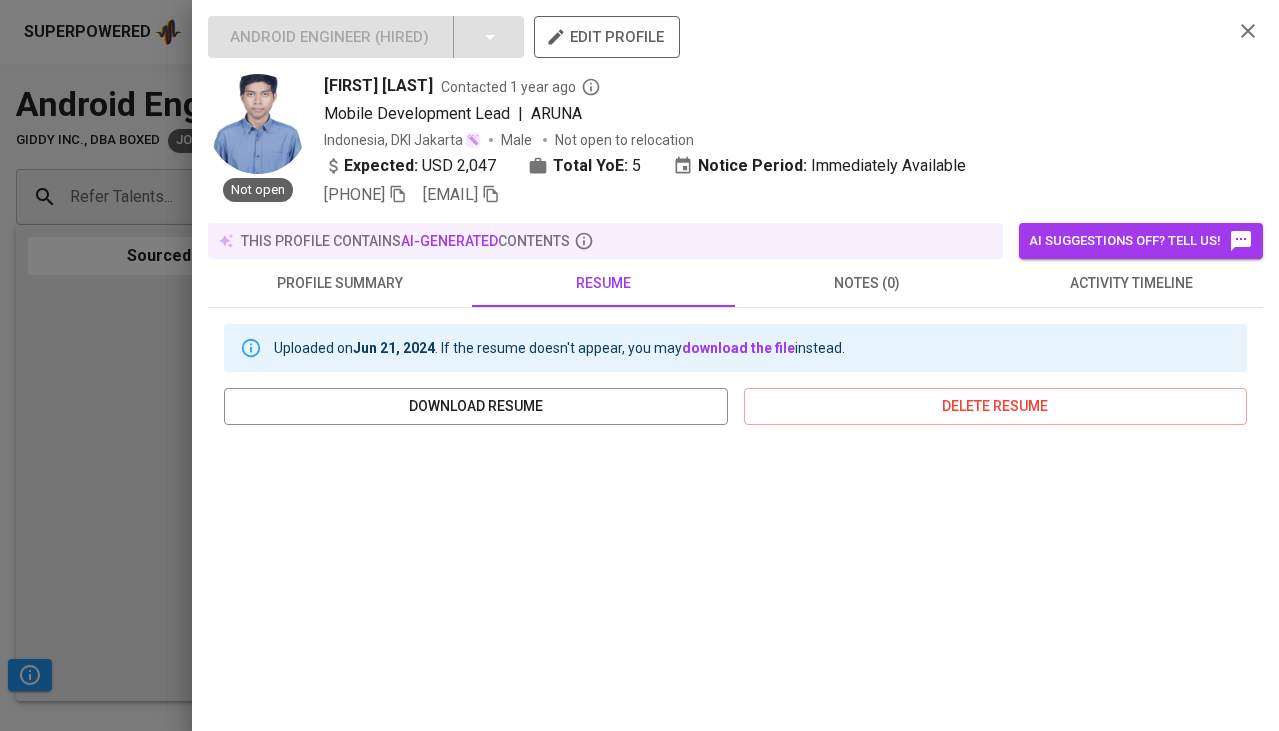 scroll, scrollTop: 0, scrollLeft: 0, axis: both 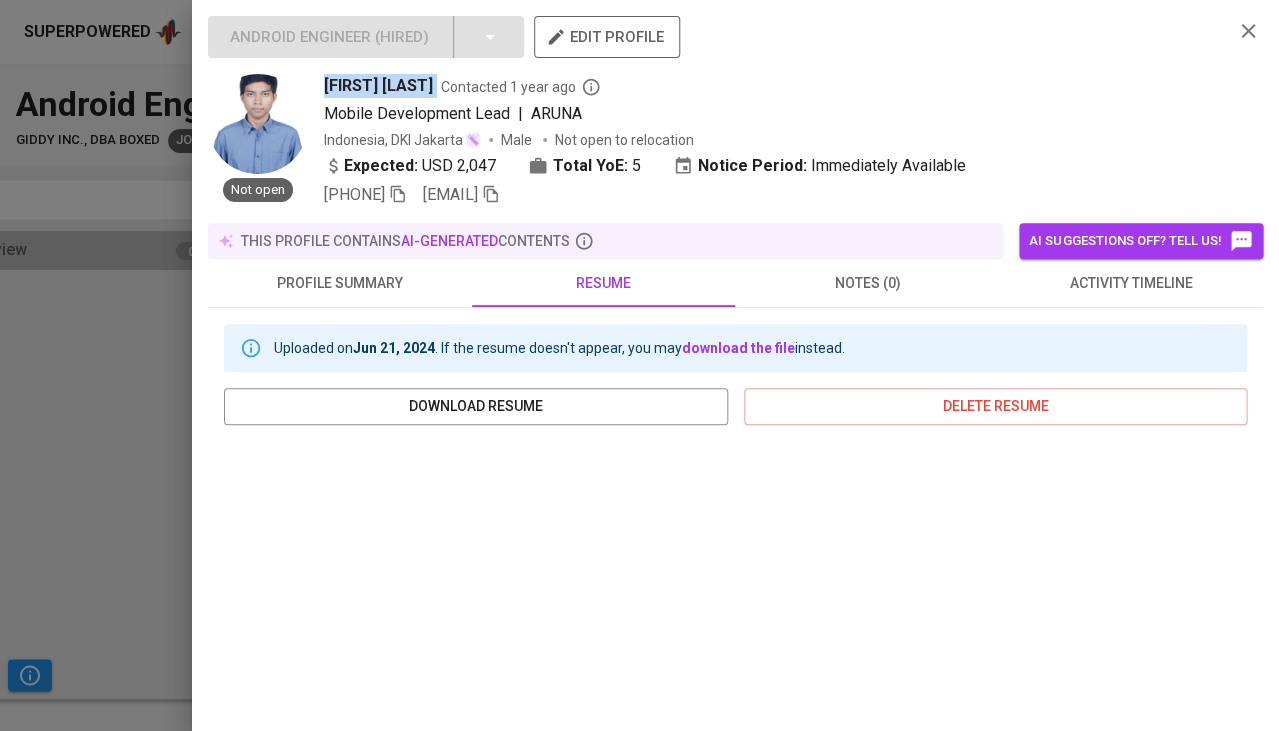 click at bounding box center [639, 365] 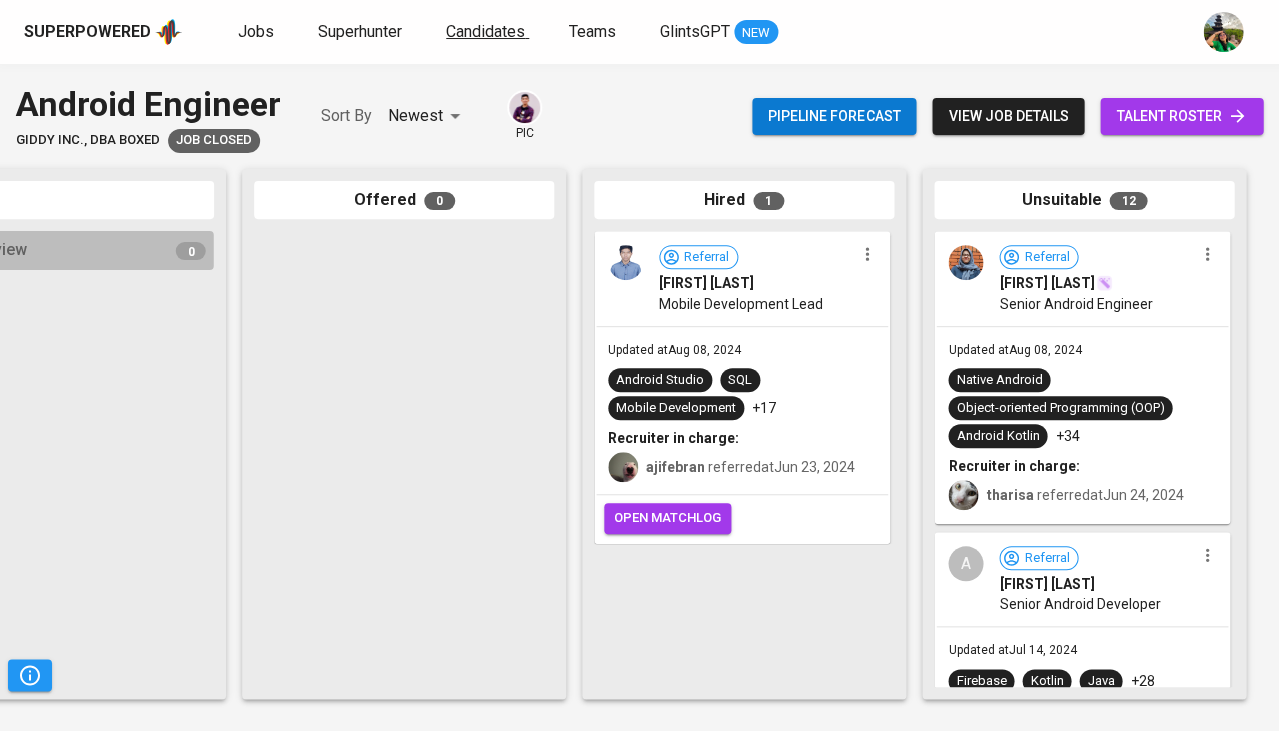 click on "Candidates" at bounding box center [487, 32] 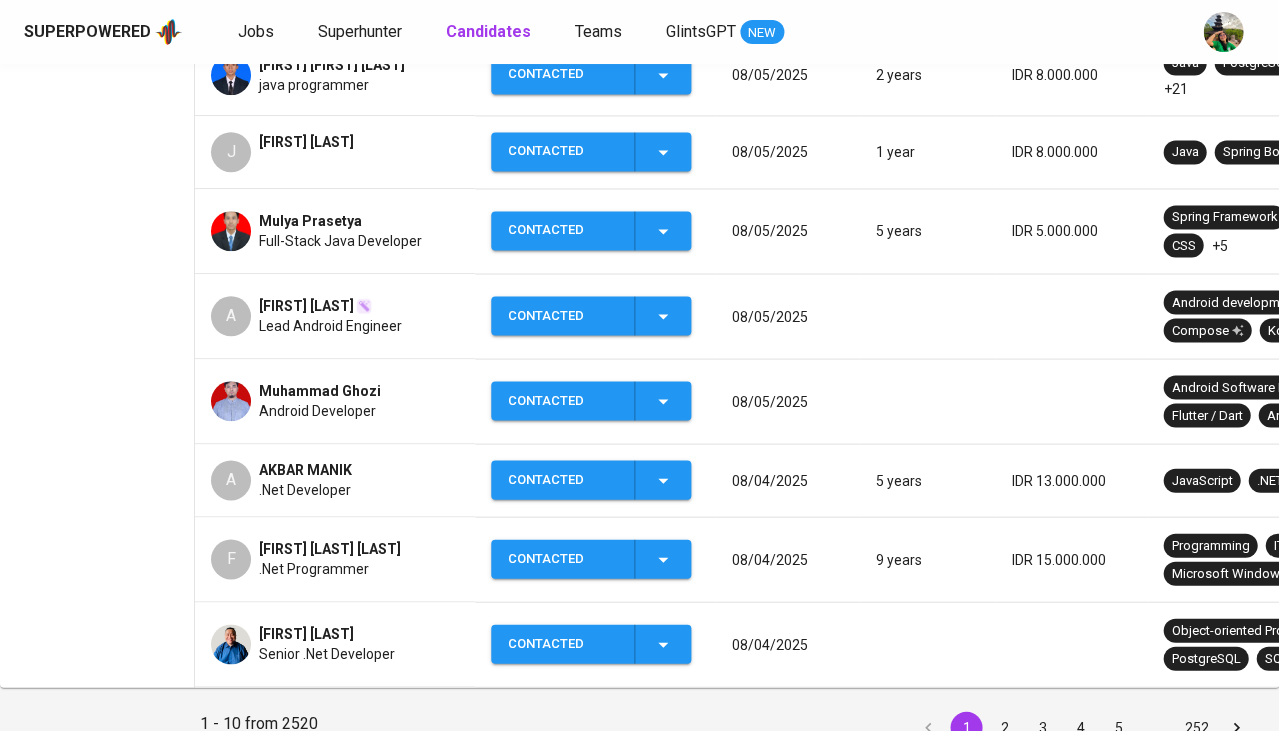 scroll, scrollTop: 639, scrollLeft: 0, axis: vertical 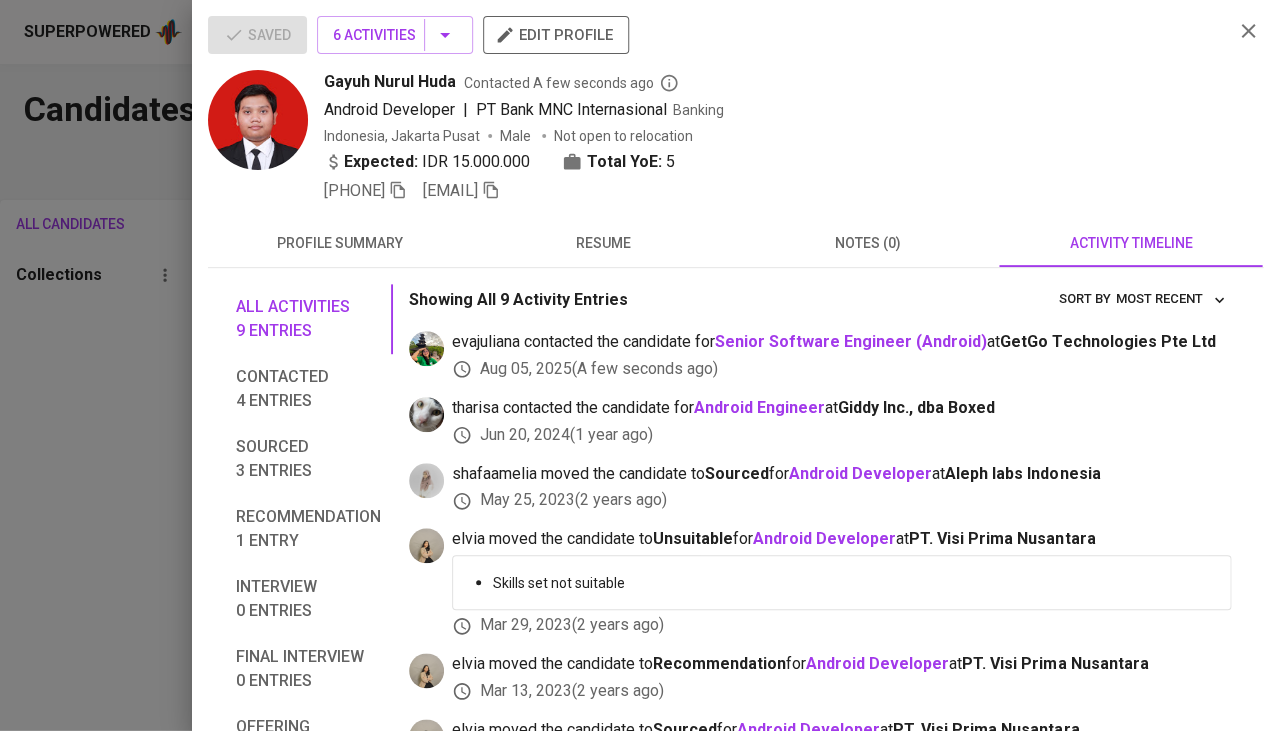 click at bounding box center [639, 365] 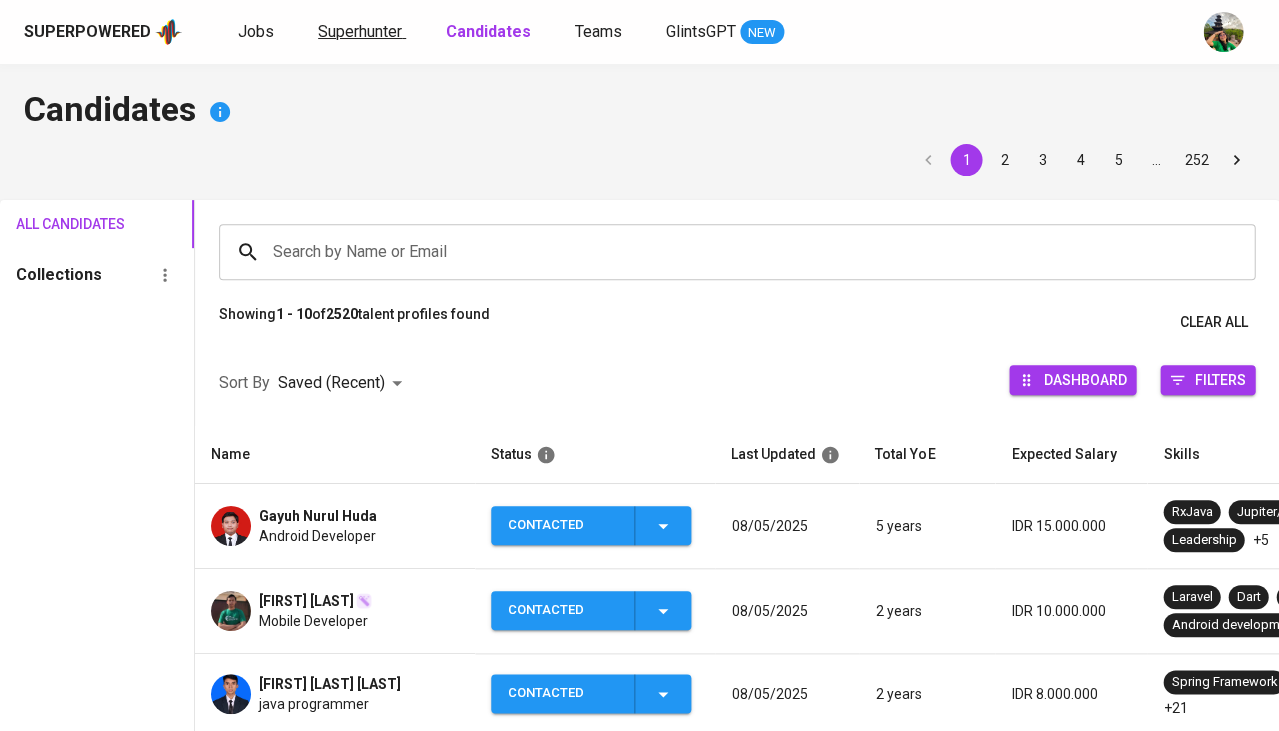 click on "Superhunter" at bounding box center (362, 32) 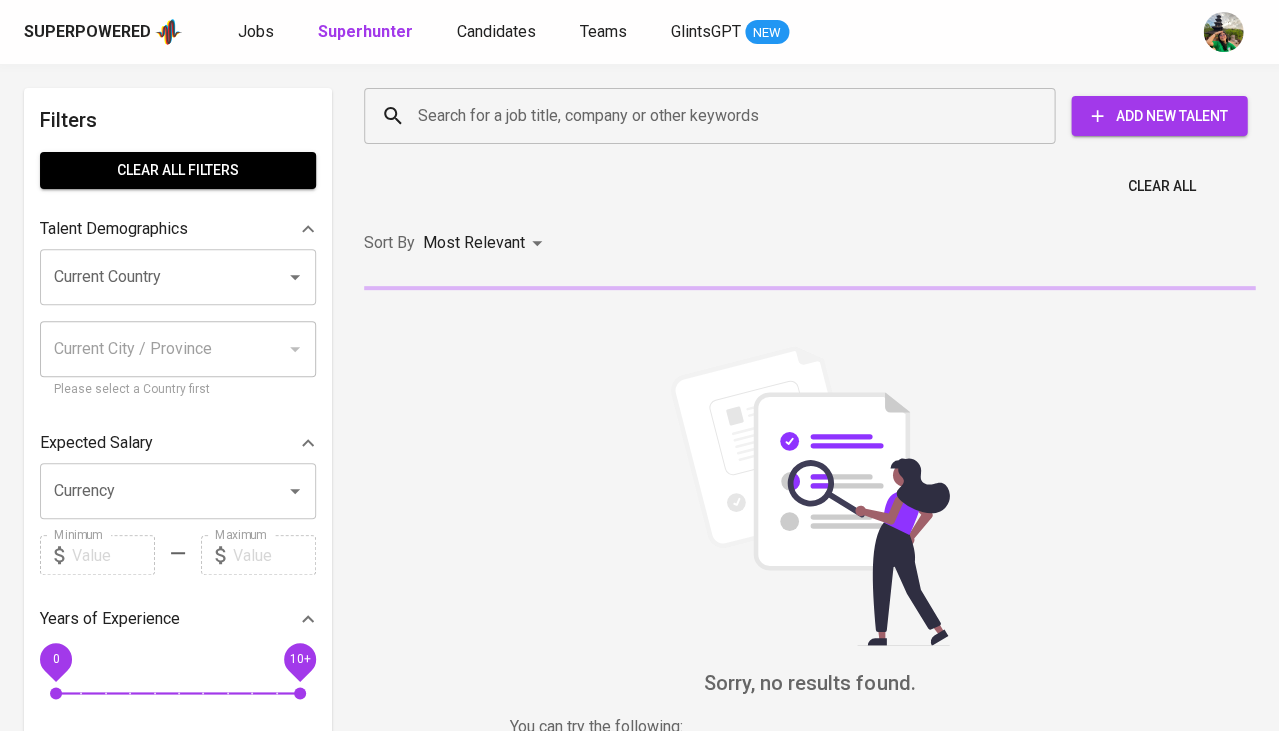 click on "Search for a job title, company or other keywords" at bounding box center (714, 116) 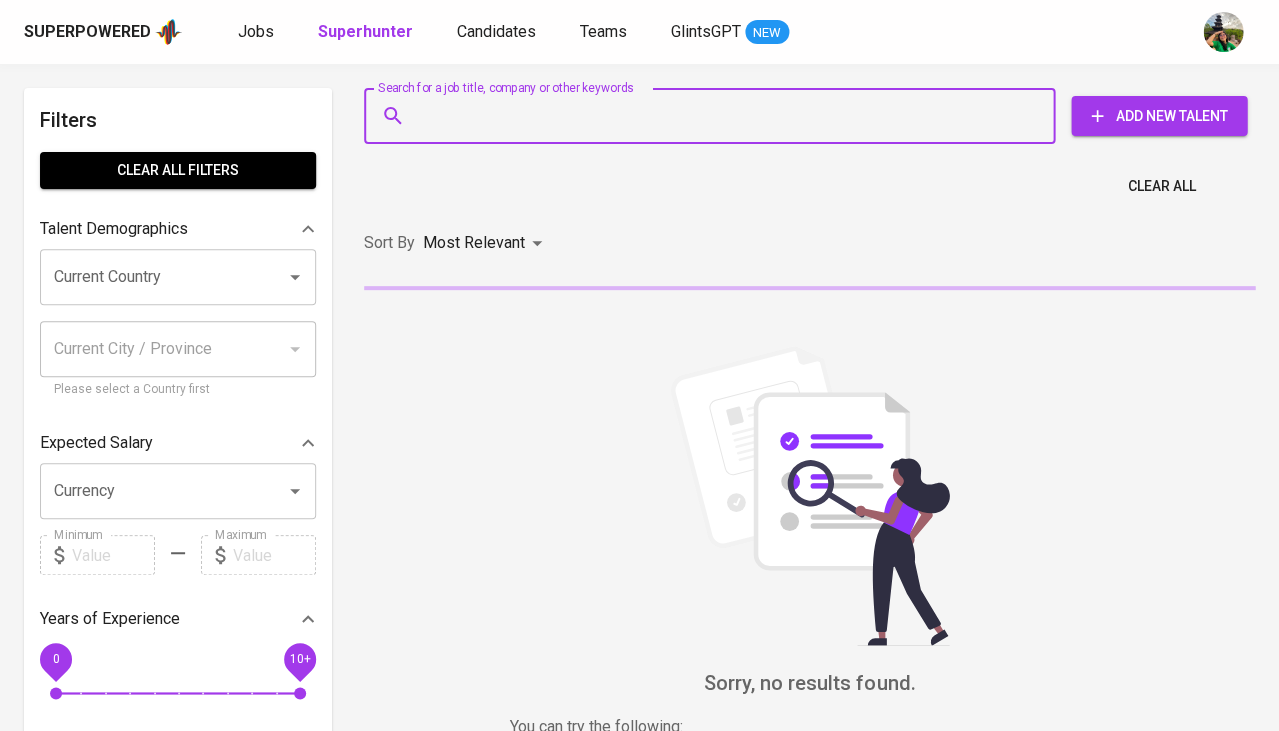paste on "| fajarh807@gmail.com" 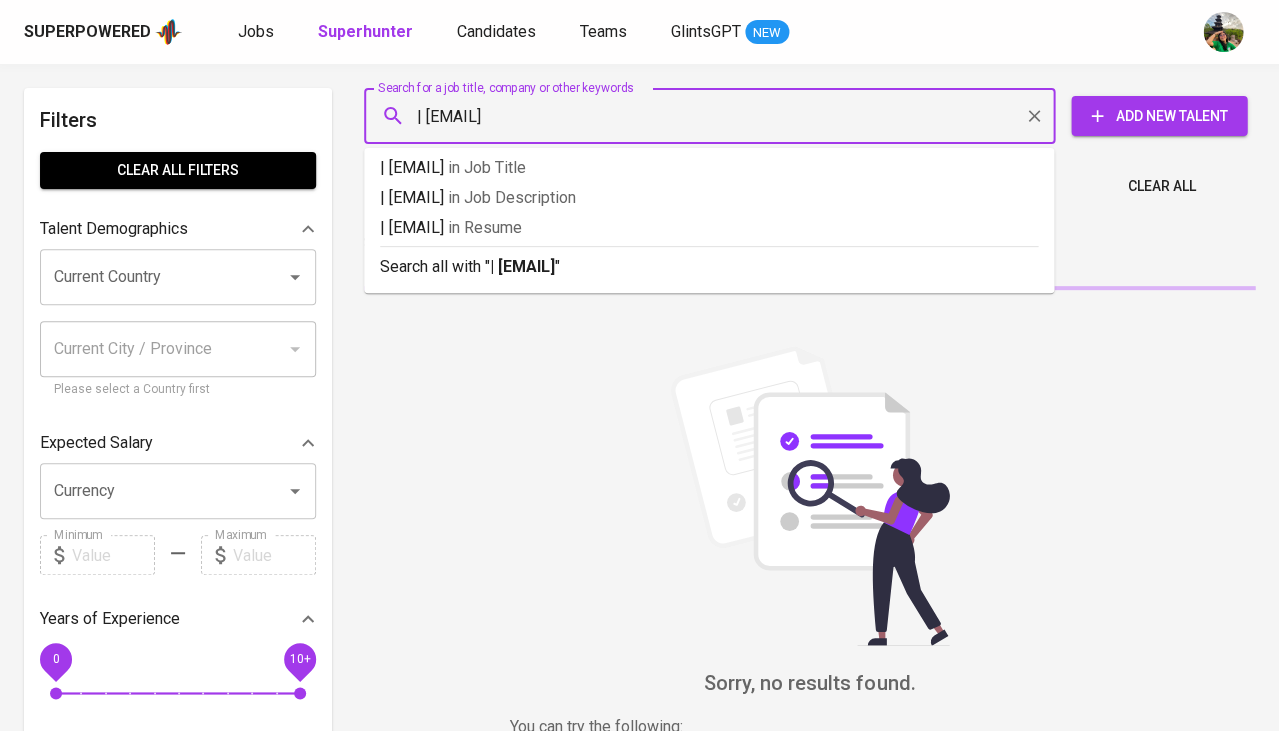 type on "| fajarh807@gmail.com" 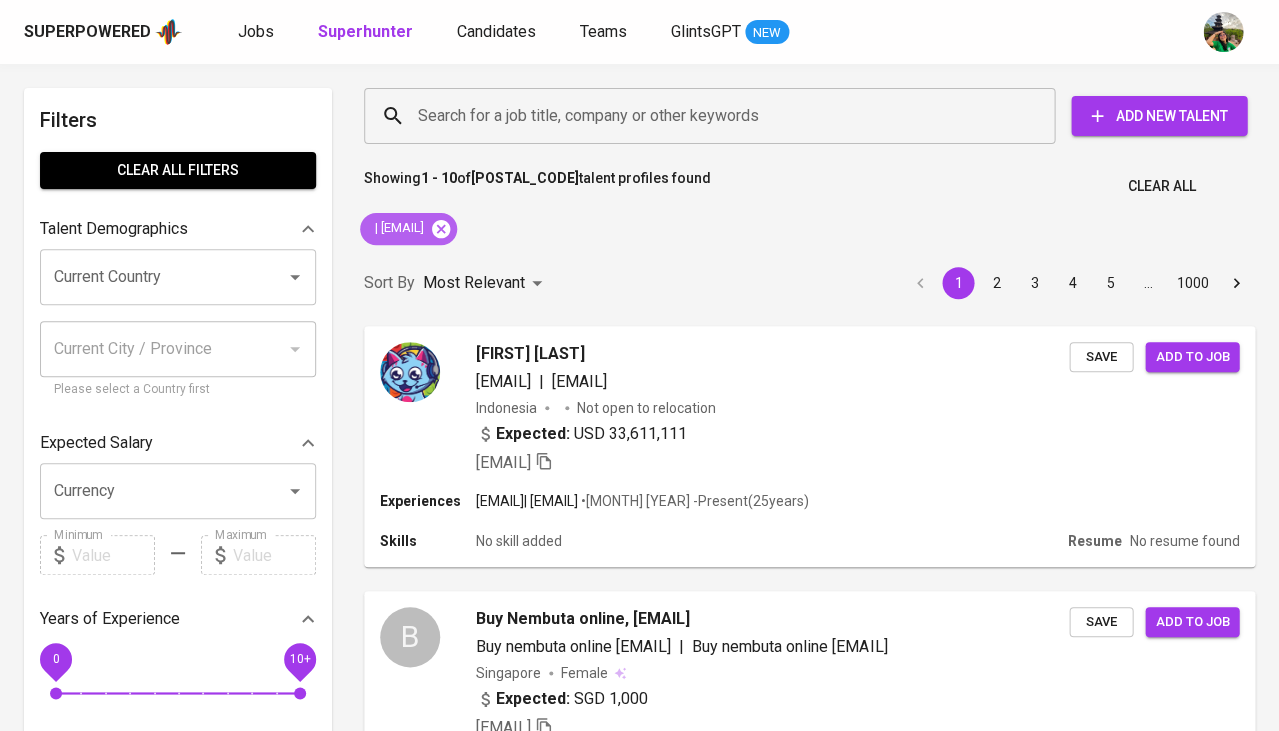 click 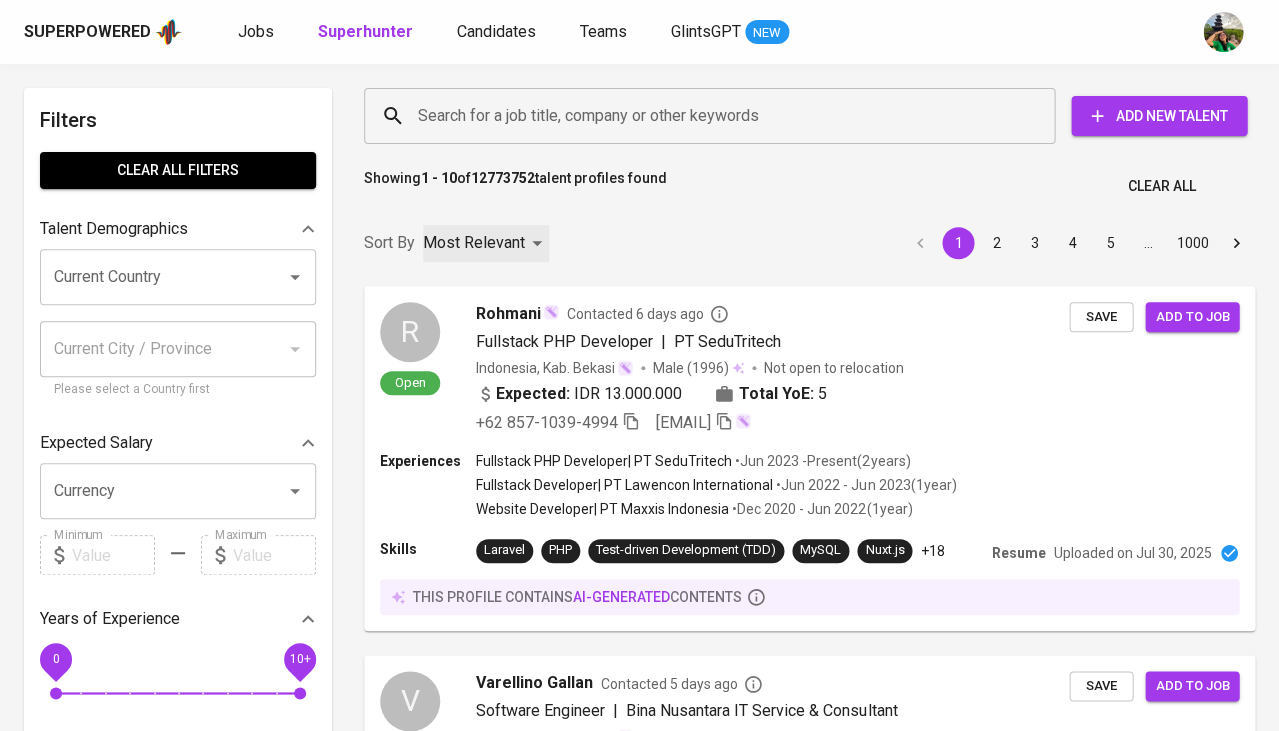 click on "Most Relevant" at bounding box center (486, 243) 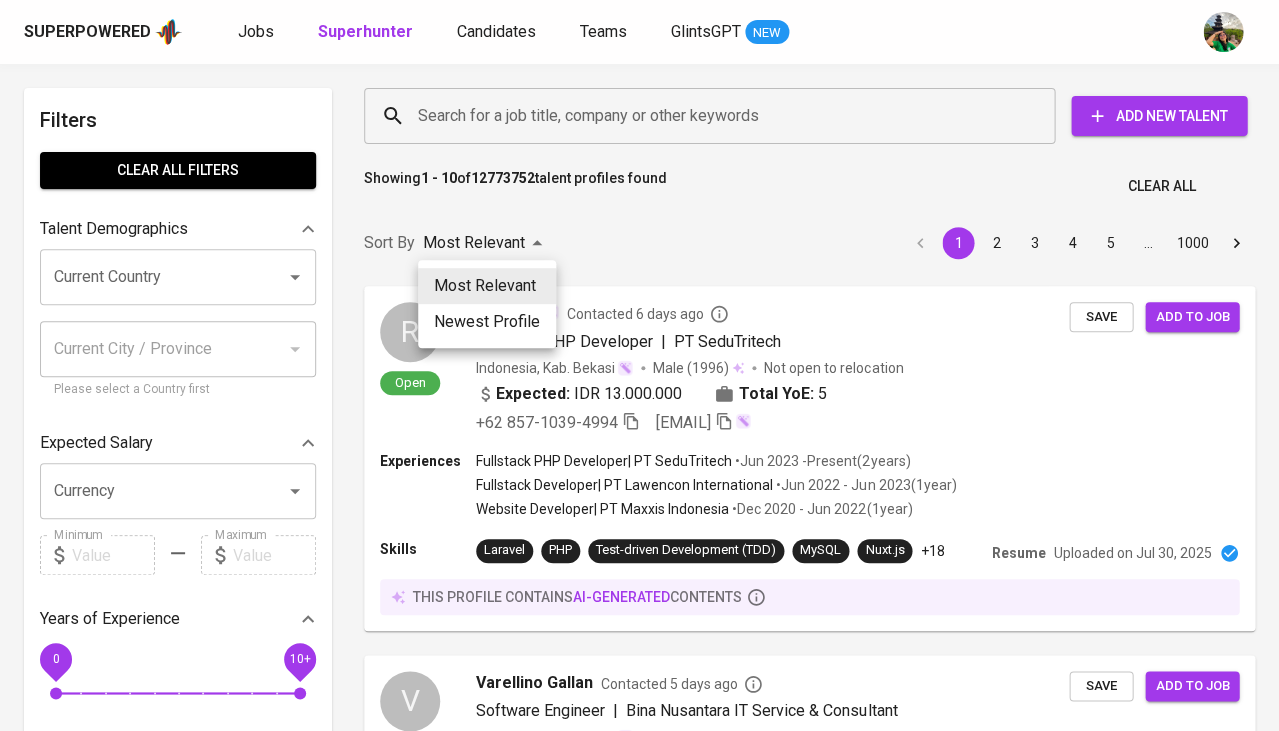click at bounding box center [639, 365] 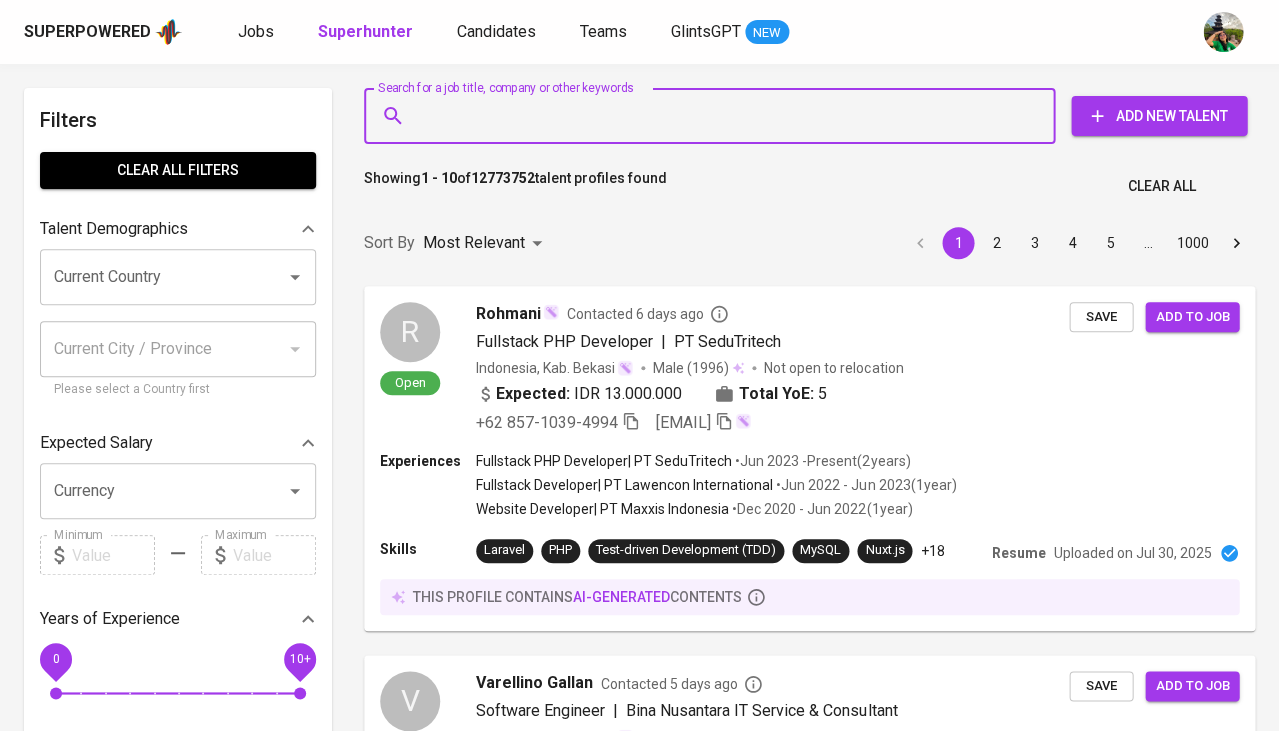 click on "Search for a job title, company or other keywords" at bounding box center (714, 116) 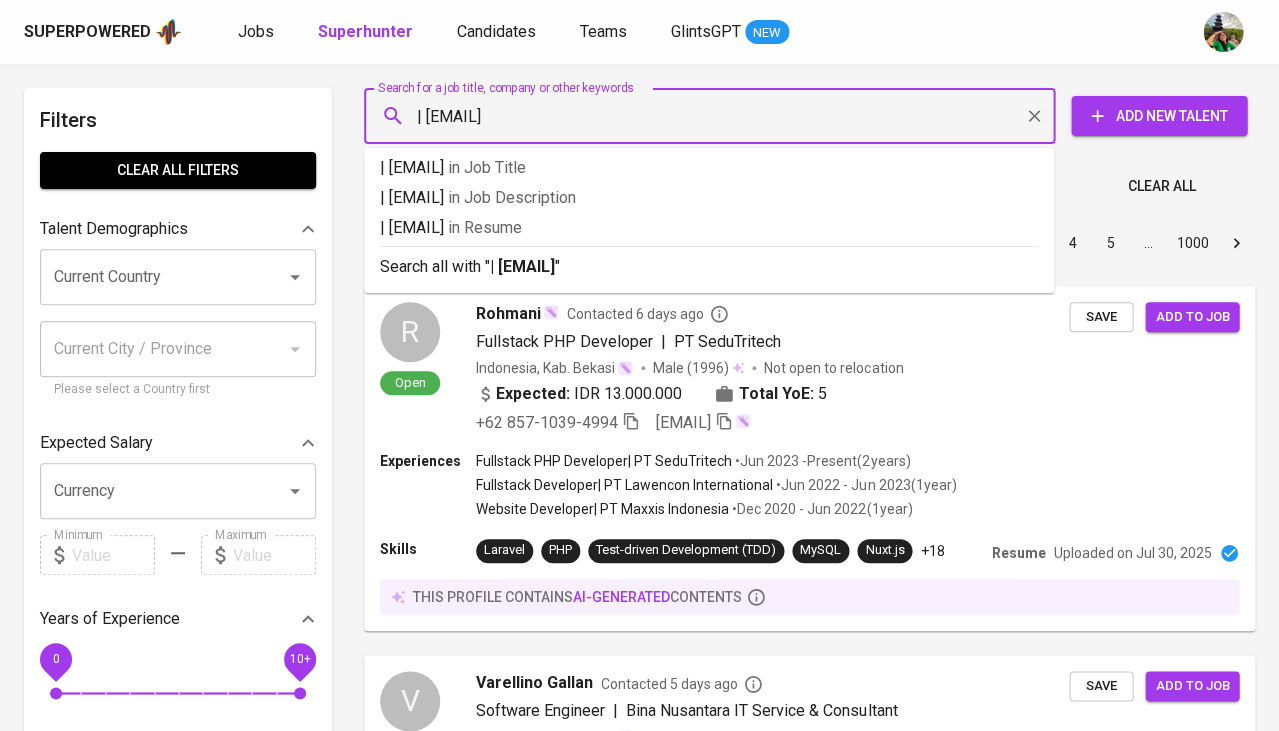 click on "| fajarh807@gmail.com" at bounding box center (714, 116) 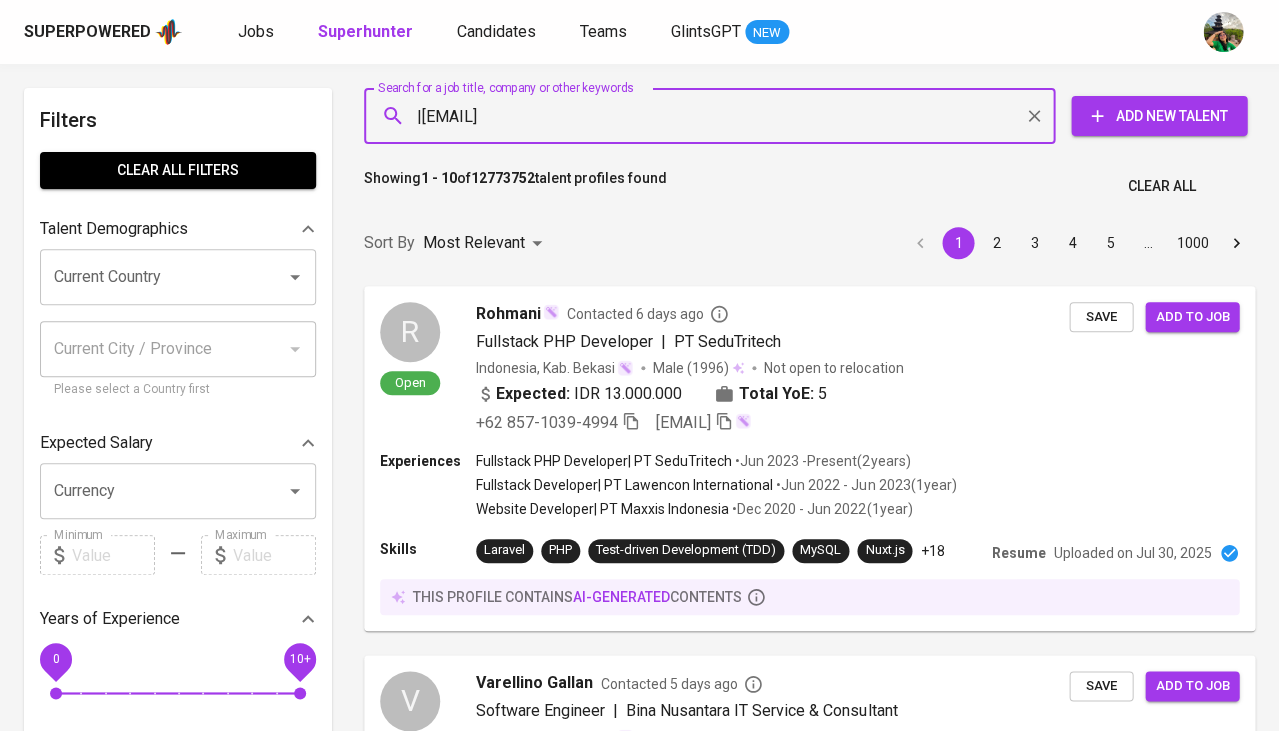 type on "[EMAIL]" 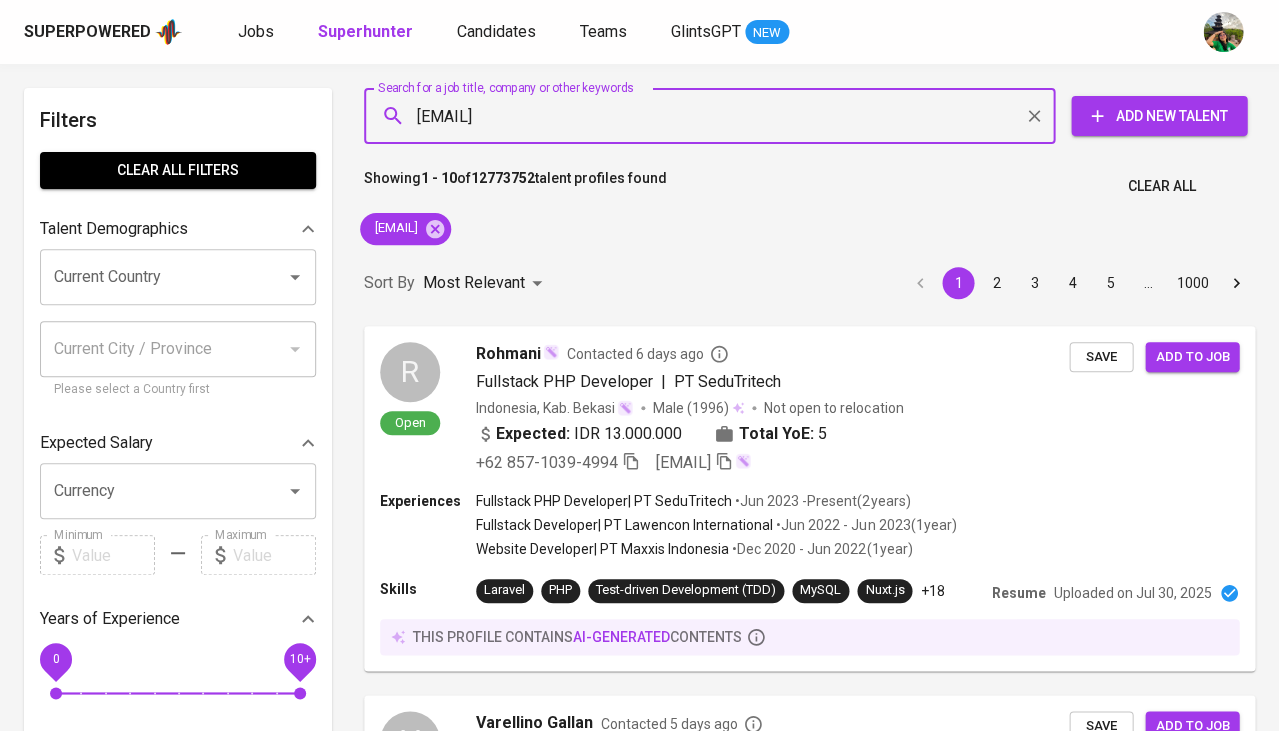 type 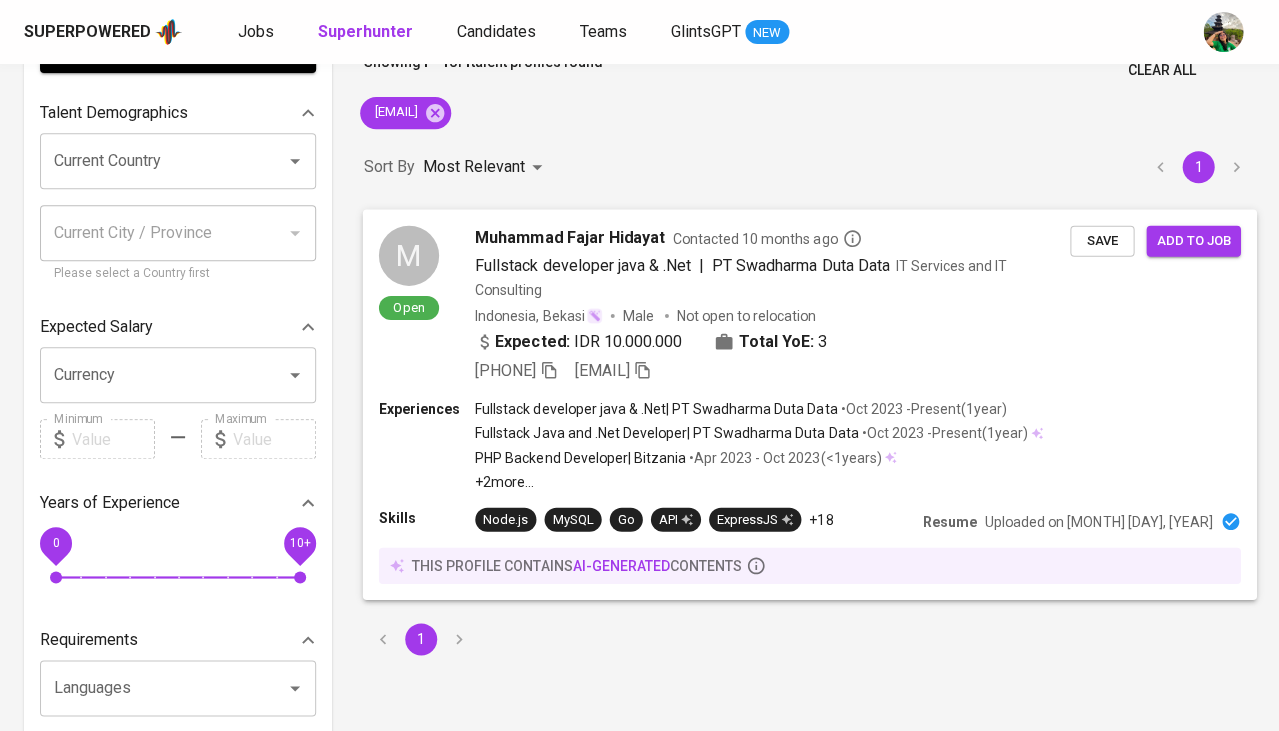 scroll, scrollTop: 120, scrollLeft: 0, axis: vertical 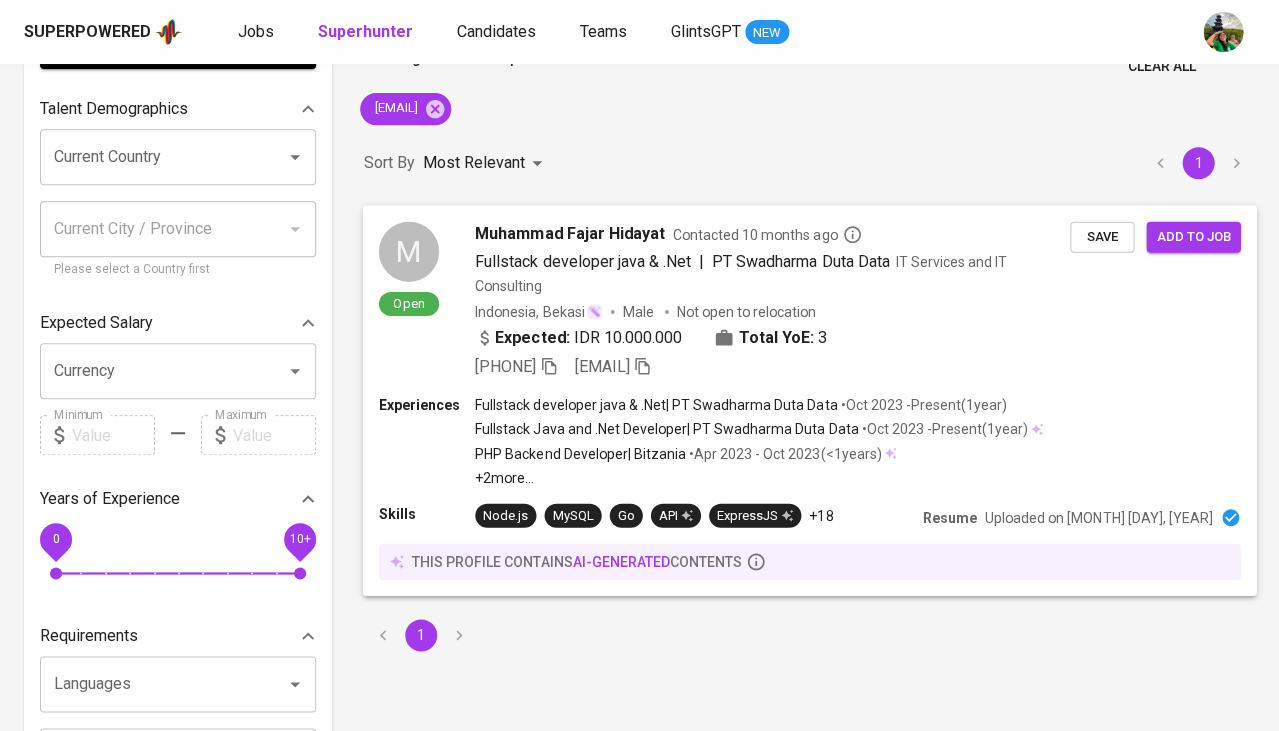 click on "Save" at bounding box center [1102, 236] 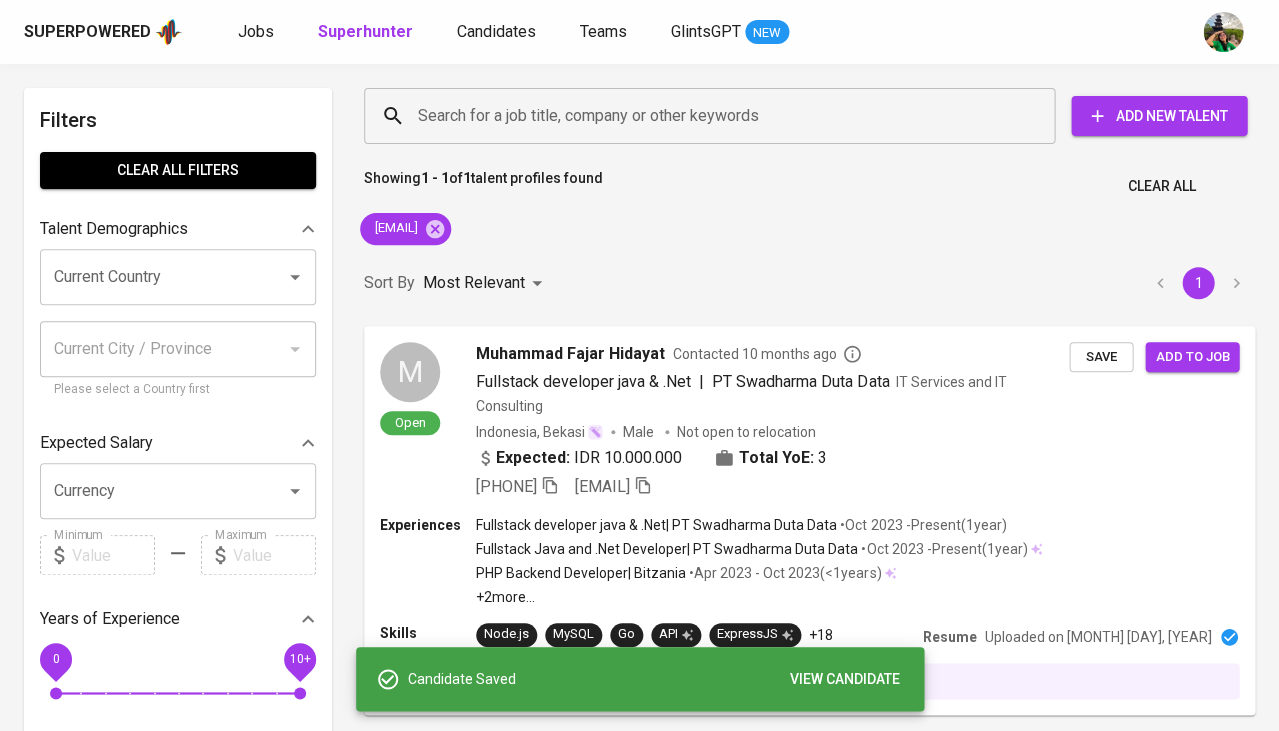 scroll, scrollTop: 0, scrollLeft: 0, axis: both 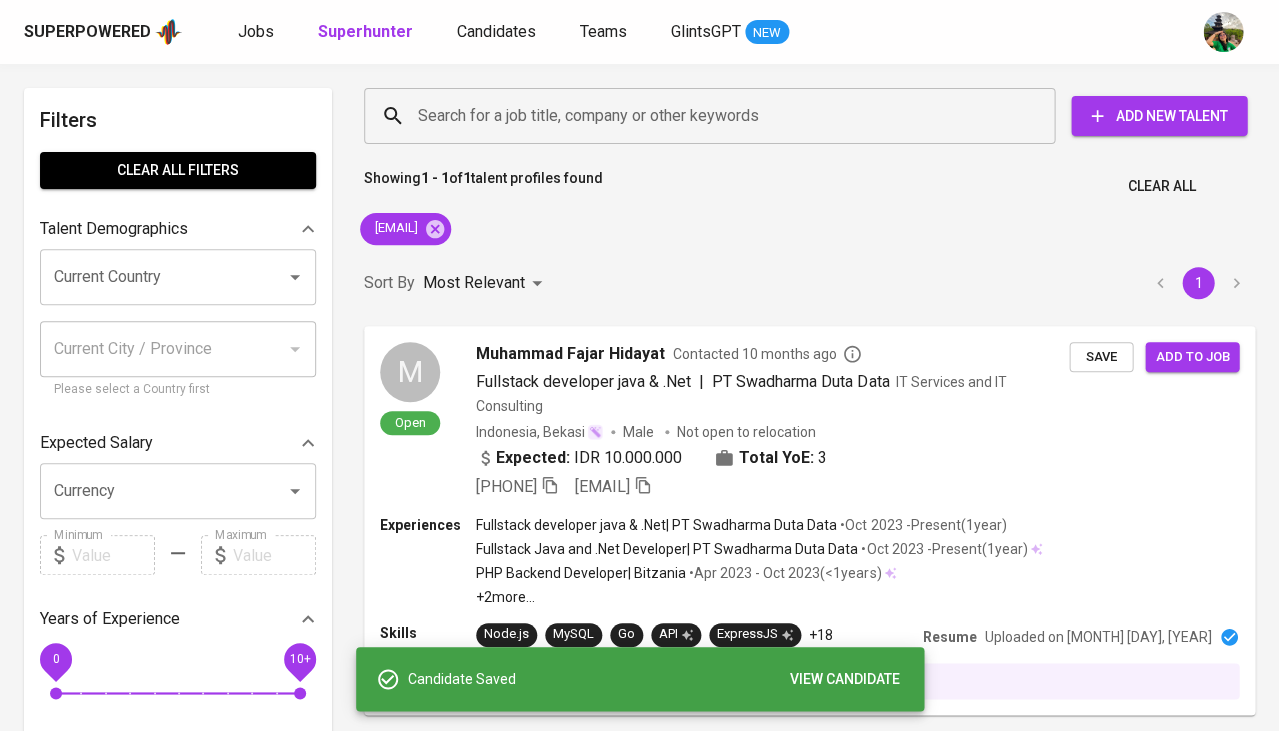 click on "Superpowered Jobs   Superhunter   Candidates   Teams   GlintsGPT   NEW" at bounding box center (639, 32) 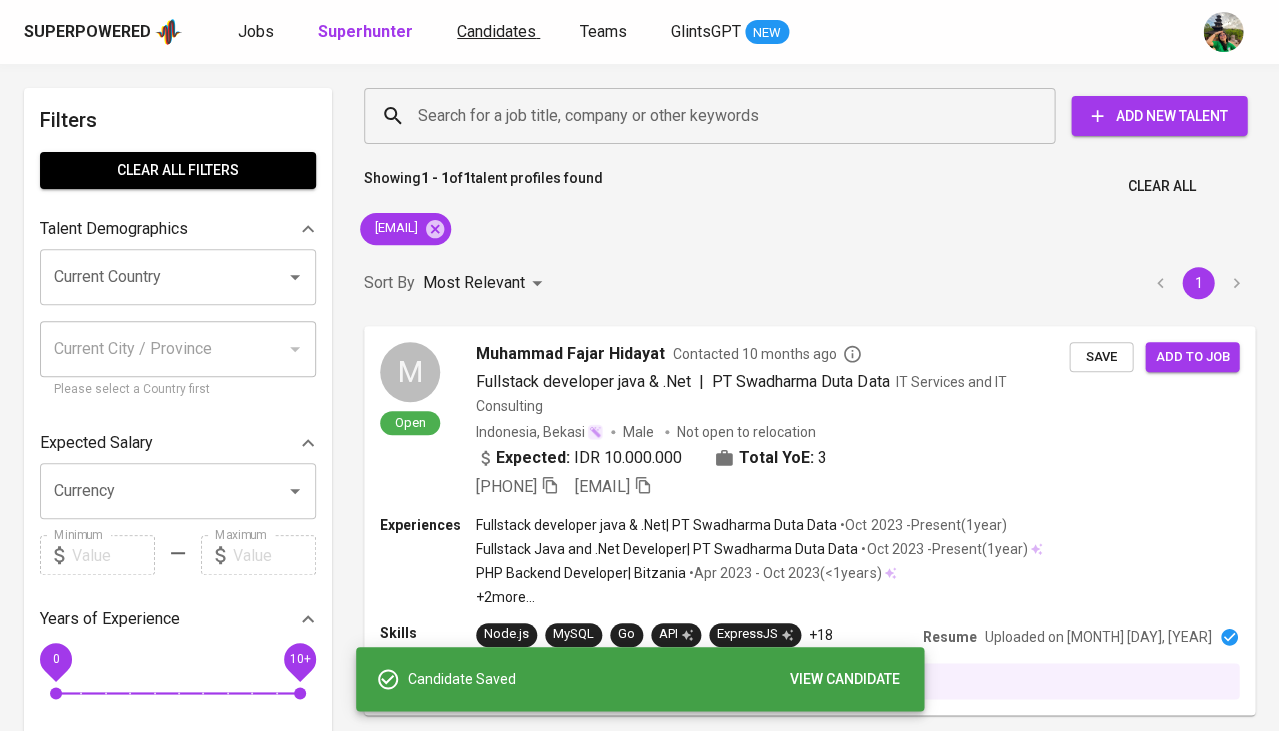 click on "Candidates" at bounding box center (496, 31) 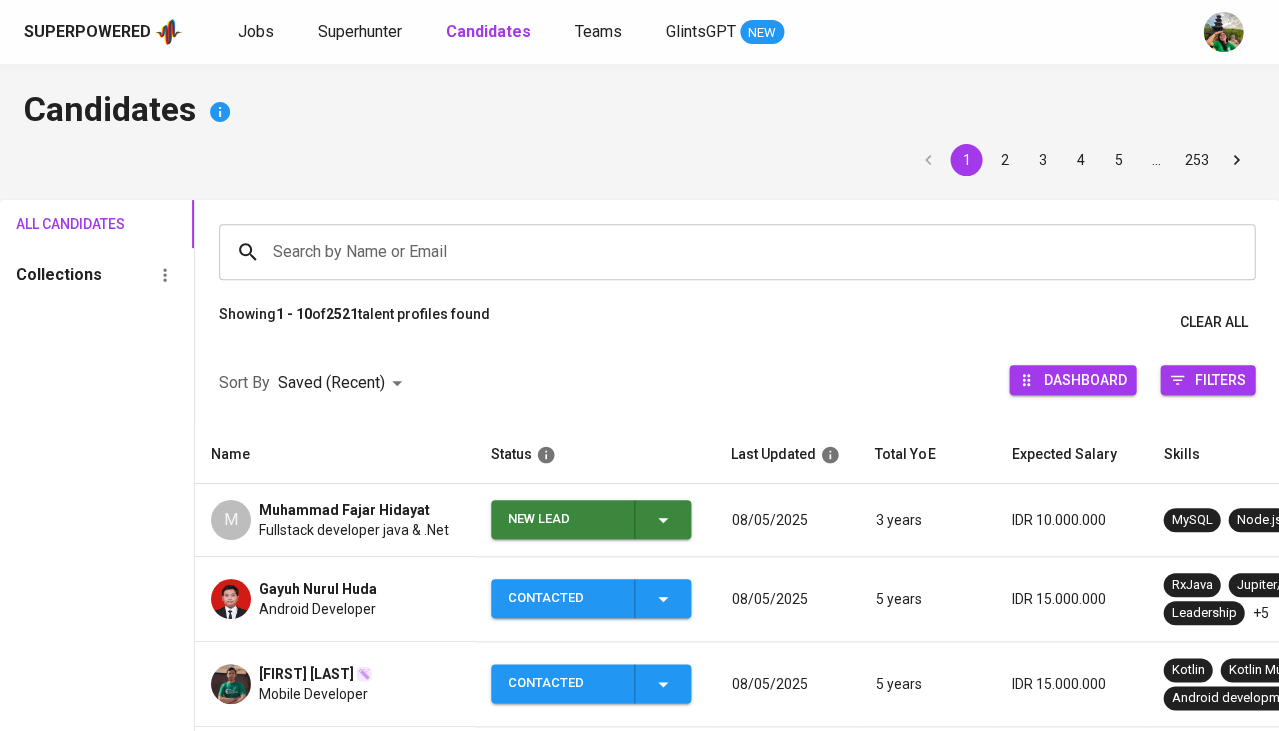 click 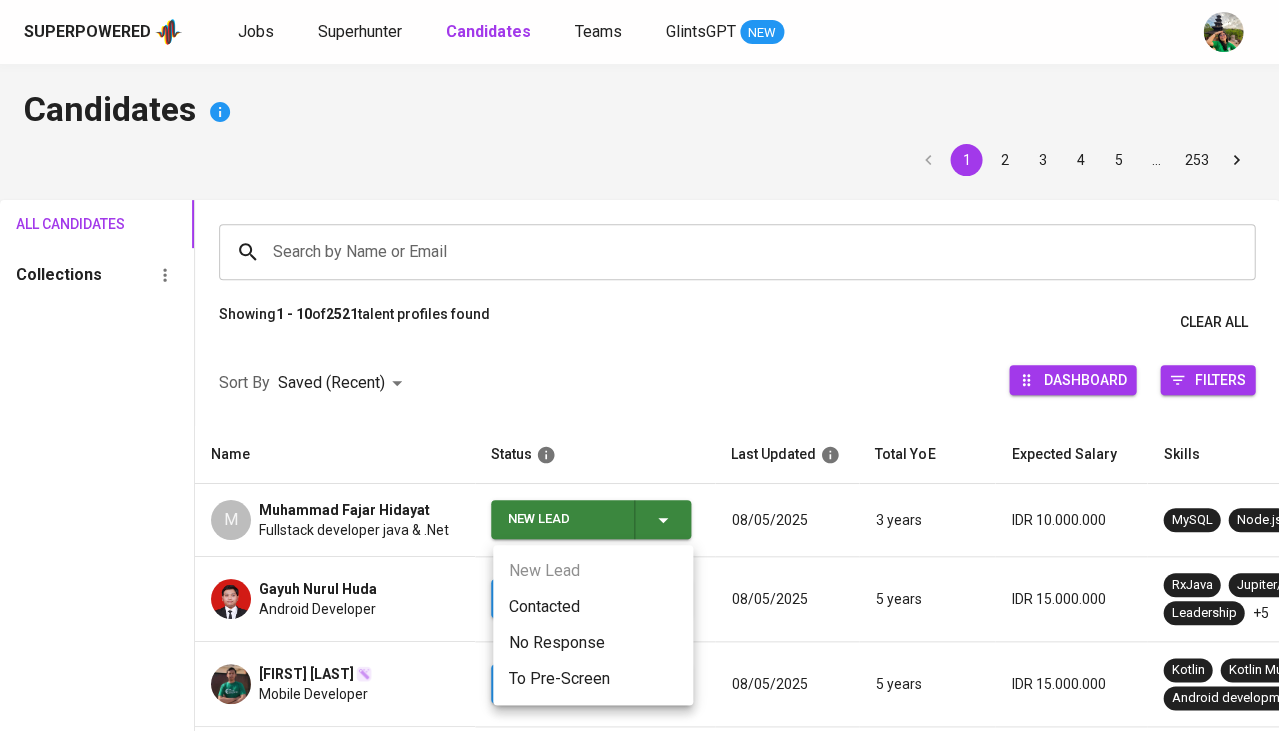 click on "Contacted" at bounding box center (593, 607) 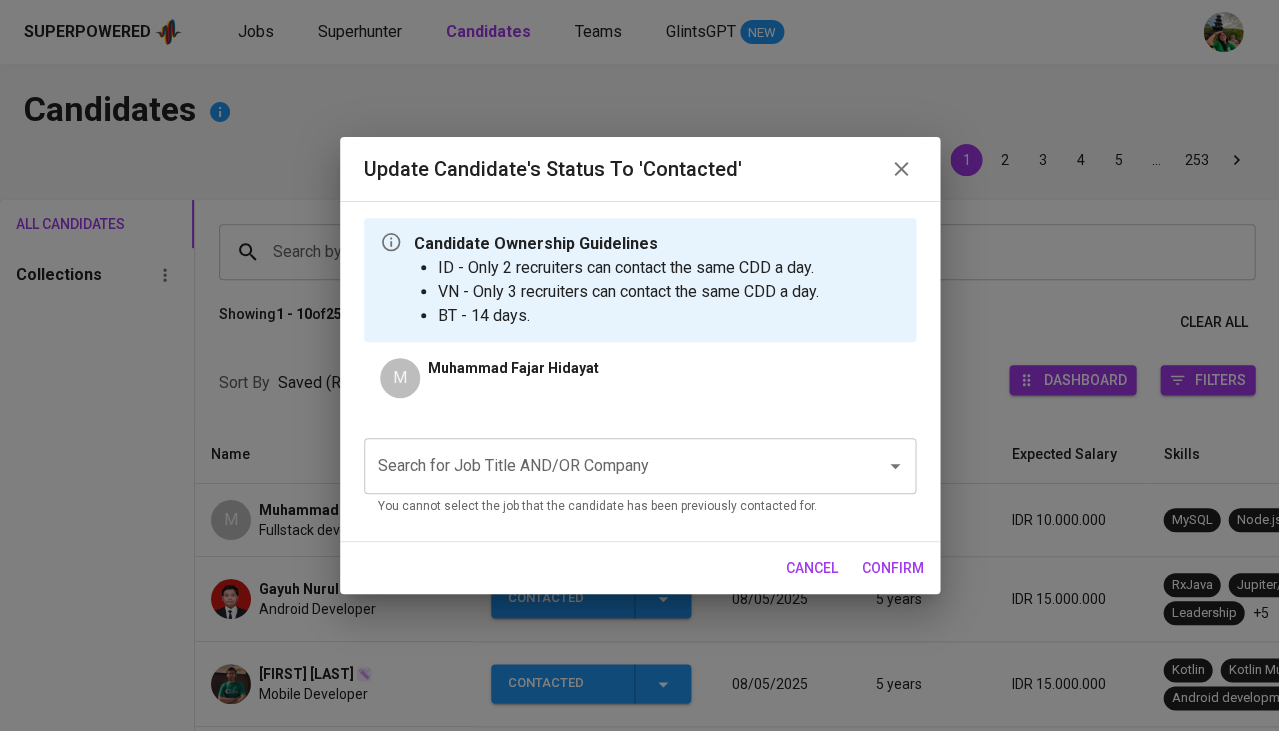 click on "Search for Job Title AND/OR Company" at bounding box center [640, 466] 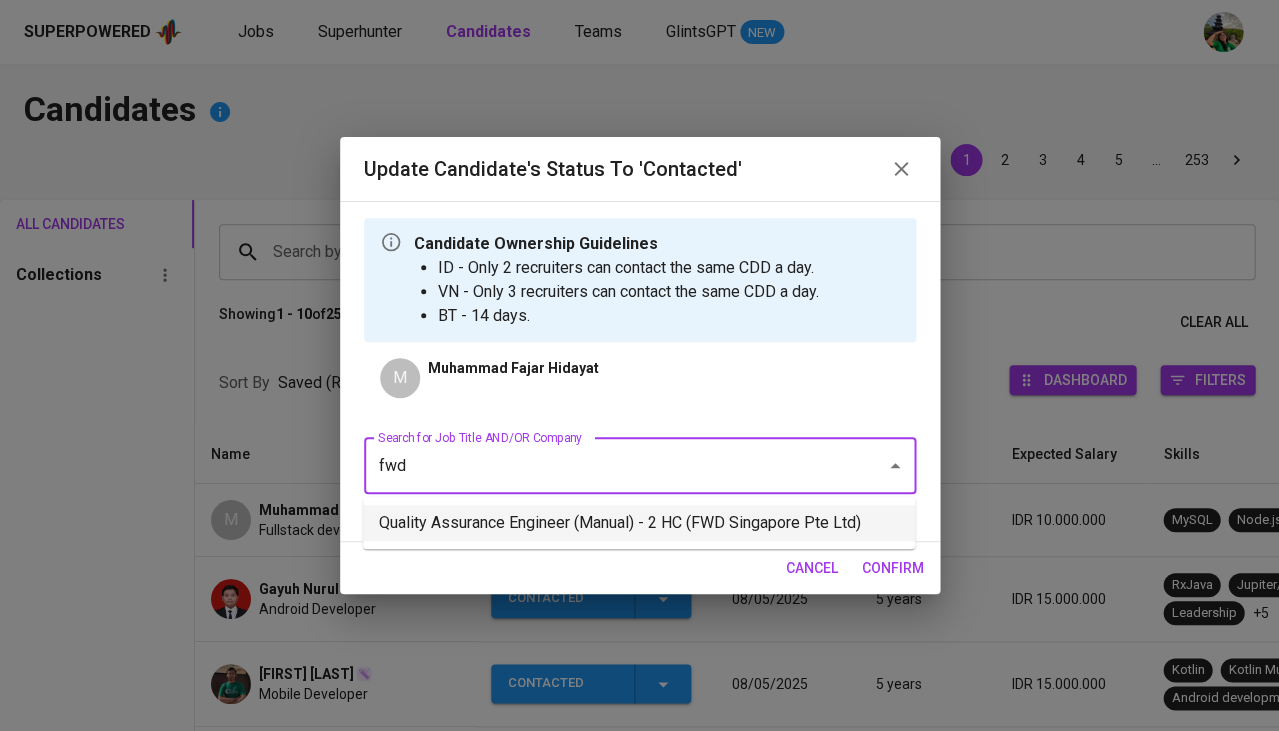 click on "Quality Assurance Engineer (Manual) - 2 HC (FWD Singapore Pte Ltd)" at bounding box center [639, 523] 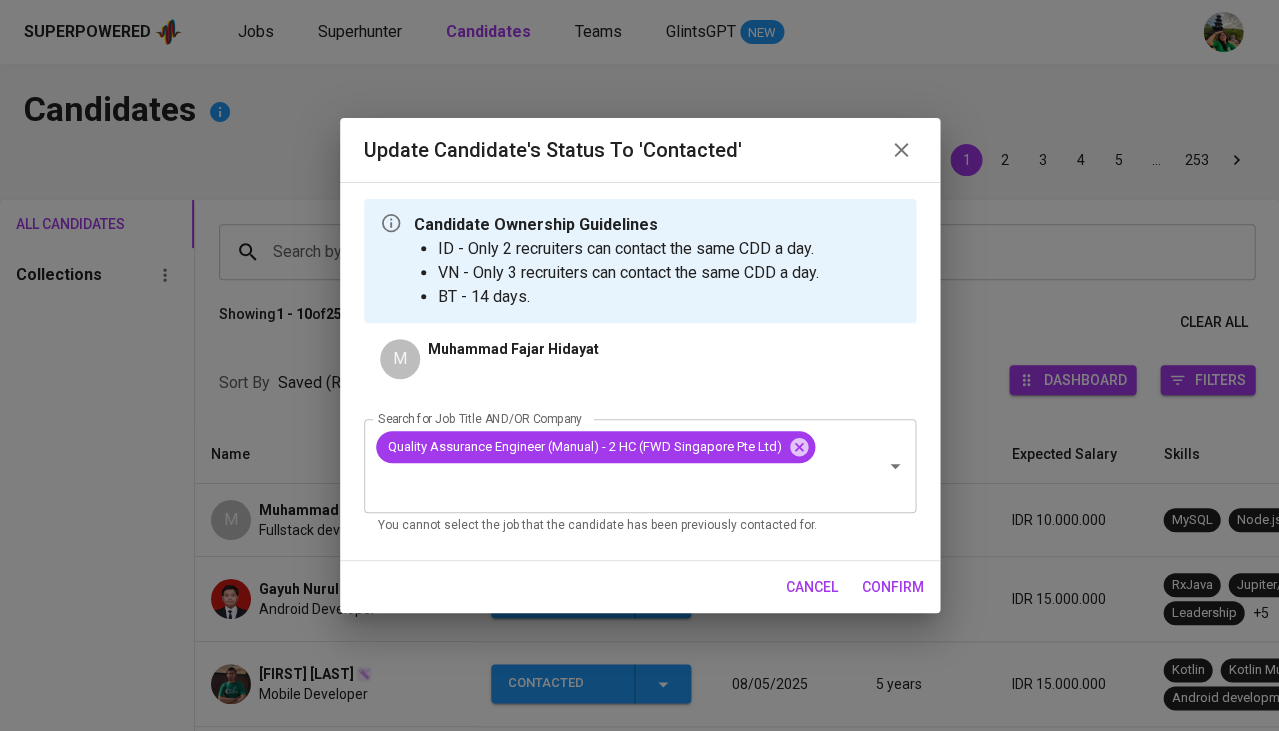 click on "confirm" at bounding box center (893, 587) 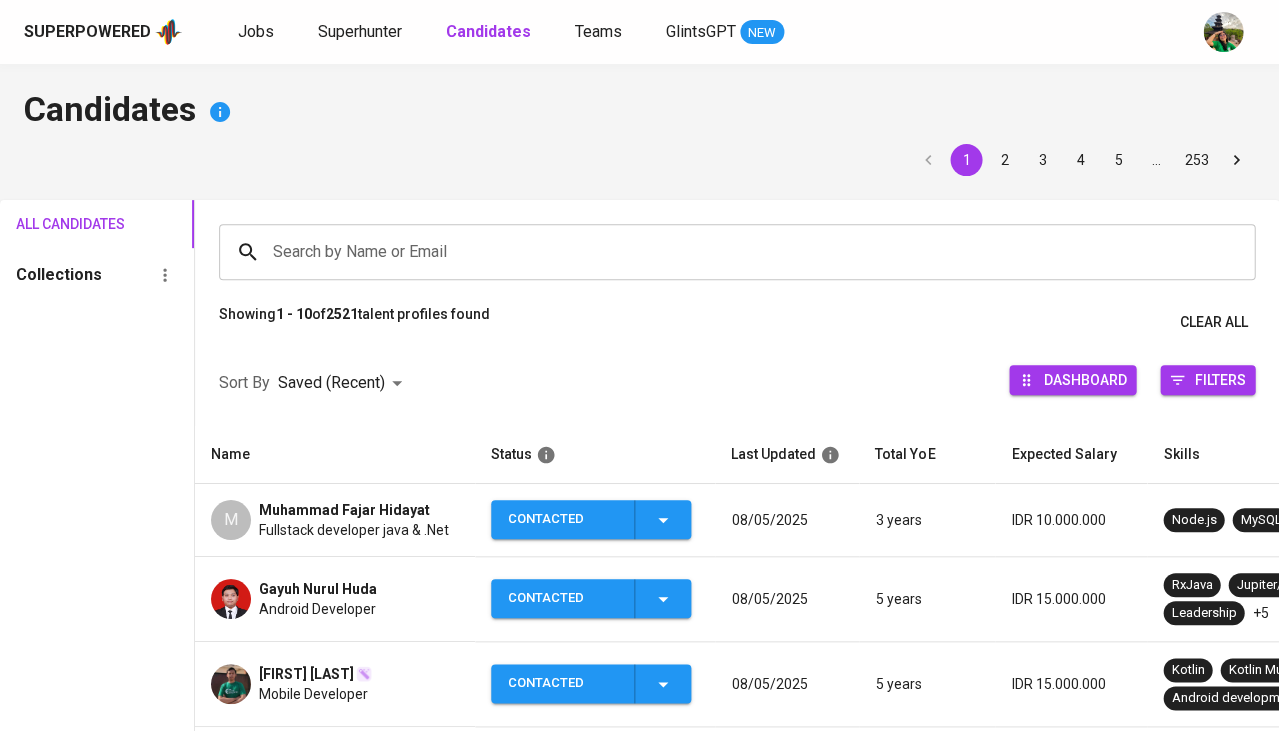 click on "Muhammad Fajar Hidayat" at bounding box center [344, 510] 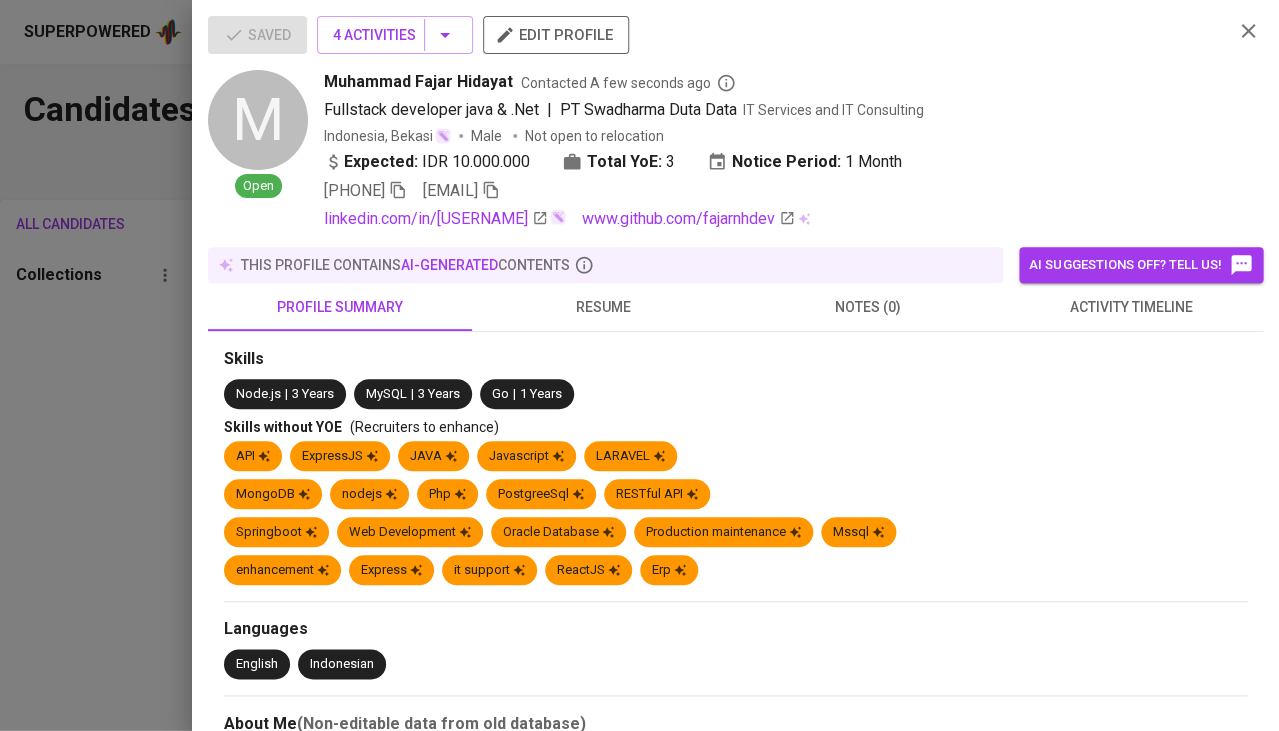 click on "activity timeline" at bounding box center (1131, 307) 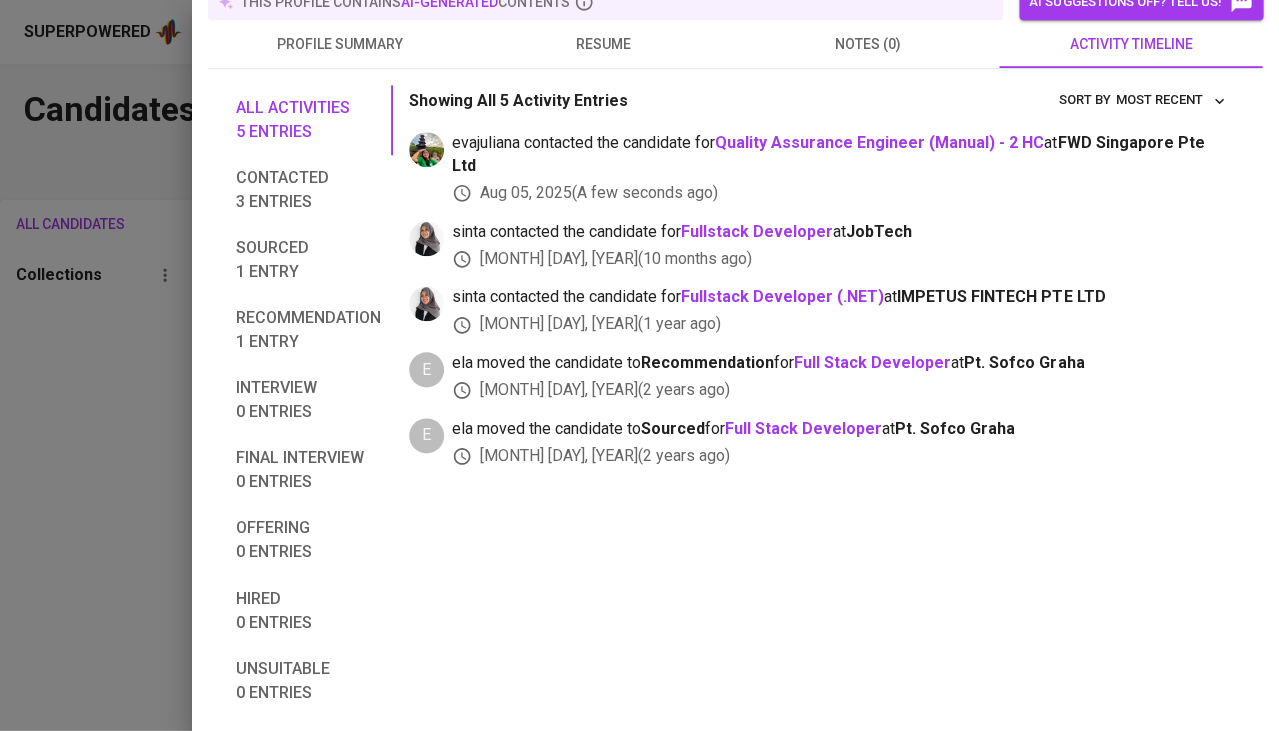 scroll, scrollTop: 259, scrollLeft: 0, axis: vertical 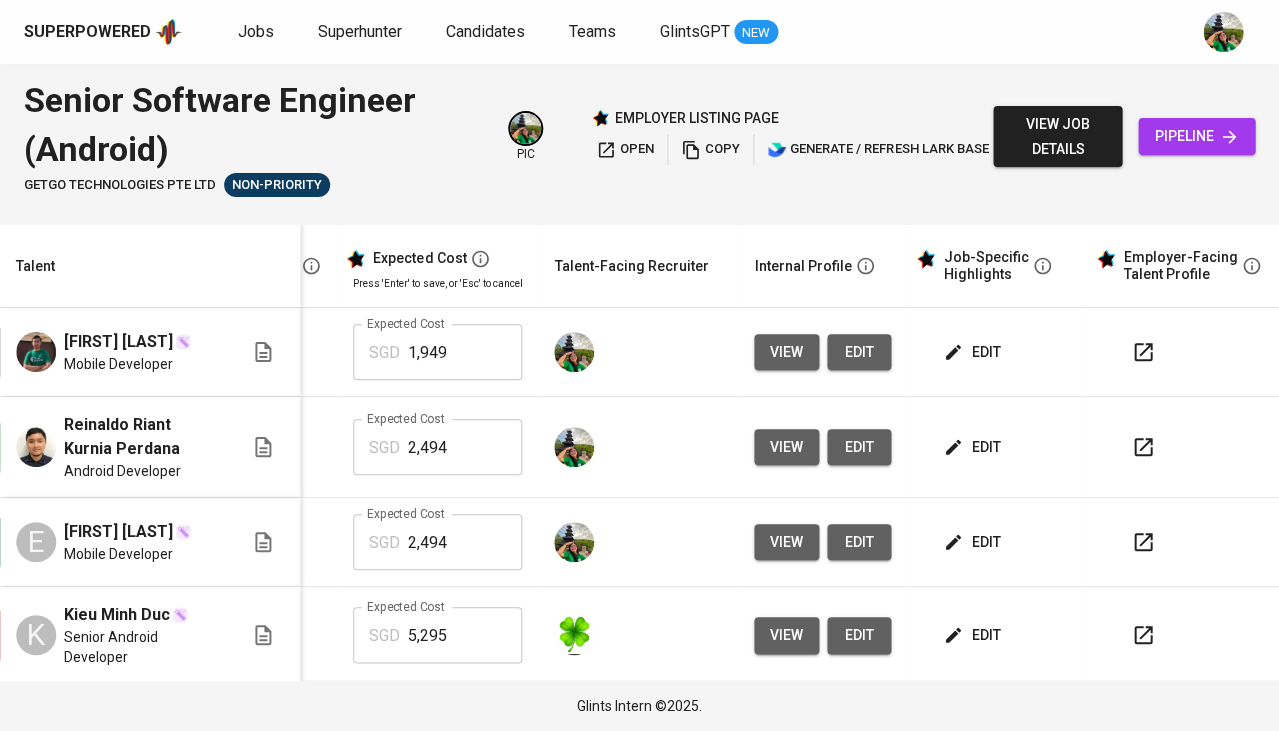 click on "pipeline" at bounding box center (1196, 136) 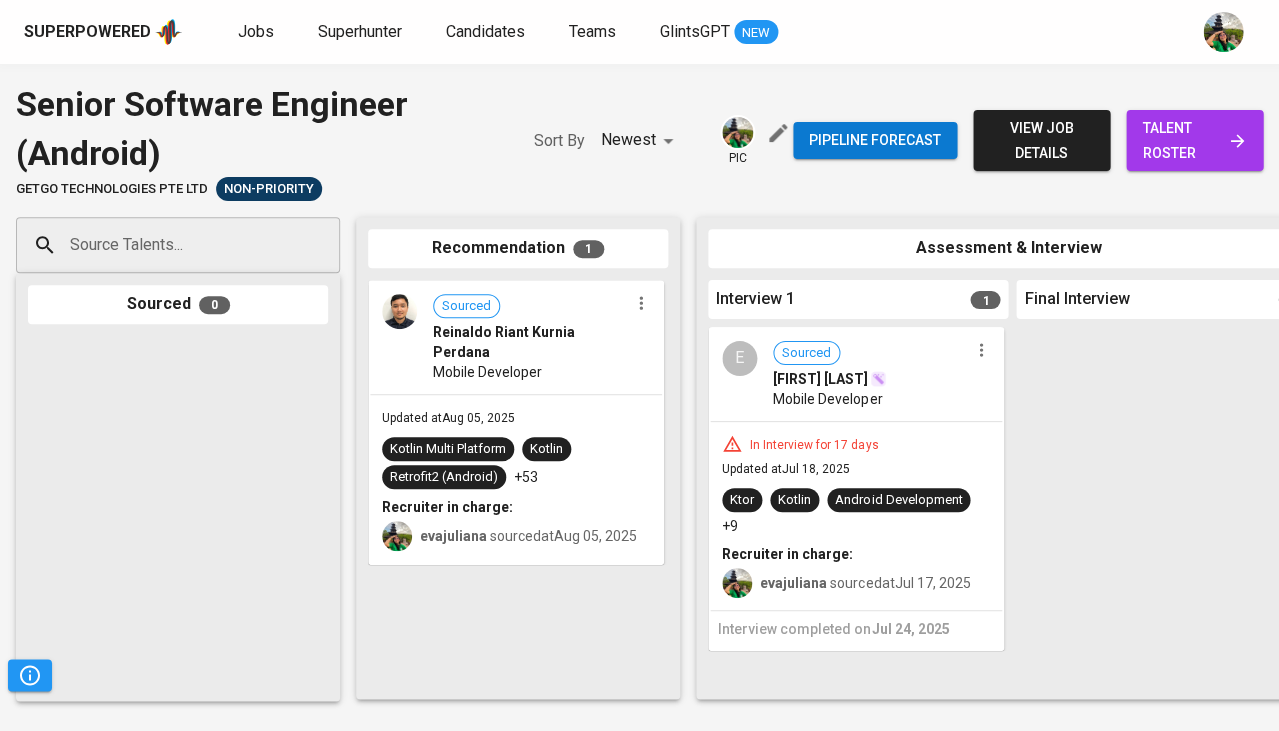 click on "talent roster" at bounding box center [1194, 140] 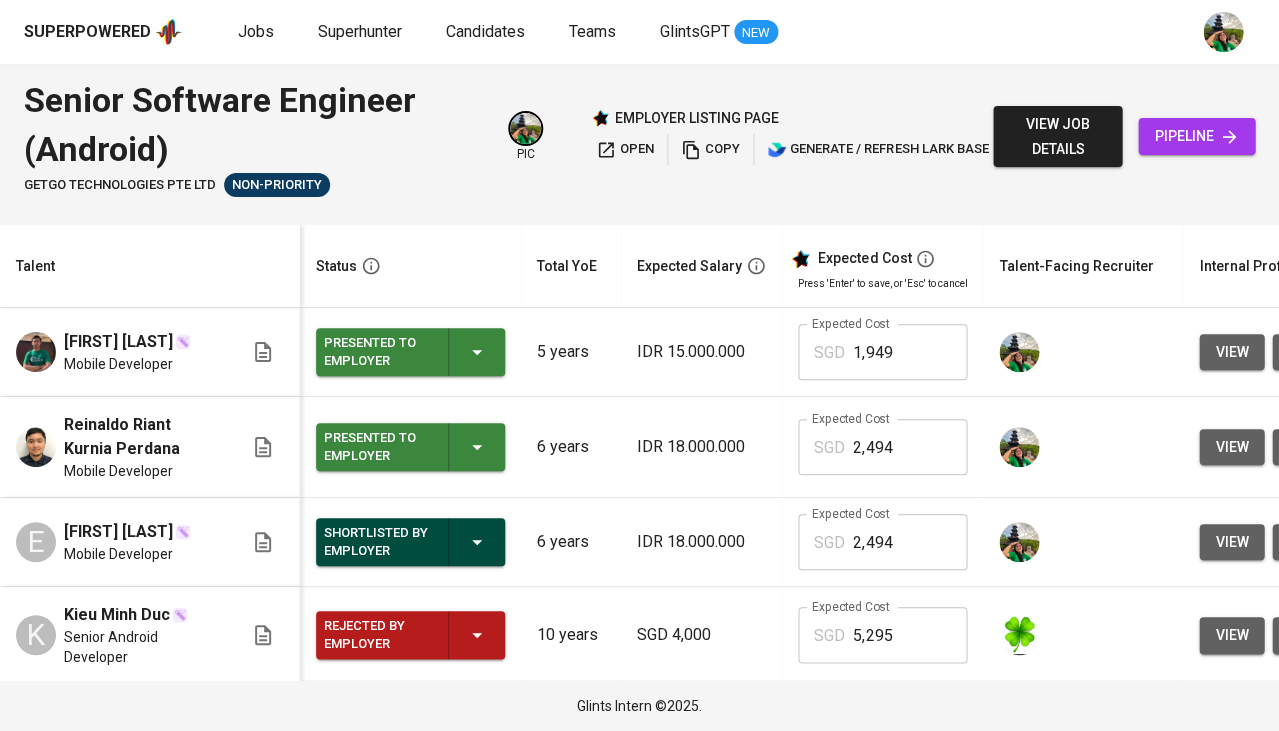 scroll, scrollTop: 1, scrollLeft: 110, axis: both 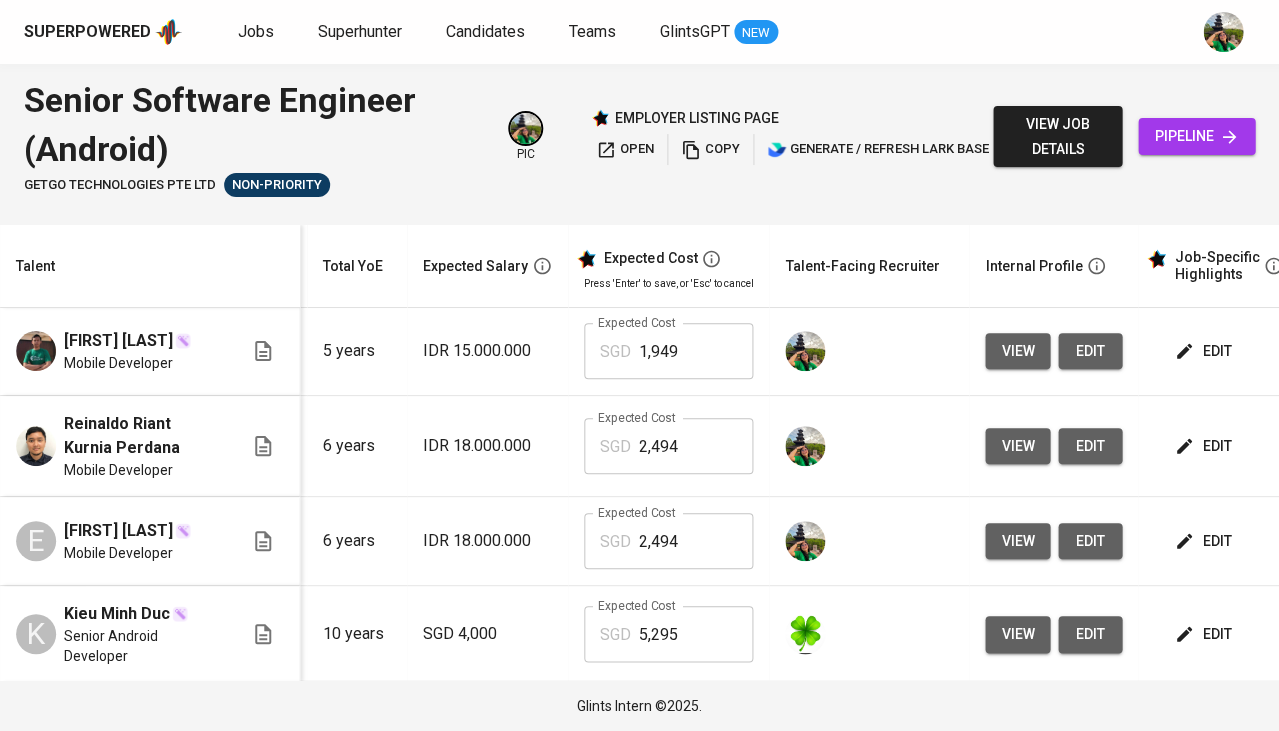 click on "view" at bounding box center [1017, 351] 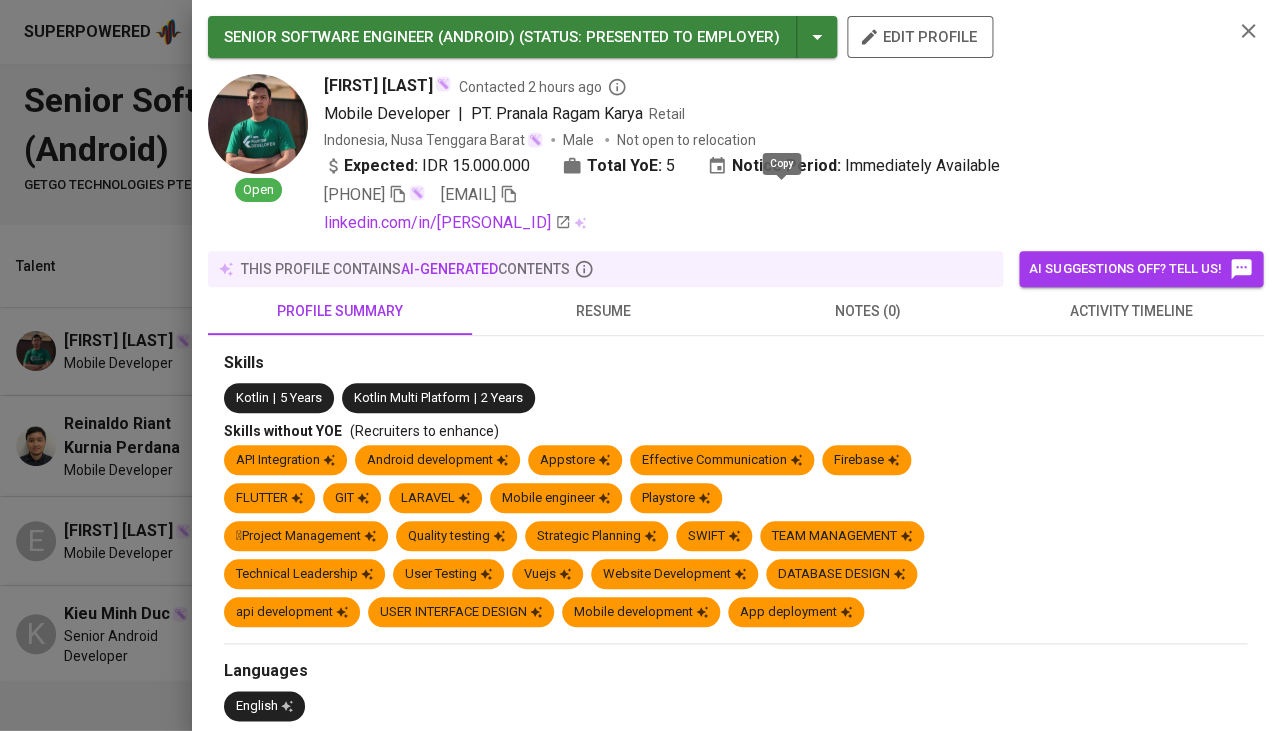click 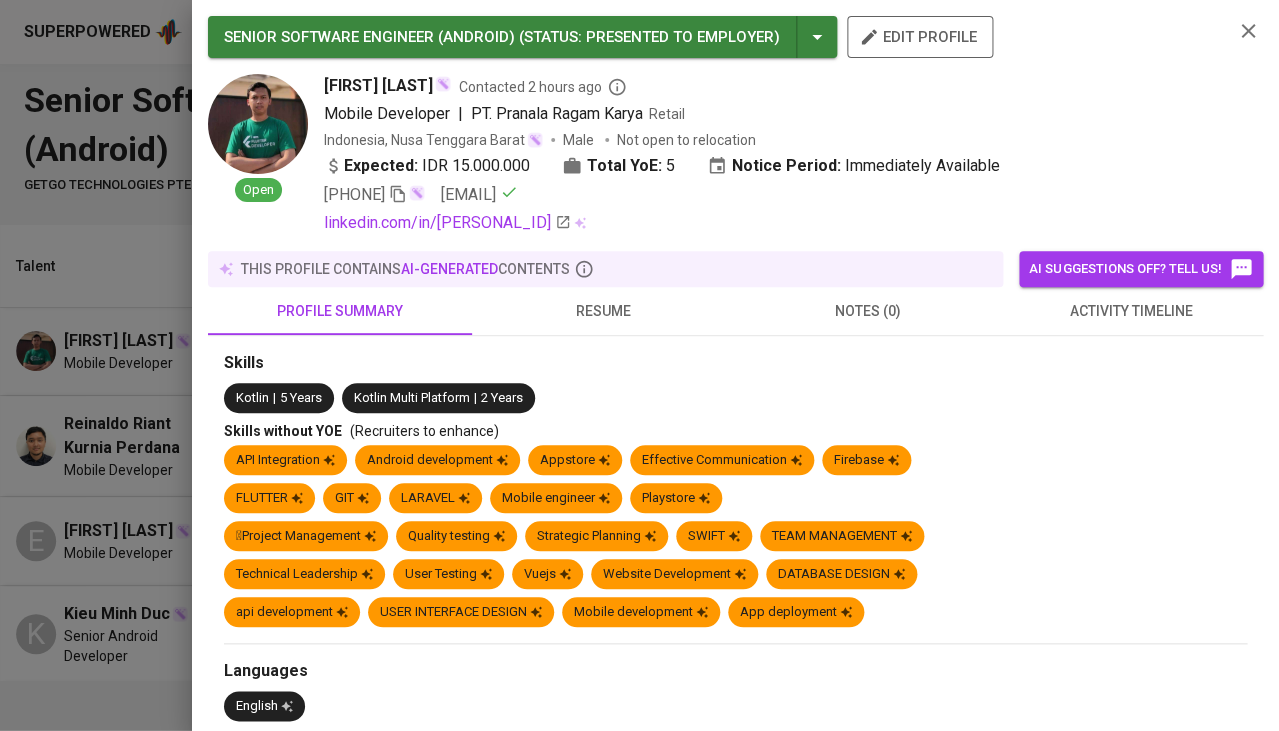 click at bounding box center (639, 365) 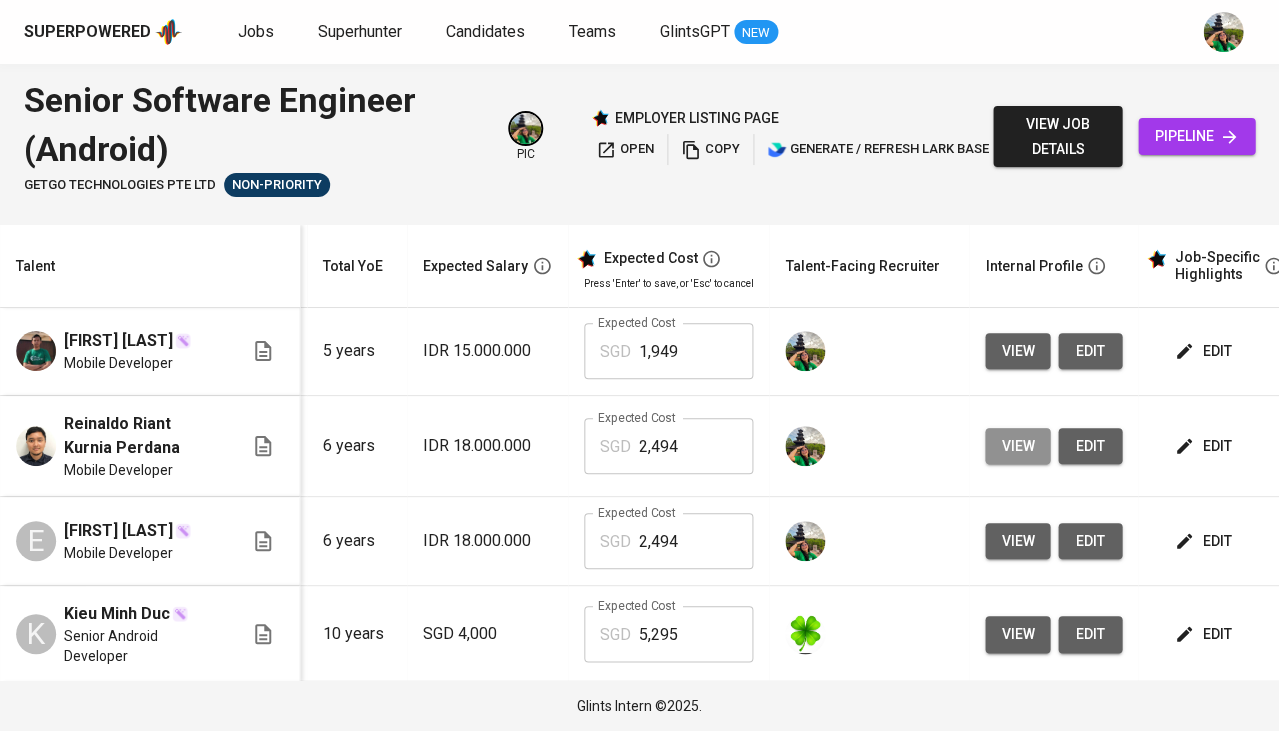 click on "view" at bounding box center [1017, 446] 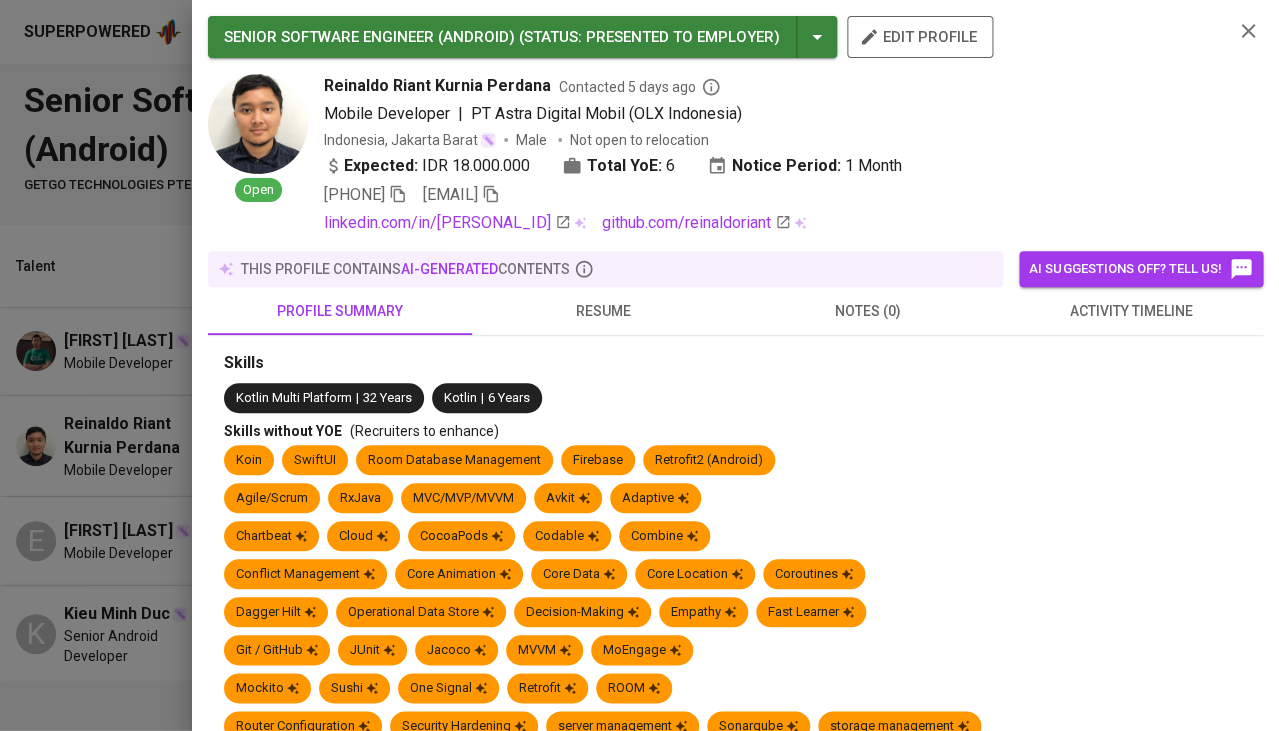 click on "activity timeline" at bounding box center [1131, 311] 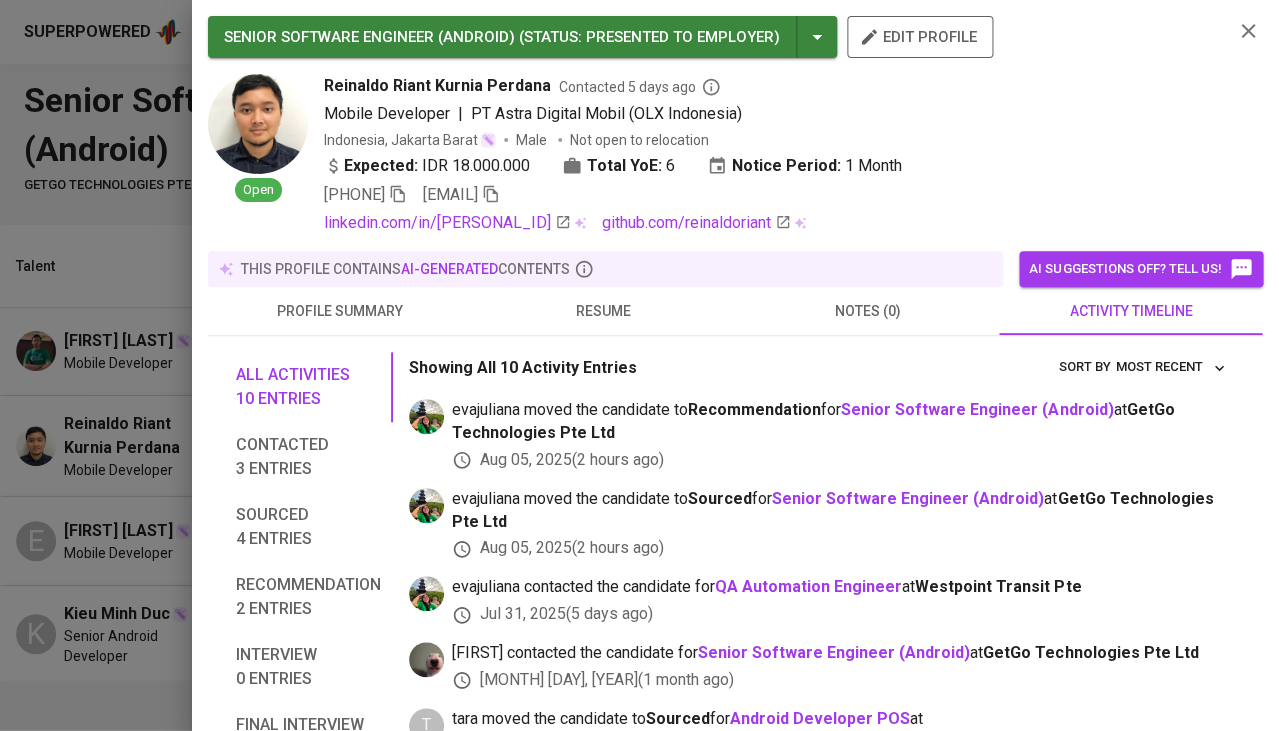 click on "activity timeline" at bounding box center (1131, 311) 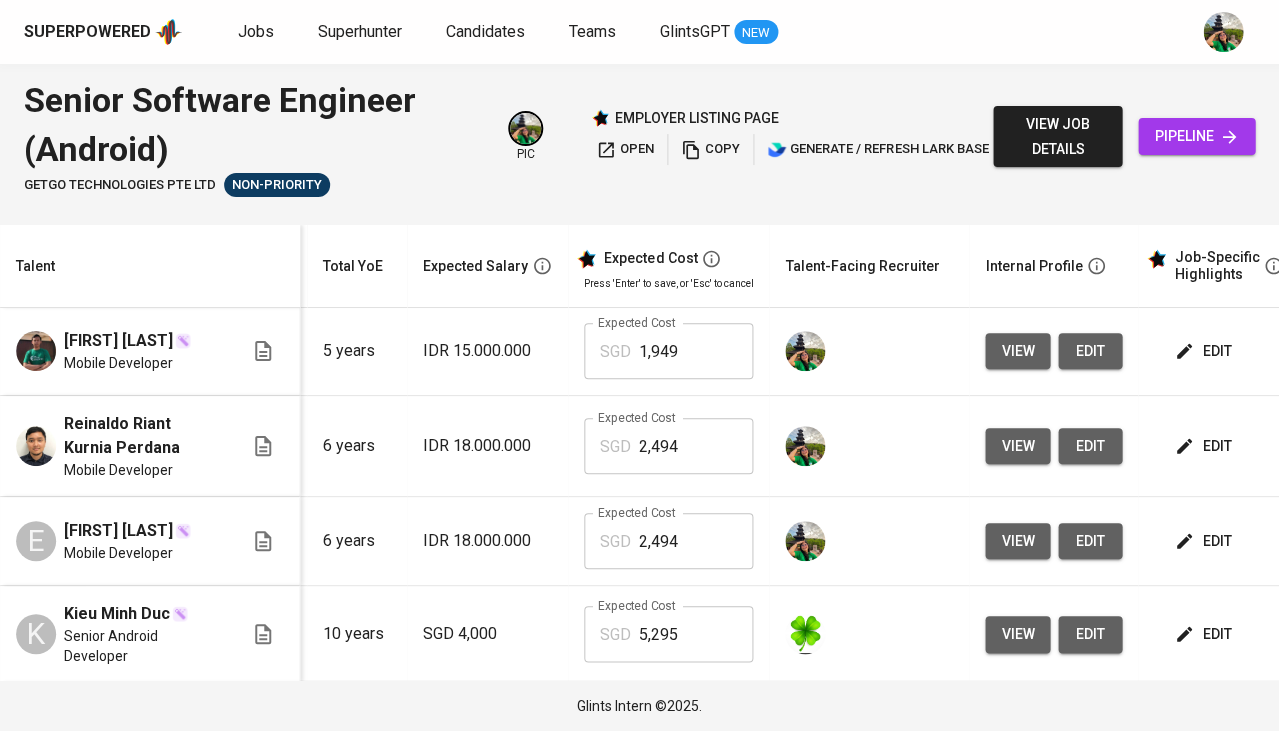 scroll, scrollTop: 1, scrollLeft: 242, axis: both 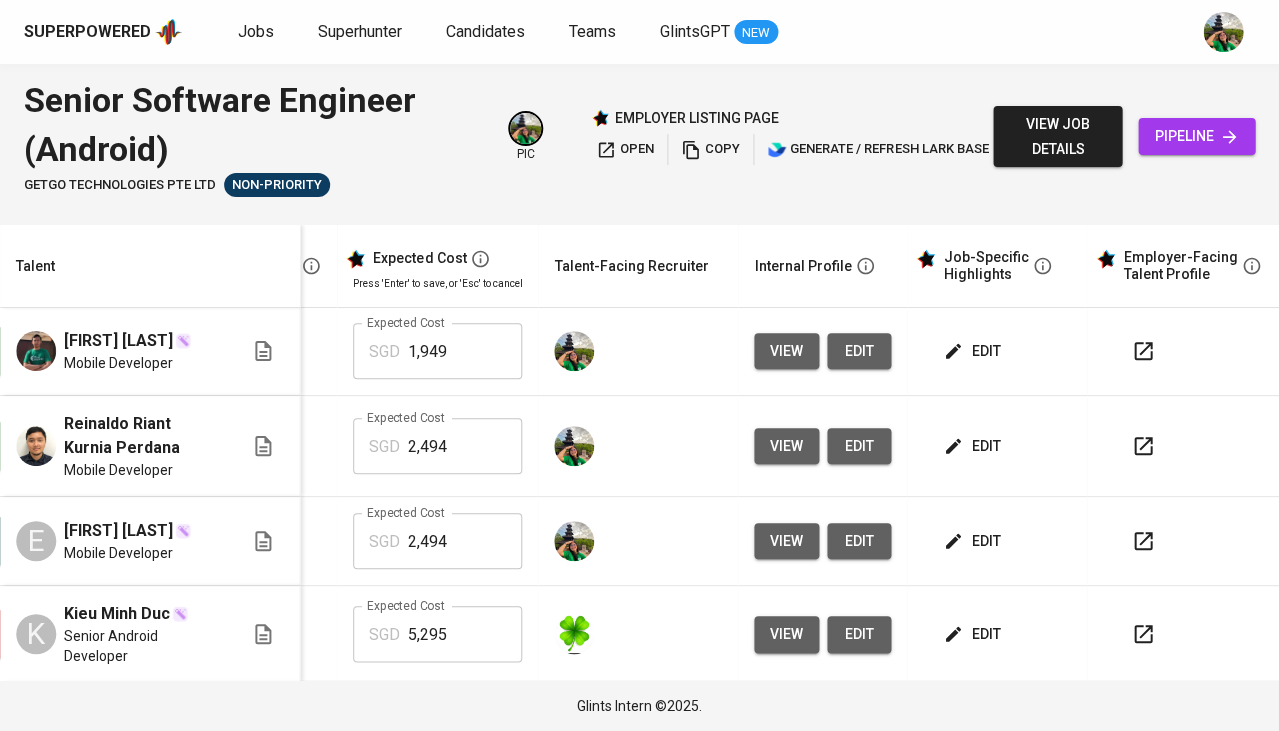 click 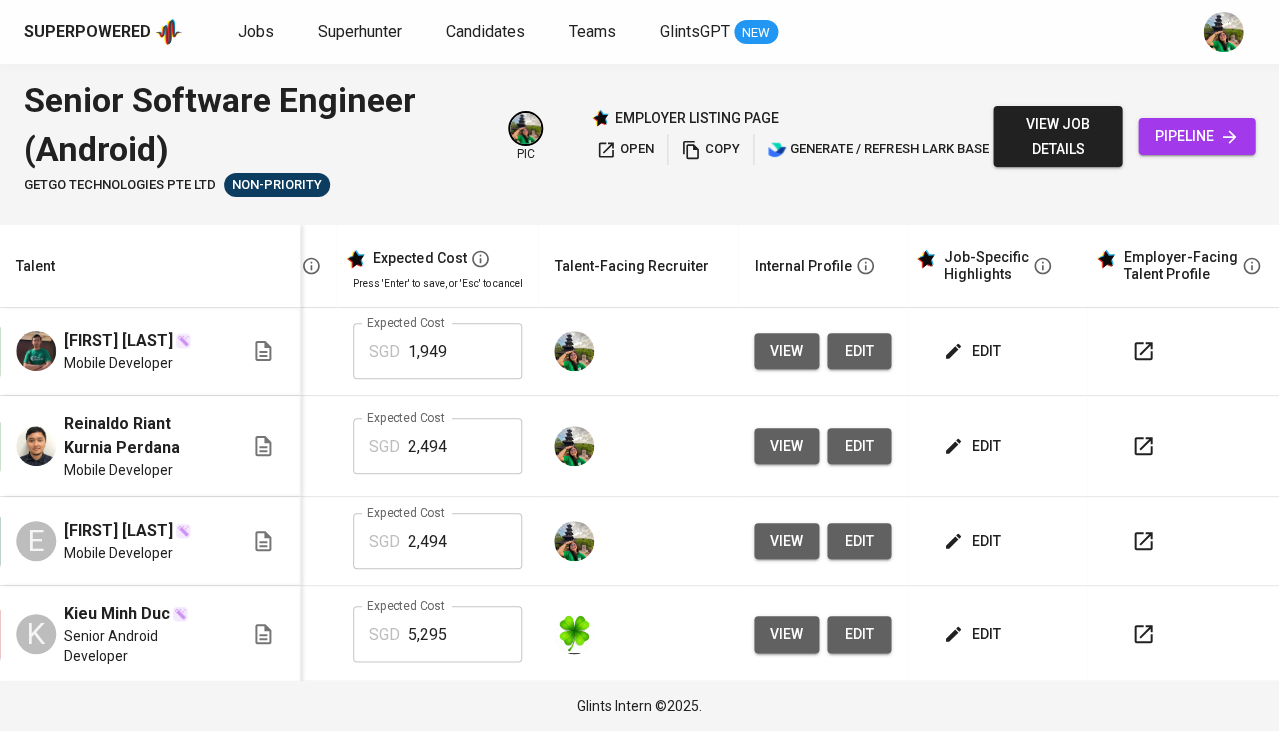 click at bounding box center [1143, 351] 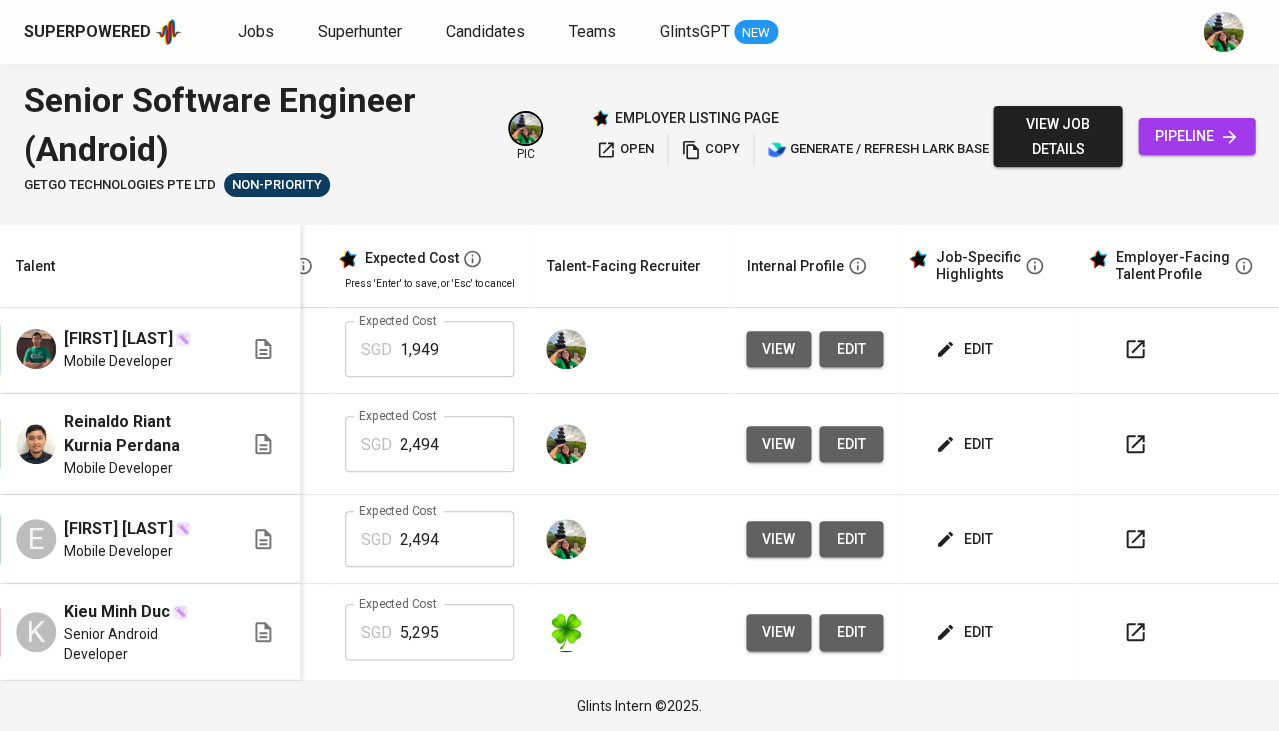 scroll, scrollTop: 3, scrollLeft: 460, axis: both 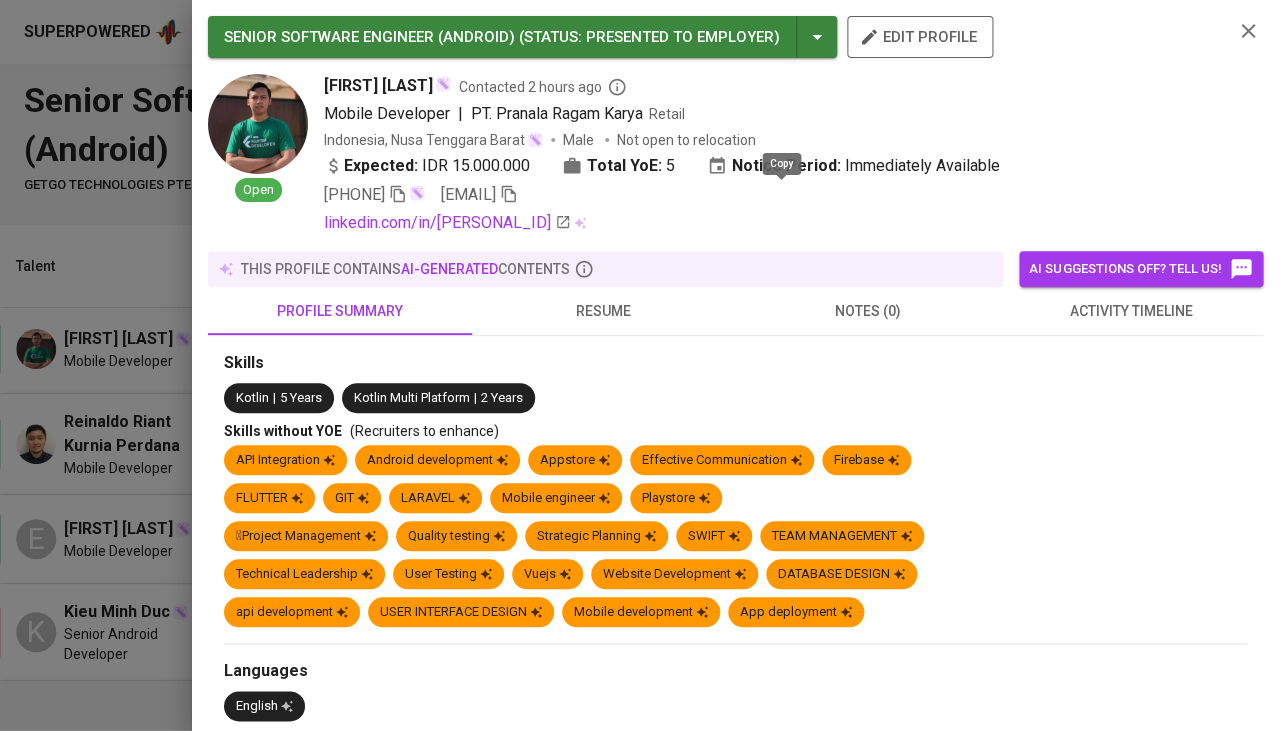 click 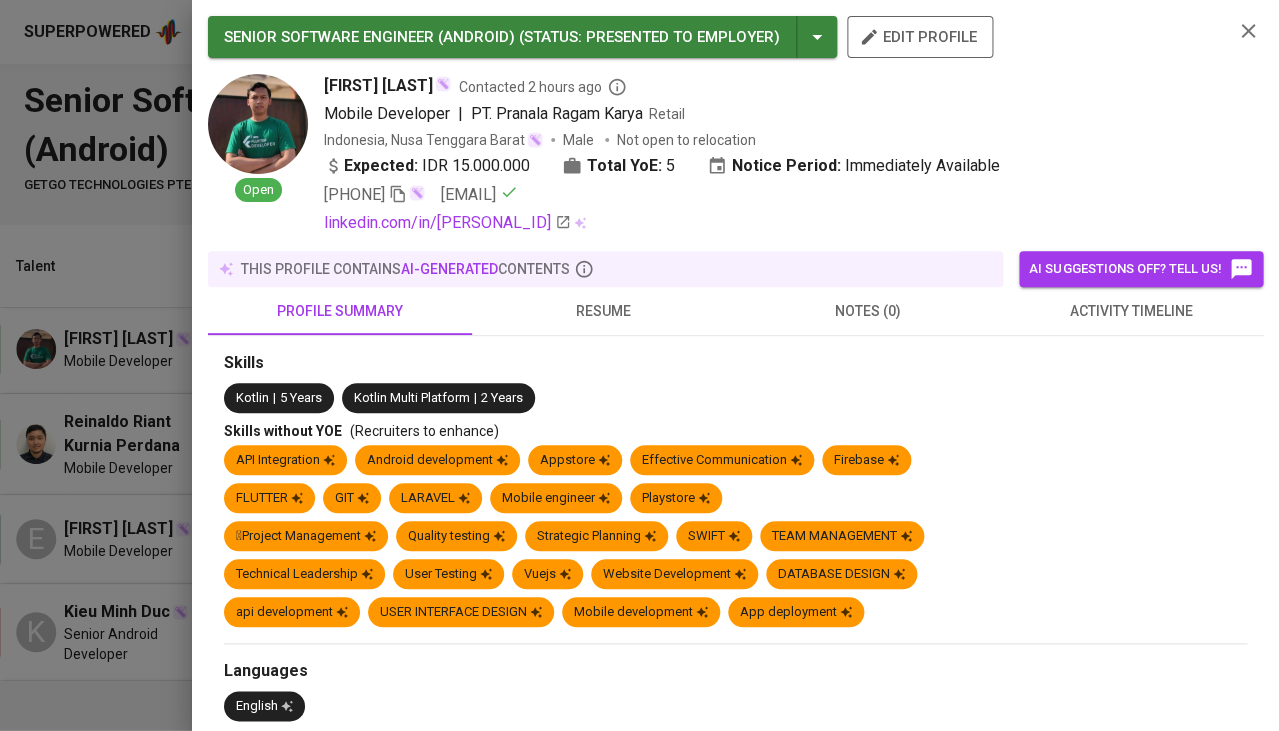 click at bounding box center [639, 365] 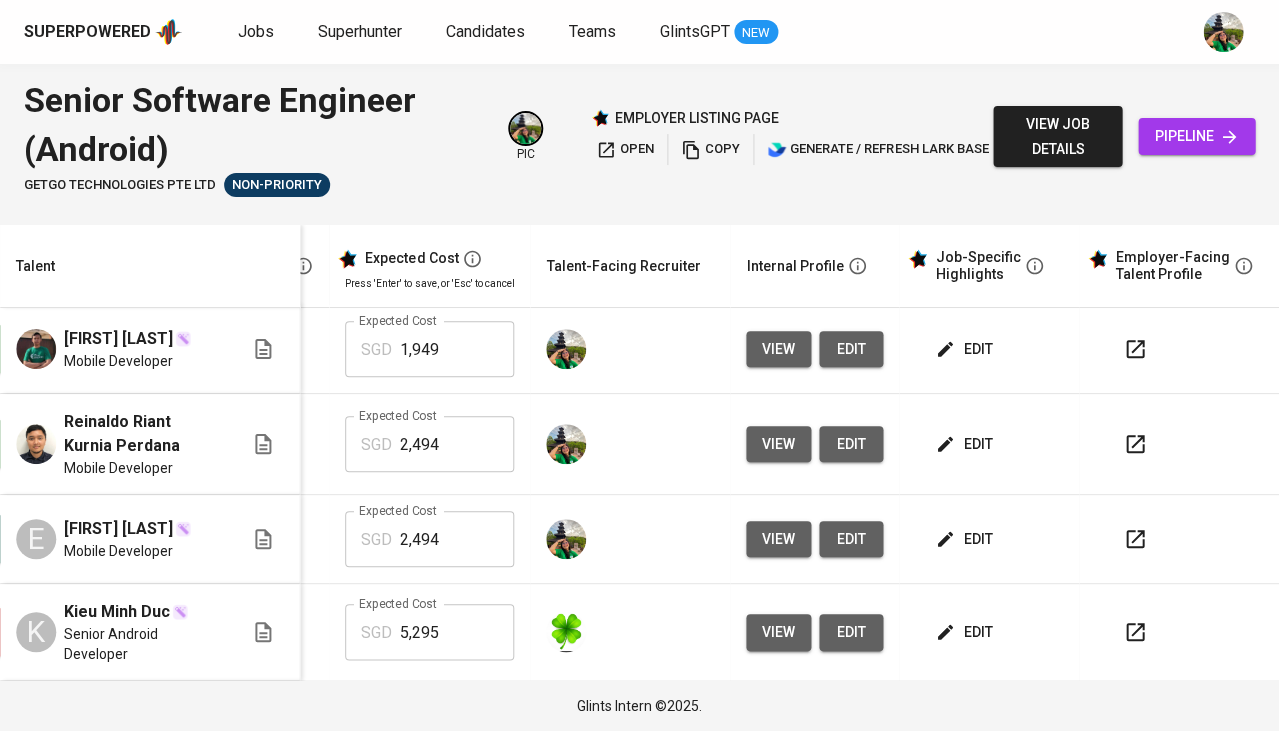 click on "pipeline" at bounding box center (1196, 136) 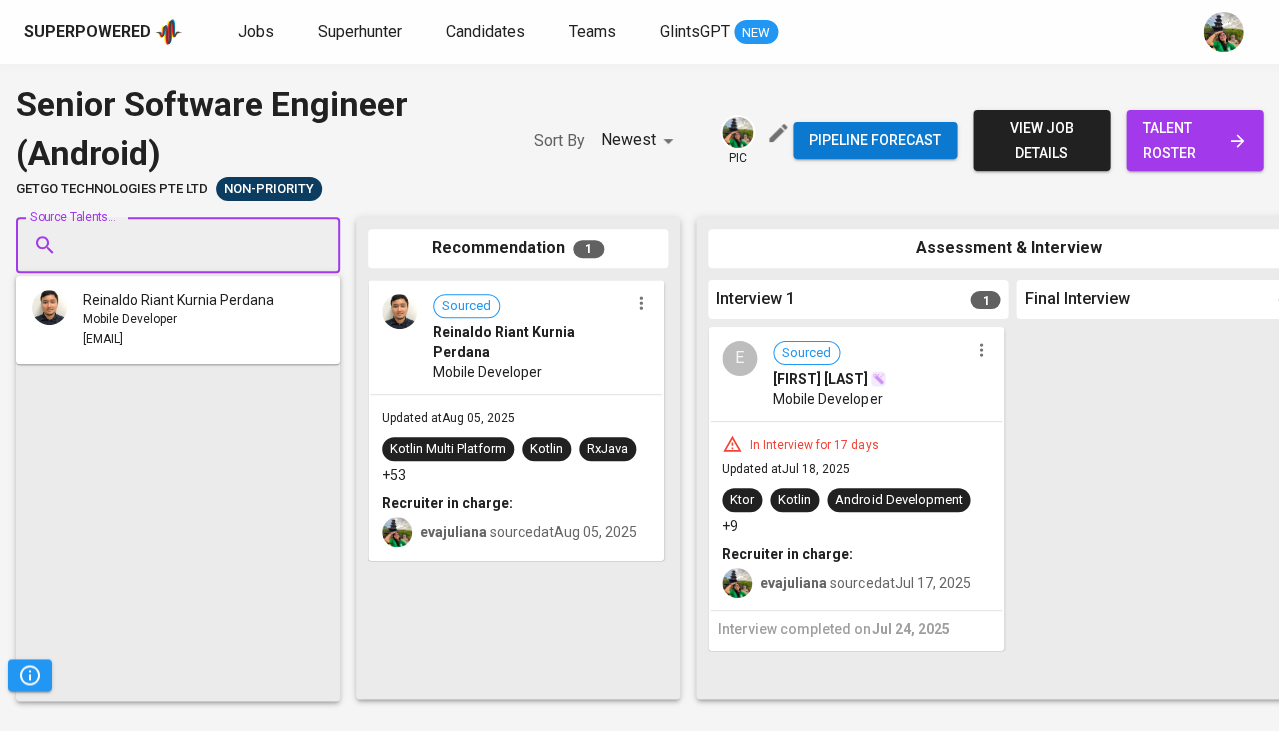 click on "Source Talents..." at bounding box center (170, 245) 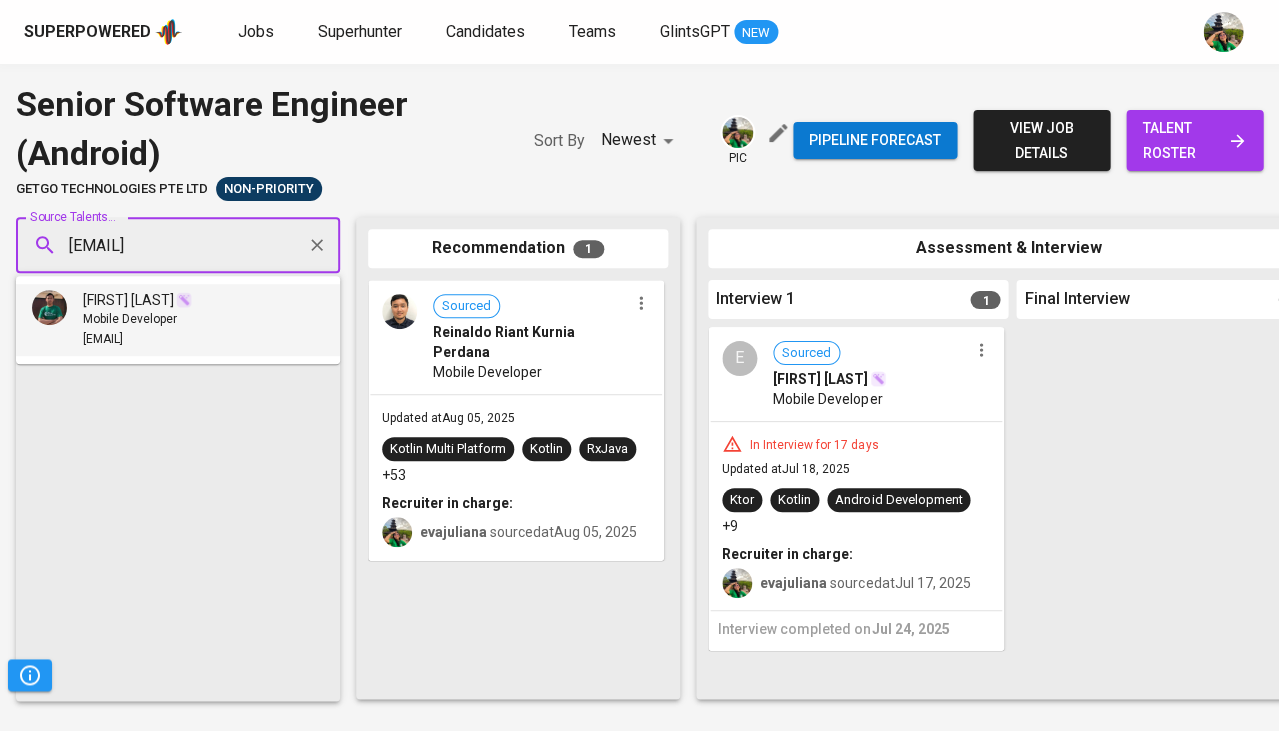 click on "[FIRST] [LAST]" at bounding box center [128, 300] 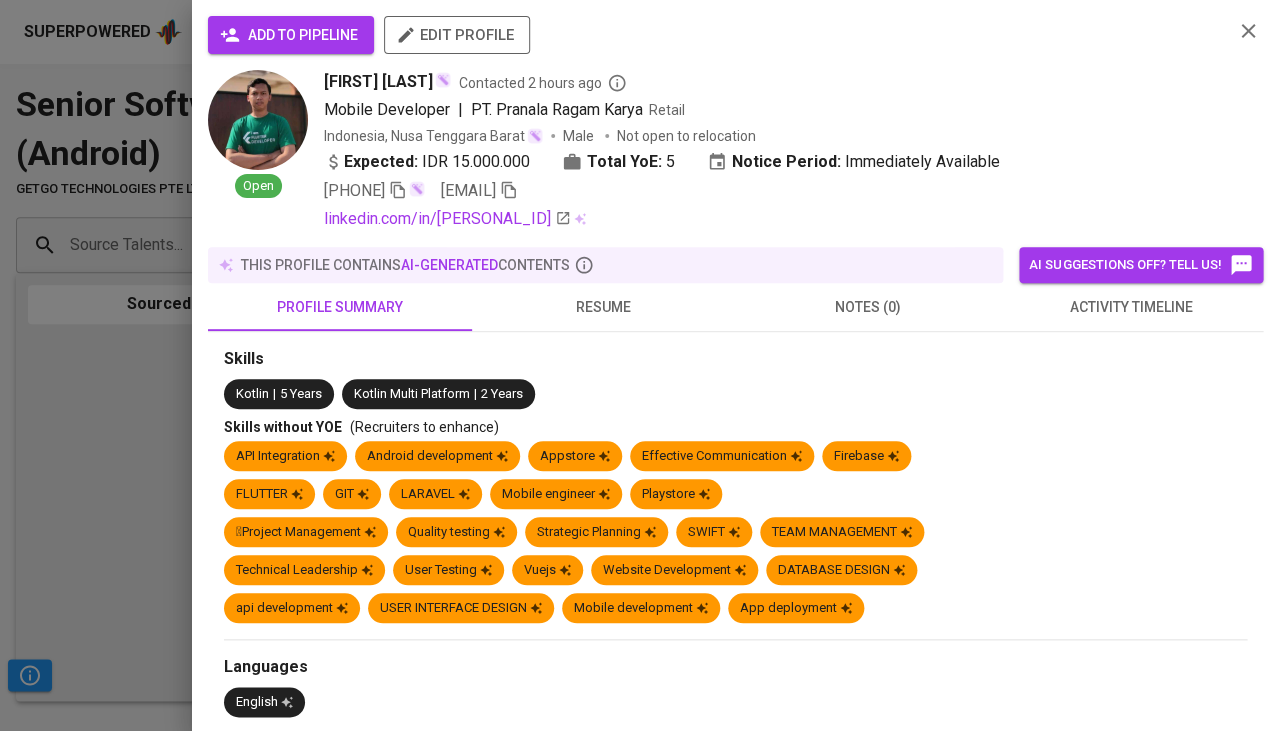 click on "add to pipeline" at bounding box center (291, 35) 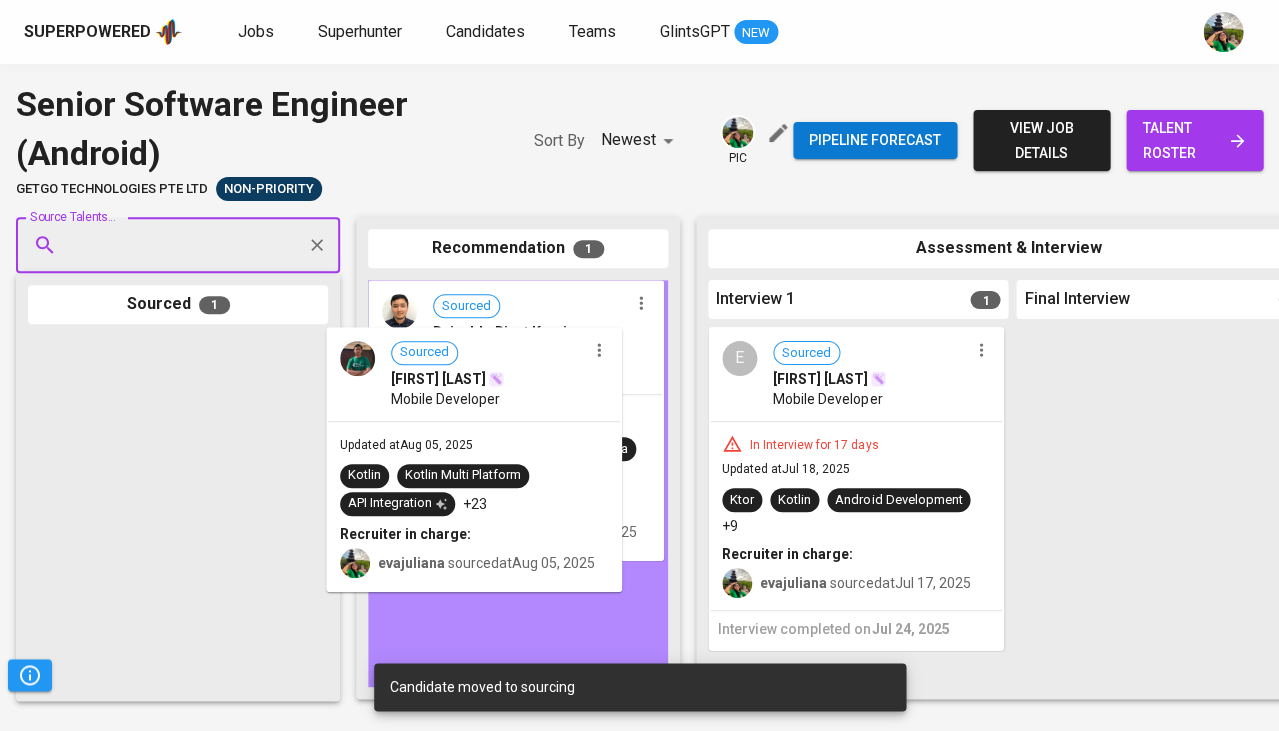 drag, startPoint x: 208, startPoint y: 399, endPoint x: 540, endPoint y: 397, distance: 332.006 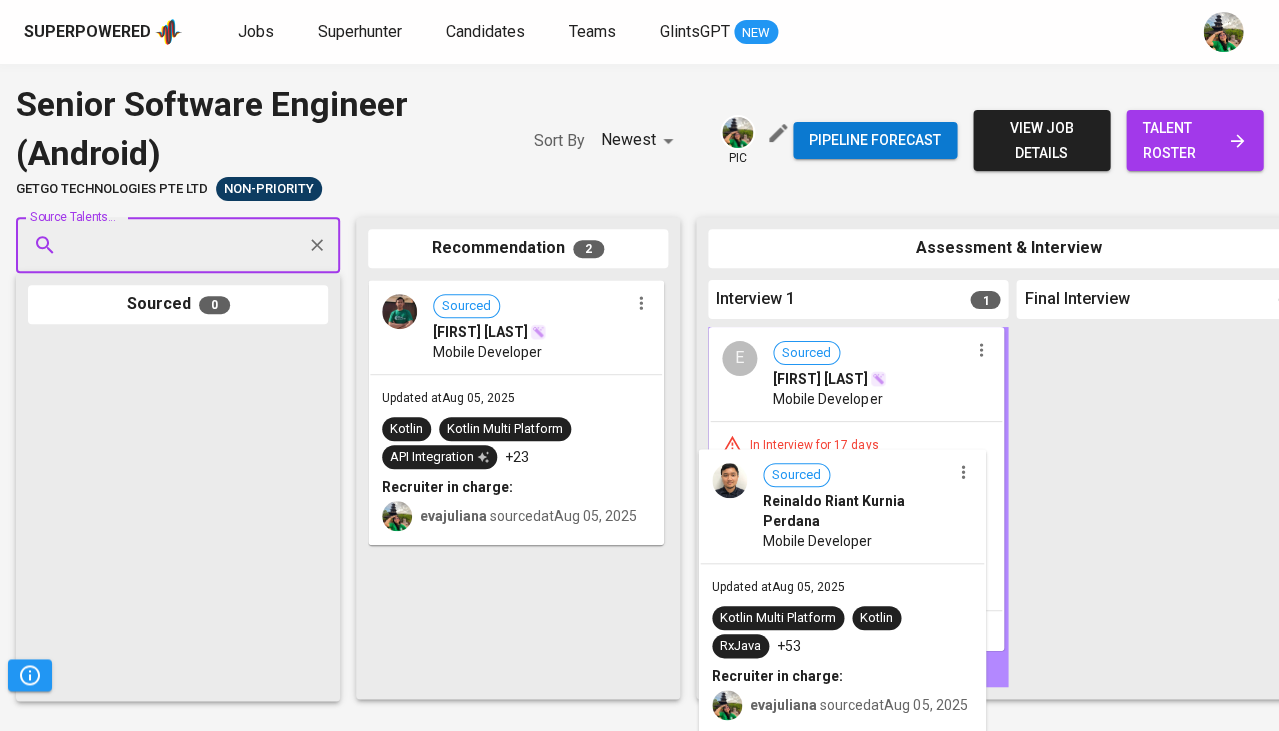 drag, startPoint x: 528, startPoint y: 637, endPoint x: 863, endPoint y: 536, distance: 349.89426 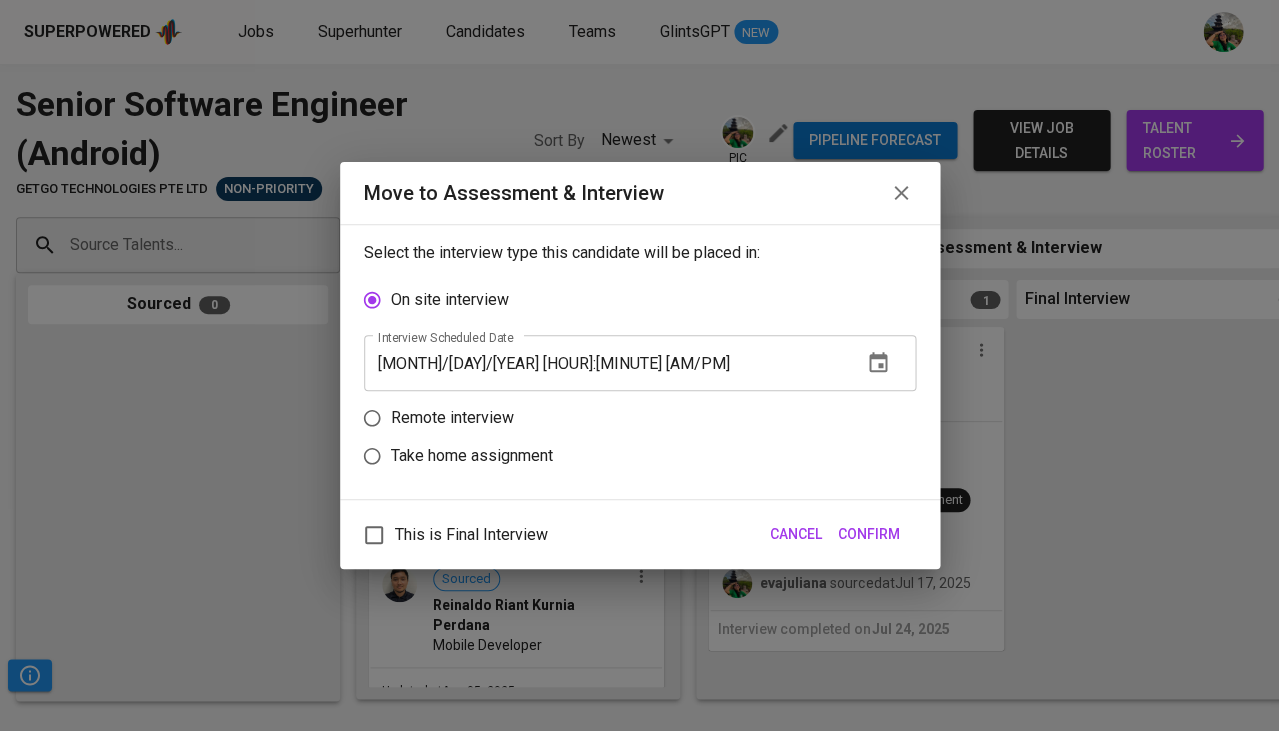 click on "Remote interview" at bounding box center (626, 418) 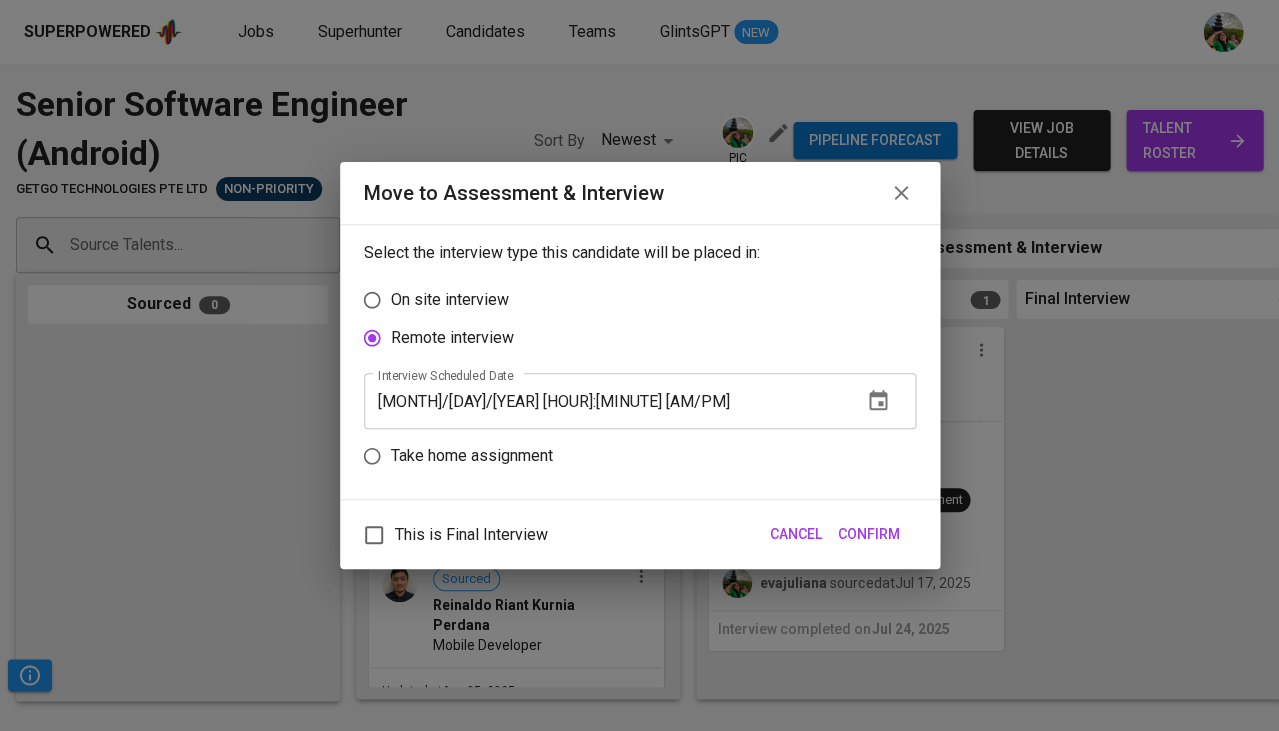 click 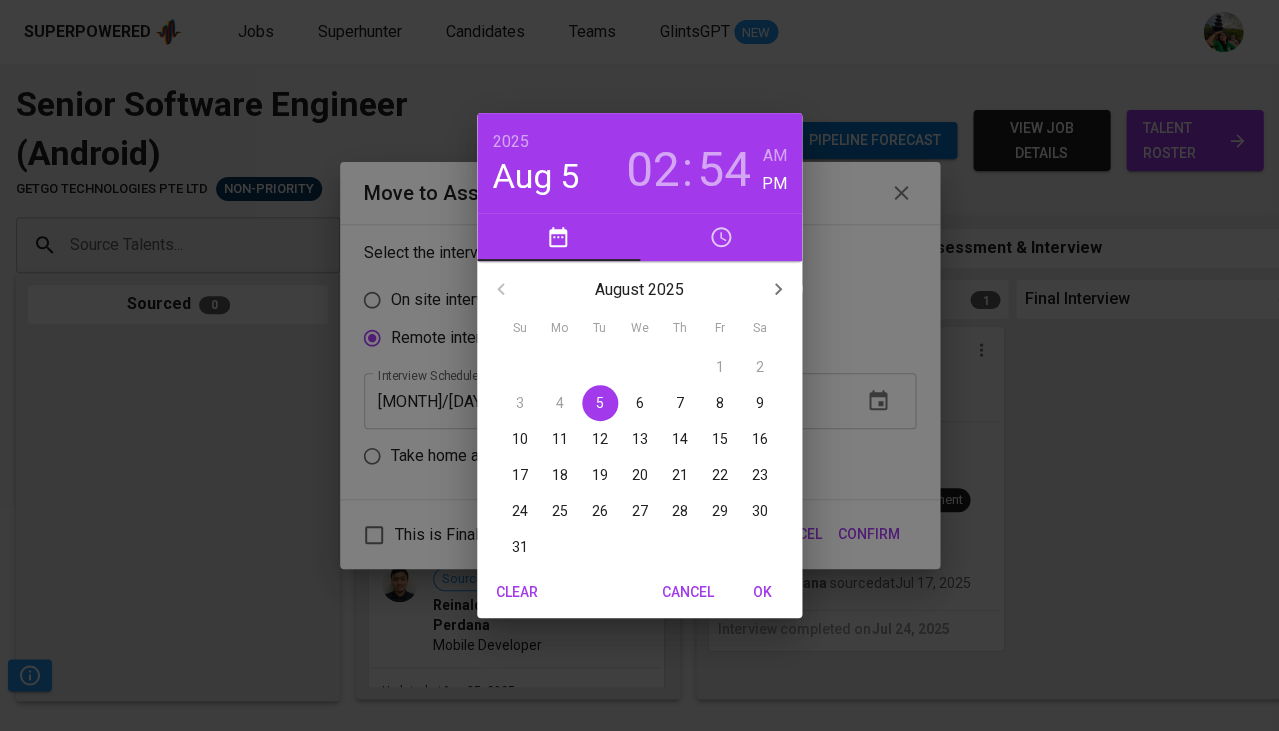 click on "7" at bounding box center (680, 403) 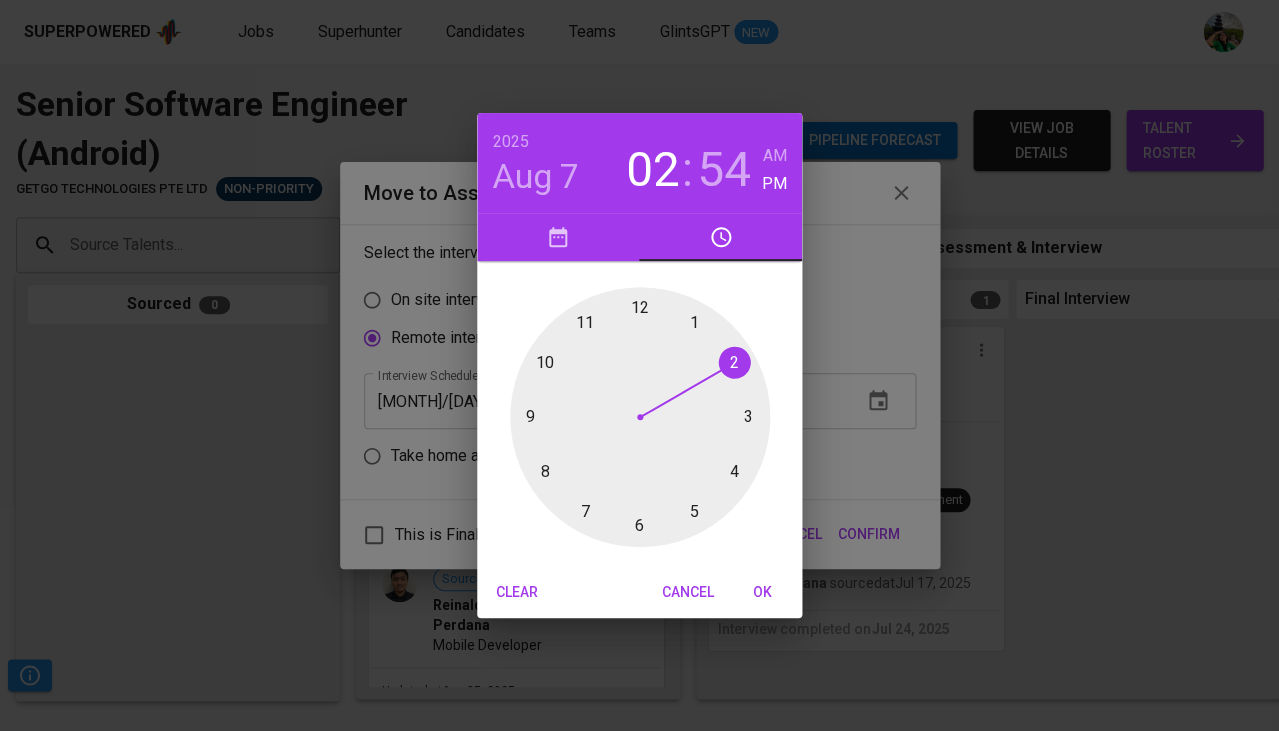 click at bounding box center (640, 417) 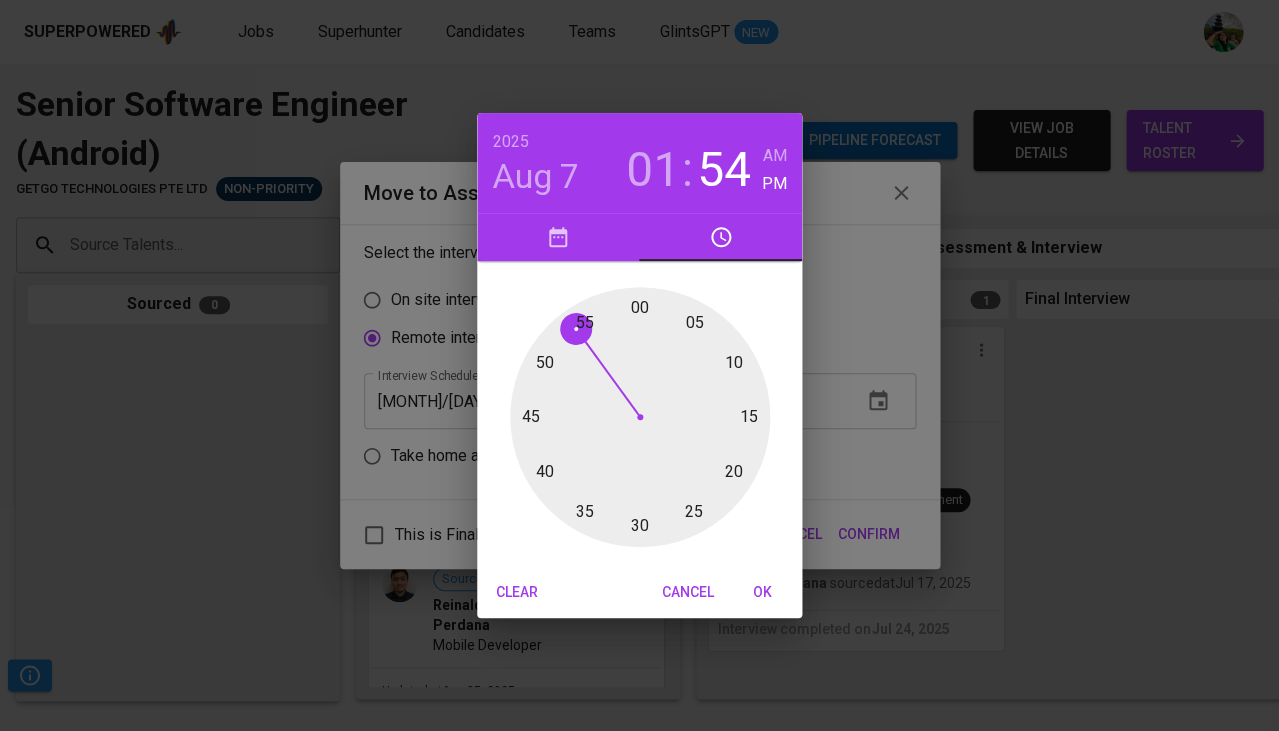click at bounding box center (640, 417) 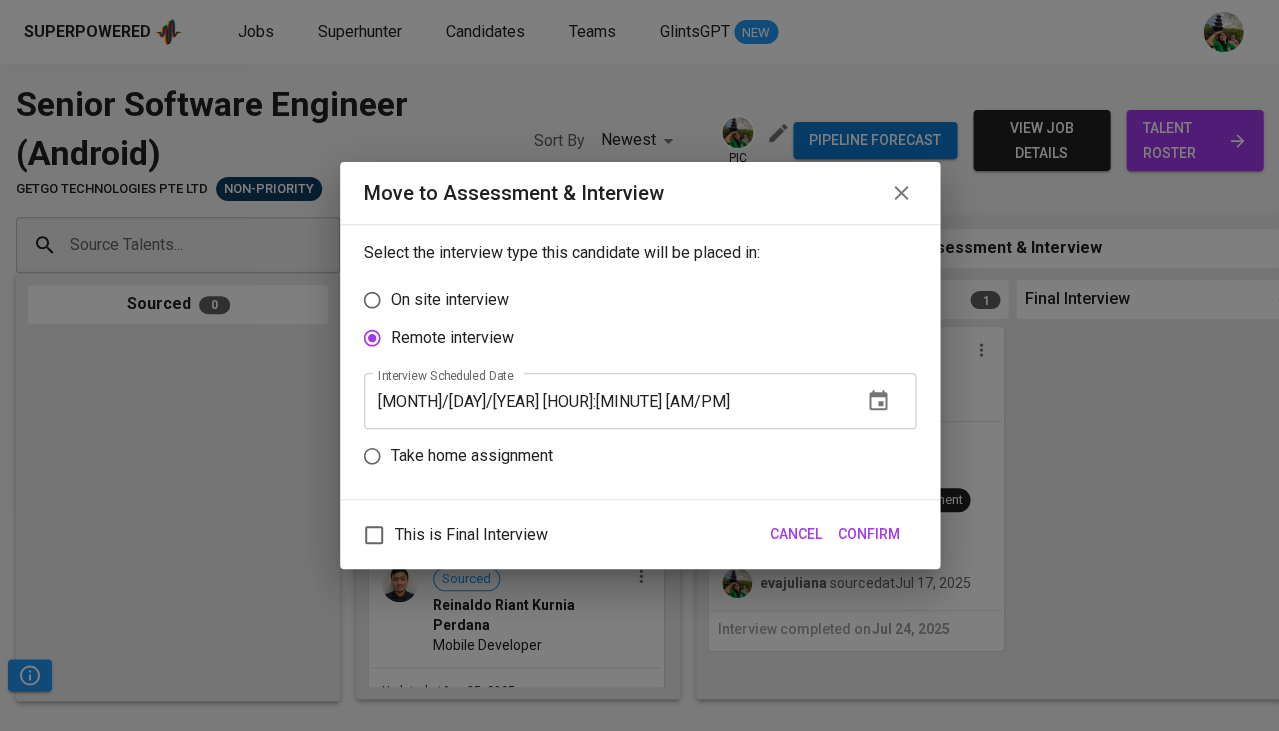 click on "Confirm" at bounding box center [869, 534] 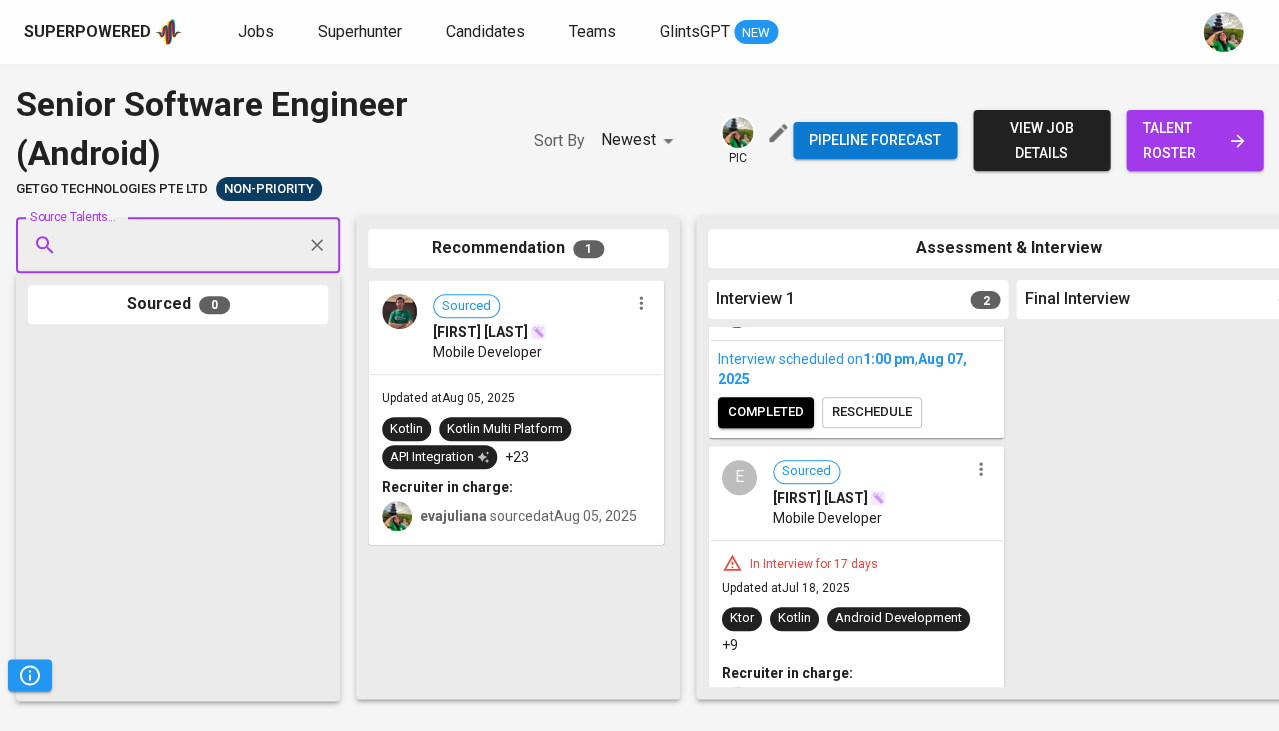 scroll, scrollTop: 267, scrollLeft: 0, axis: vertical 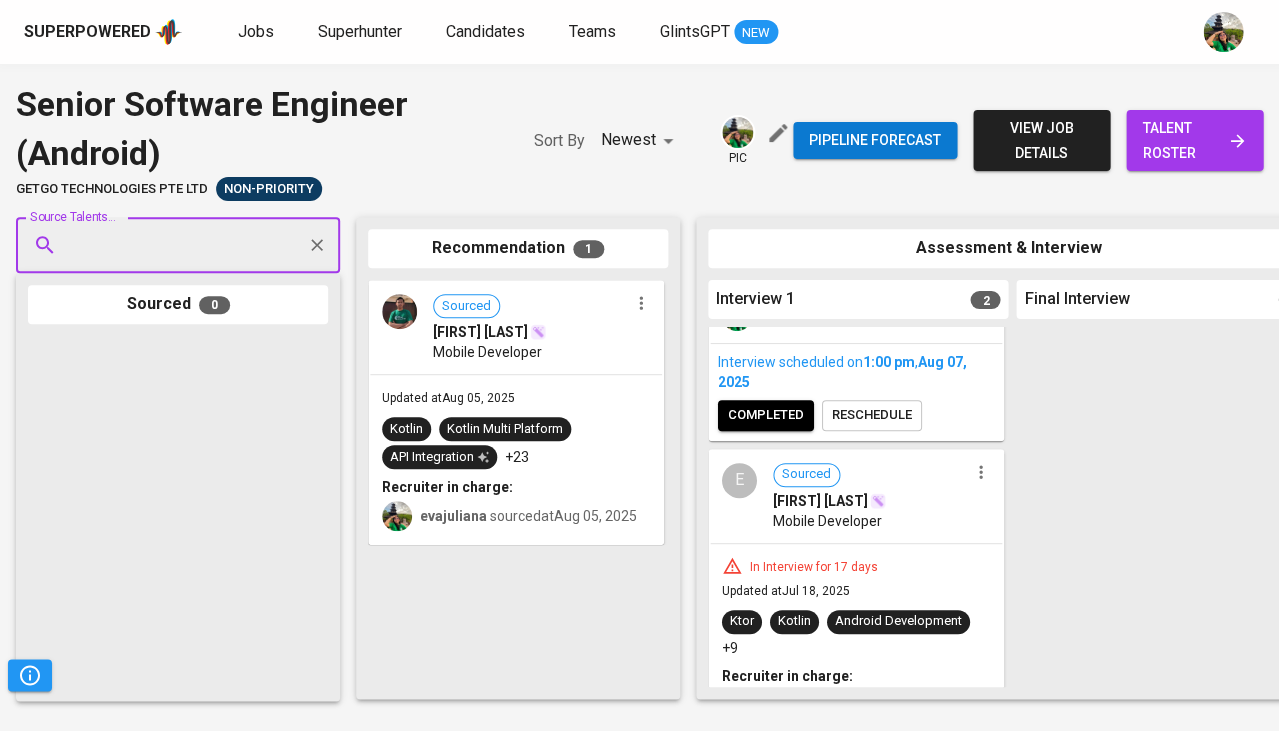 click 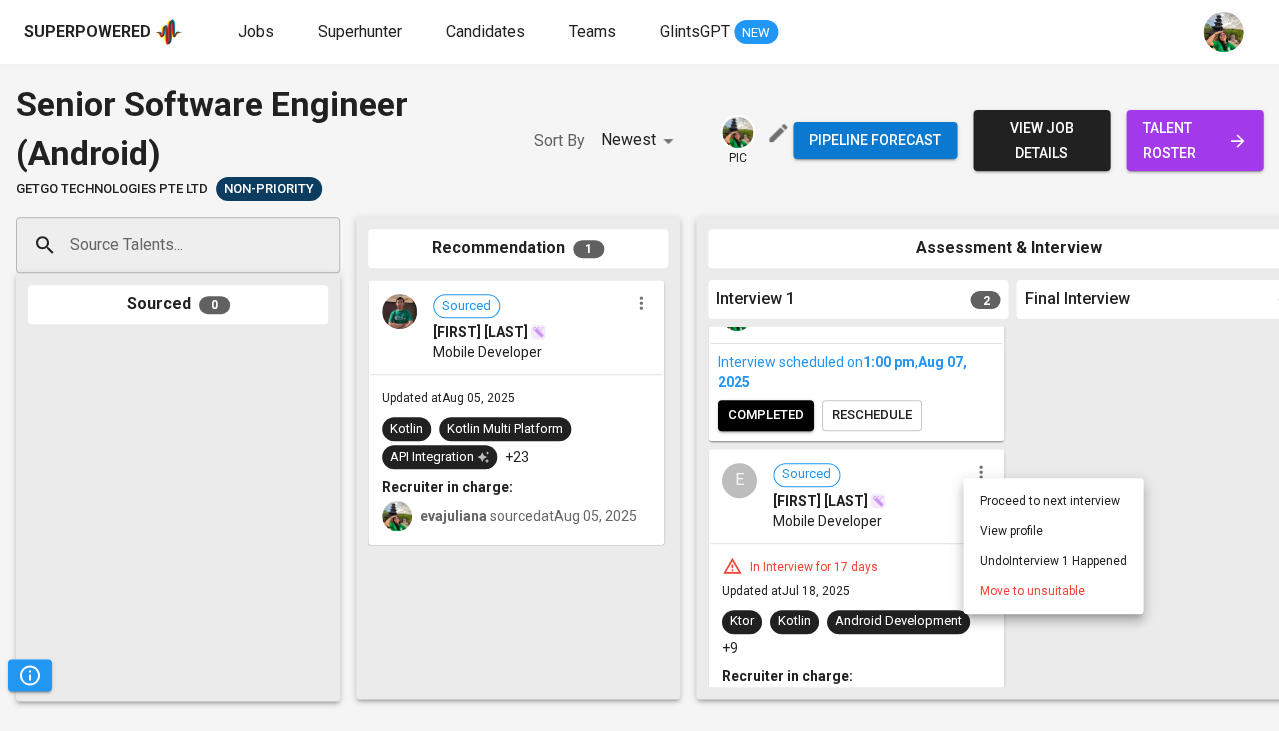 click on "Undo  Interview 1 Happened" at bounding box center (1053, 561) 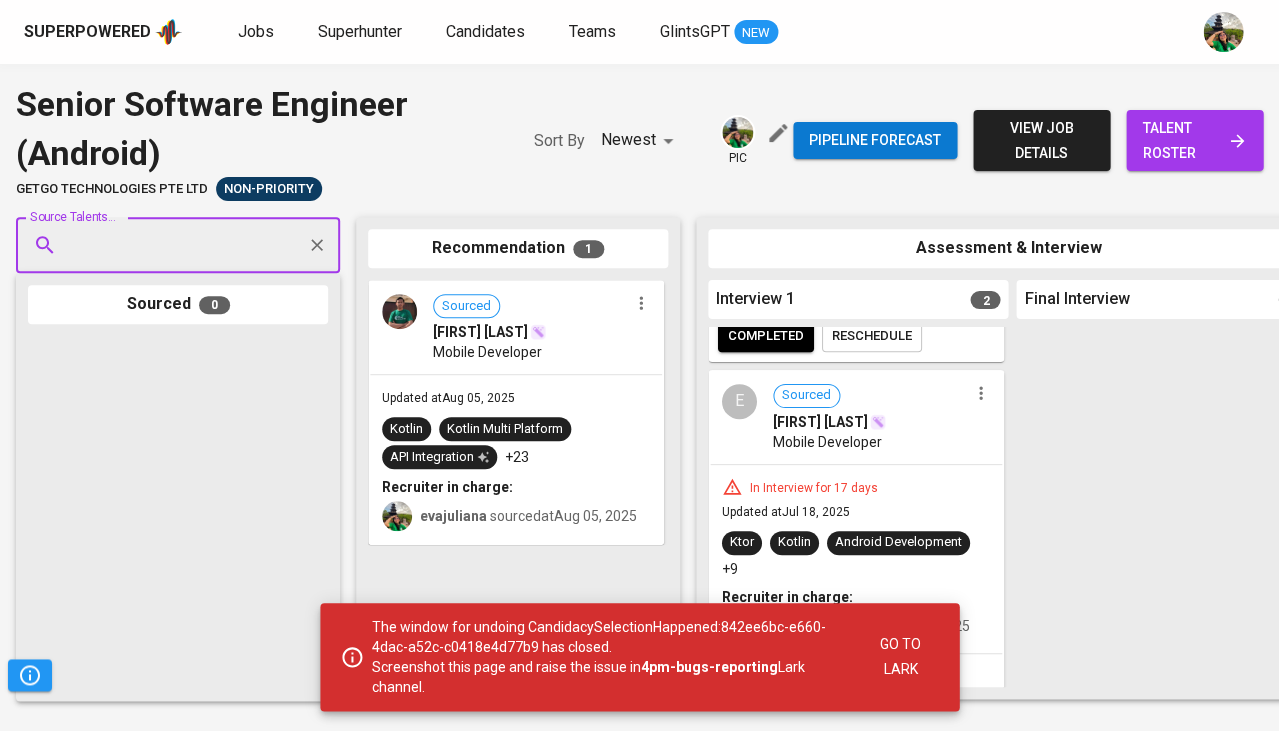 scroll, scrollTop: 345, scrollLeft: 0, axis: vertical 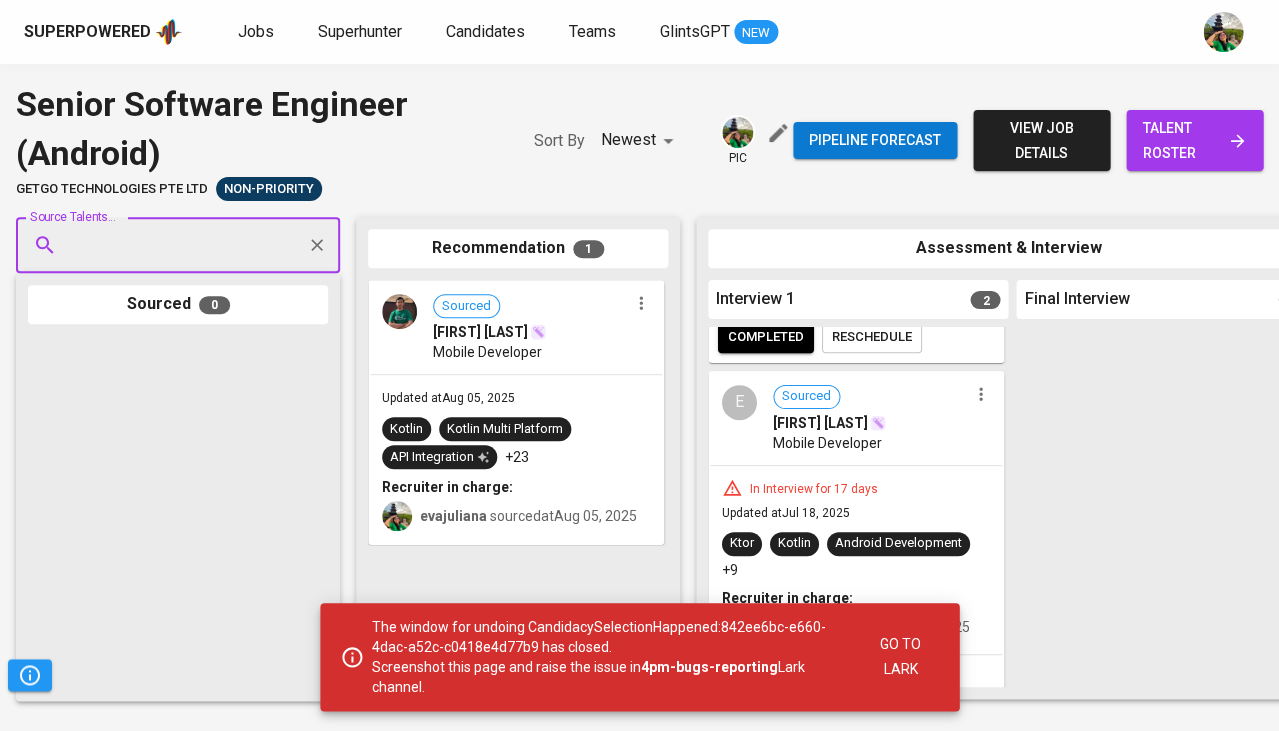 click on "E Sourced edward simarmata Mobile Developer" at bounding box center [856, 419] 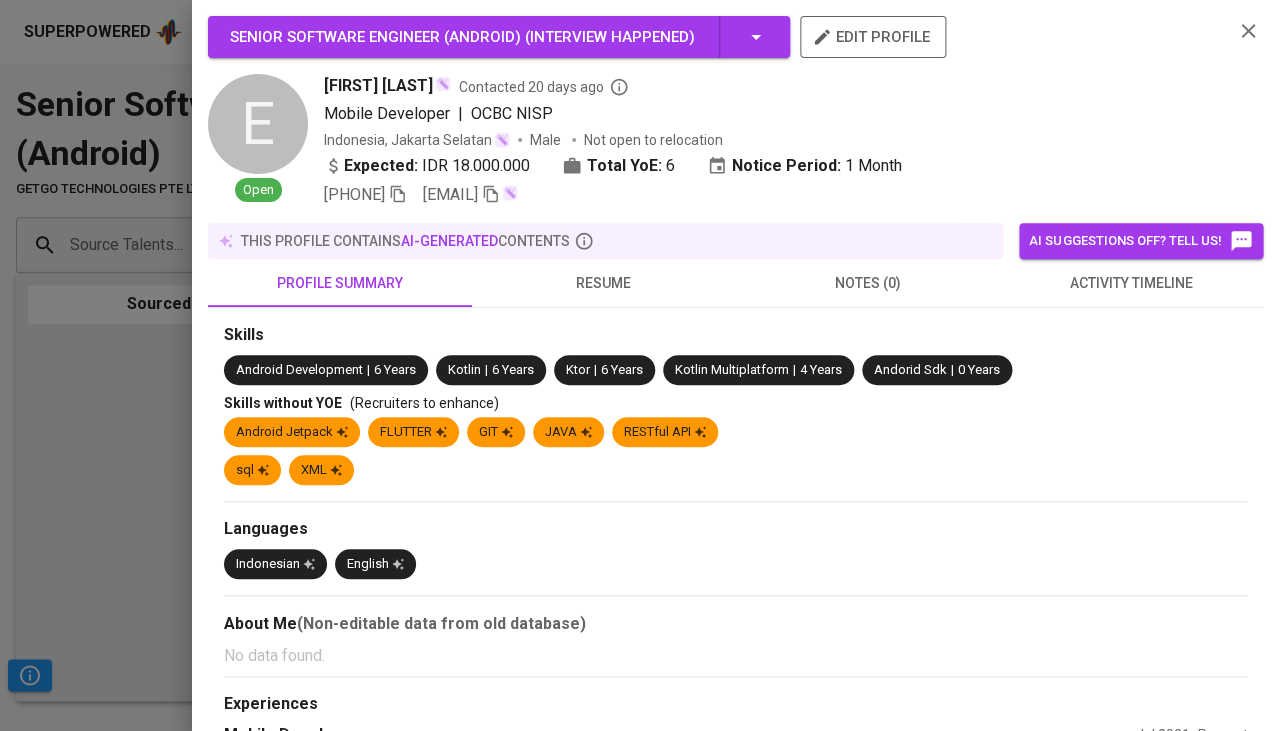 click 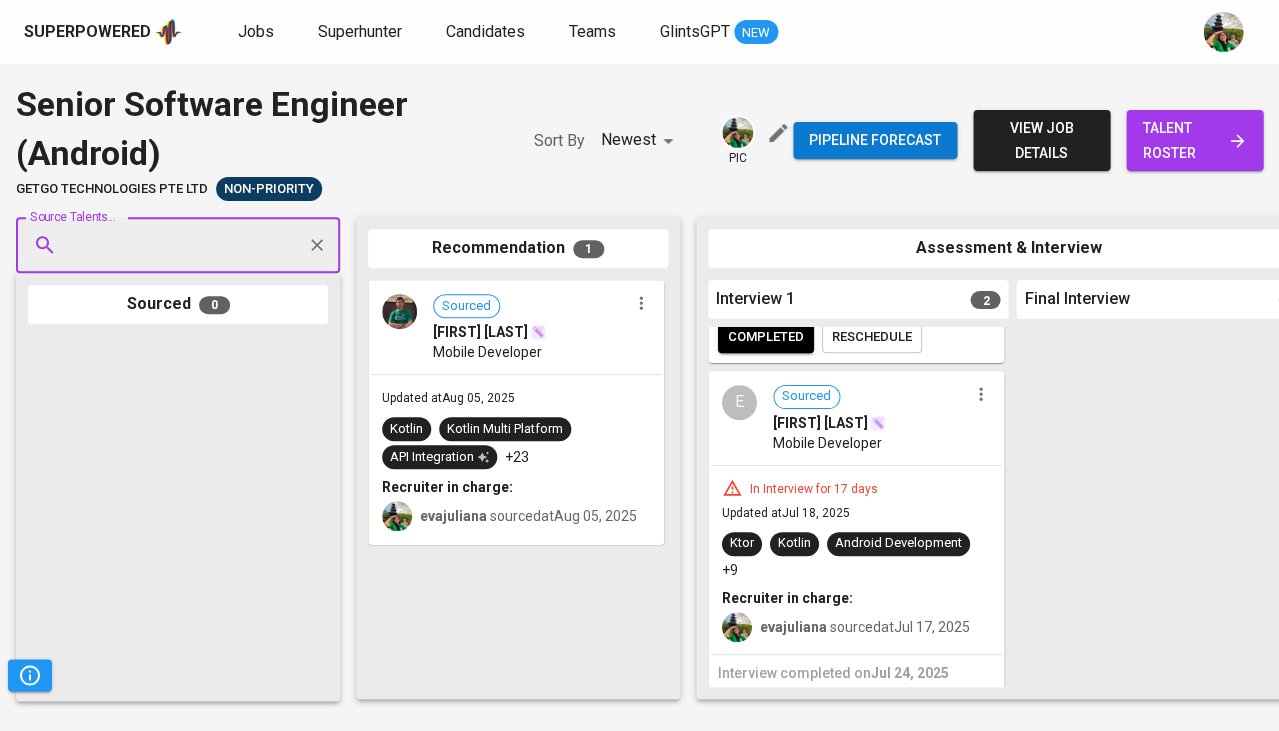click 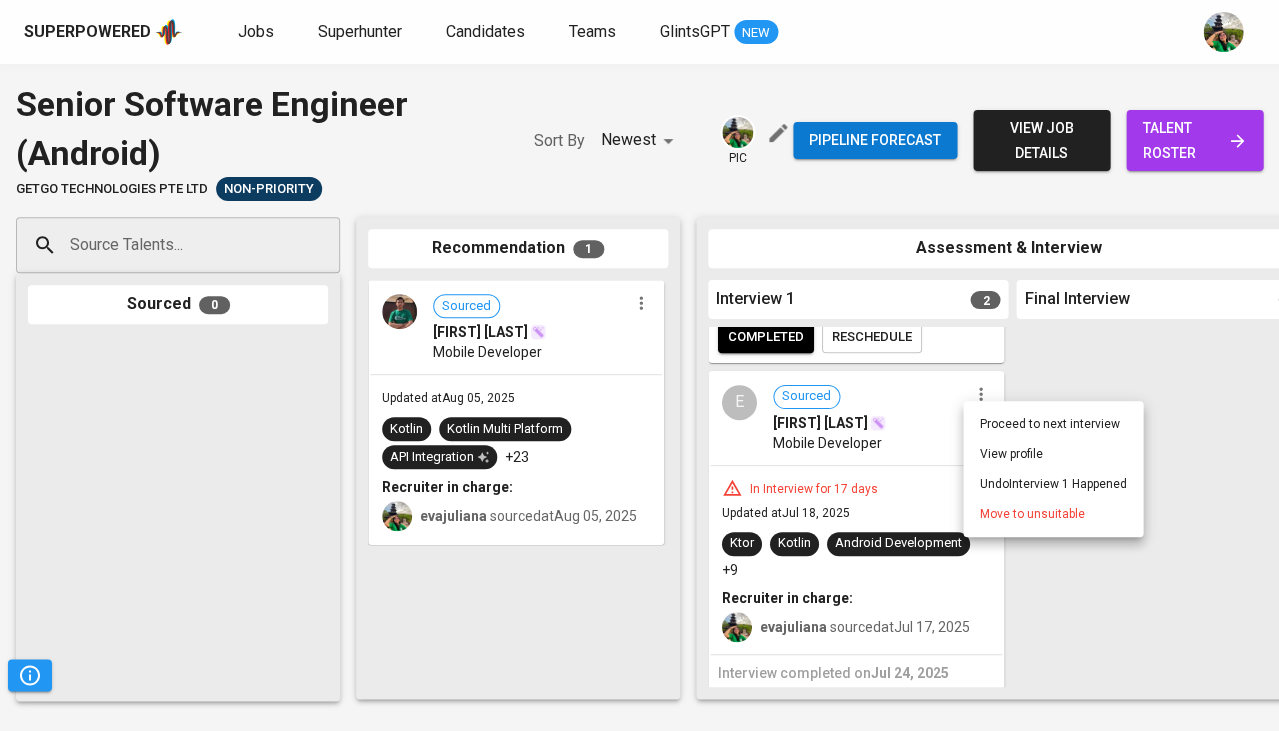 click on "Undo  Interview 1 Happened" at bounding box center (1053, 484) 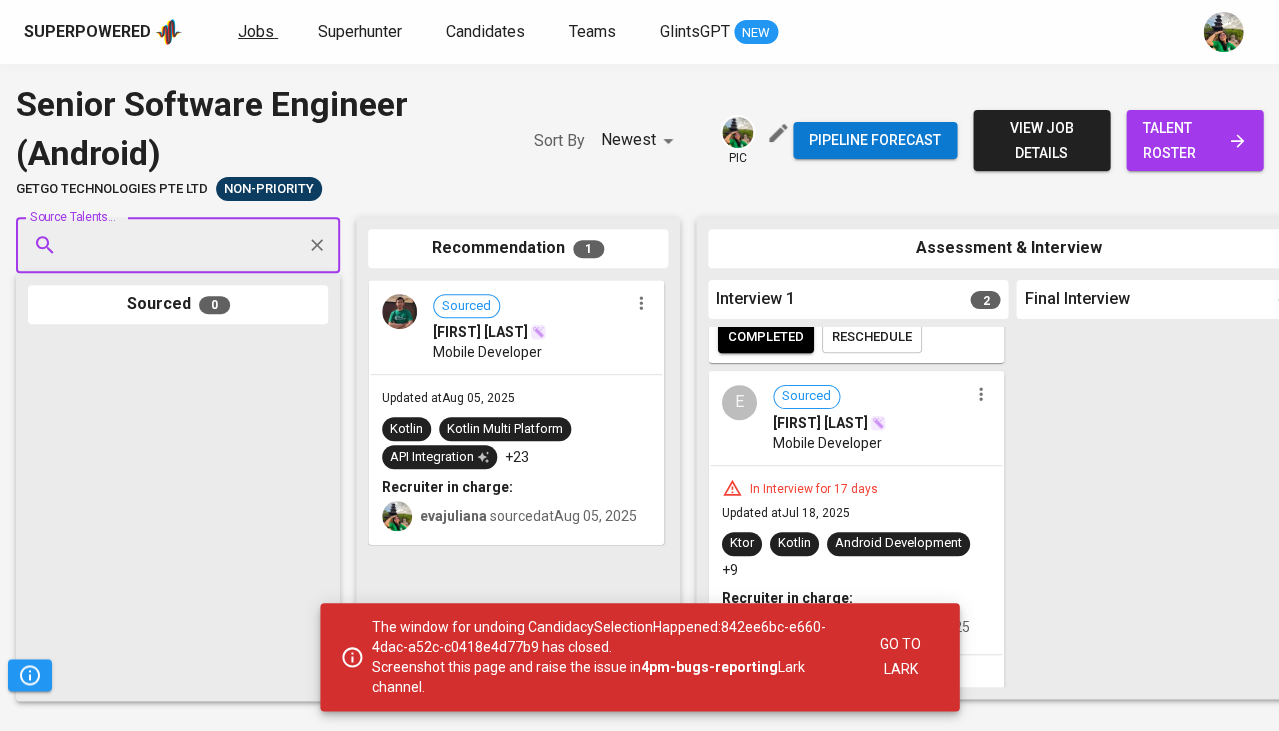 click on "Jobs" at bounding box center (256, 31) 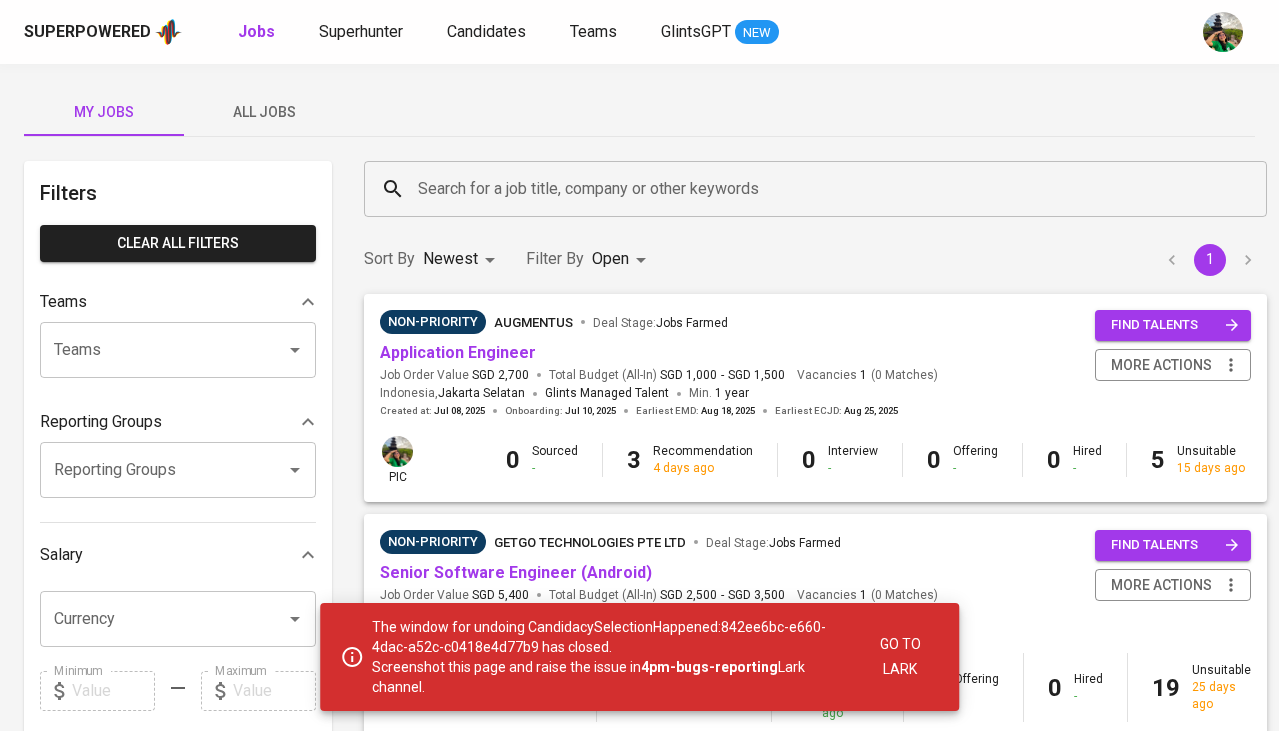 scroll, scrollTop: 0, scrollLeft: 0, axis: both 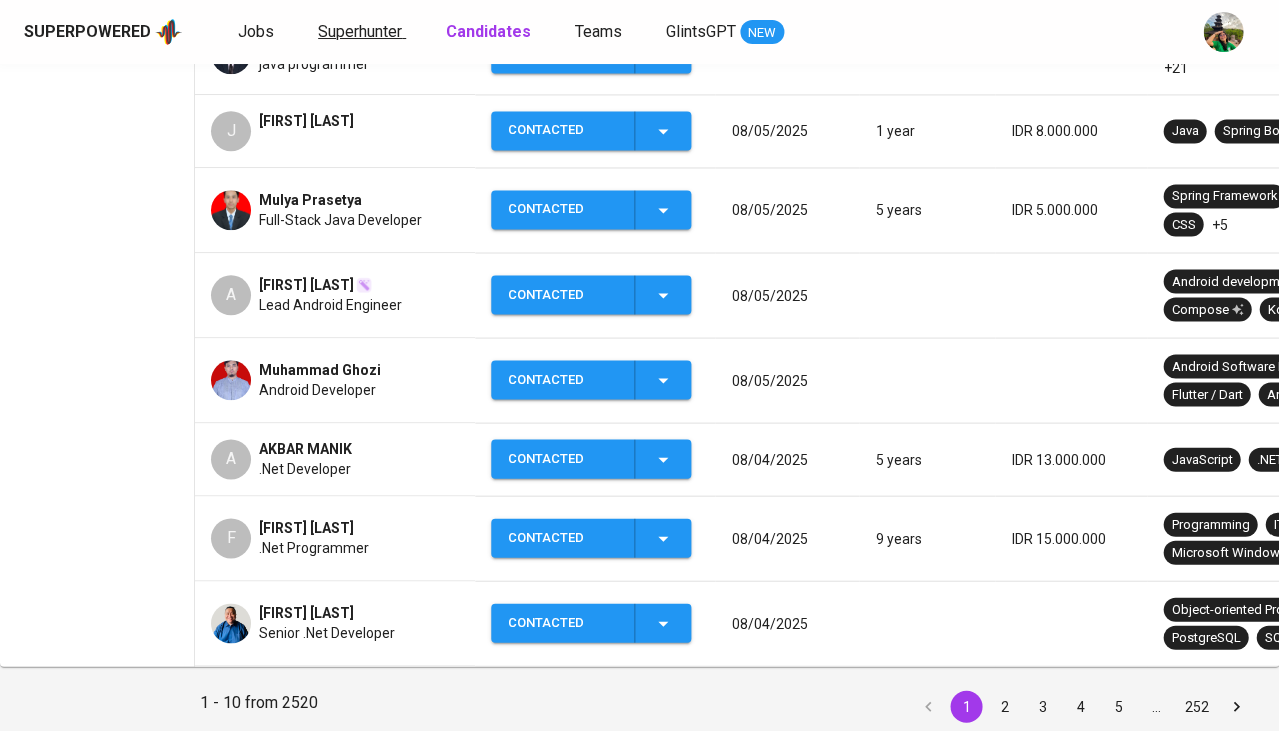 click on "Superhunter" at bounding box center (360, 31) 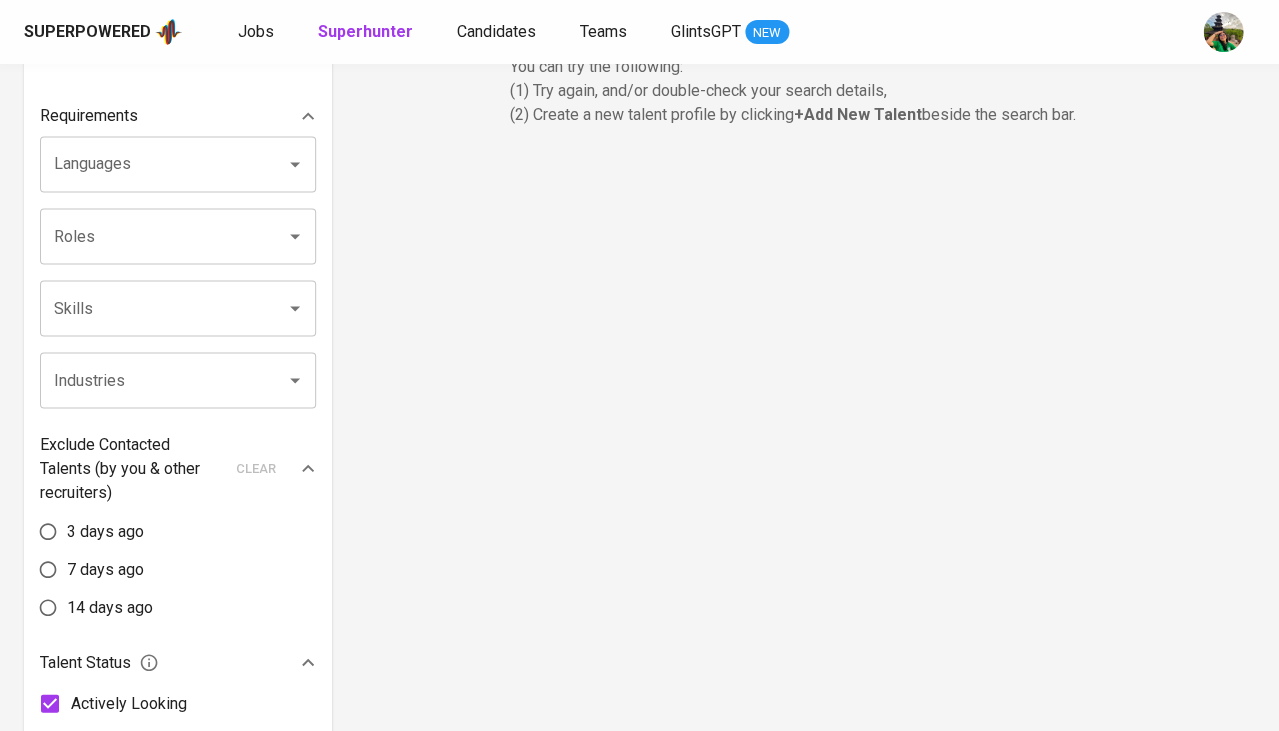 scroll, scrollTop: 0, scrollLeft: 0, axis: both 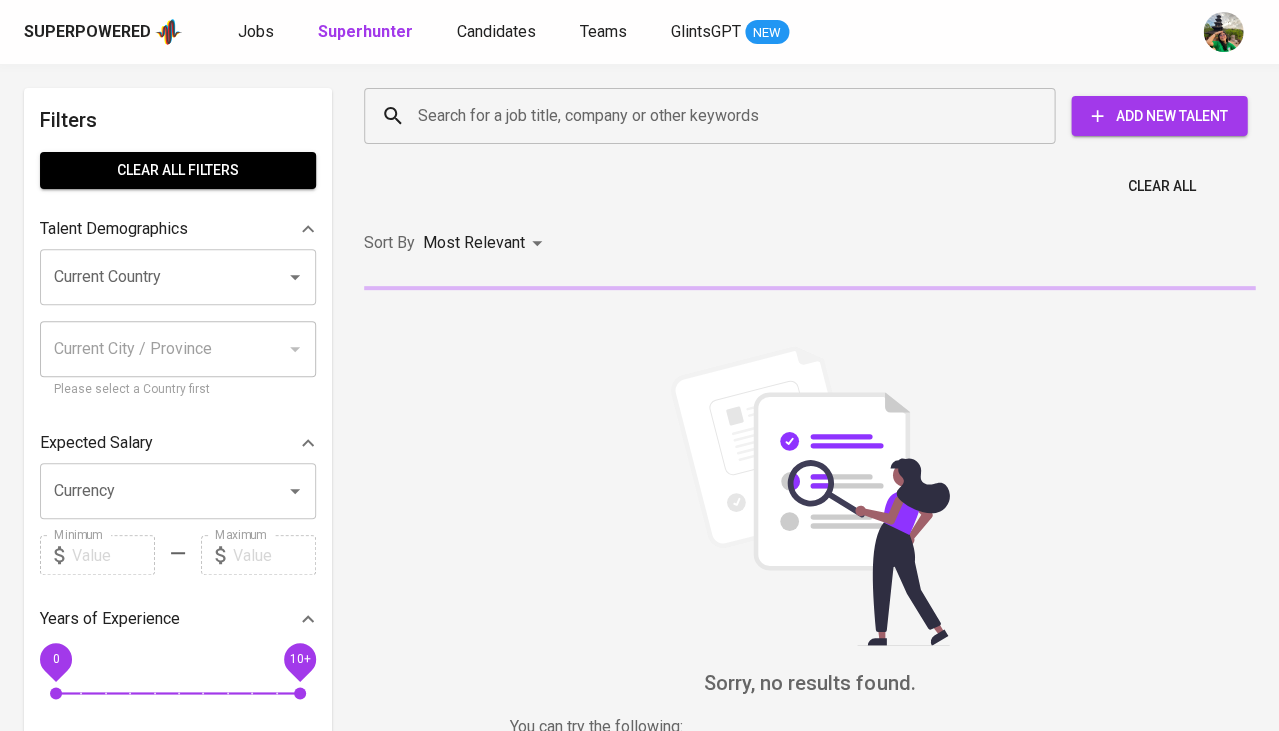 click on "Current Country" at bounding box center (150, 277) 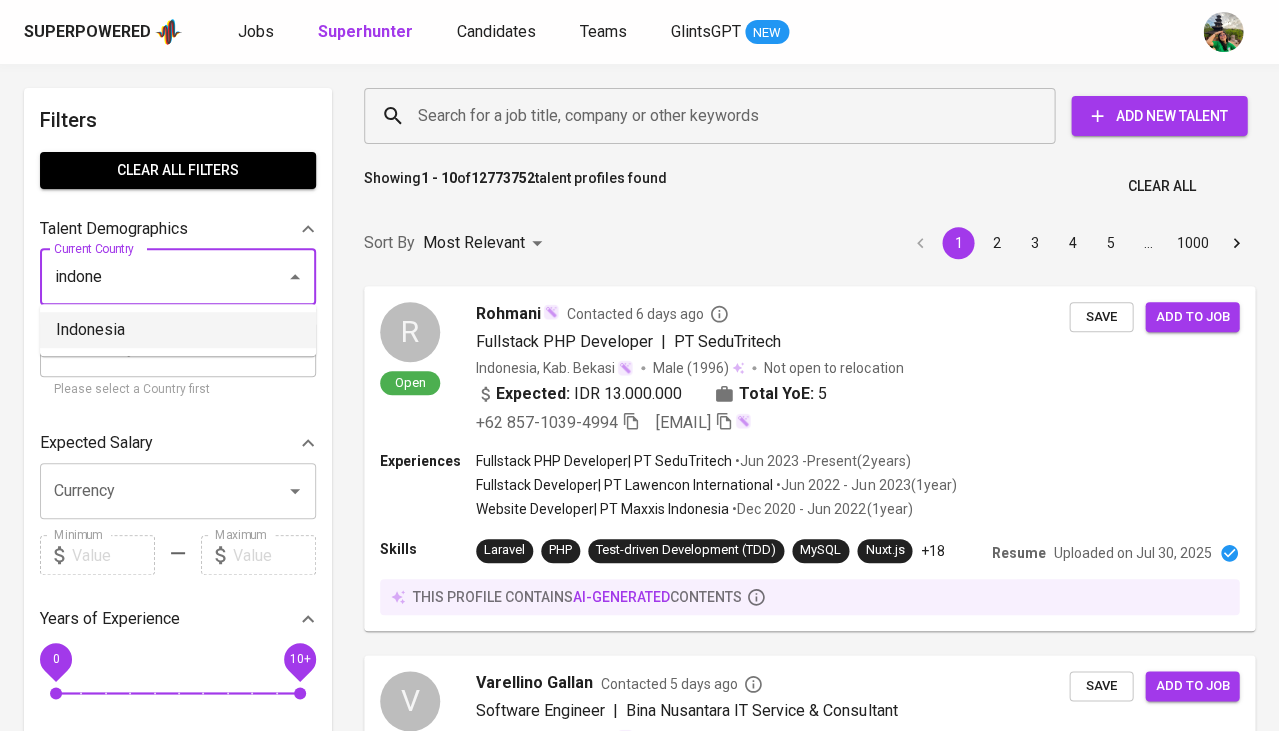 click on "Indonesia" at bounding box center [178, 330] 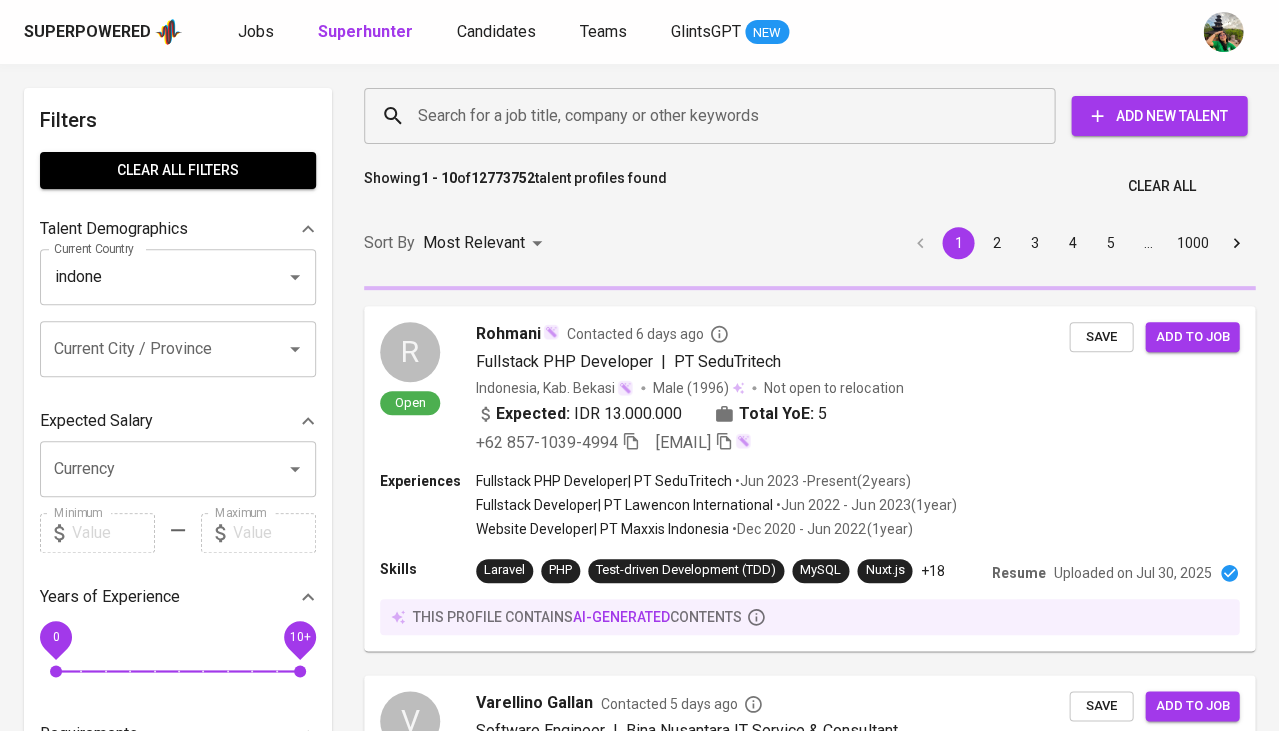 type on "Indonesia" 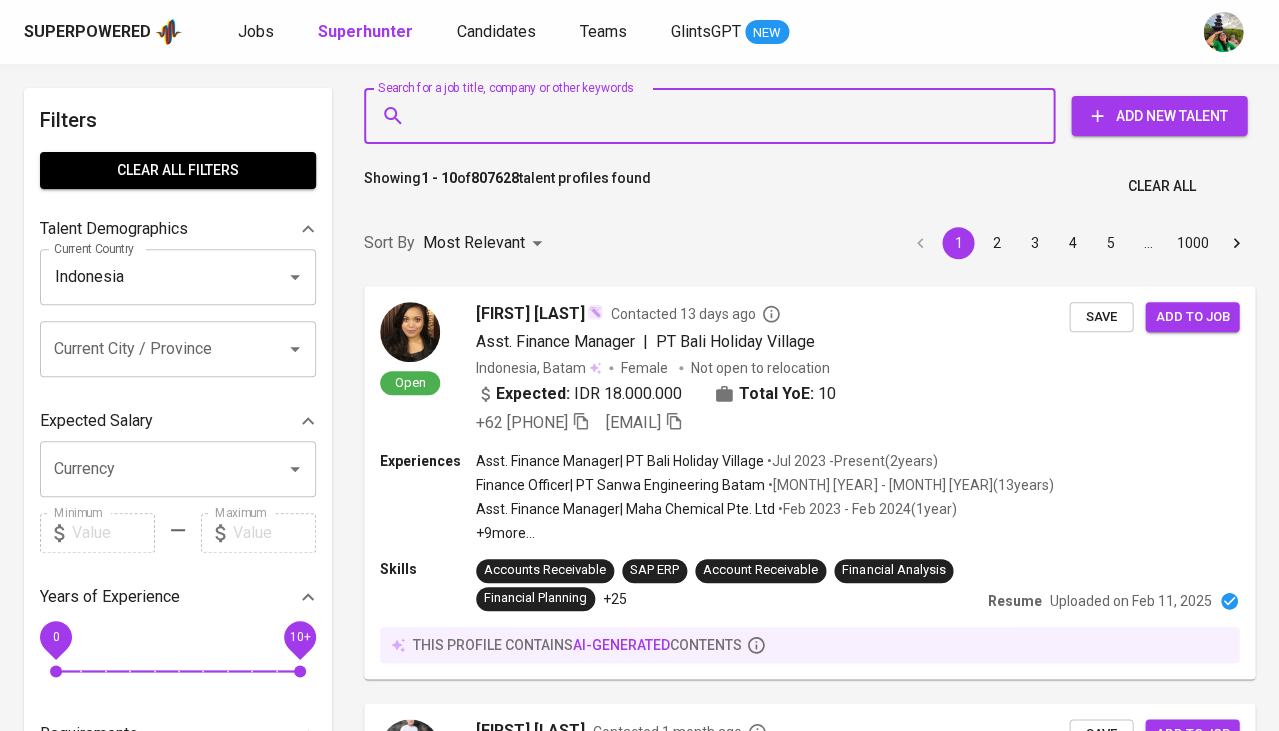 click on "Search for a job title, company or other keywords" at bounding box center (714, 116) 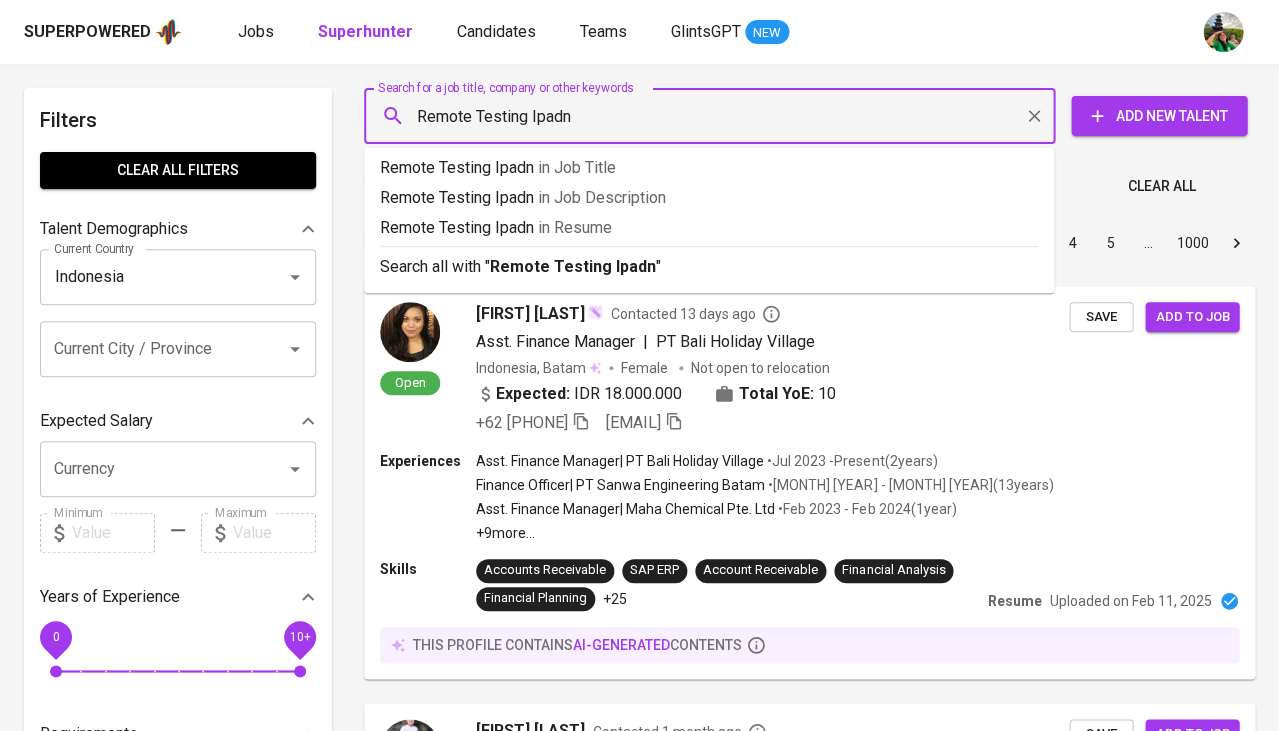 type on "Remote Testing Ipad" 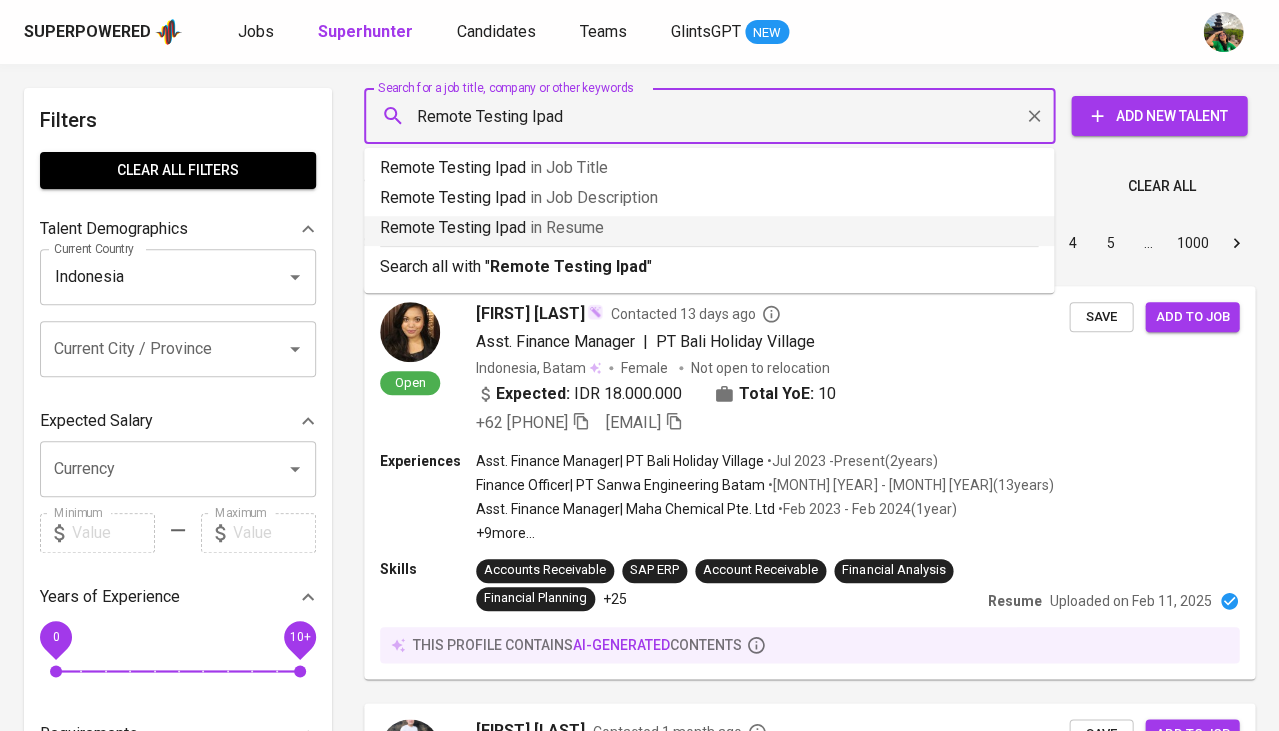 click on "Remote Testing Ipad   in   Resume" at bounding box center [709, 228] 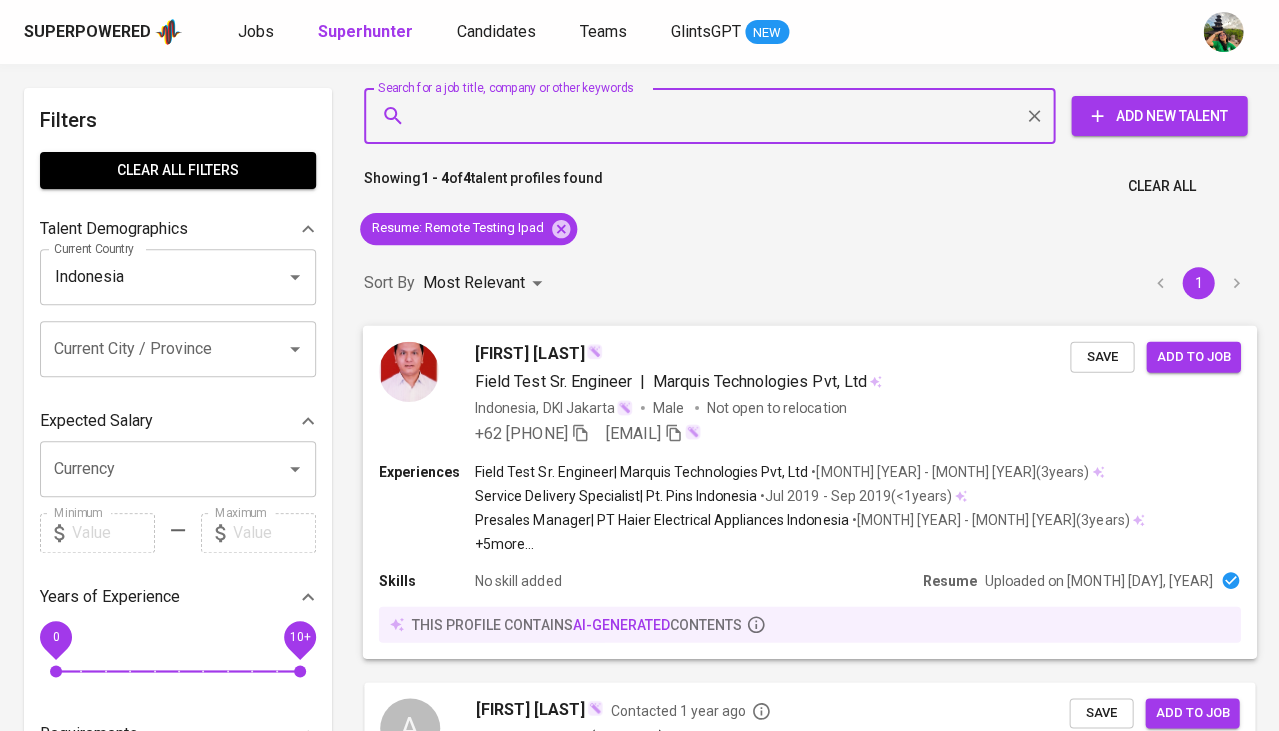 scroll, scrollTop: 0, scrollLeft: 0, axis: both 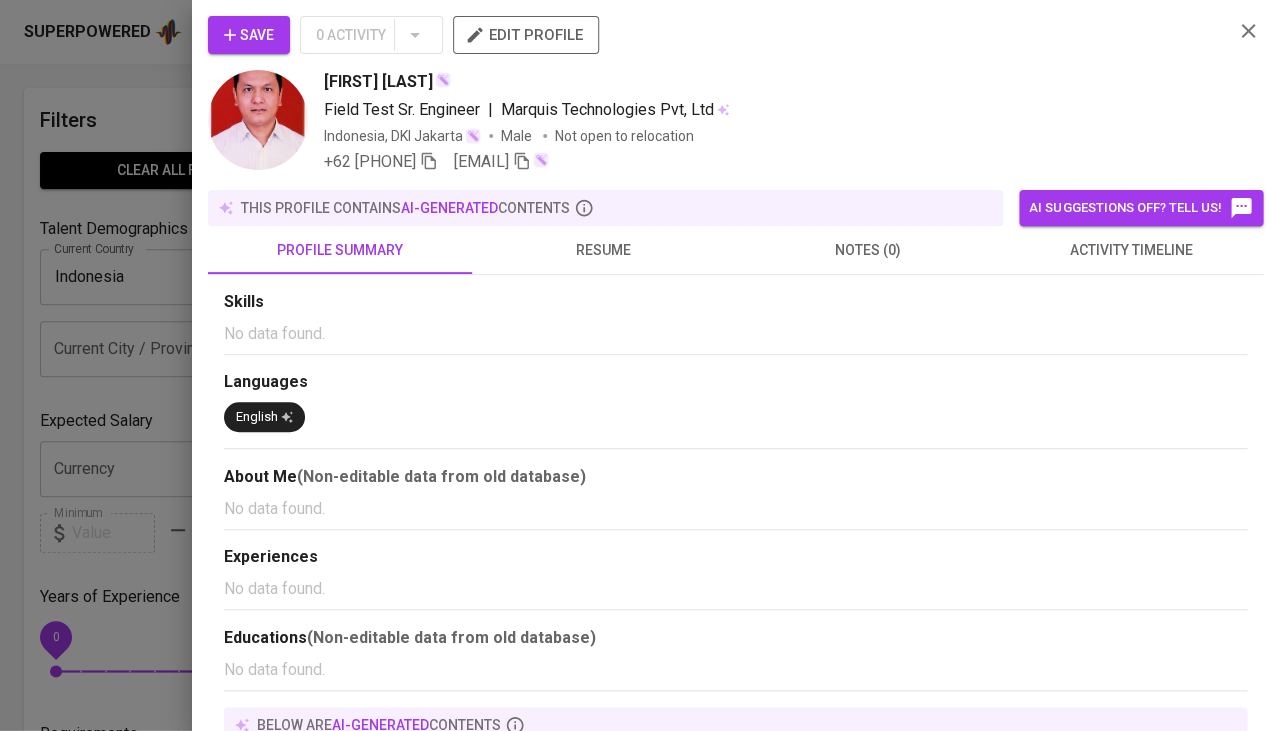 click on "resume" at bounding box center (604, 250) 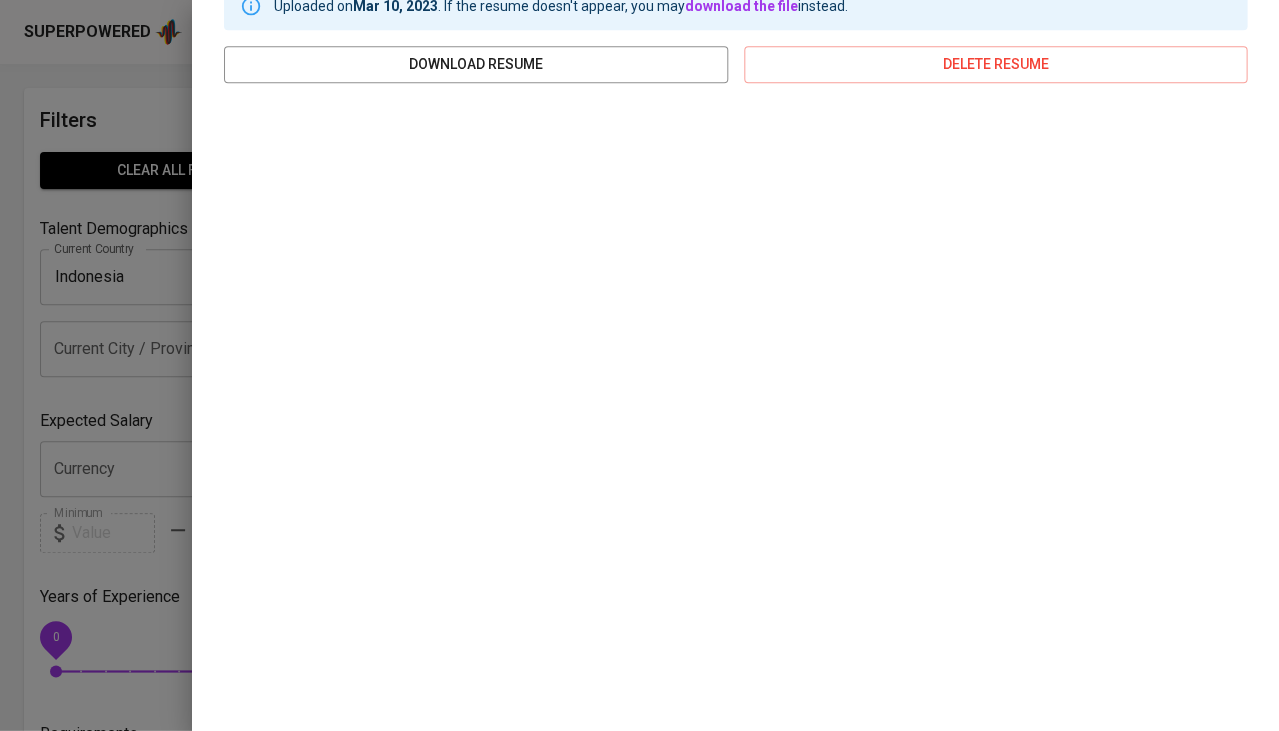 scroll, scrollTop: 309, scrollLeft: 0, axis: vertical 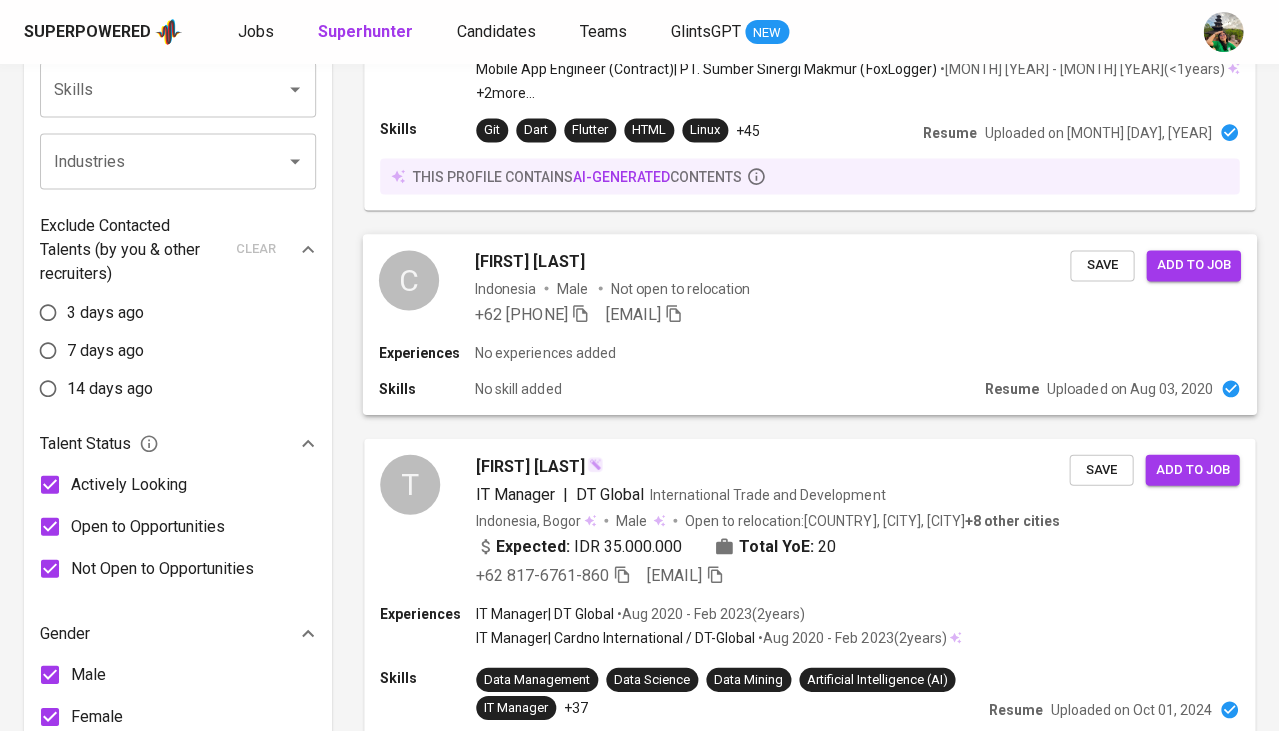 click on "[FIRST] [LAST]" at bounding box center (529, 261) 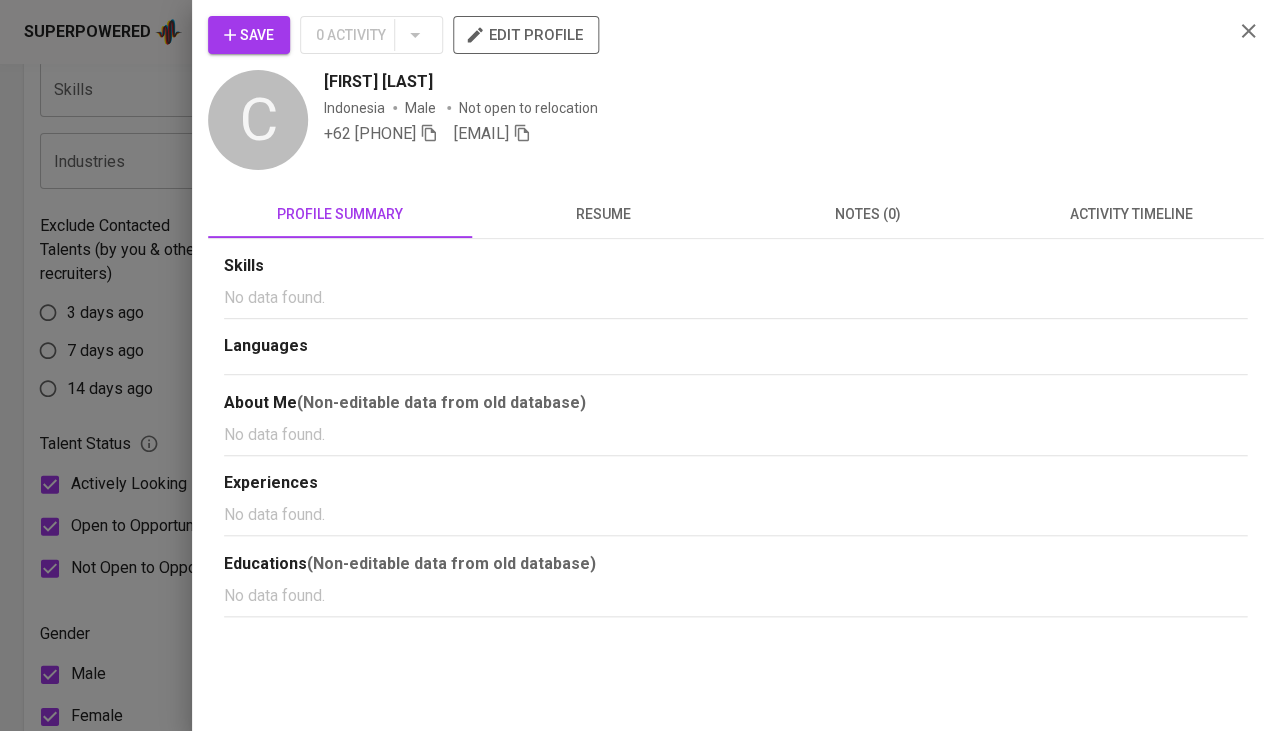 click on "resume" at bounding box center [604, 214] 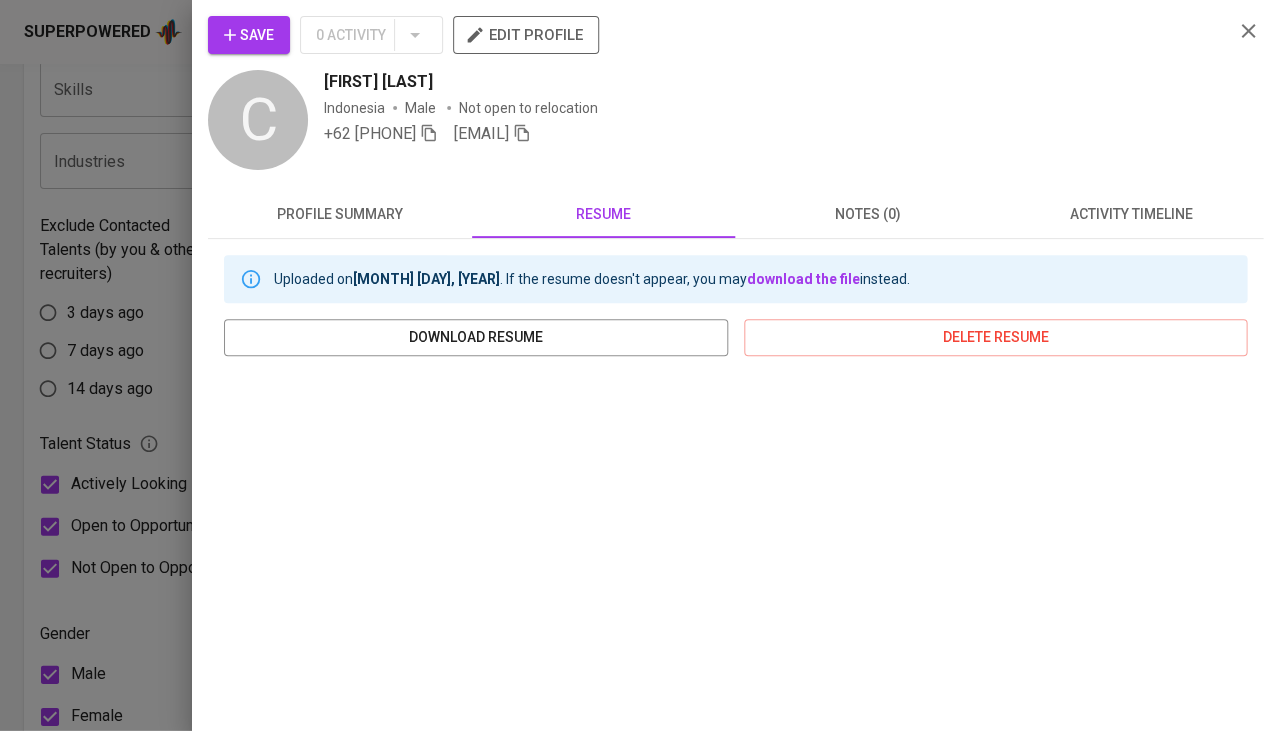 click at bounding box center [639, 365] 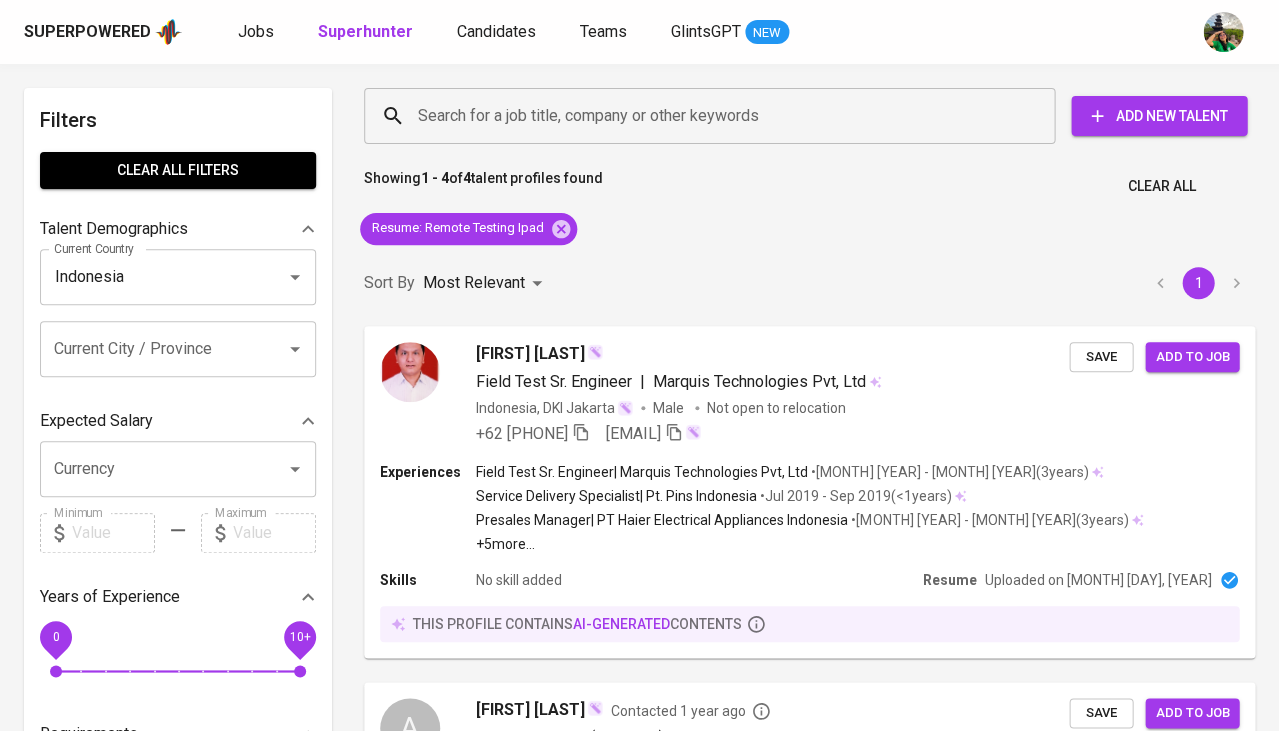 scroll, scrollTop: 0, scrollLeft: 0, axis: both 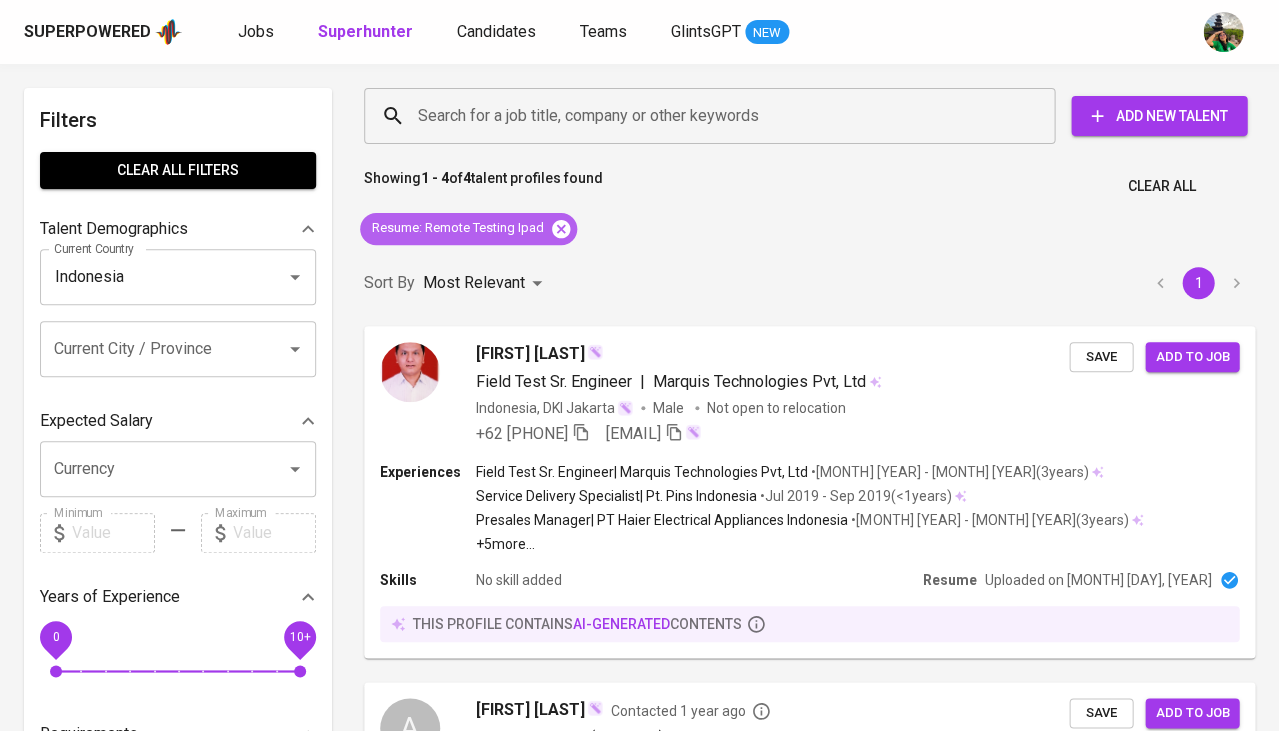 click 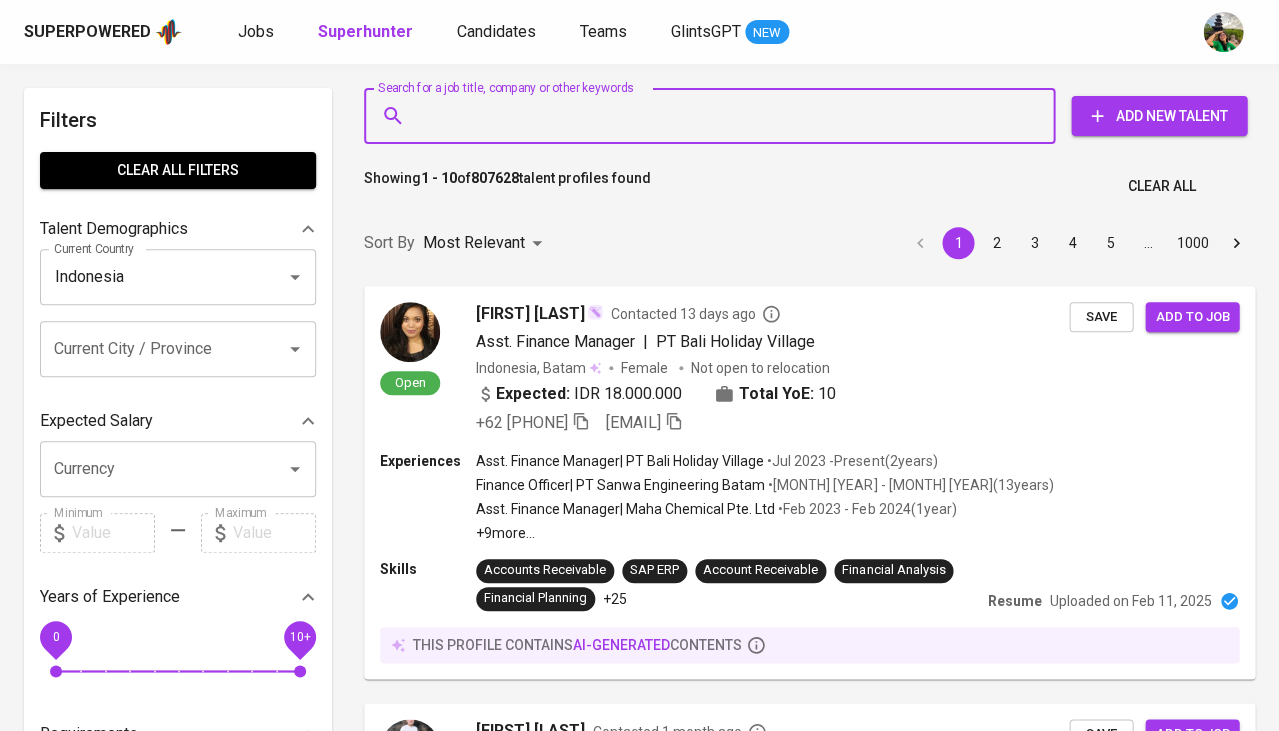 click on "Search for a job title, company or other keywords" at bounding box center [714, 116] 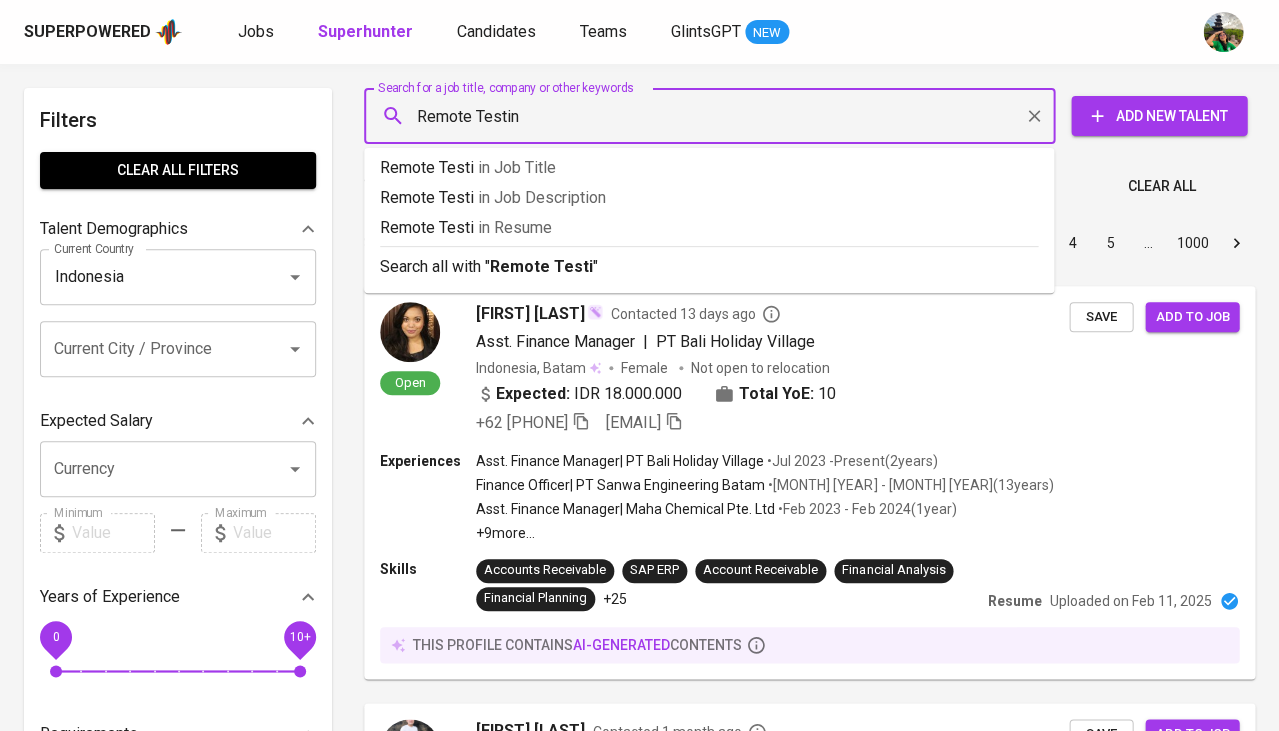 type on "Remote Testing" 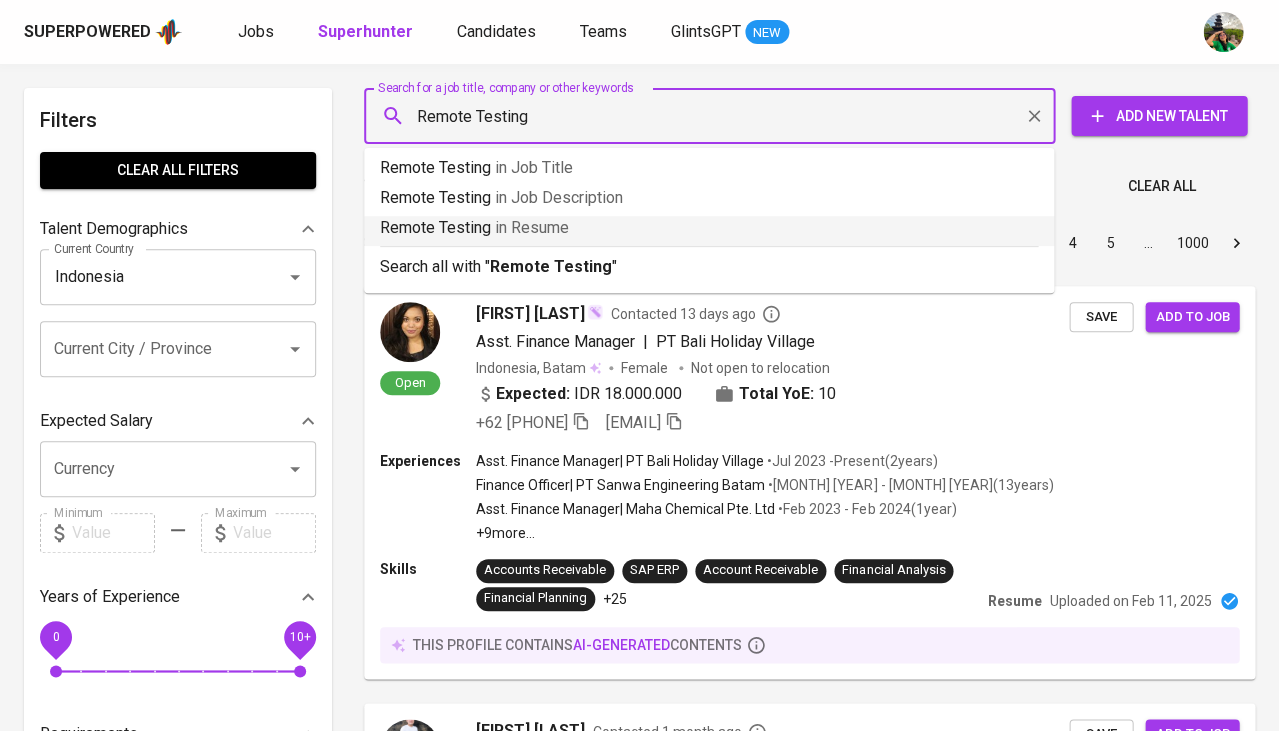 click on "in   Resume" at bounding box center [532, 227] 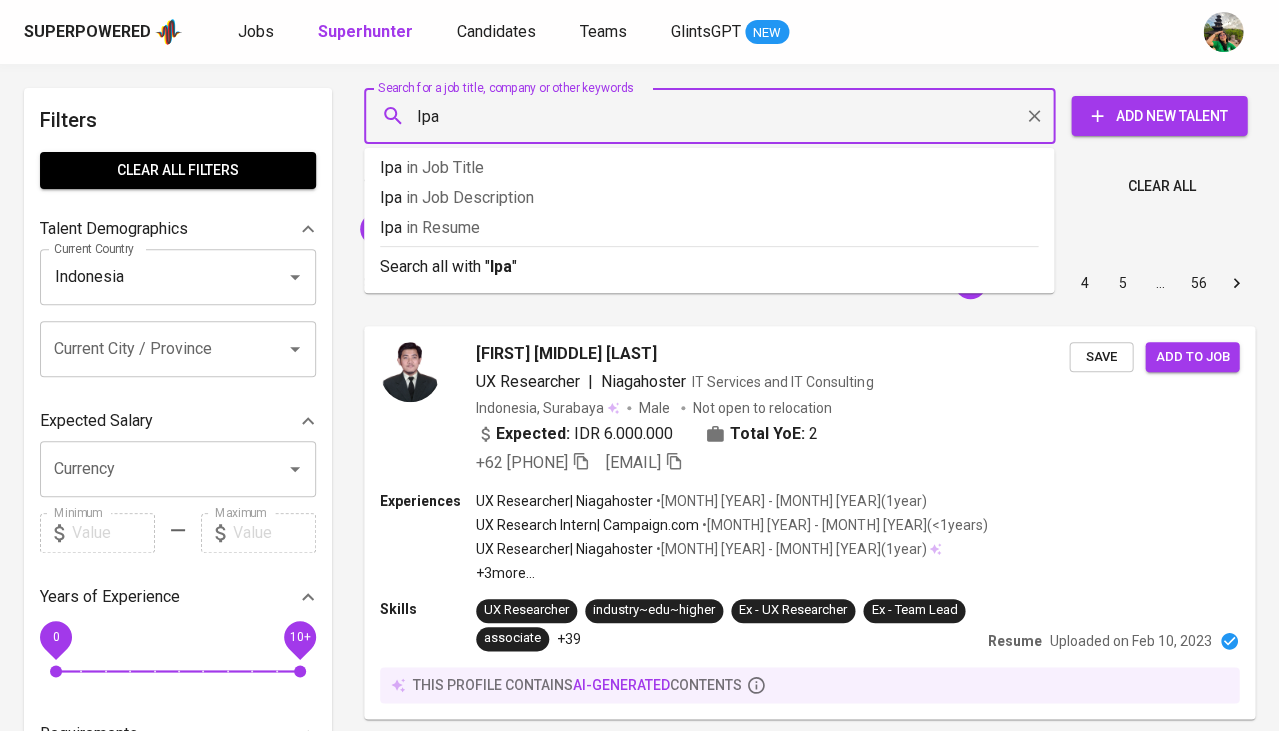 type on "Ipad" 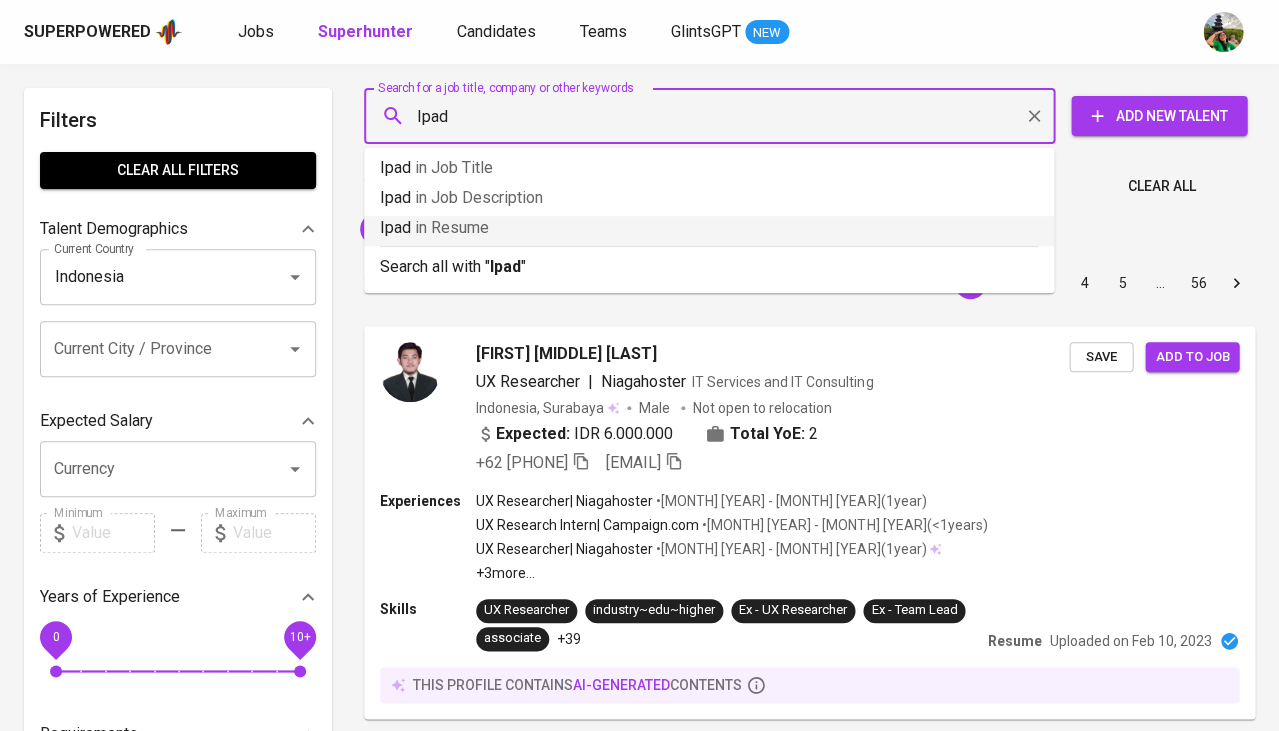 click on "Ipad   in   Resume" at bounding box center (709, 231) 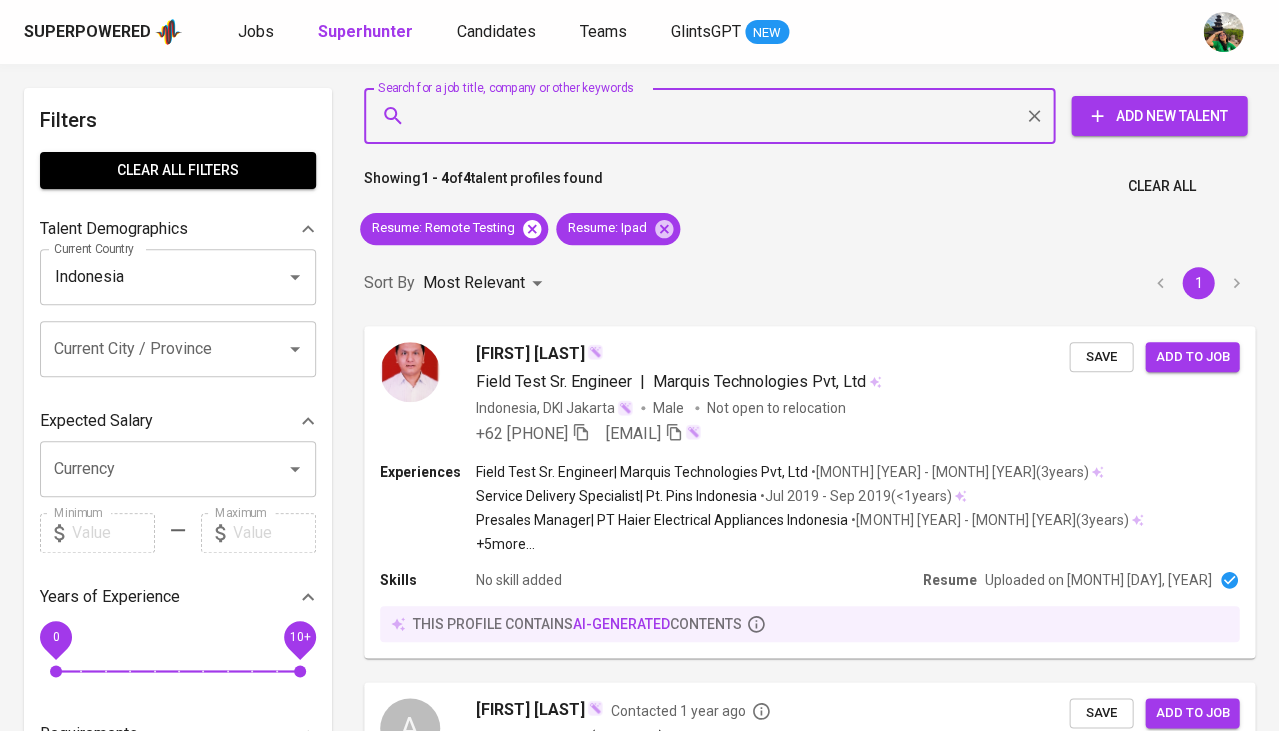 scroll, scrollTop: 0, scrollLeft: 0, axis: both 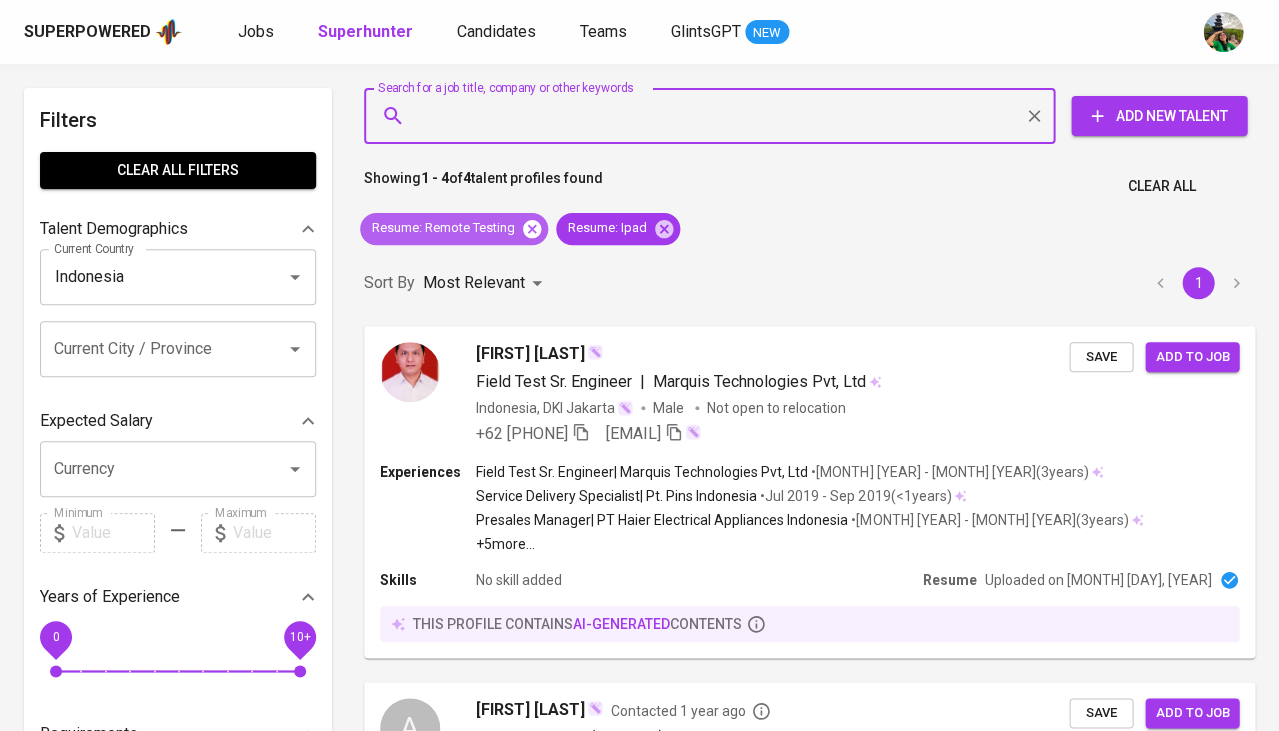 click 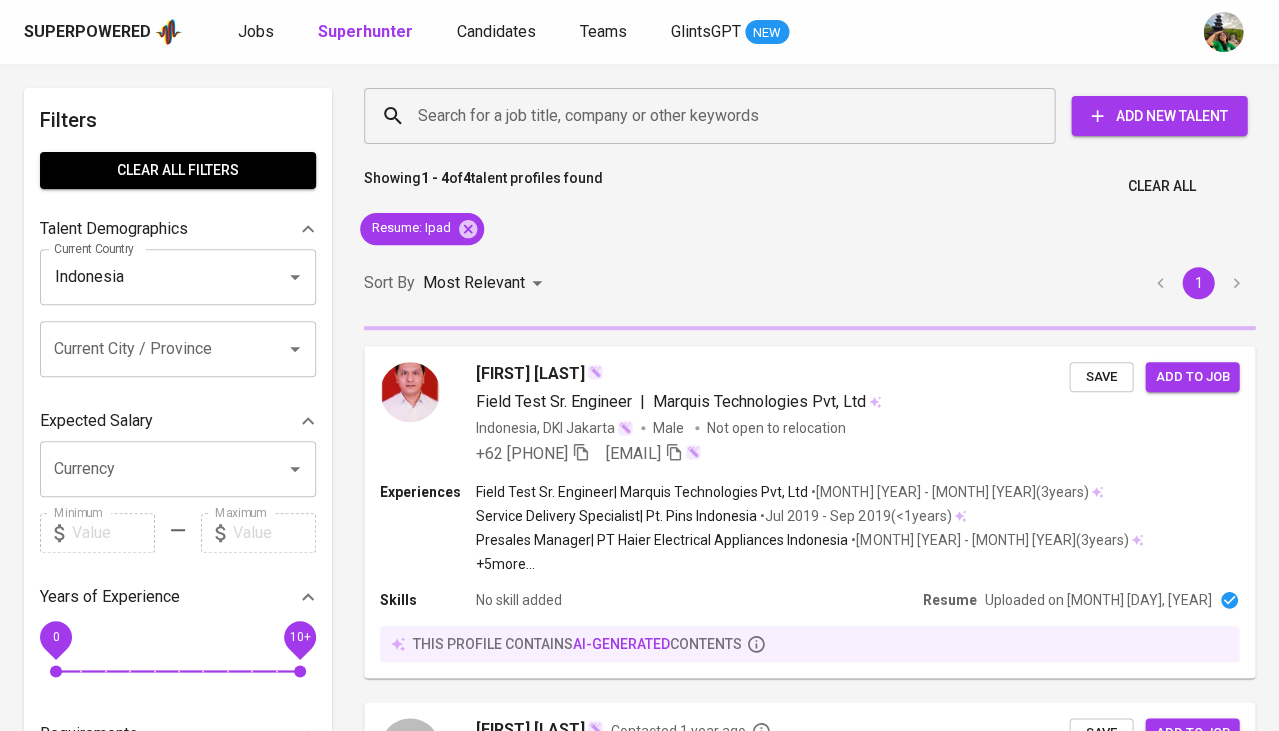 click on "Search for a job title, company or other keywords Search for a job title, company or other keywords Add New Talent Showing  1 - 4  of  4  talent profiles found Clear All Resume :   Ipad Sort By Most Relevant MOST_RELEVANT 1 Asimatorus Malau Asimatorus Field Test Sr. Engineer | Marquis Technologies Pvt, Ltd Indonesia, DKI Jakarta Male   Not open to relocation +62 889-9046-4480   mqt.satu@gmail.com   Save Add to job Experiences Field Test Sr. Engineer  | Marquis Technologies Pvt, Ltd   •  Oct 2019 - Nov 2022  ( 3  years ) Service Delivery Specialist  | Pt. Pins Indonesia   •  Jul 2019 - Sep 2019  ( <1  years ) Presales Manager  | PT Haier Electrical Appliances Indonesia   •  May 2016 - May 2019  ( 3  years ) +5  more ... Skills No skill added Resume Uploaded on Mar 10, 2023 this profile contains  AI-generated  contents A Anwar Sapii Contacted 1 year ago Mobile Engineer(Full Time) | GoKampus Indonesia, Mataram Male   Not open to relocation Expected:   IDR 8.000.000 Total YoE:   2     Save )" at bounding box center (809, 894) 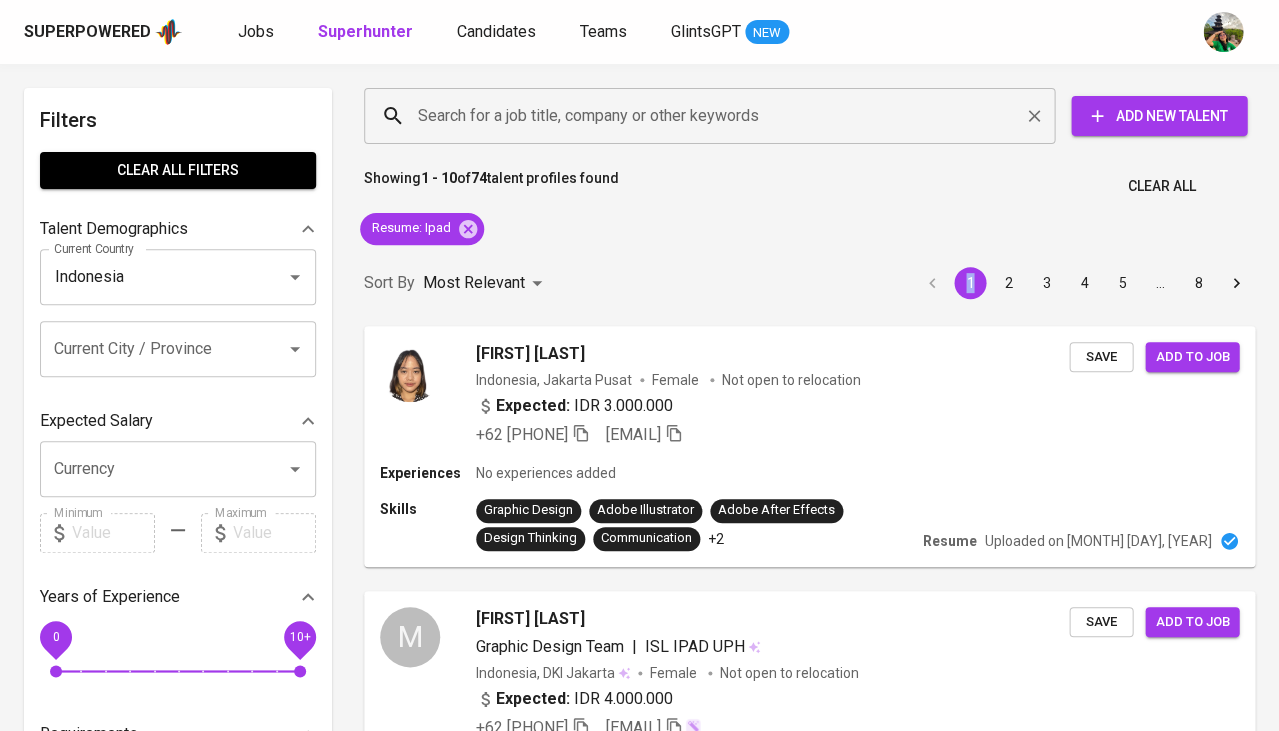 click on "Search for a job title, company or other keywords" at bounding box center (714, 116) 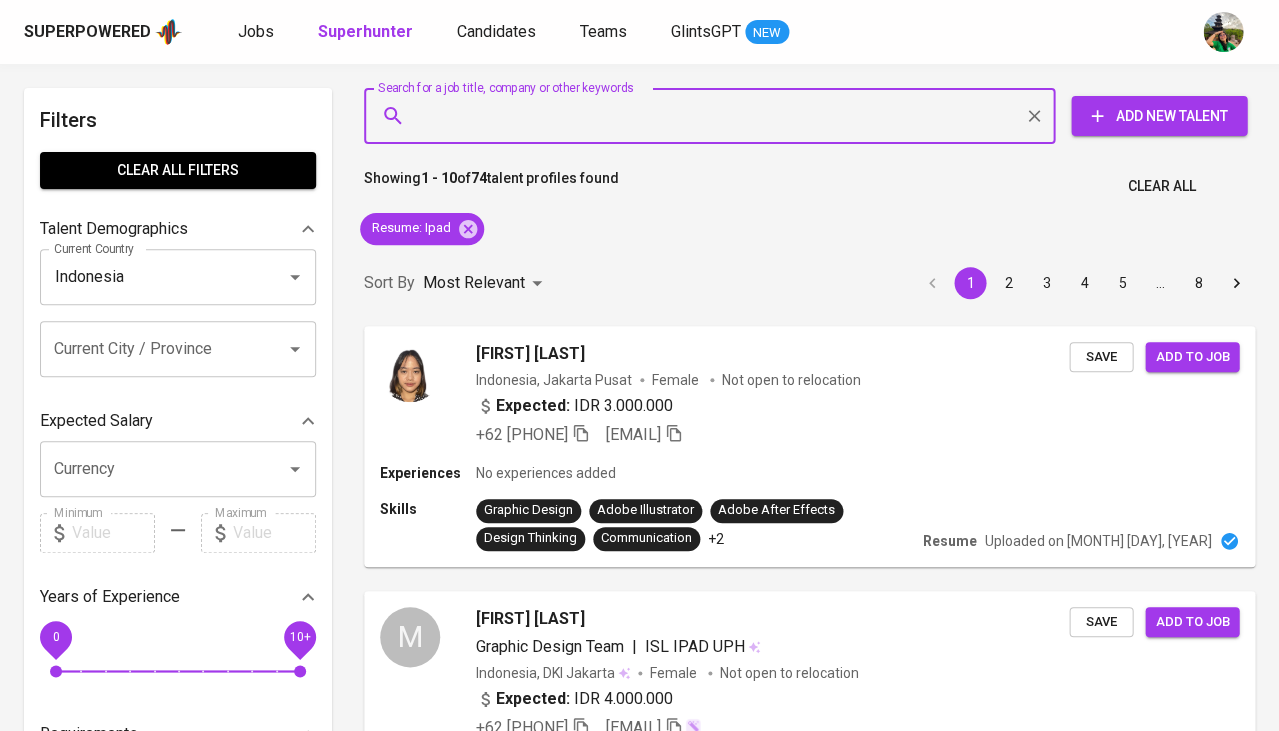 type on "t" 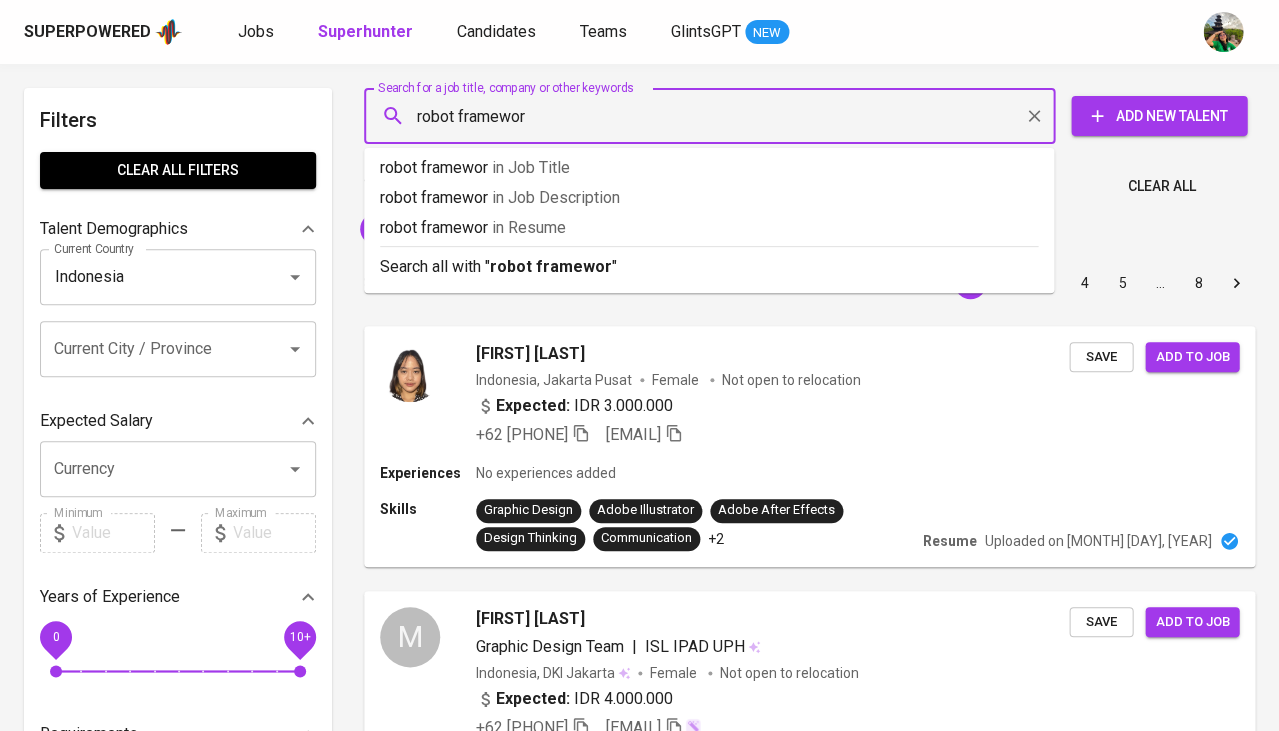 type on "robot framework" 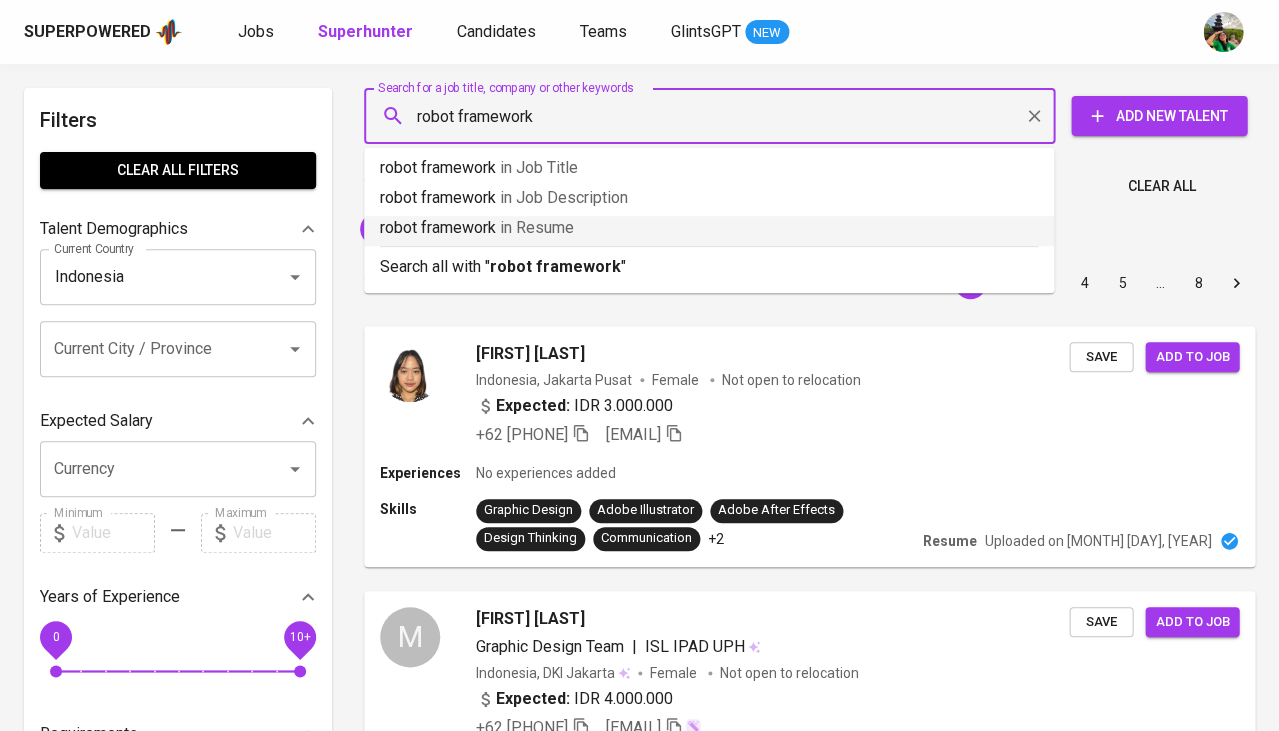 click on "in   Resume" at bounding box center [537, 227] 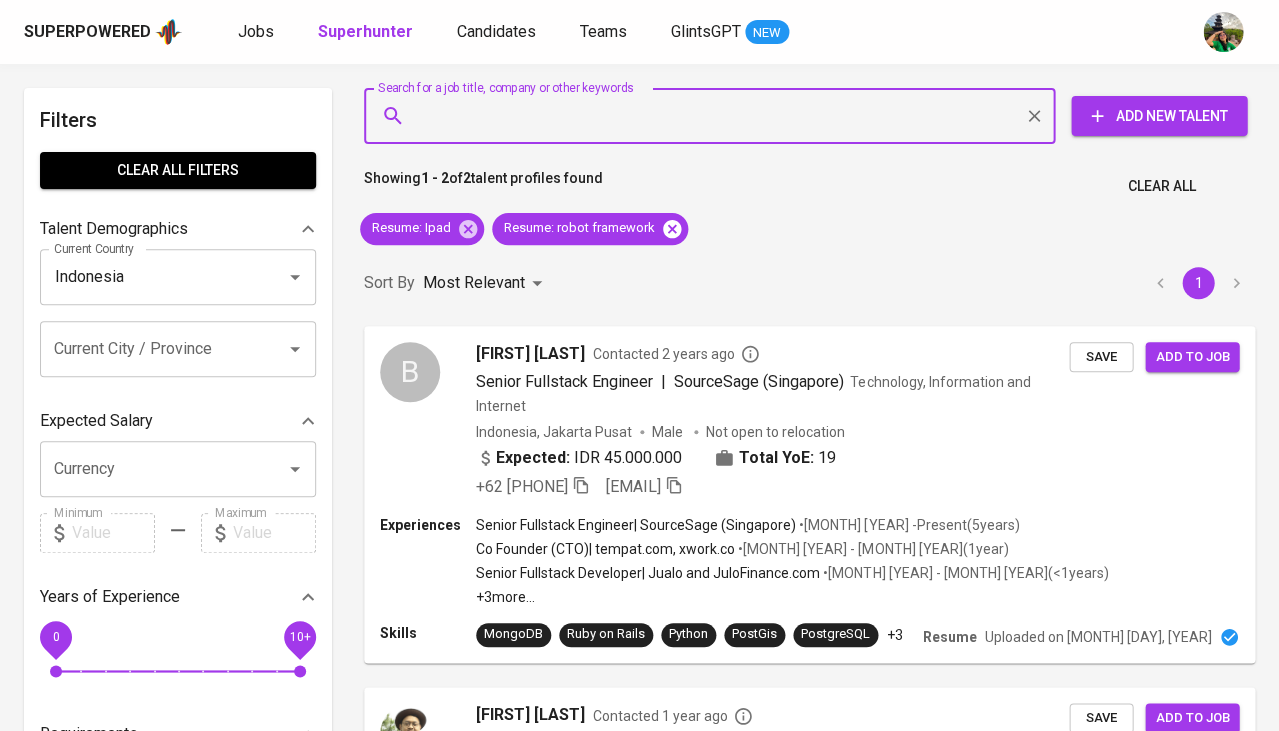 scroll, scrollTop: 0, scrollLeft: 0, axis: both 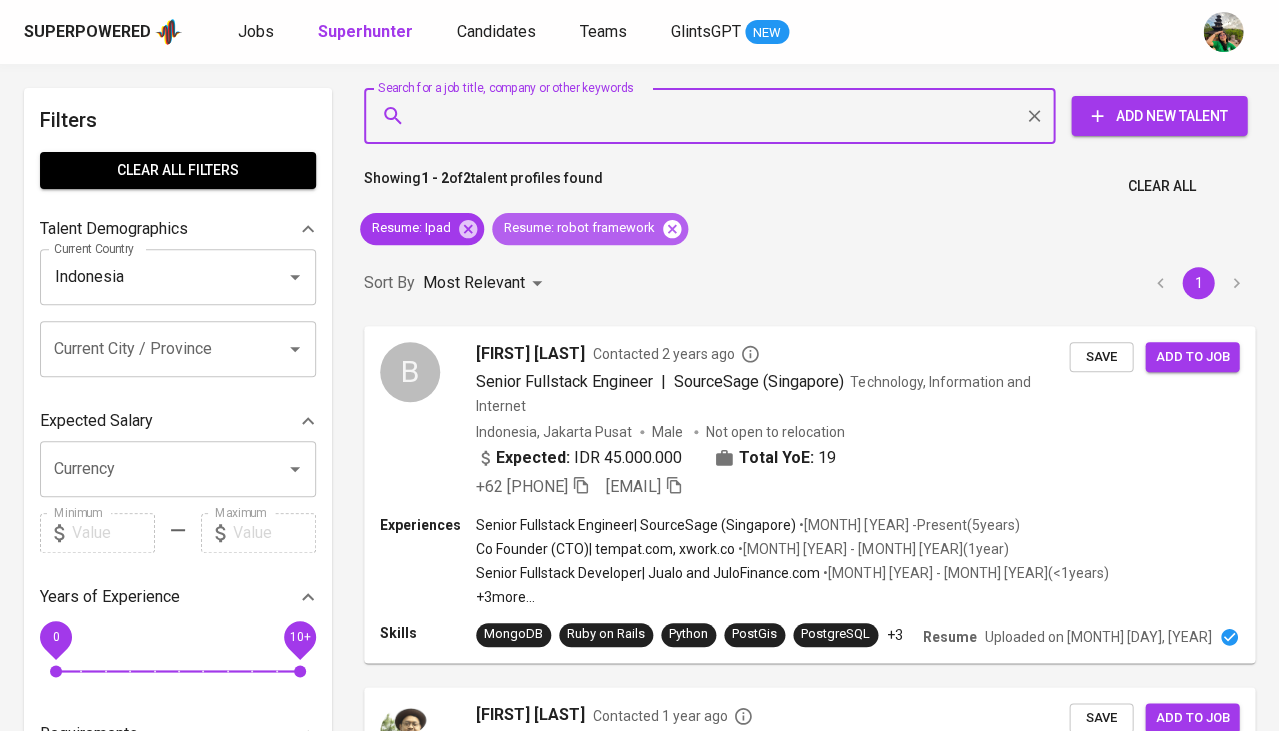 click 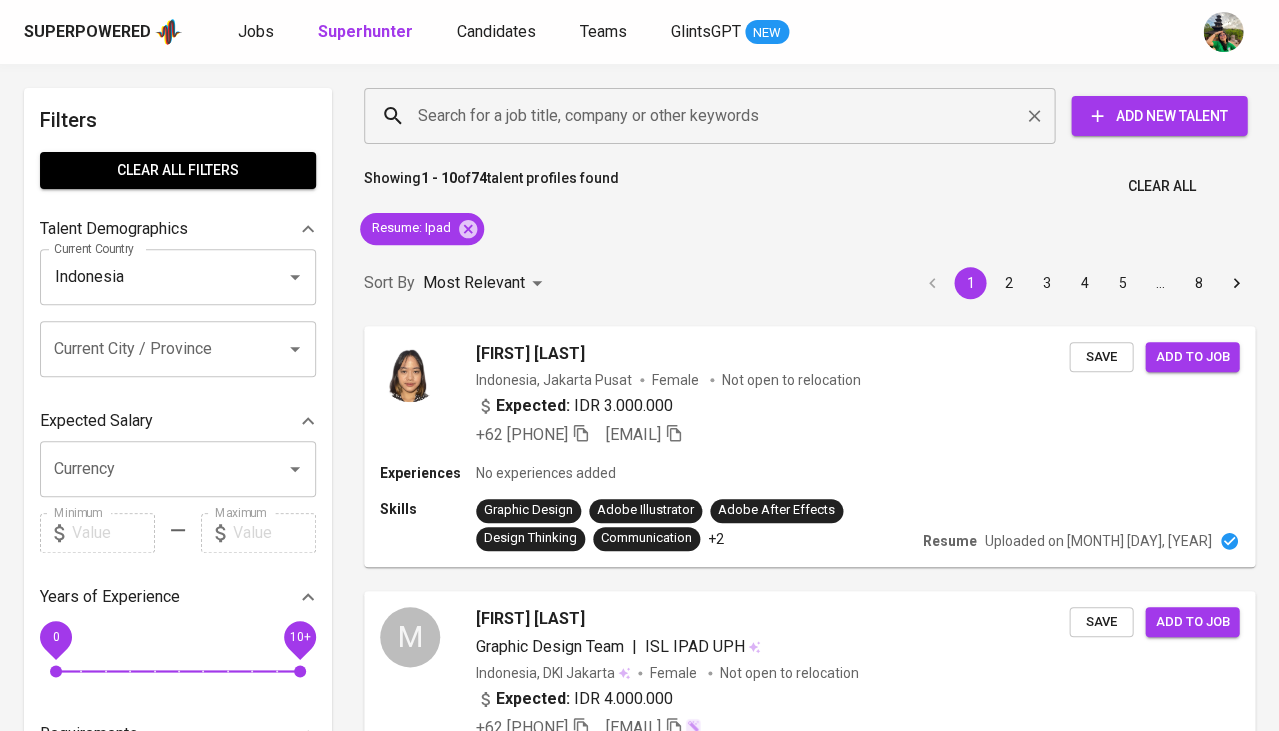 click on "Search for a job title, company or other keywords" at bounding box center [714, 116] 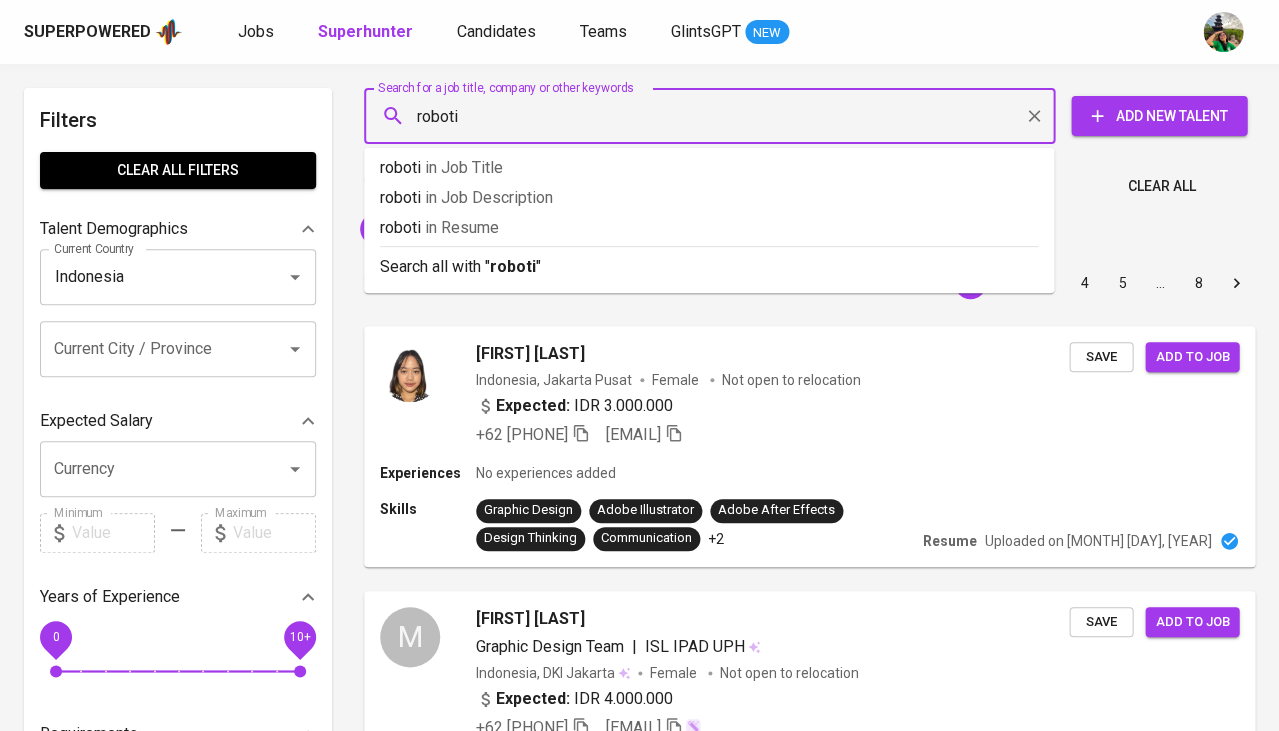 type on "robotic" 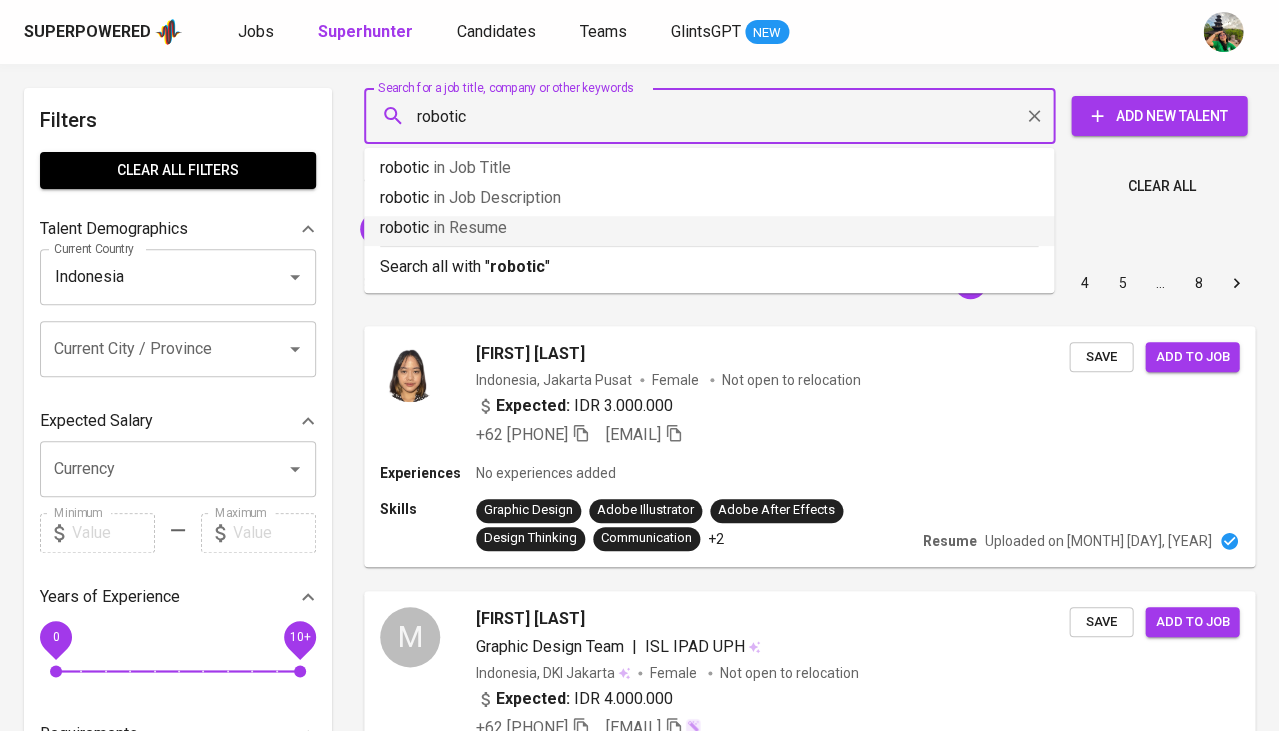 click on "robotic   in   Resume" at bounding box center (709, 228) 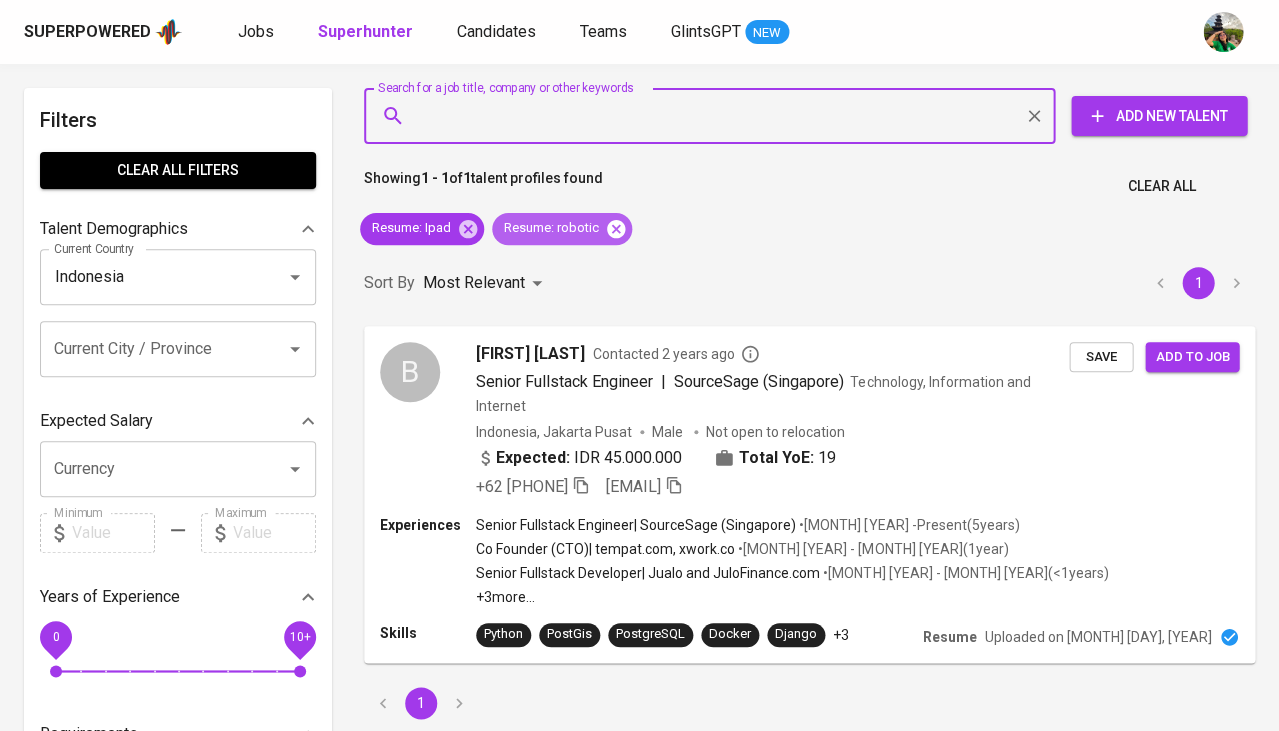 click 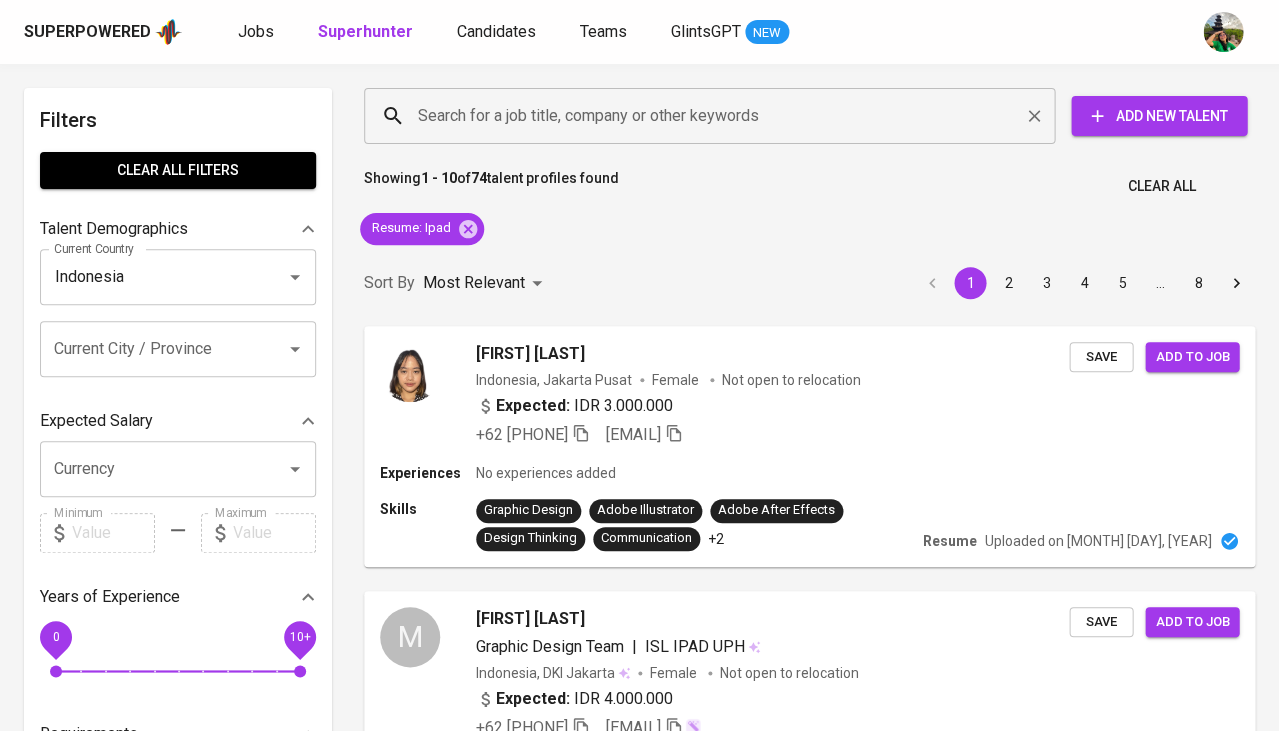 click on "Search for a job title, company or other keywords" at bounding box center (714, 116) 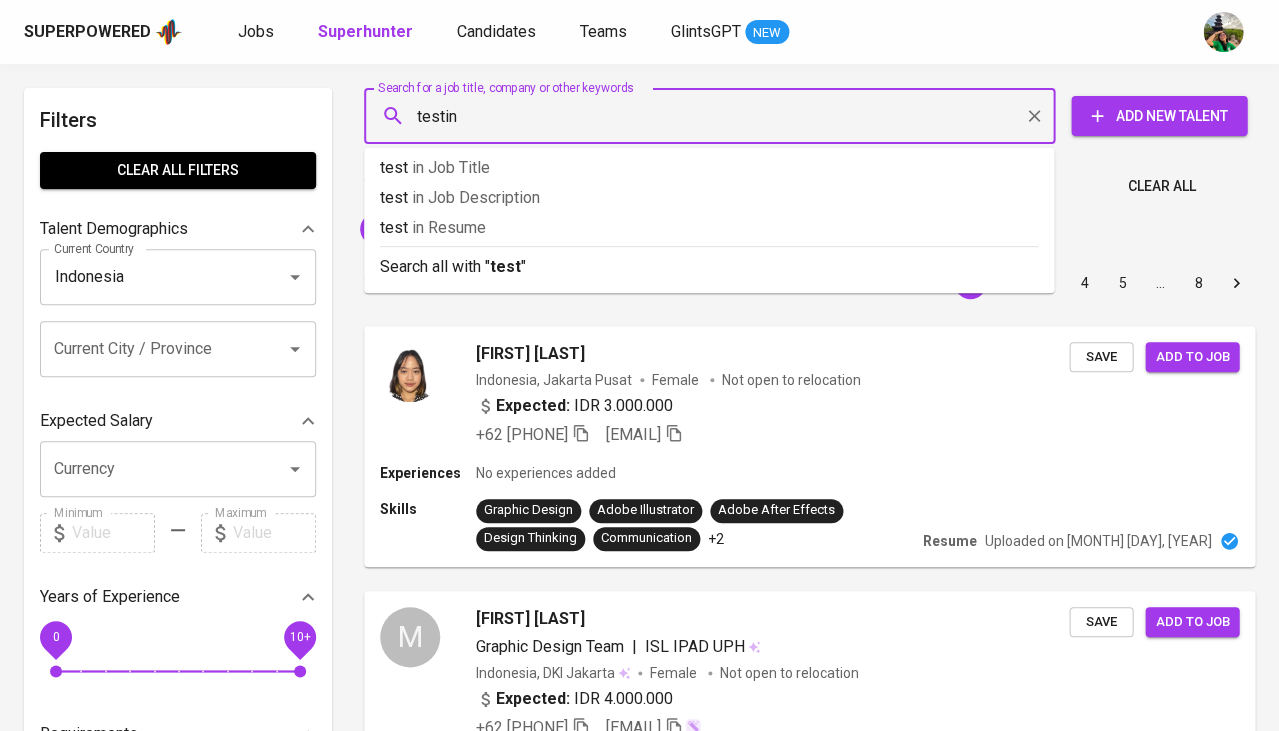 type on "testing" 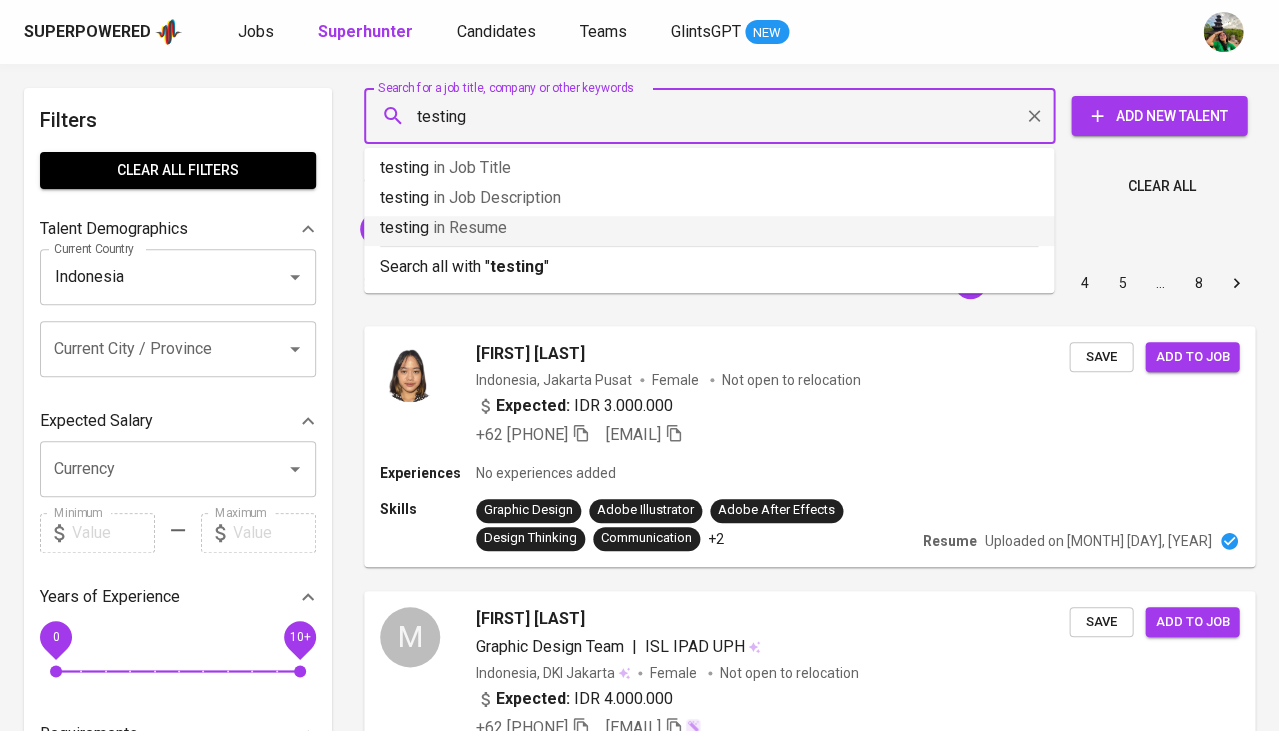 click on "testing   in   Resume" at bounding box center (709, 231) 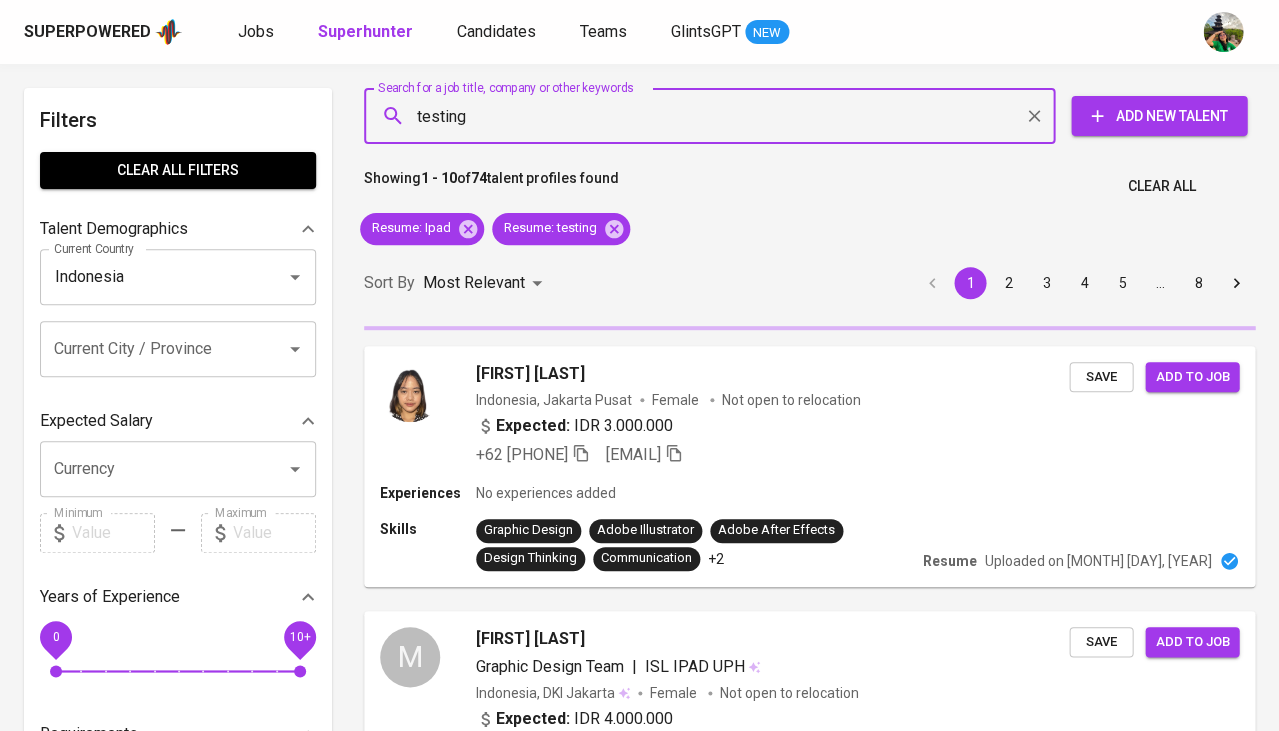 type 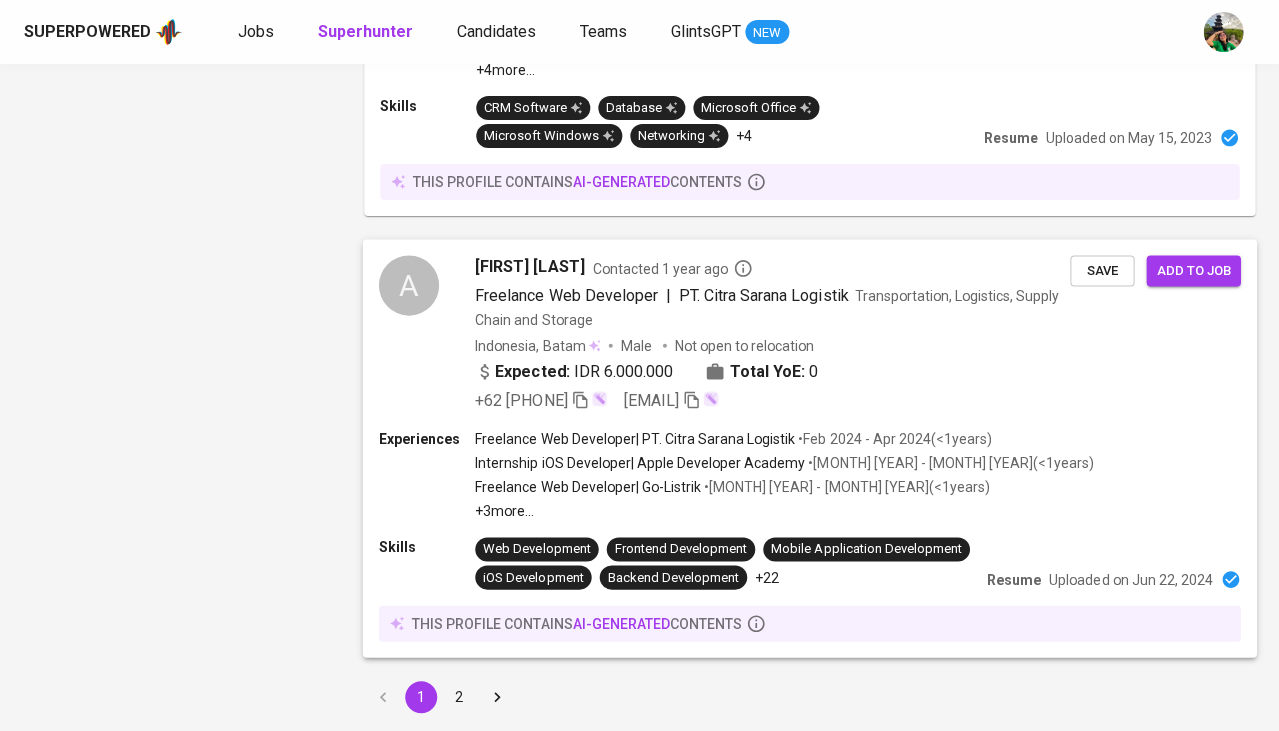 scroll, scrollTop: 3226, scrollLeft: 0, axis: vertical 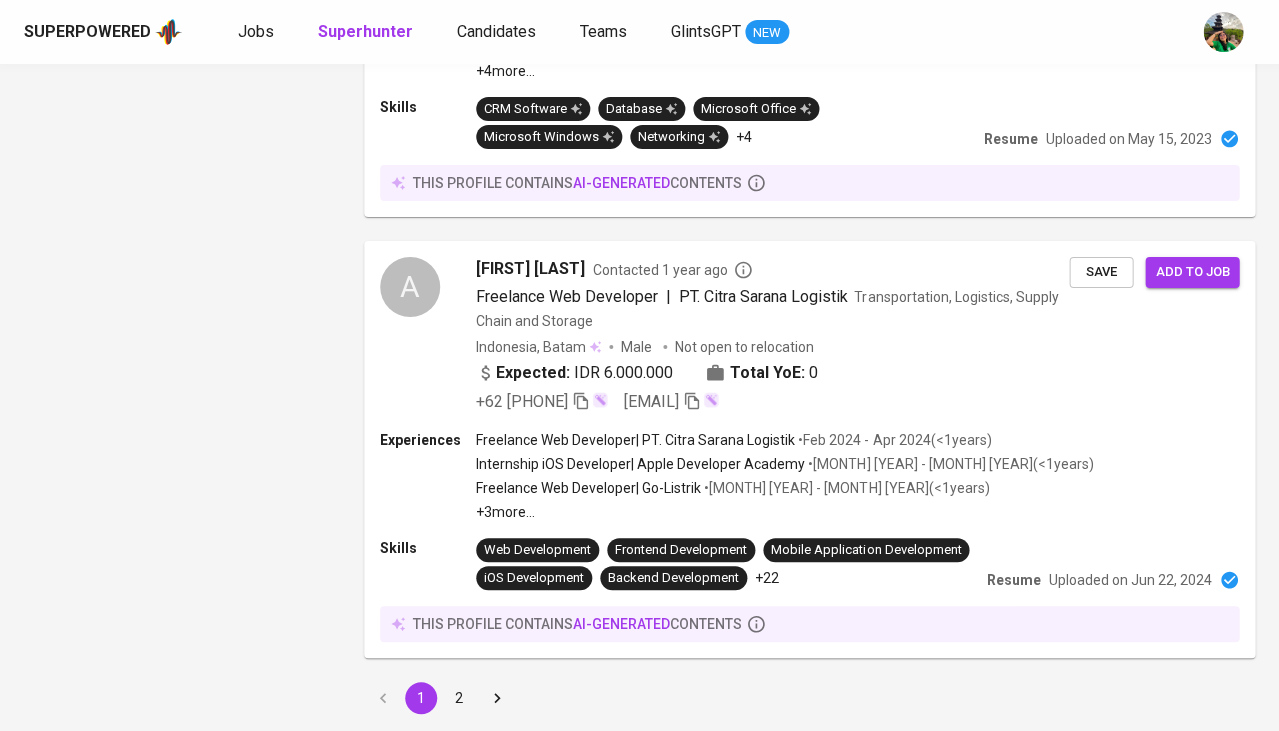 click on "2" at bounding box center [459, 698] 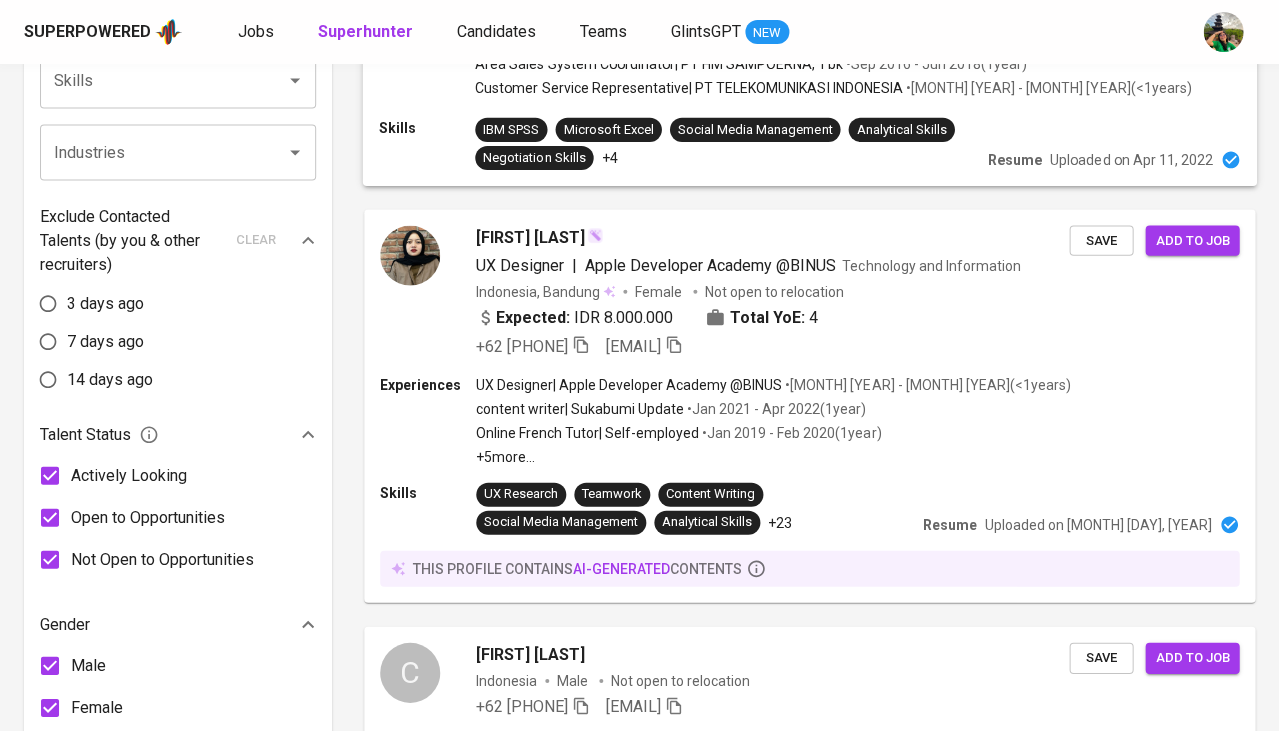 scroll, scrollTop: 1359, scrollLeft: 0, axis: vertical 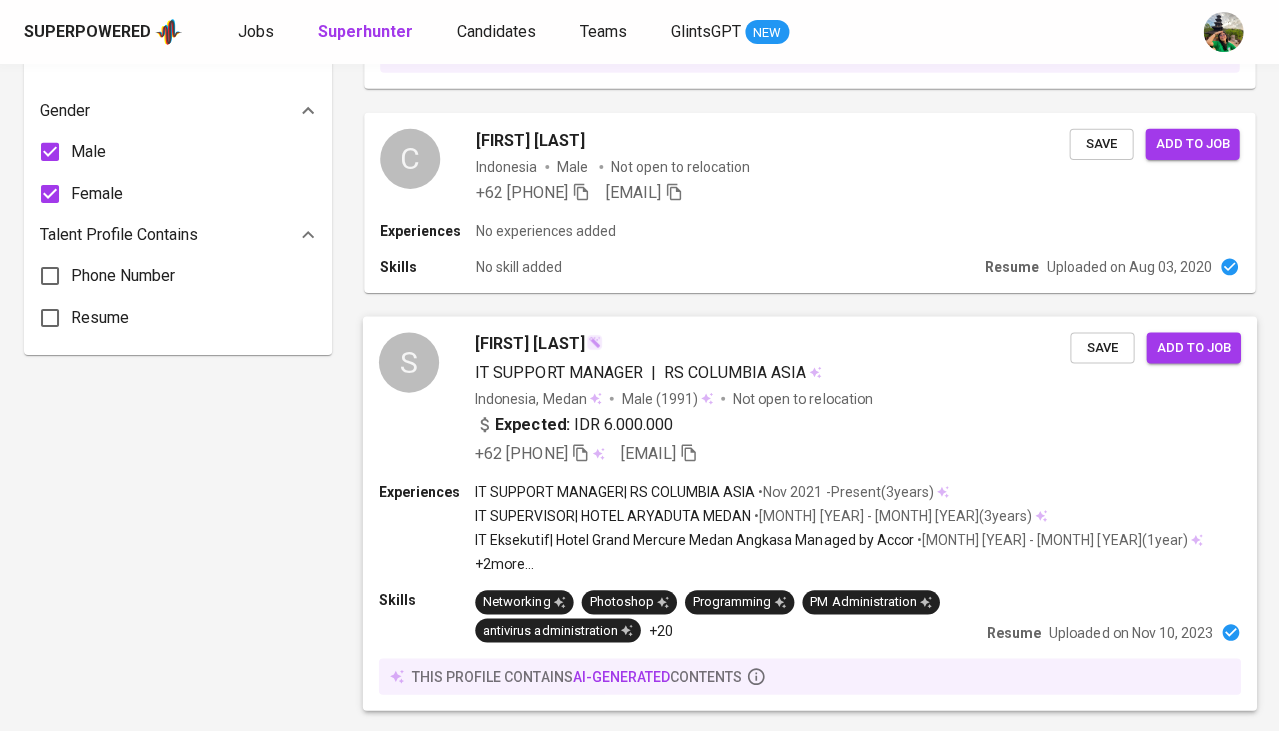 click on "IT SUPPORT MANAGER" at bounding box center [559, 371] 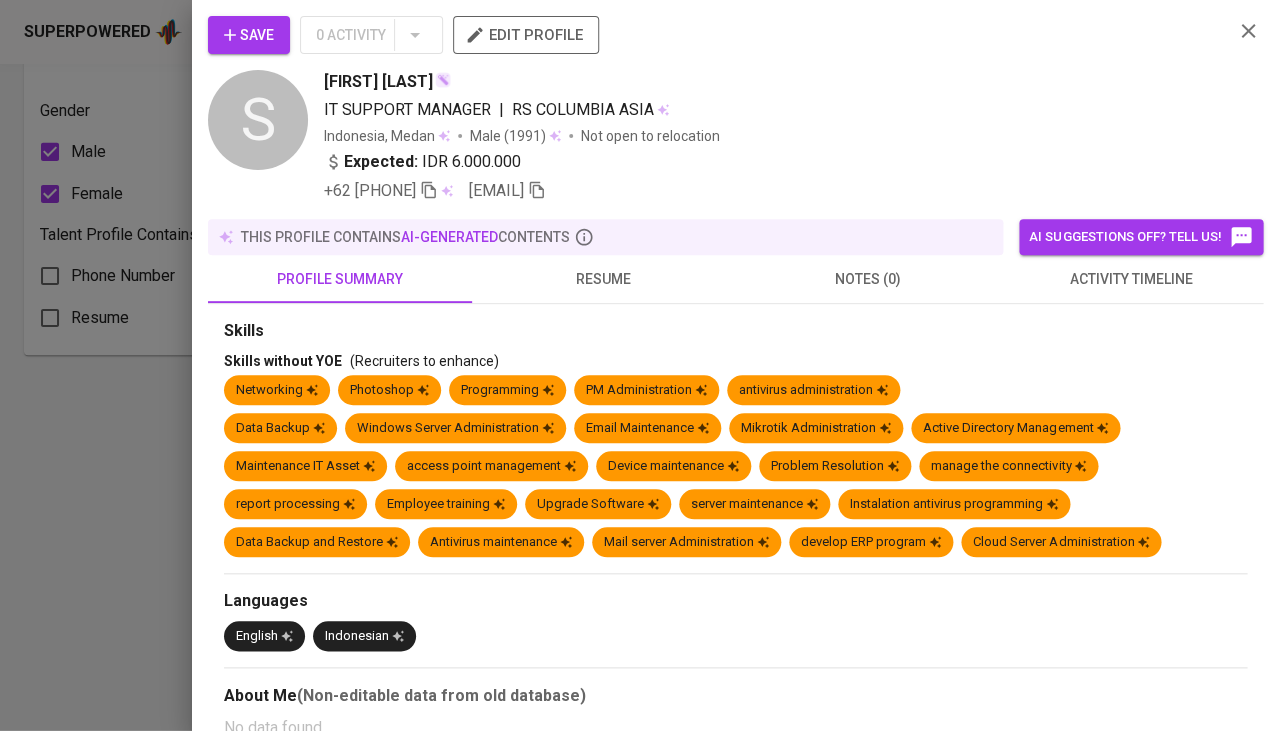 click 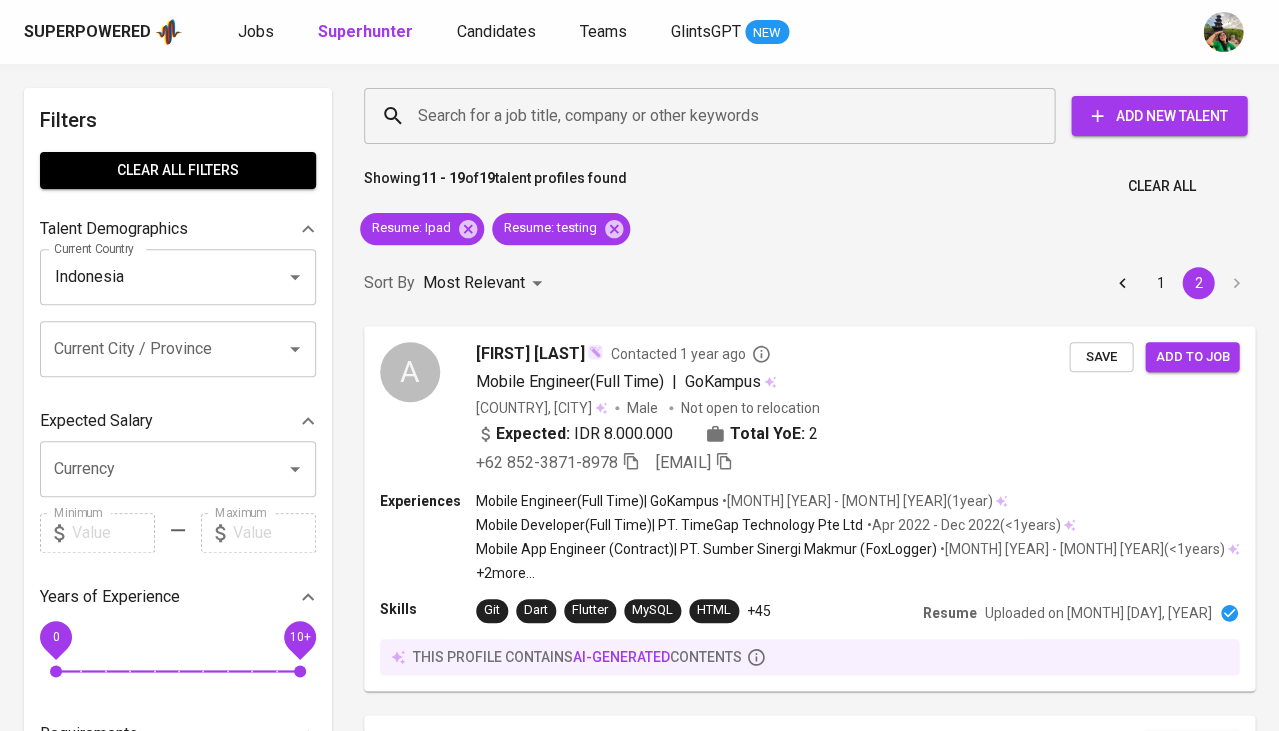 scroll, scrollTop: 0, scrollLeft: 0, axis: both 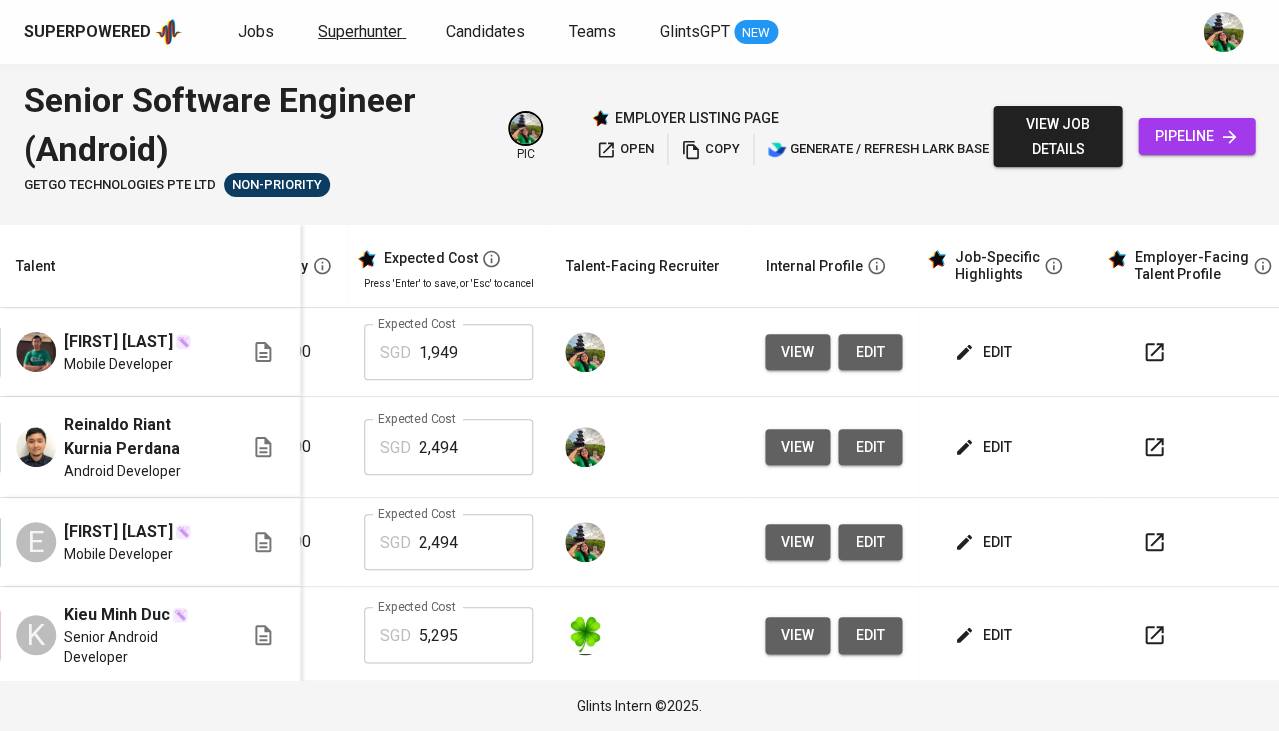 click on "Superhunter" at bounding box center (360, 31) 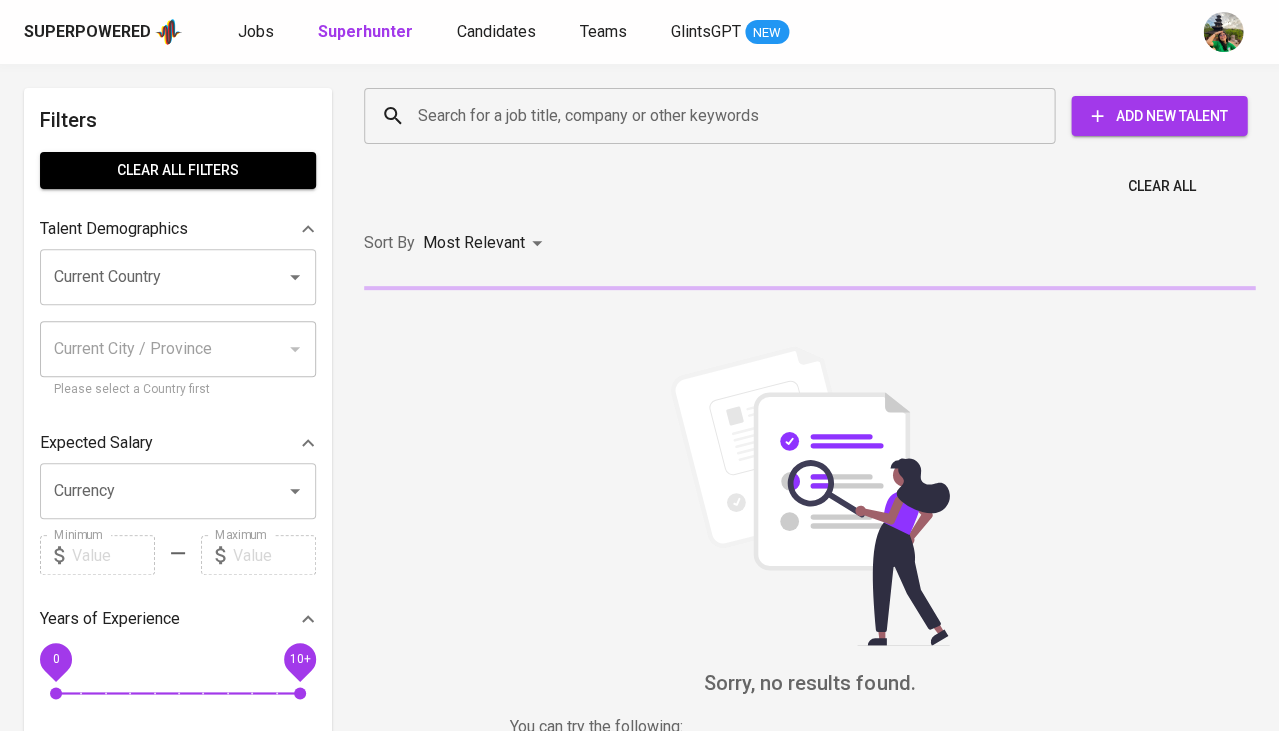 click on "Search for a job title, company or other keywords" at bounding box center (714, 116) 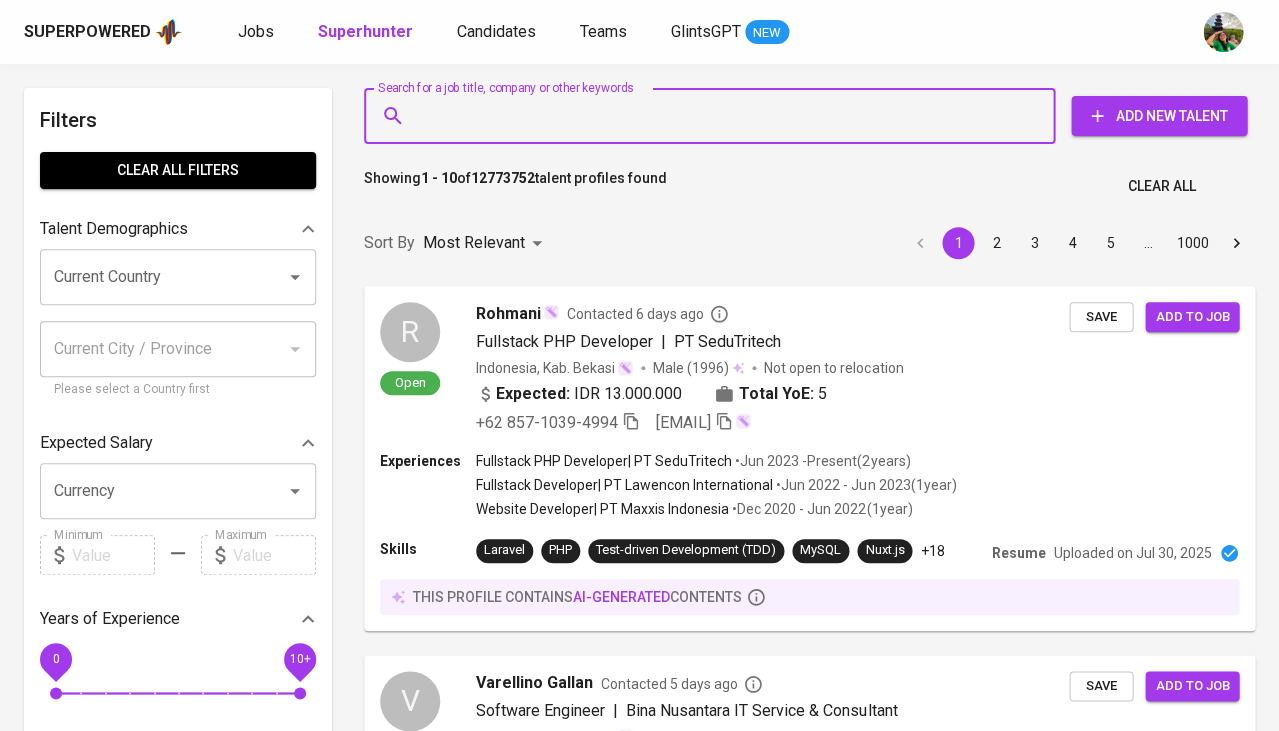 paste on "muhamadshafwan10@gmail.com" 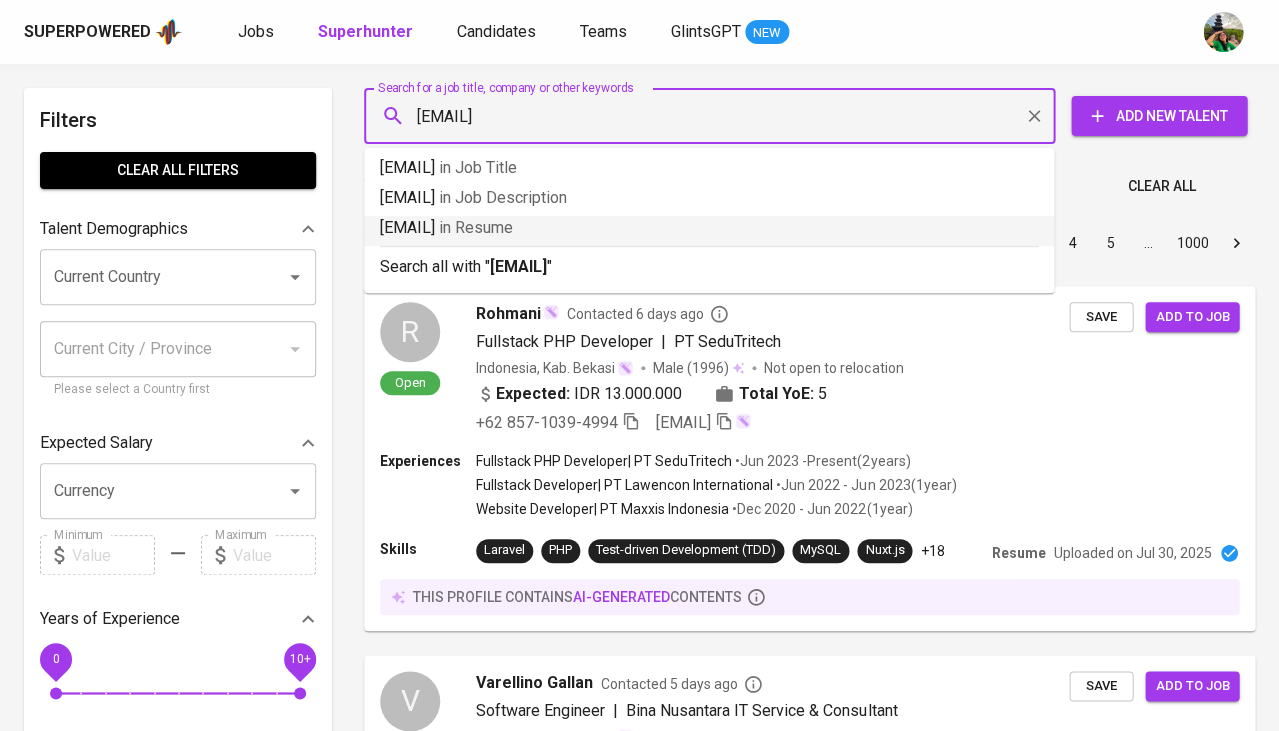 click on "muhamadshafwan10@gmail.com   in   Resume" at bounding box center [709, 228] 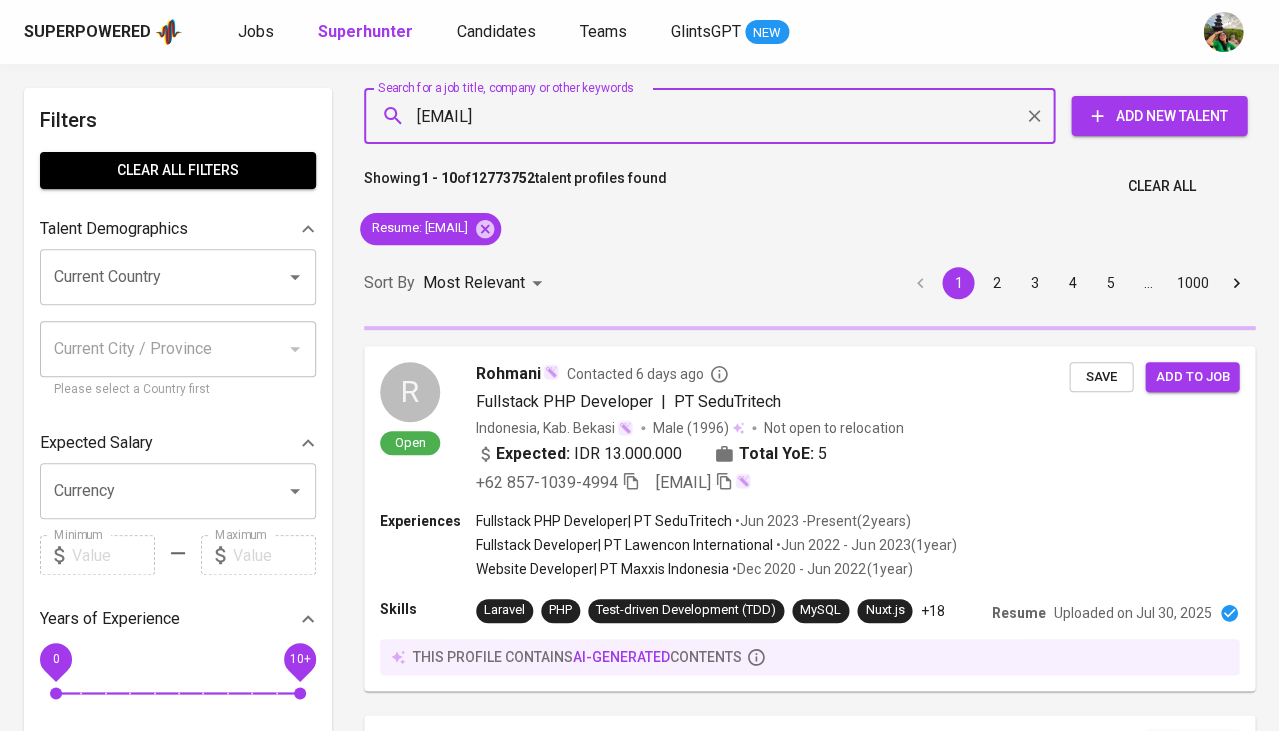 type 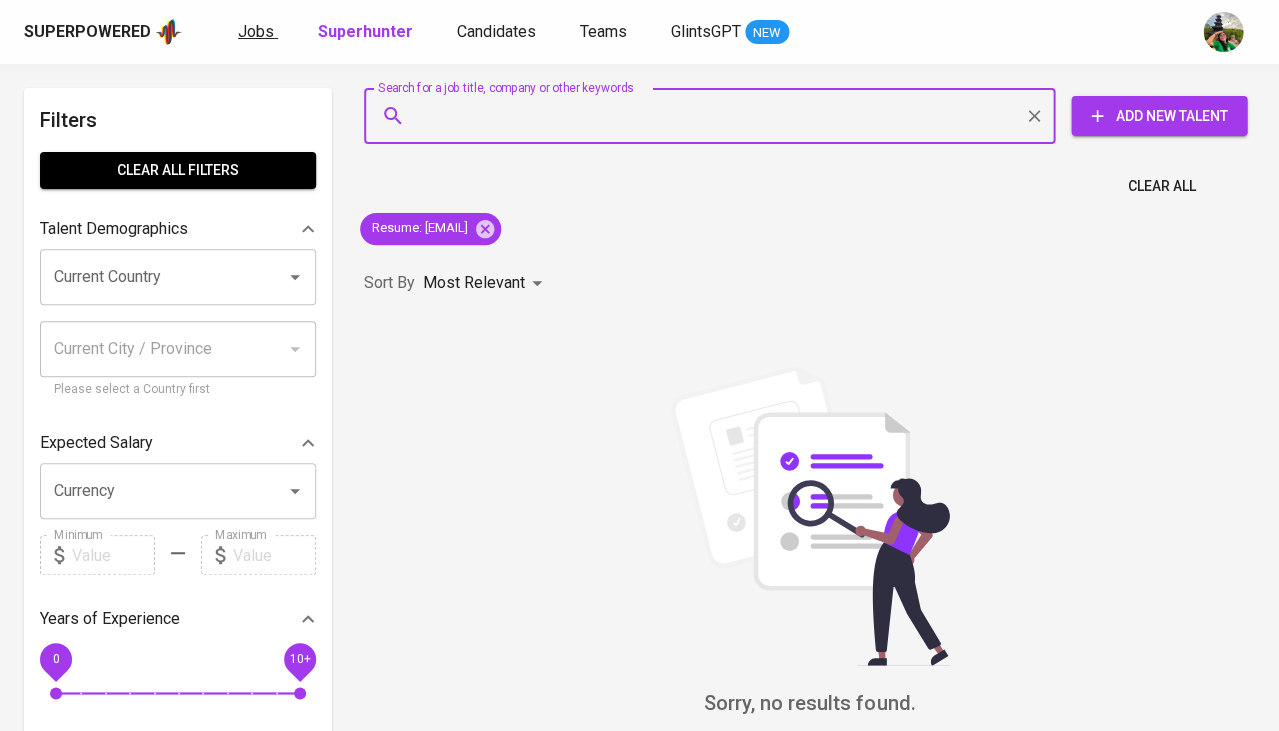 click on "Jobs" at bounding box center [256, 31] 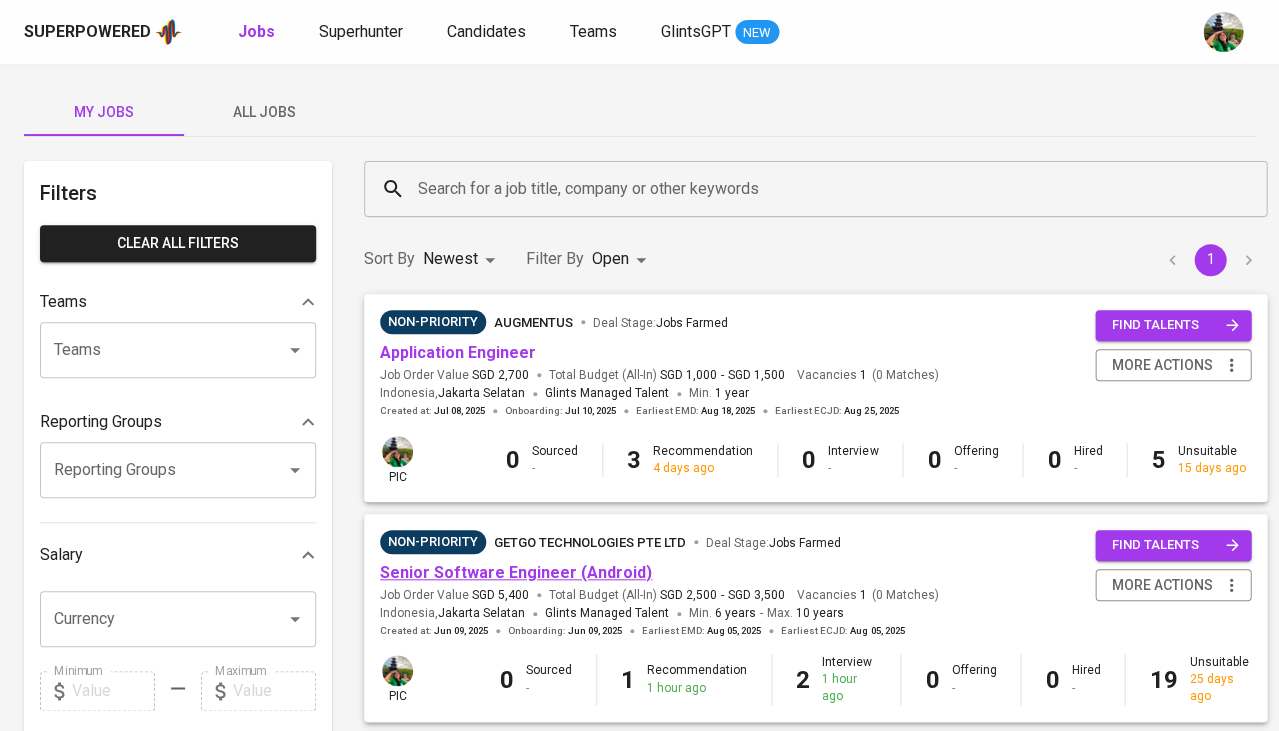 click on "Senior Software Engineer (Android)" at bounding box center (516, 572) 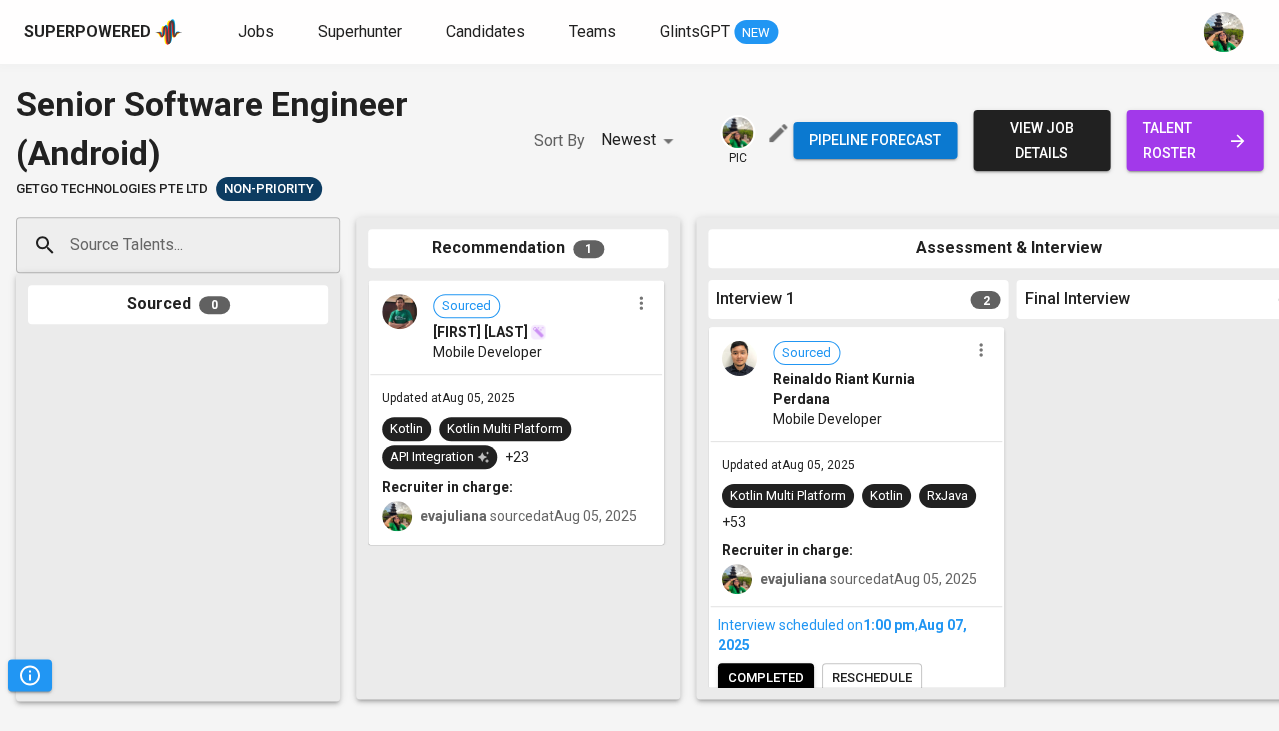 click 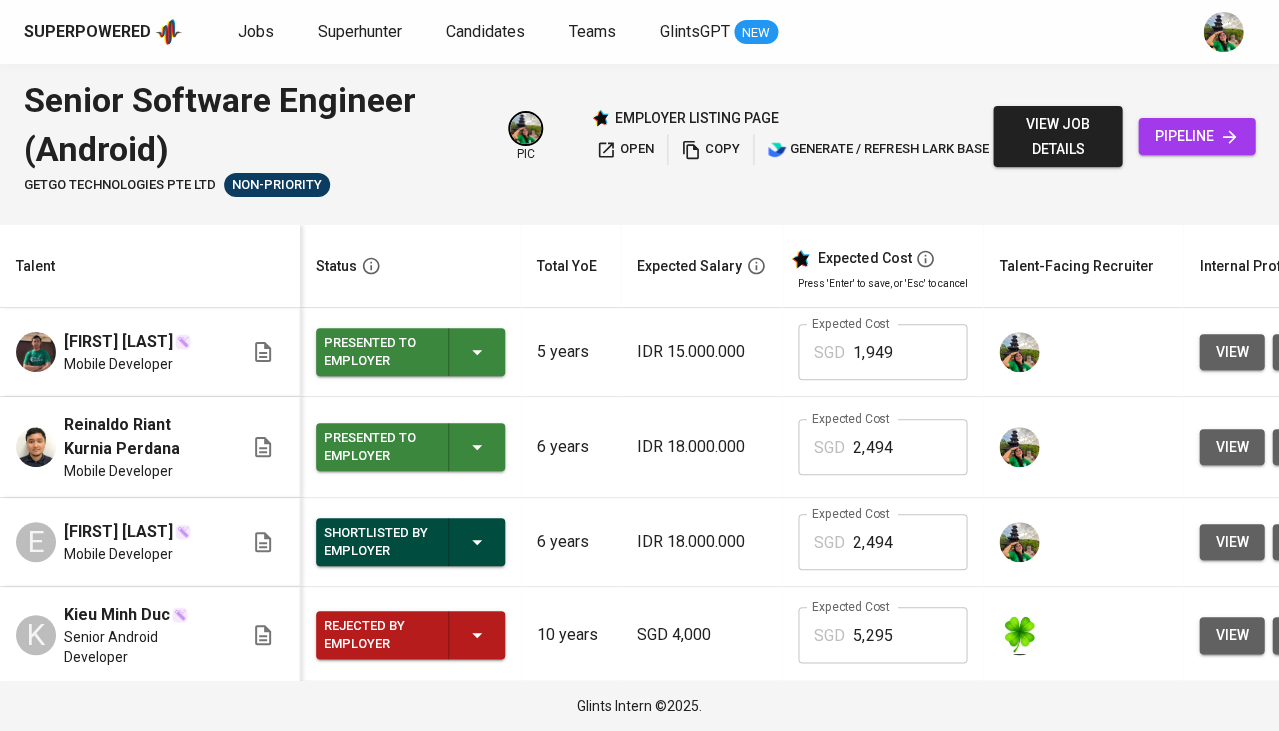 click on "Presented to Employer" at bounding box center [410, 447] 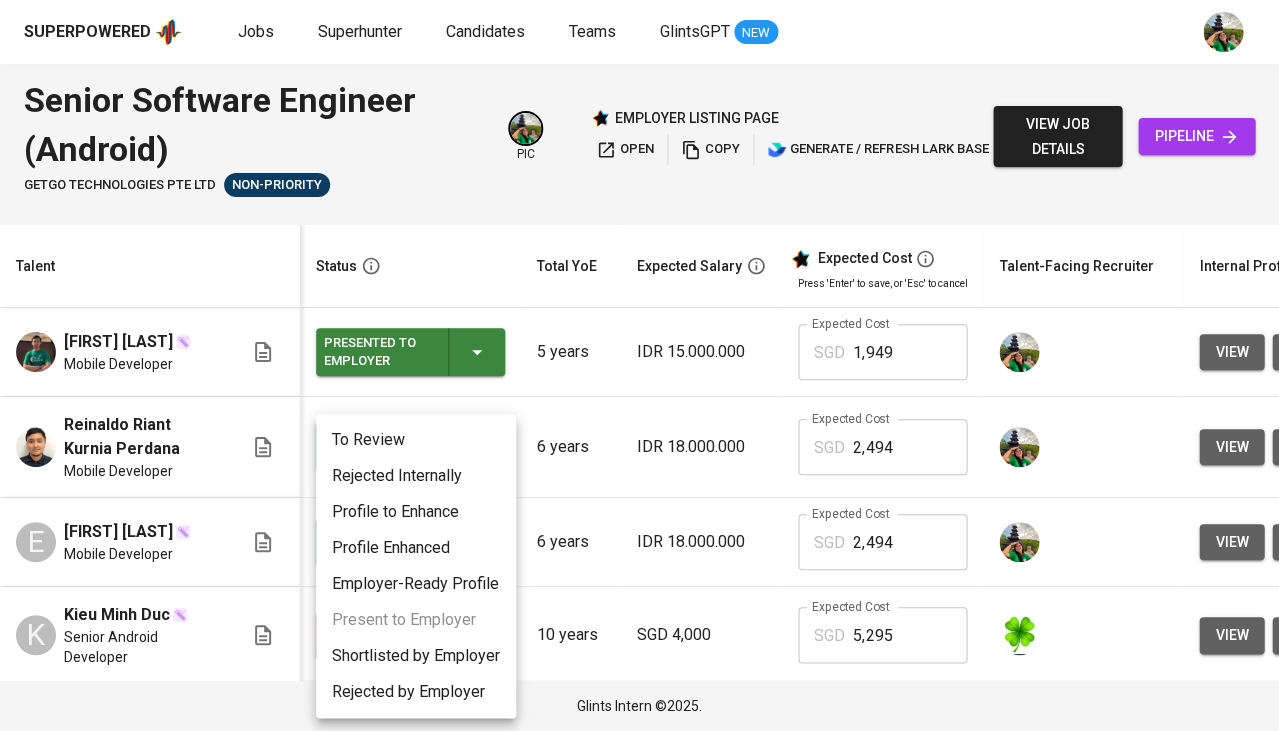 click on "Shortlisted by Employer" at bounding box center [416, 656] 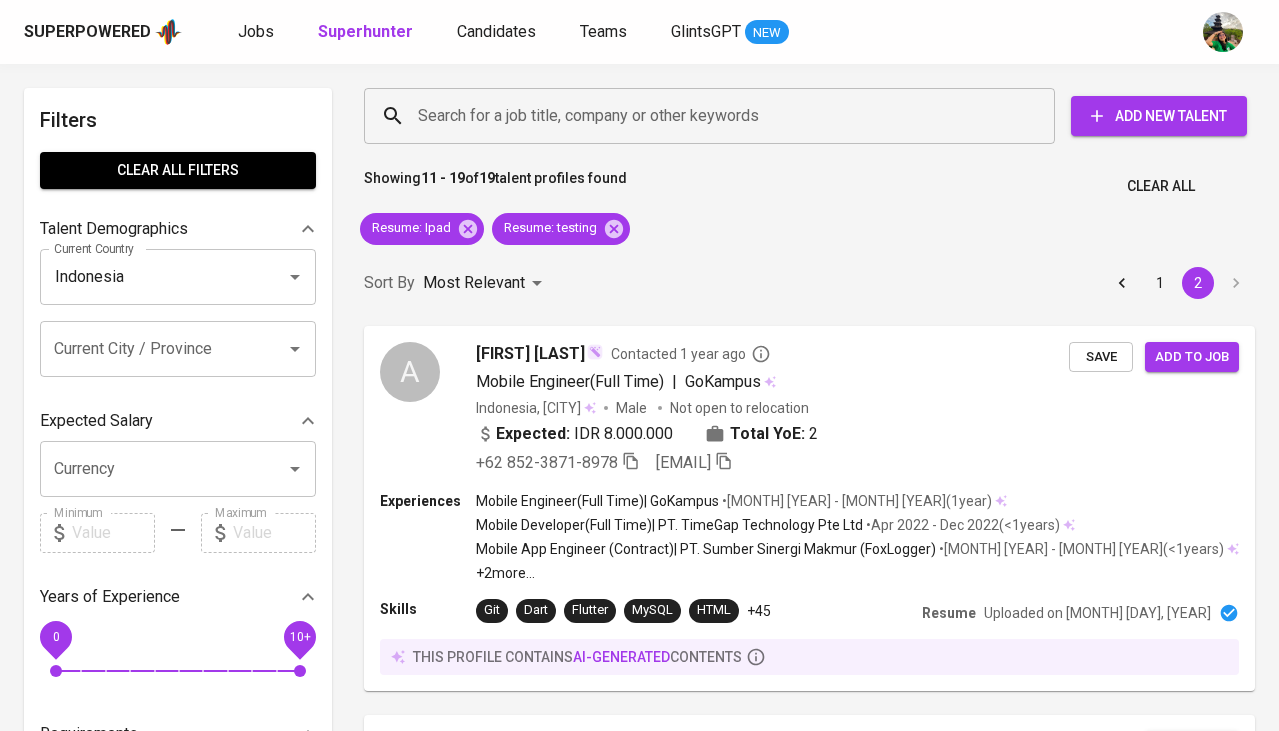 scroll, scrollTop: 0, scrollLeft: 0, axis: both 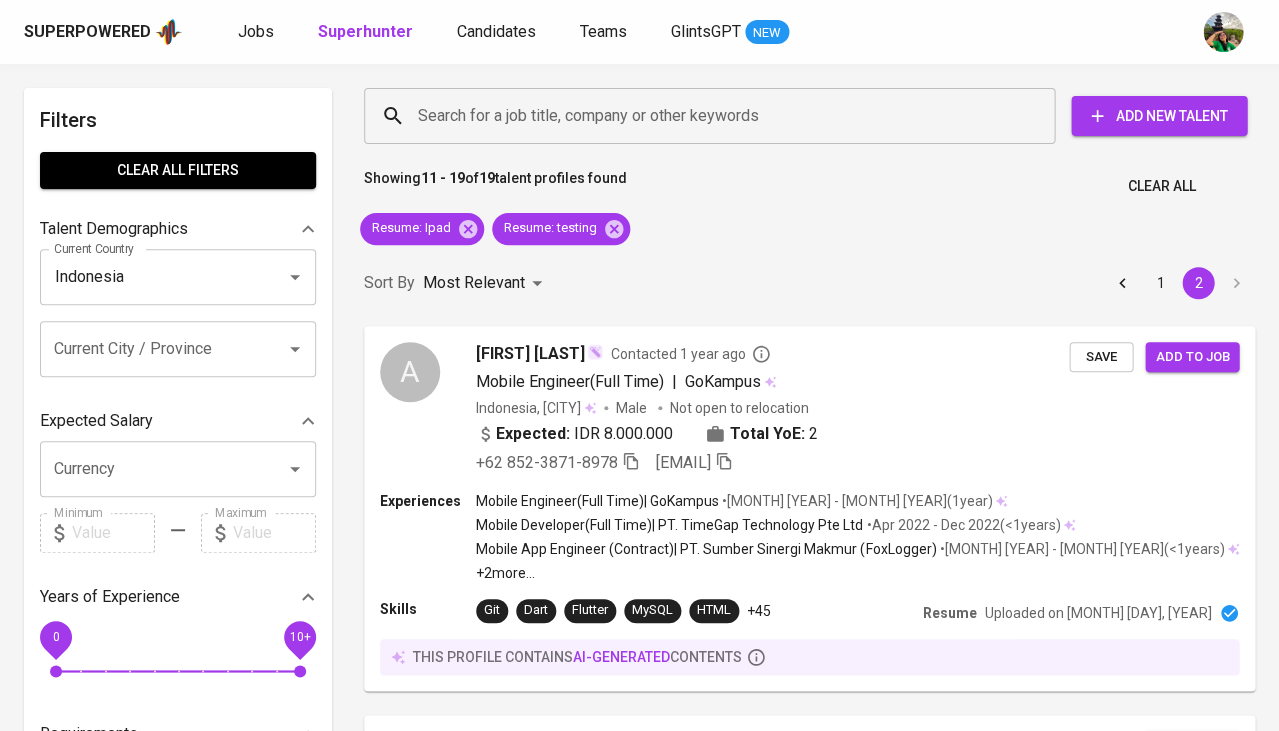 click on "Clear All" at bounding box center (1161, 186) 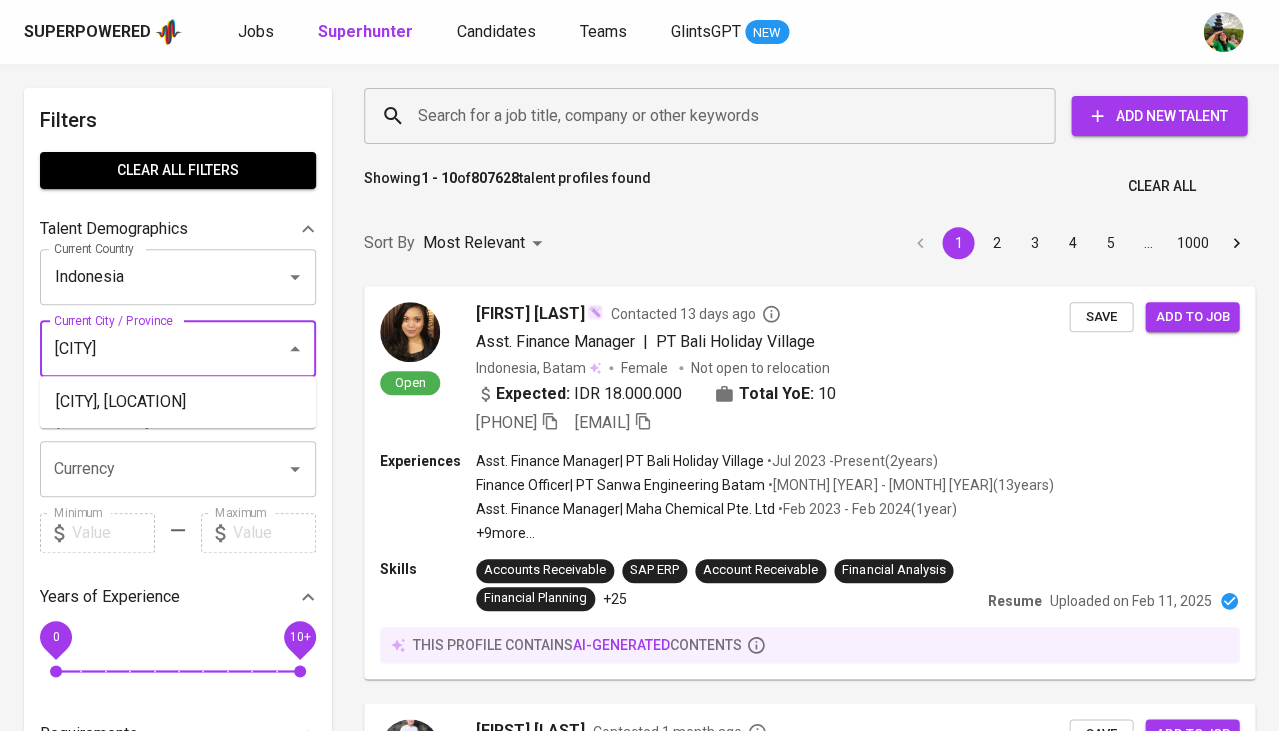 click on "[CITY], [LOCATION]" at bounding box center [178, 402] 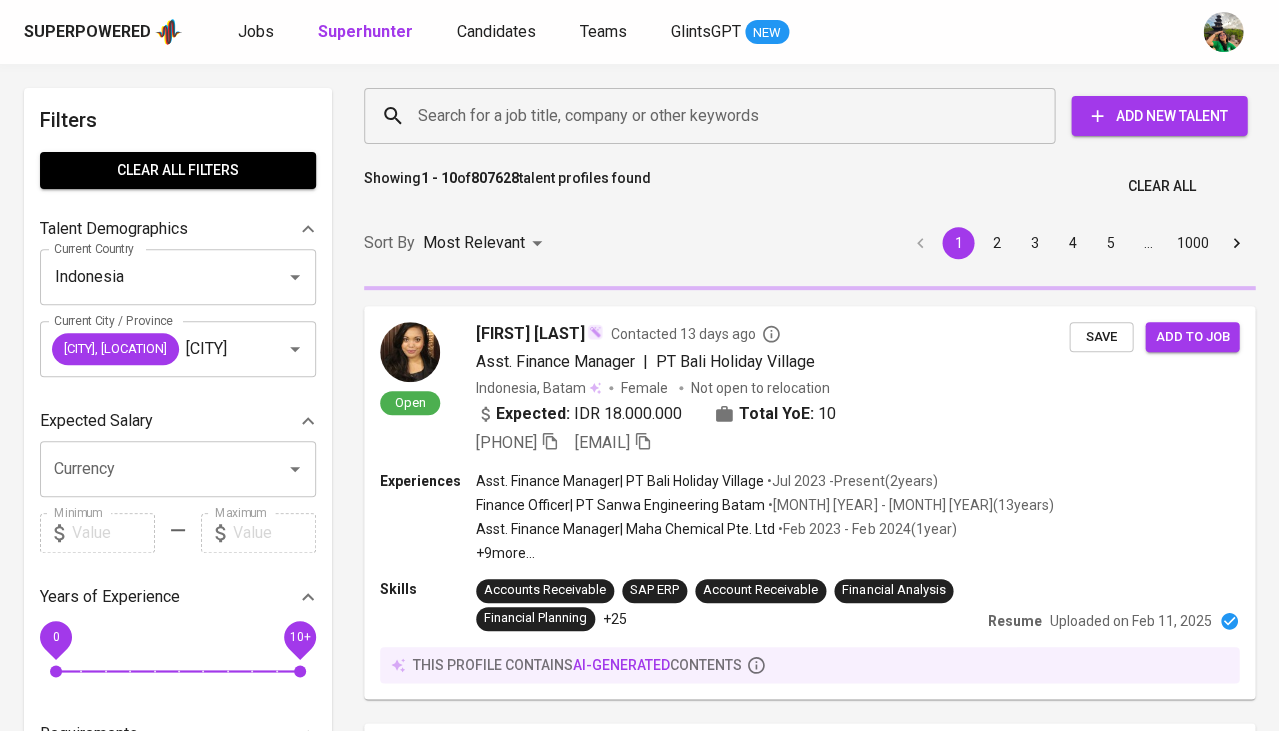 type 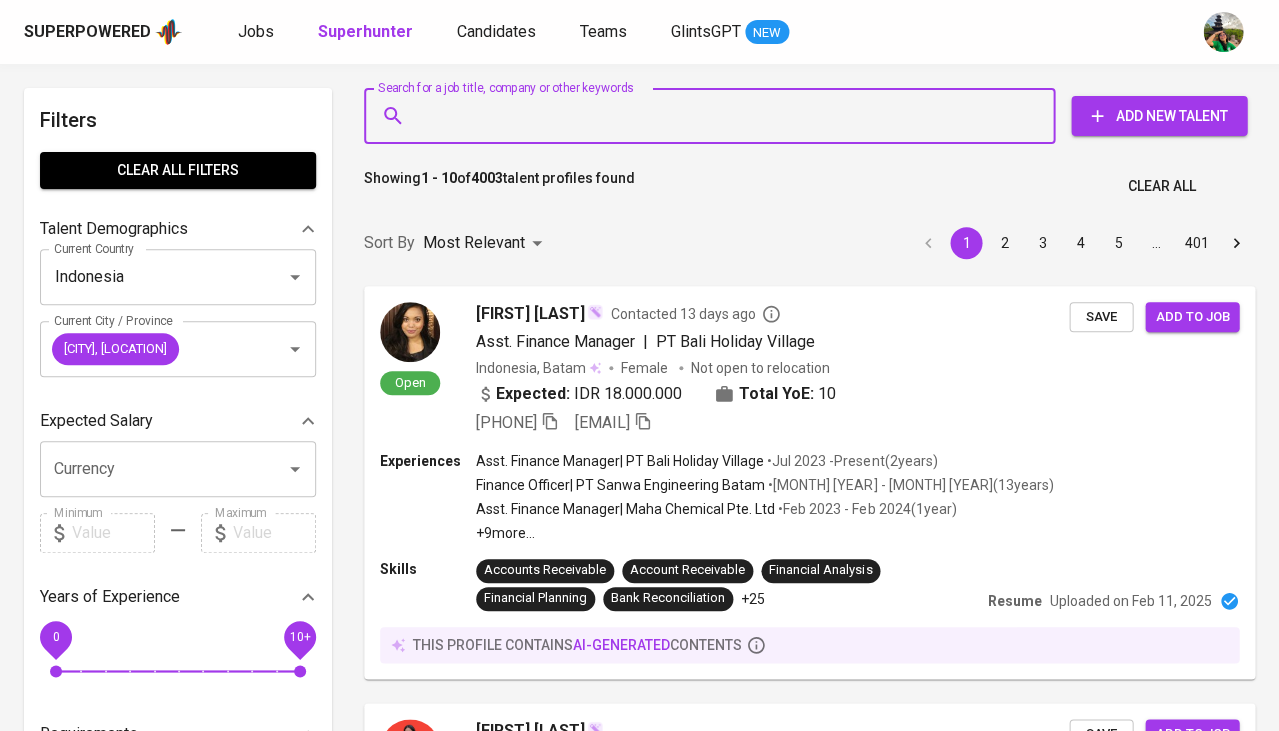 click on "Search for a job title, company or other keywords" at bounding box center [714, 116] 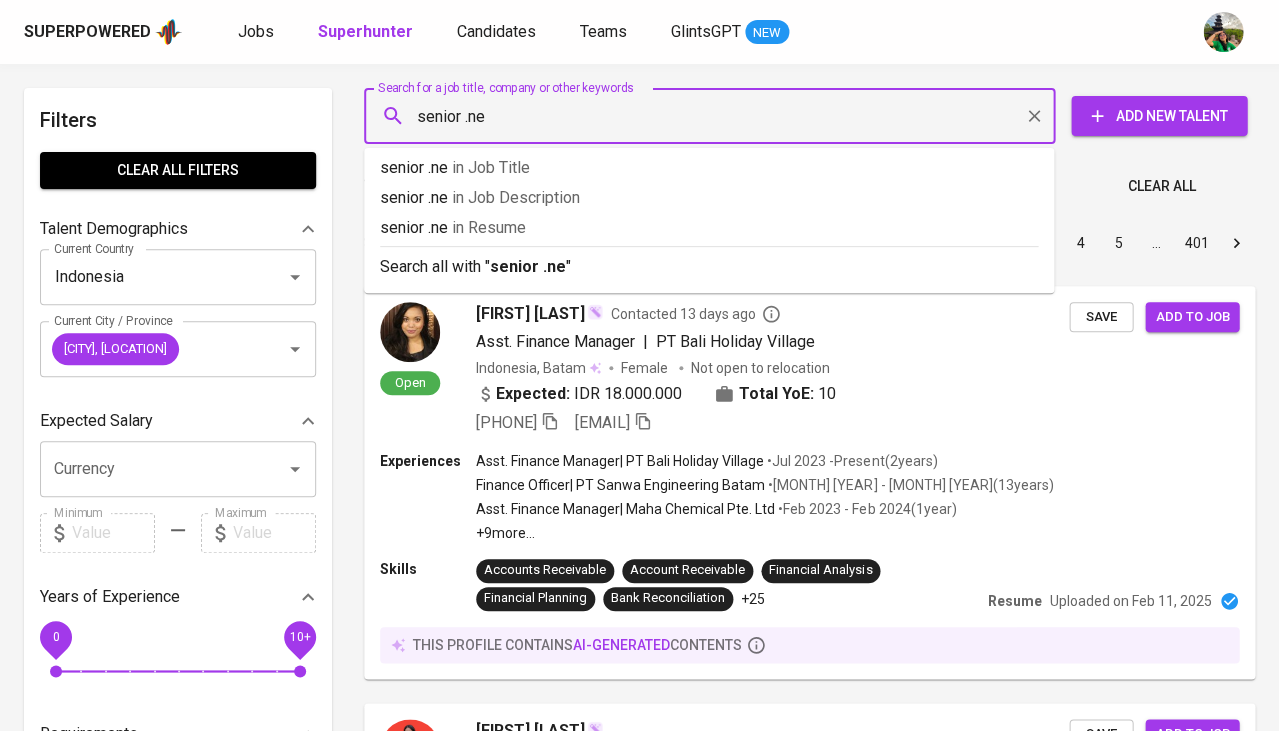 type on "senior .net" 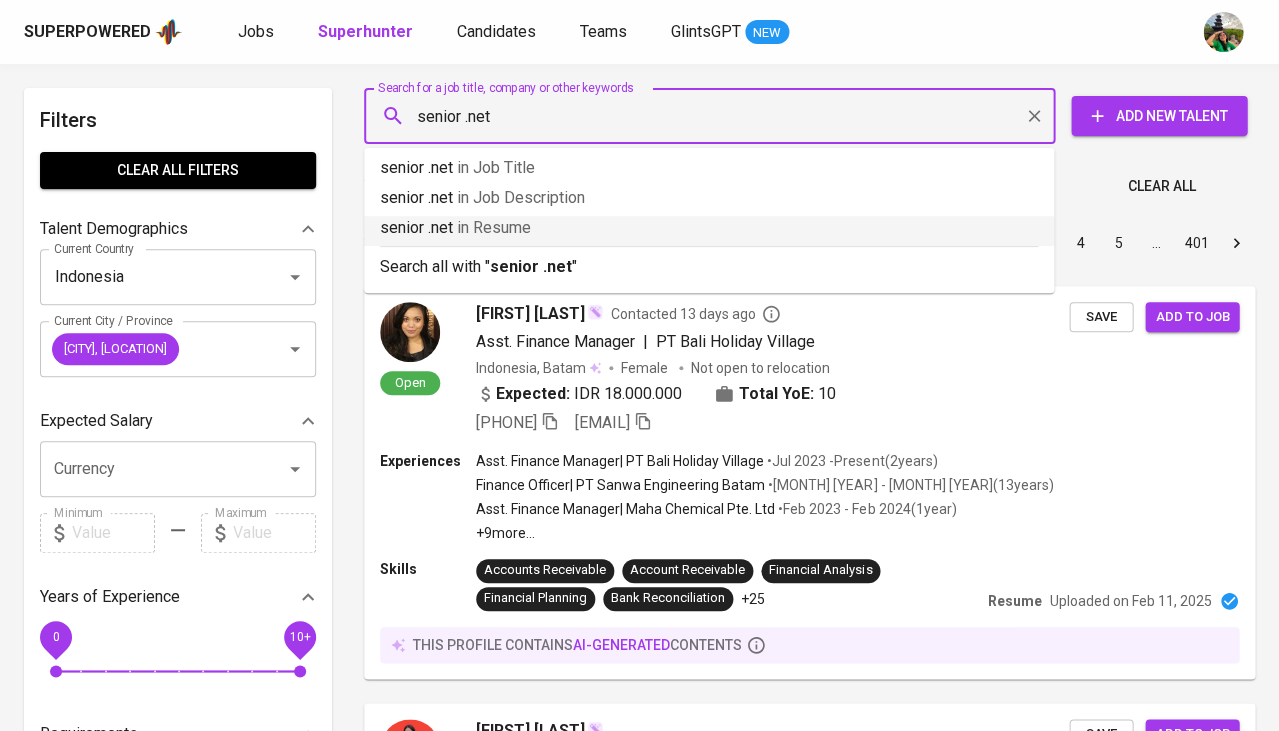 click on "in   Resume" at bounding box center (494, 227) 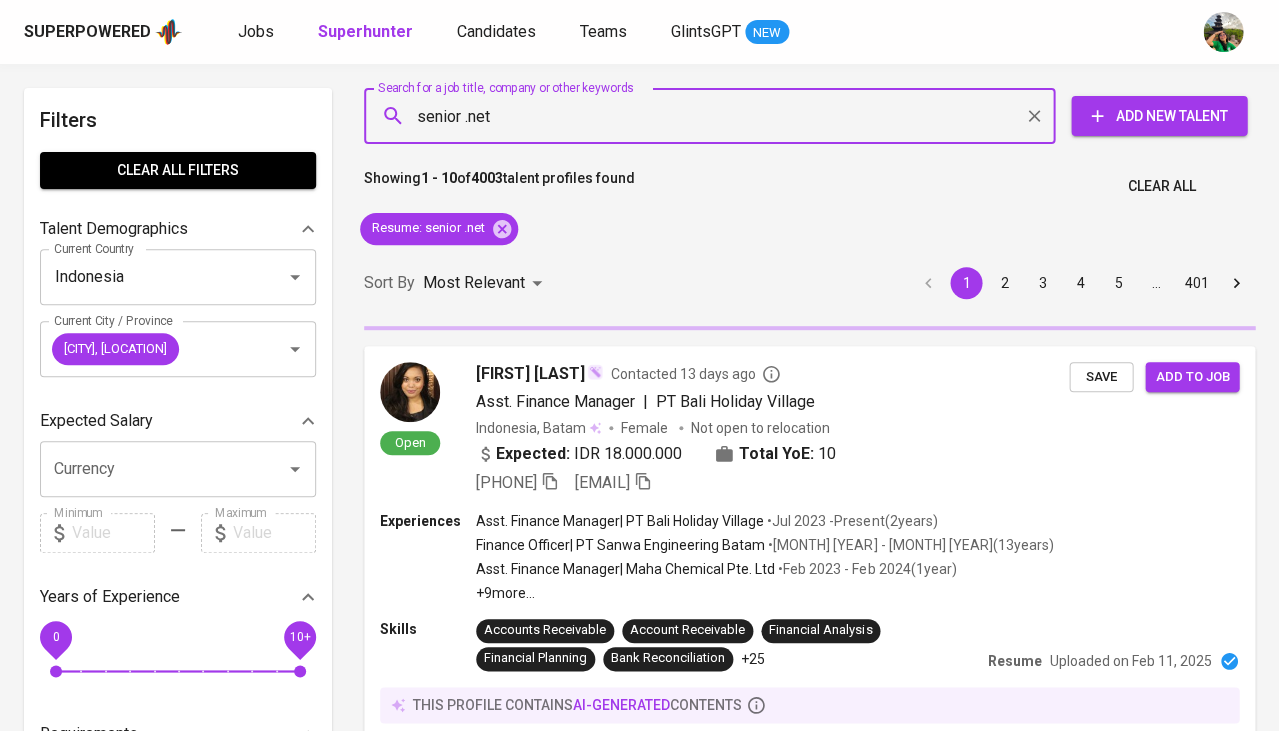 type 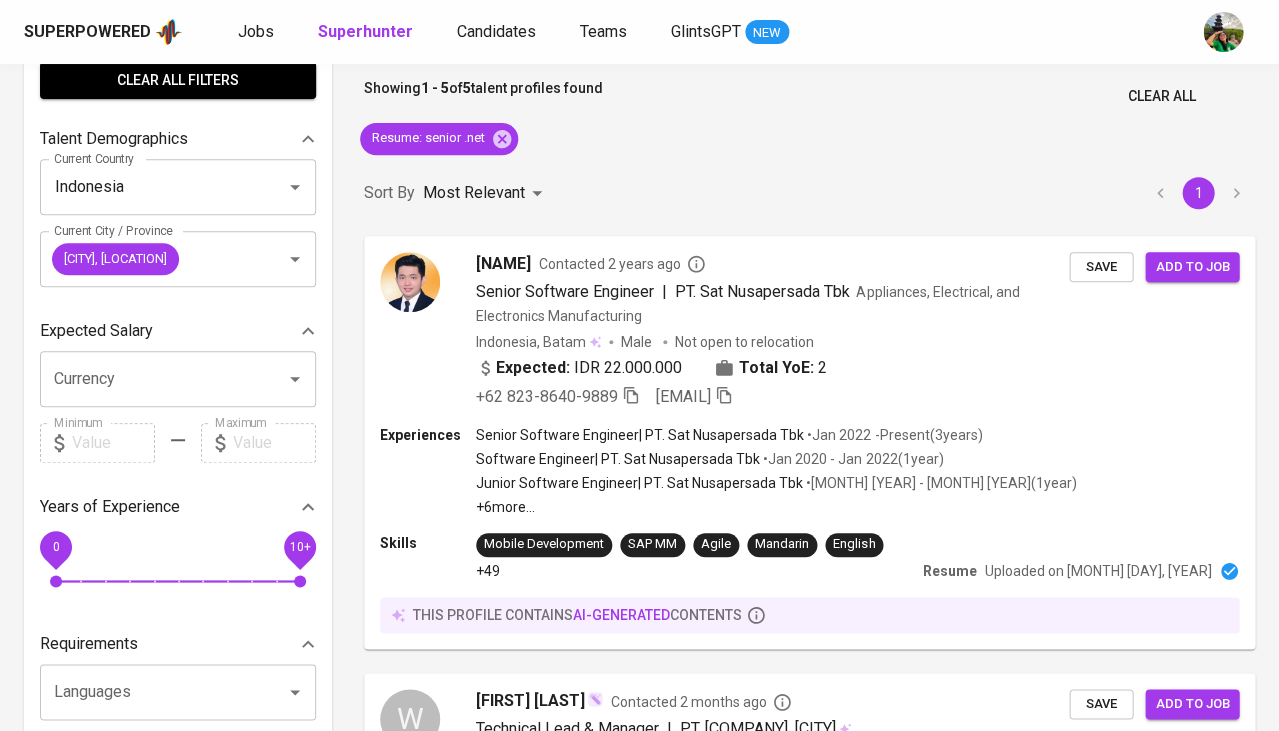 scroll, scrollTop: 94, scrollLeft: 0, axis: vertical 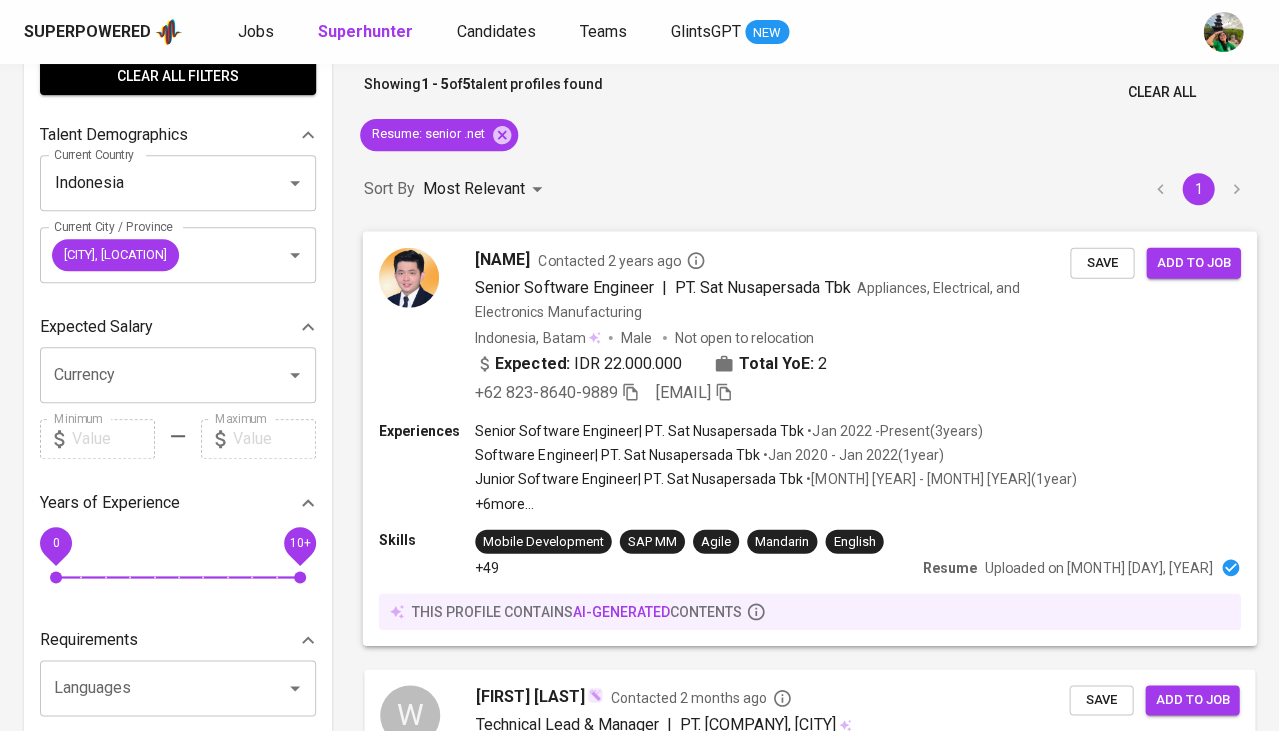 click on "[NAME]" at bounding box center [502, 259] 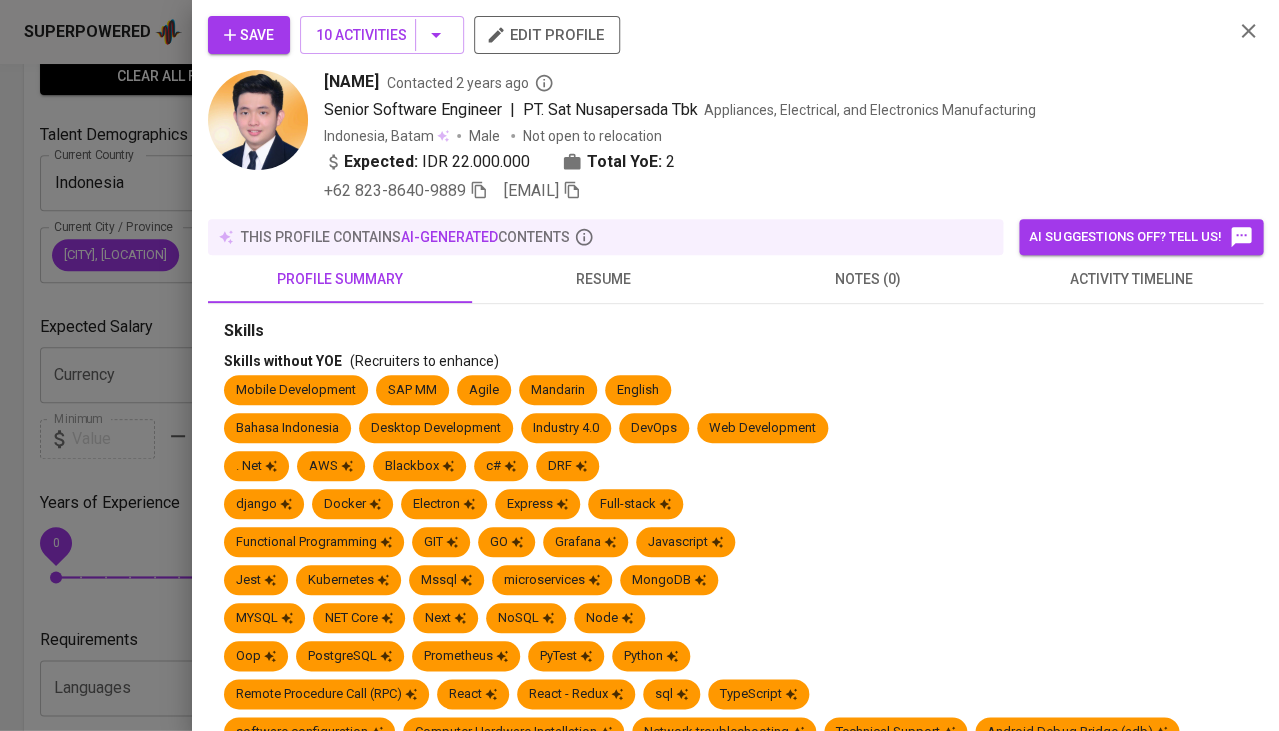 click on "activity timeline" at bounding box center [1131, 279] 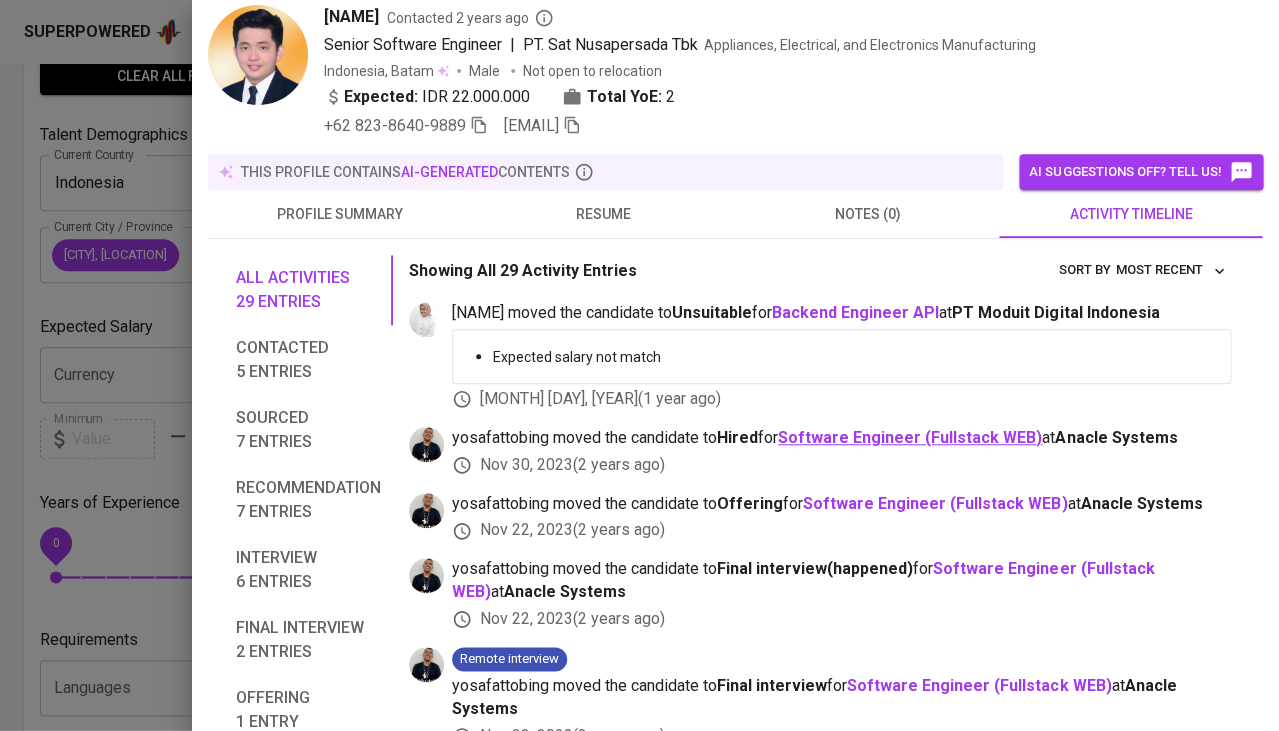 scroll, scrollTop: 0, scrollLeft: 0, axis: both 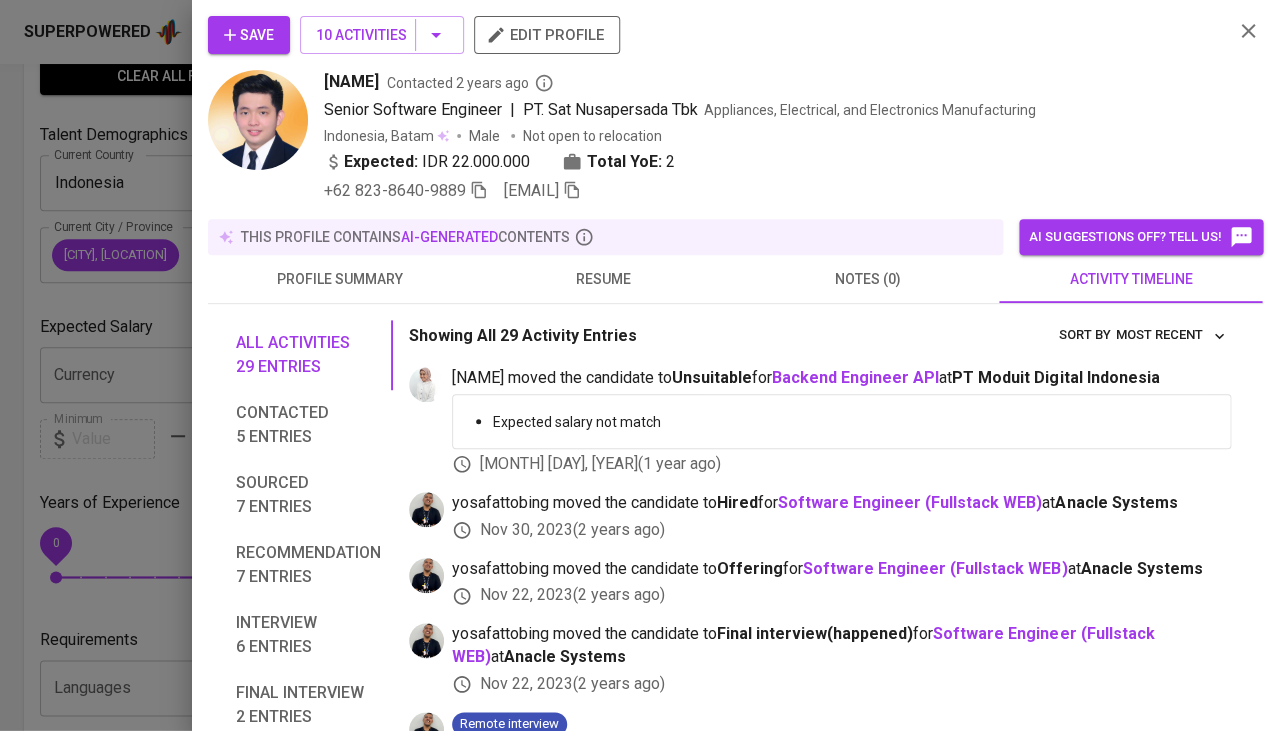 click on "resume" at bounding box center (604, 279) 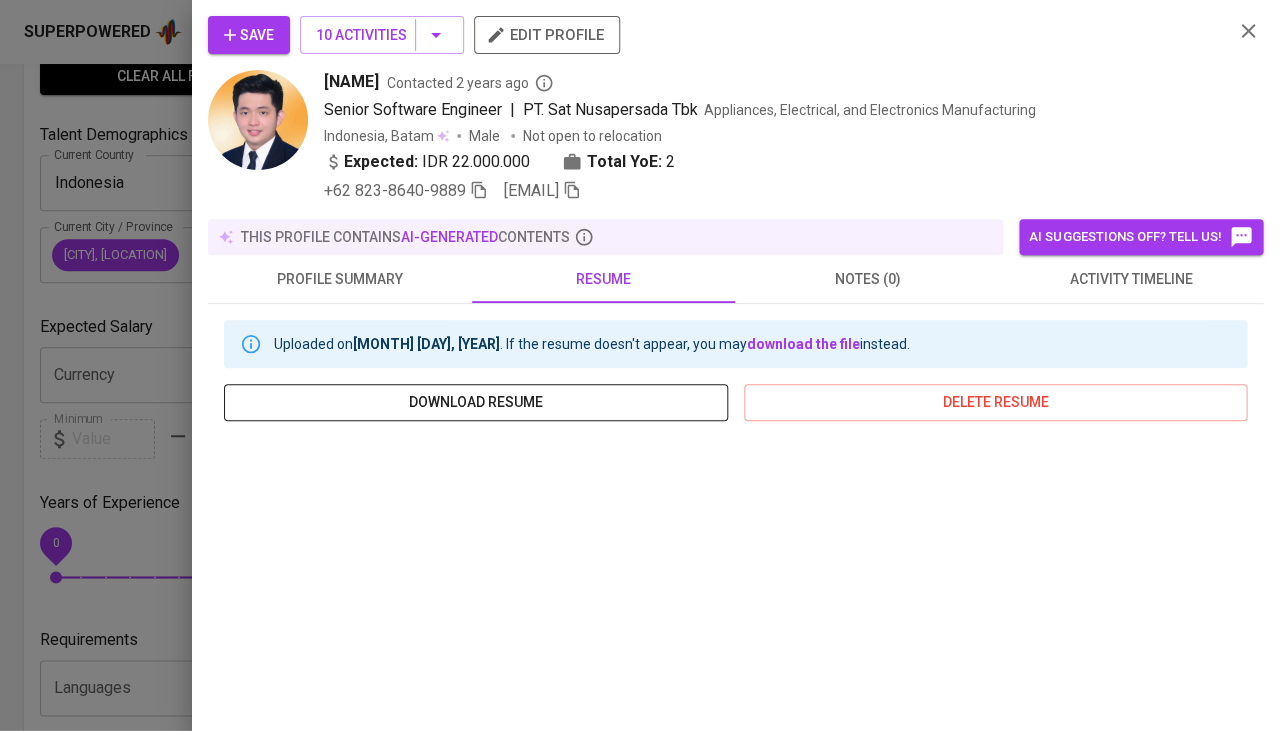 scroll, scrollTop: 0, scrollLeft: 0, axis: both 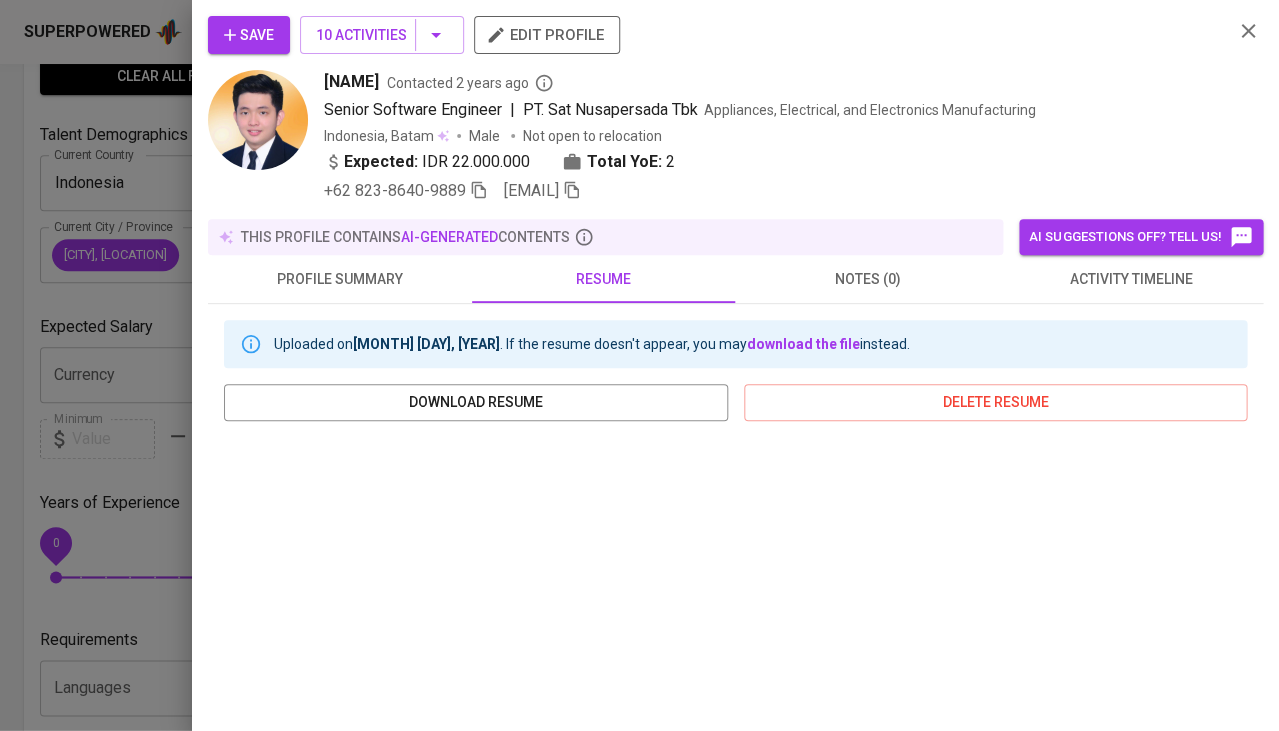 click on "[NAME]" at bounding box center (351, 82) 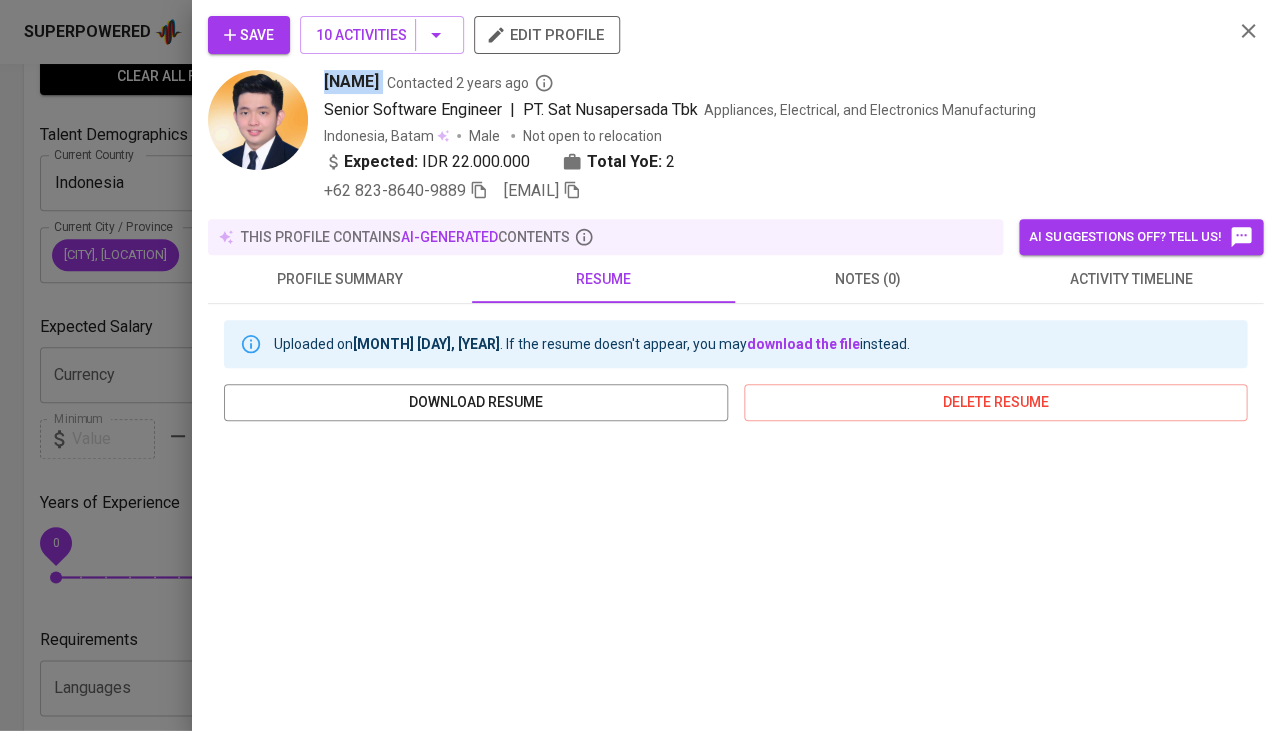 copy on "[NAME]" 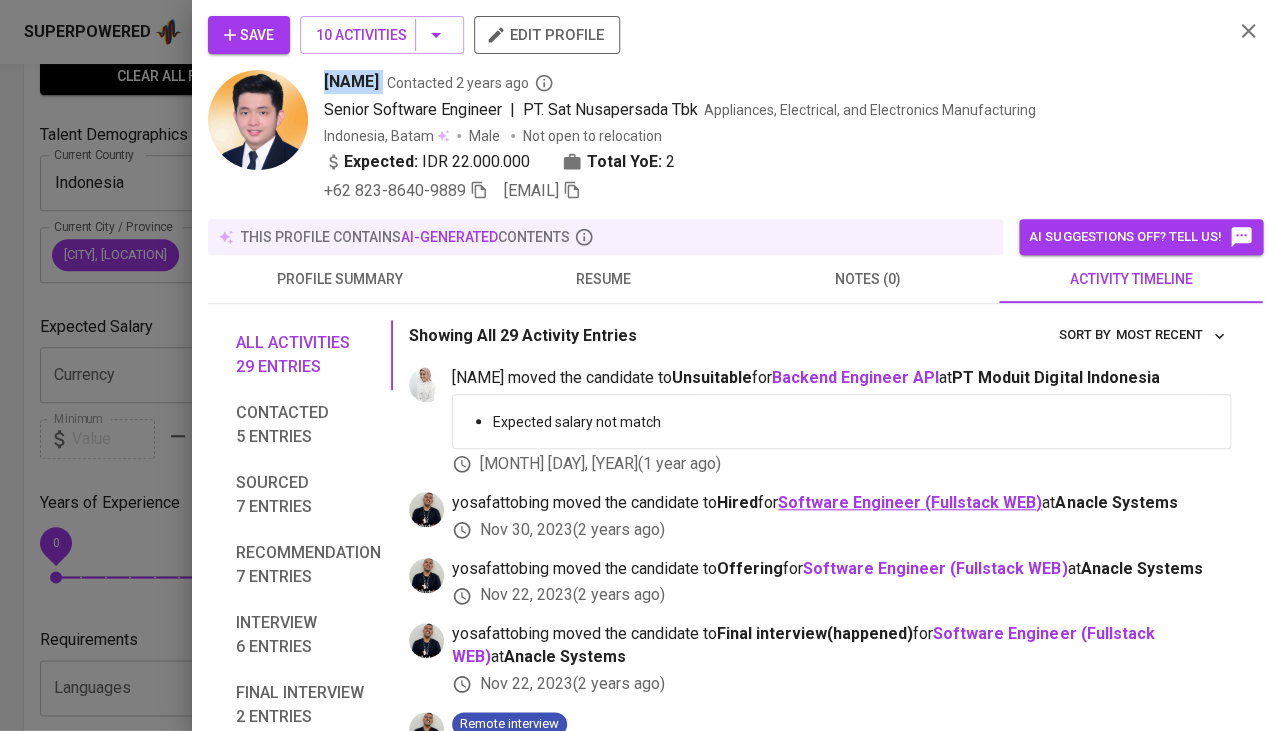 click on "Software Engineer (Fullstack WEB)" at bounding box center [910, 502] 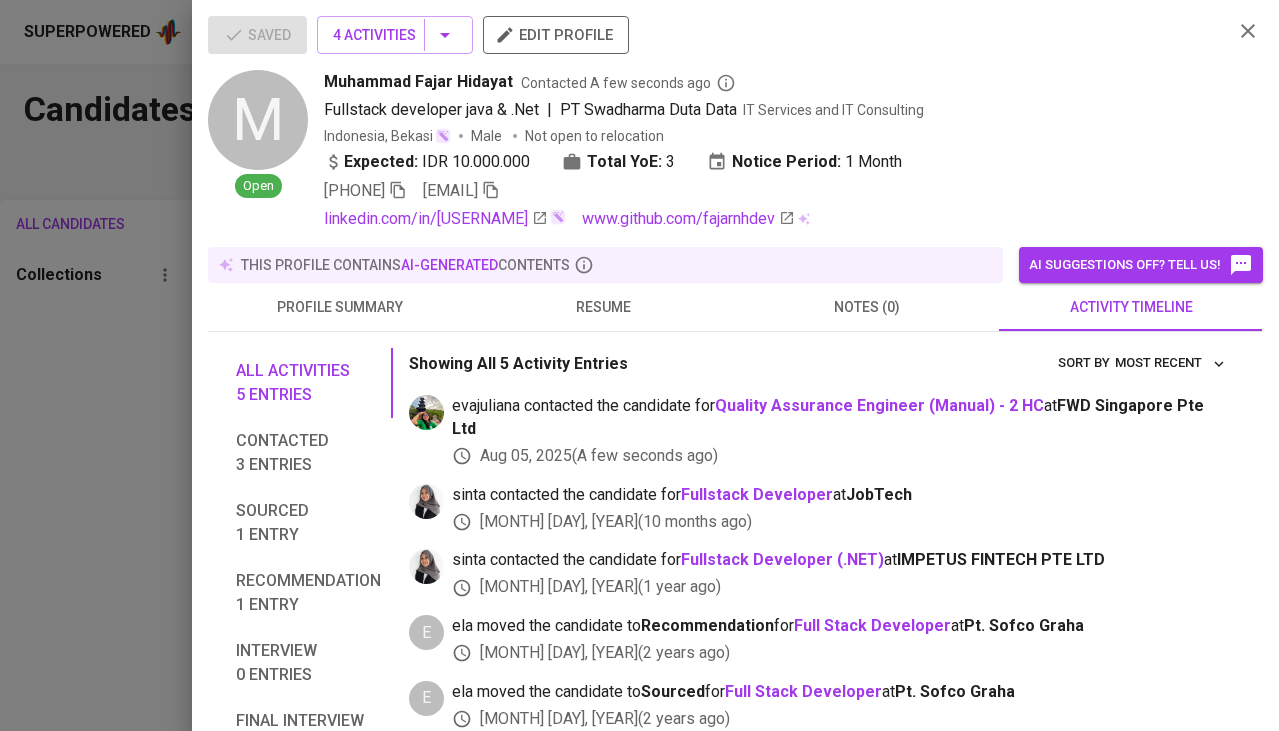 scroll, scrollTop: 0, scrollLeft: 0, axis: both 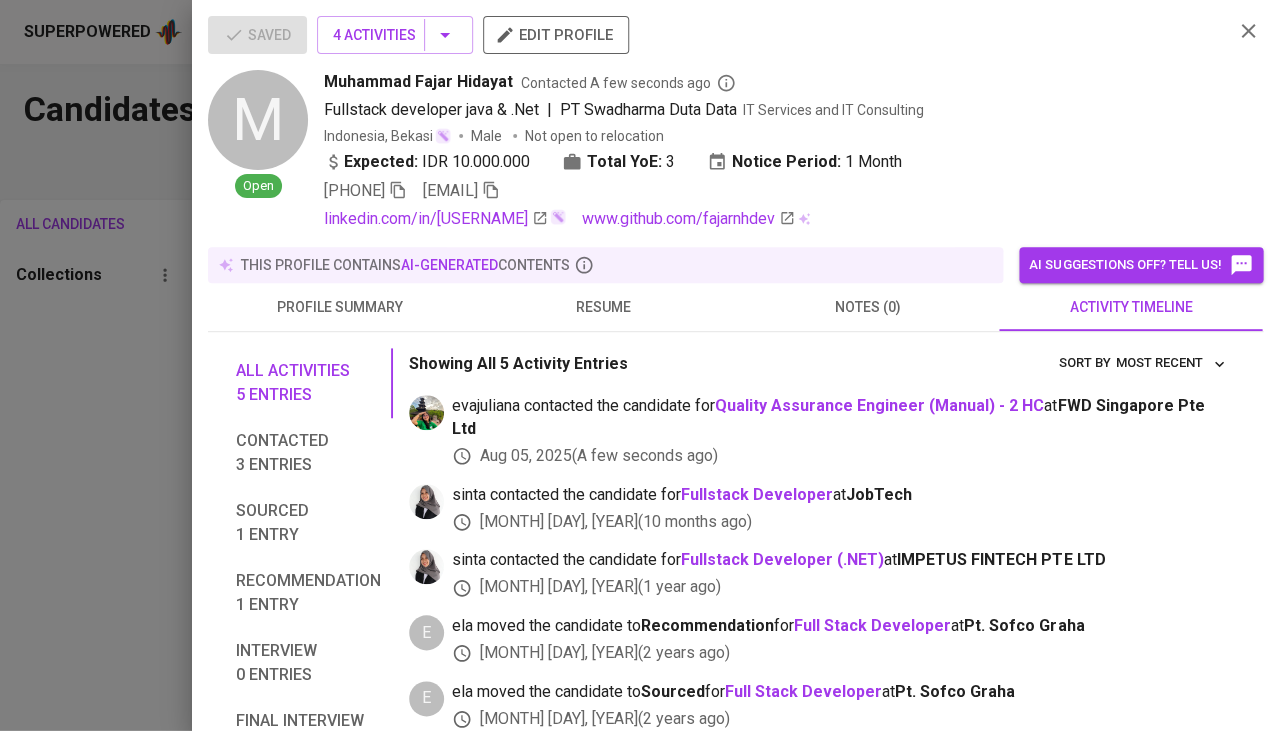 click at bounding box center [639, 365] 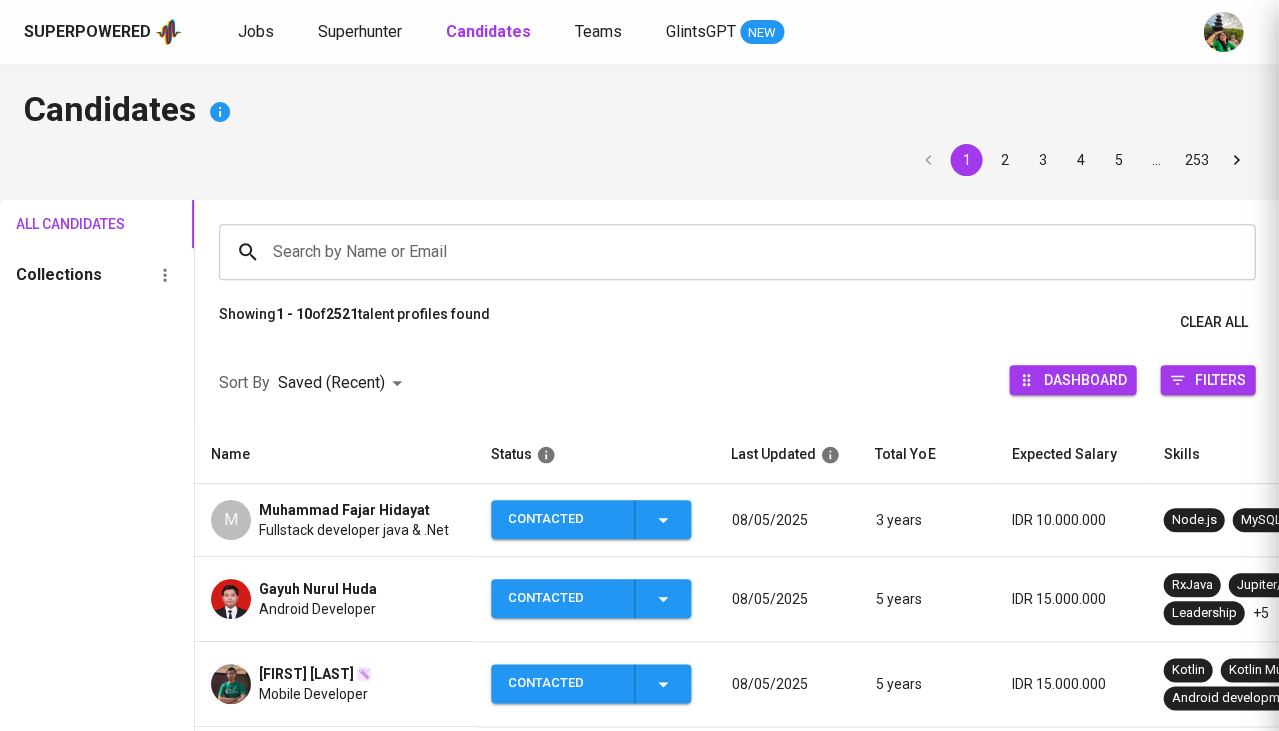 scroll, scrollTop: 149, scrollLeft: 0, axis: vertical 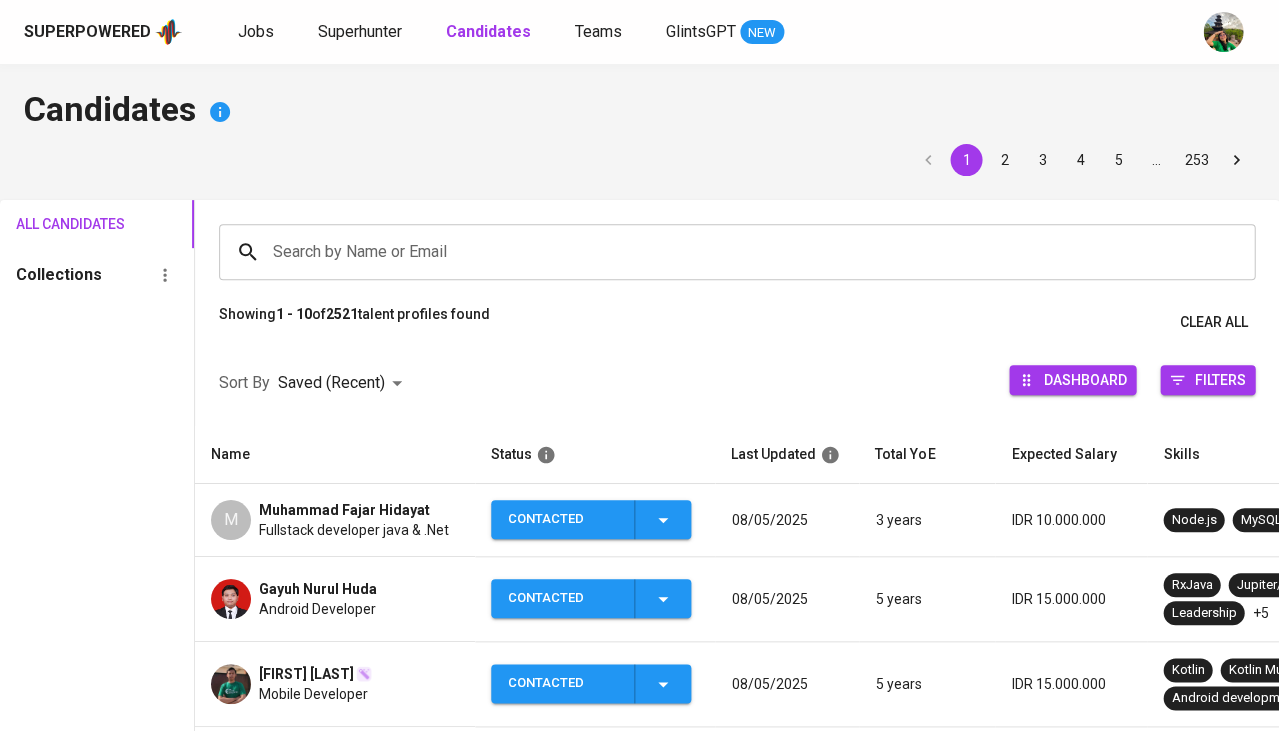 click on "Search by Name or Email" at bounding box center (742, 252) 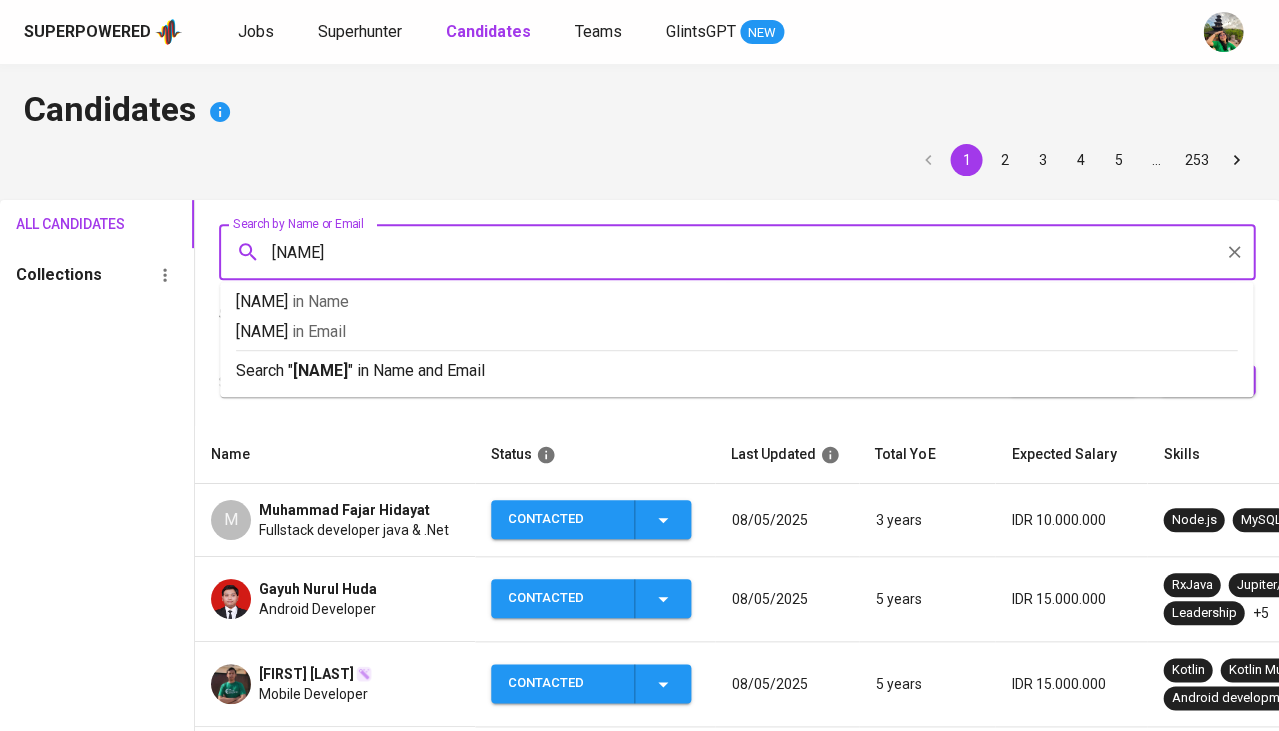 type on "[NAME]" 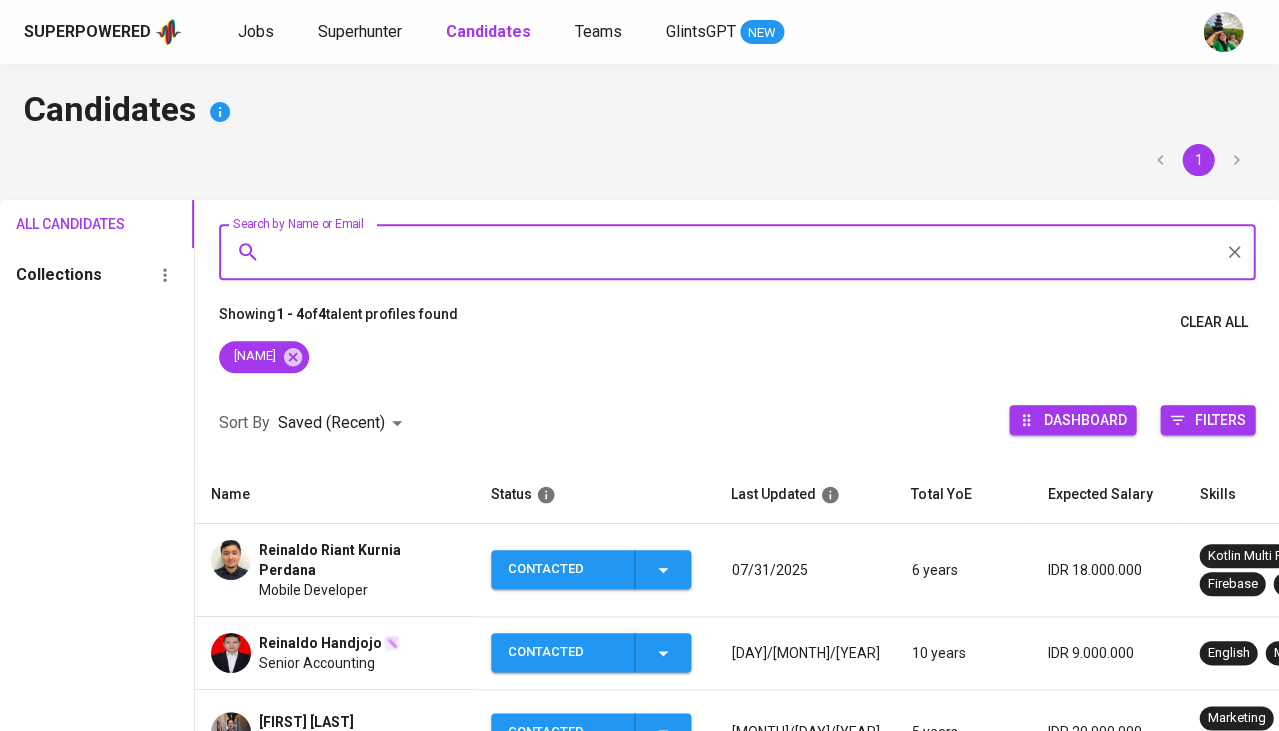 click on "Reinaldo Riant Kurnia Perdana" at bounding box center [359, 560] 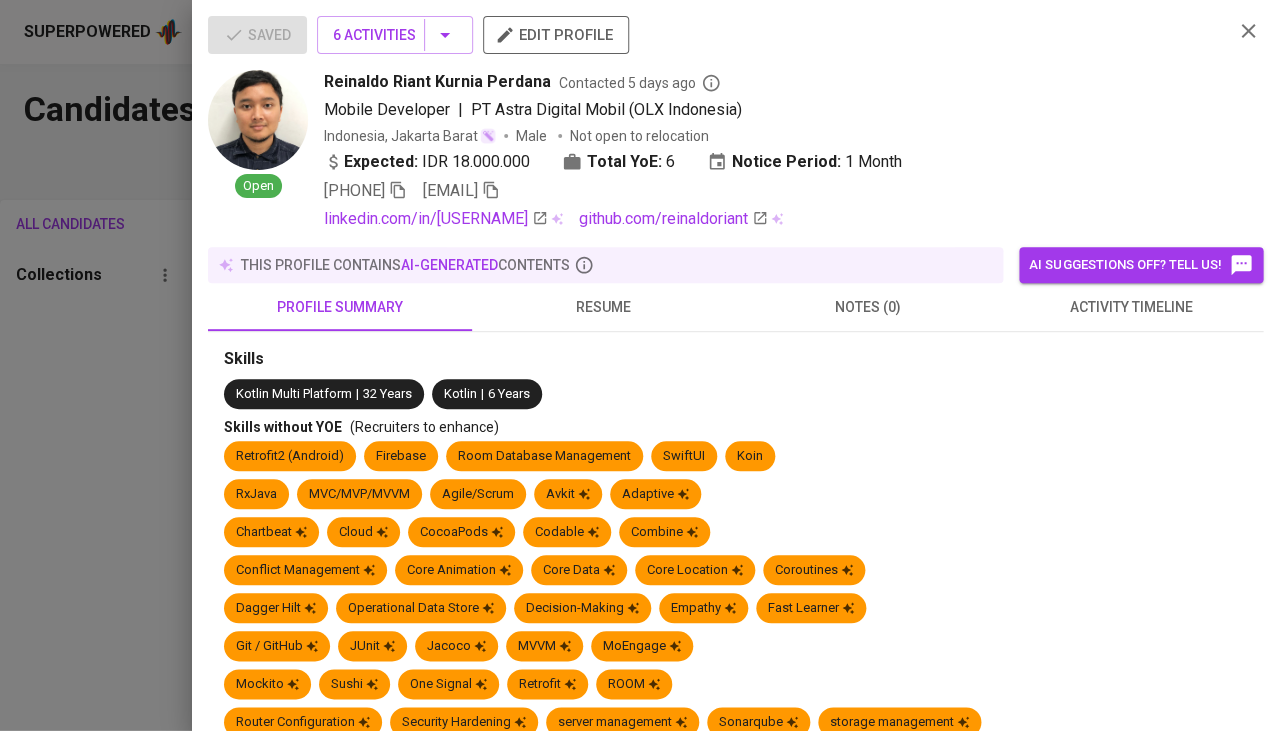click 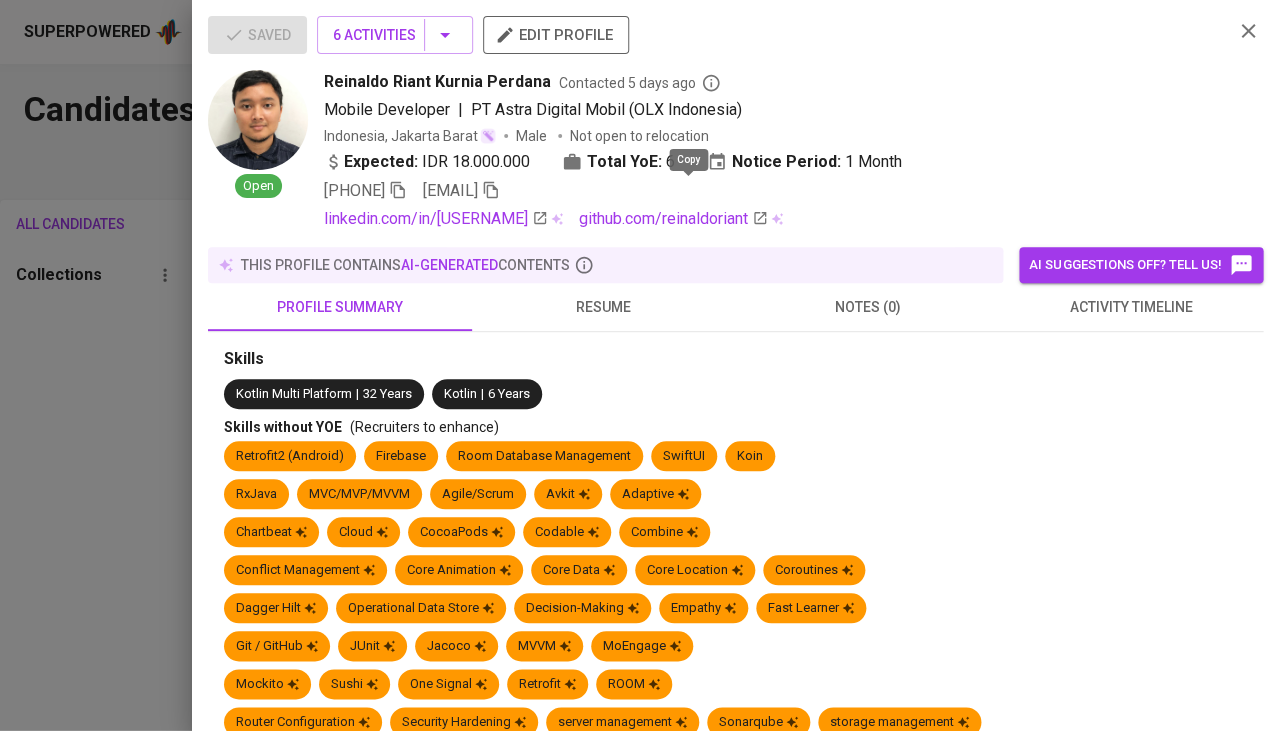 click at bounding box center [639, 365] 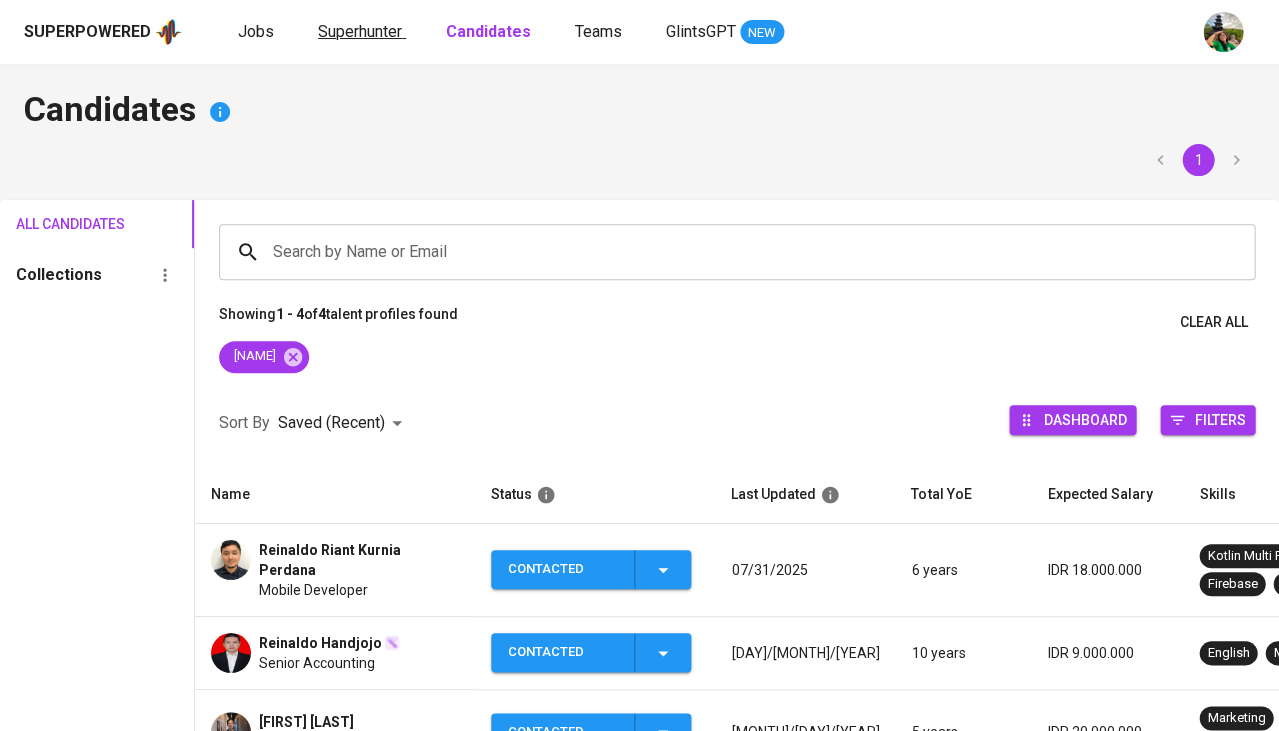 click on "Superhunter" at bounding box center [360, 31] 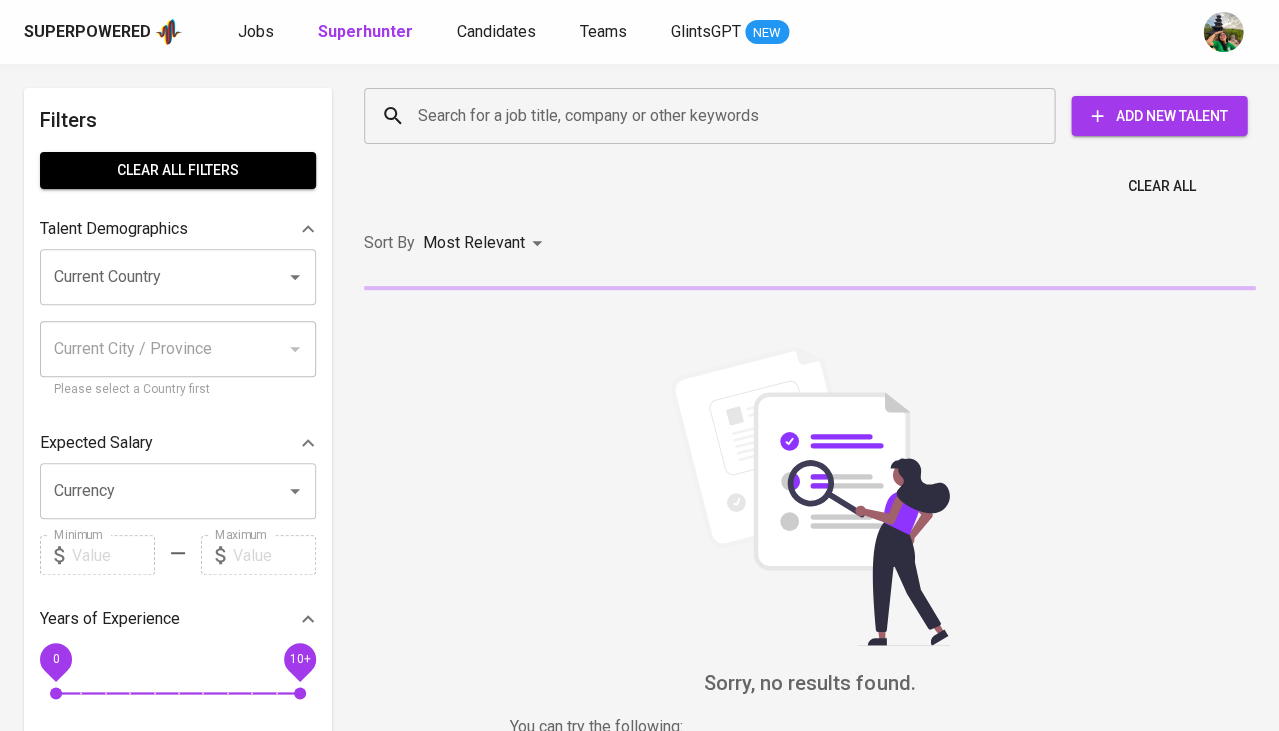 click on "Search for a job title, company or other keywords" at bounding box center (714, 116) 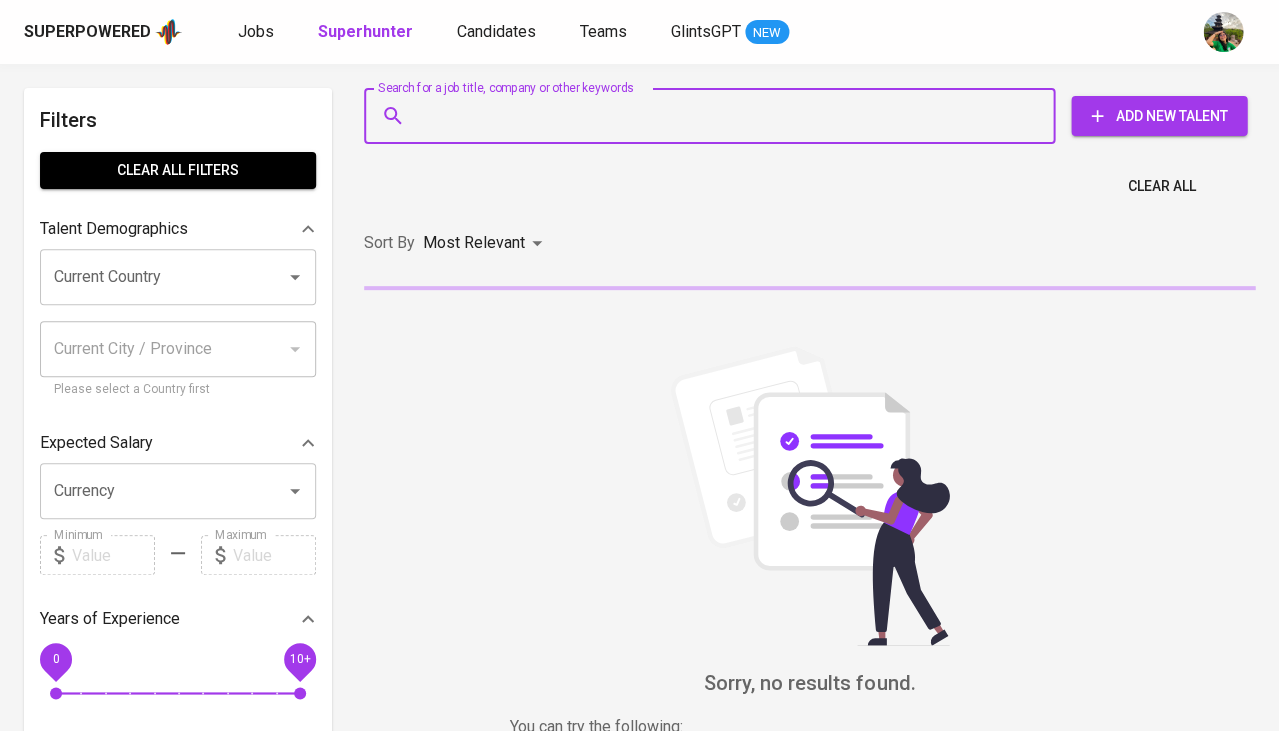 paste on "[EMAIL]" 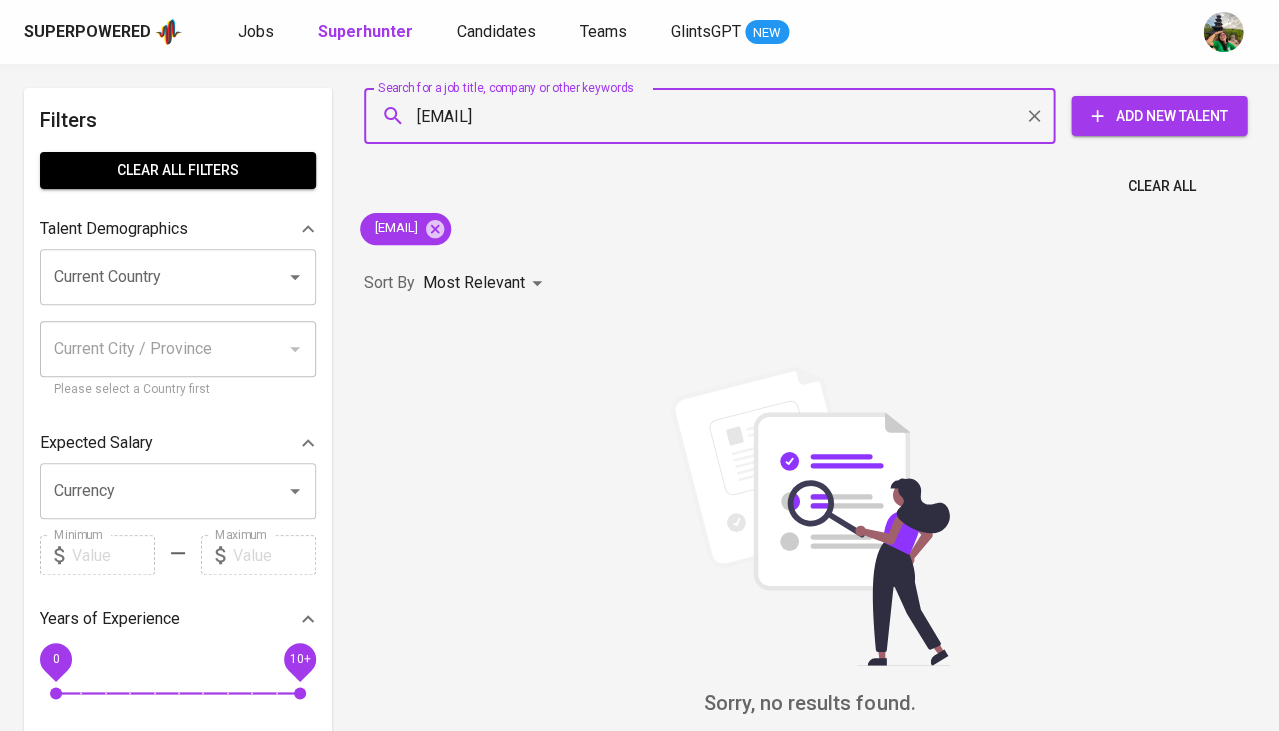 type 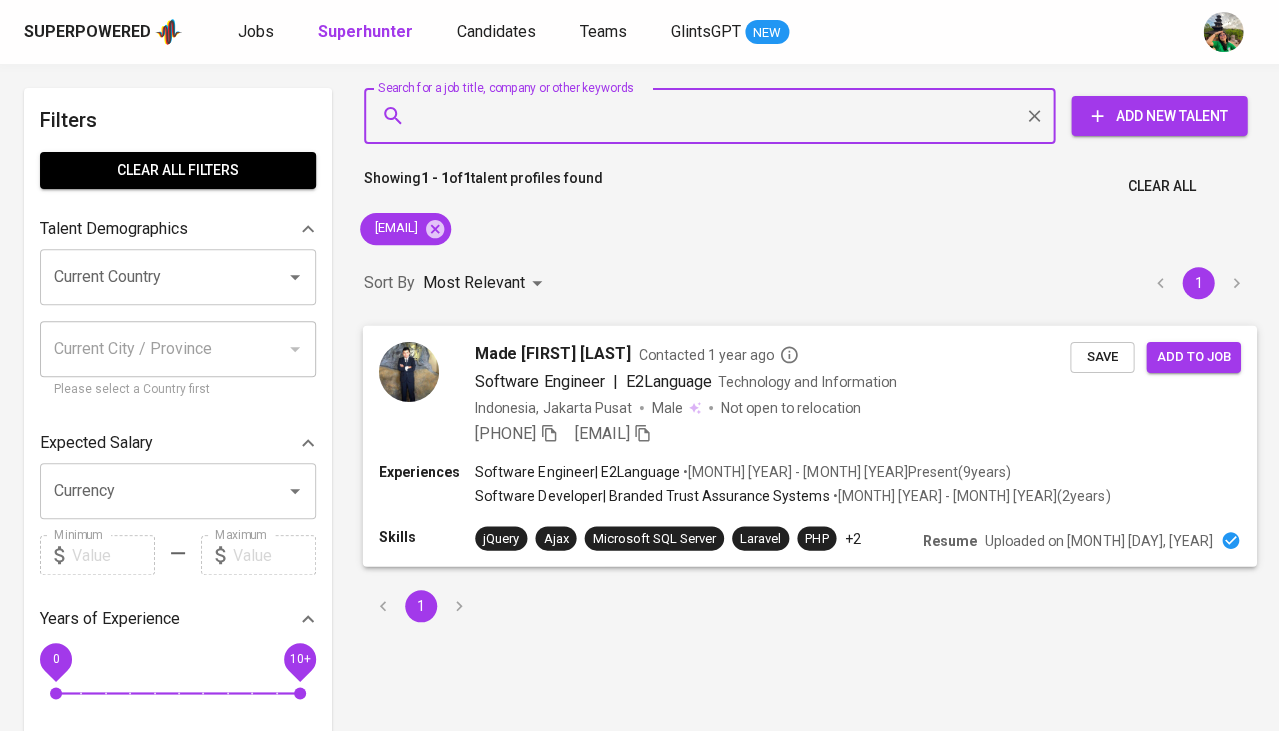 click on "Save" at bounding box center [1102, 356] 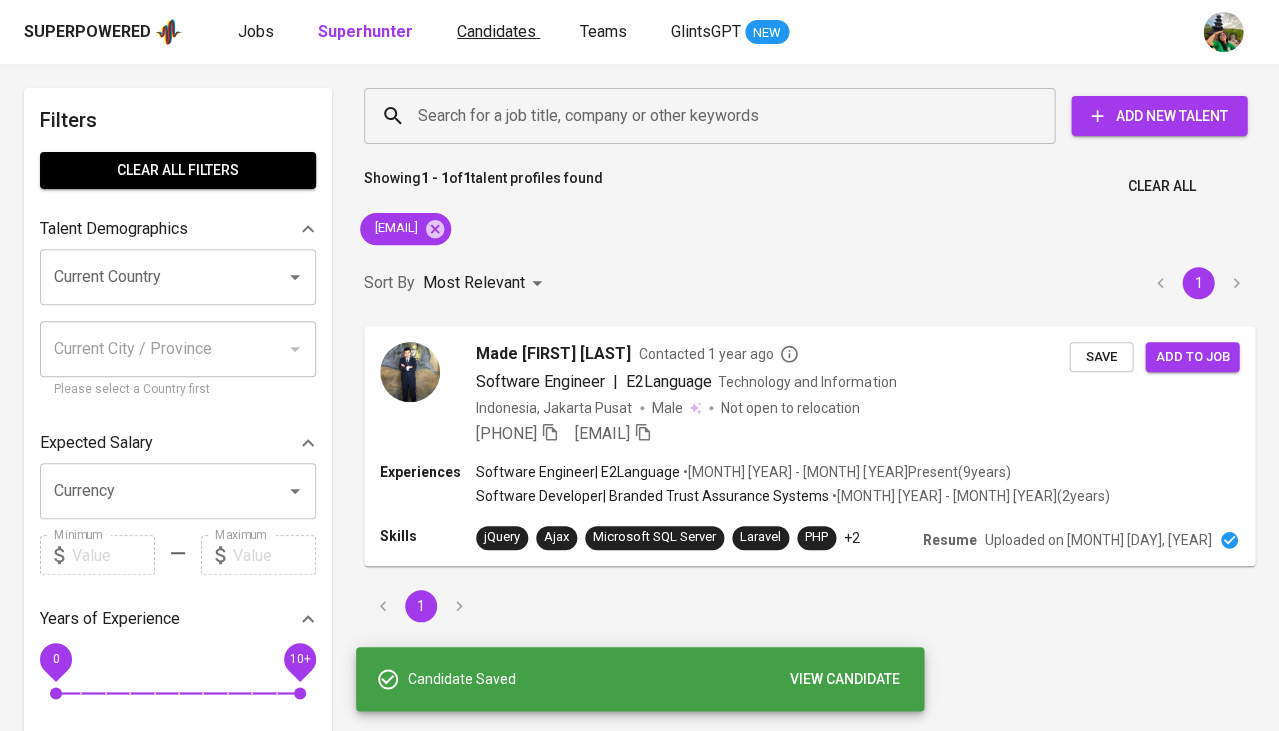 click on "Candidates" at bounding box center [496, 31] 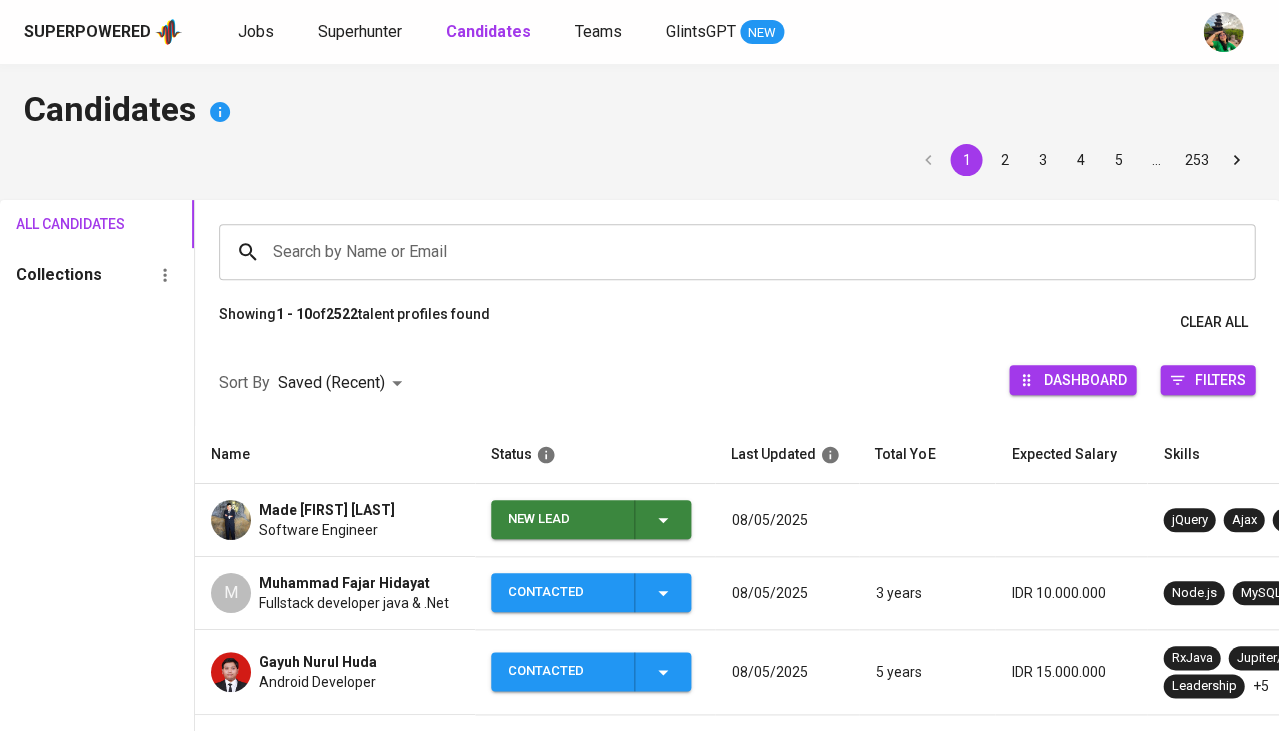 click 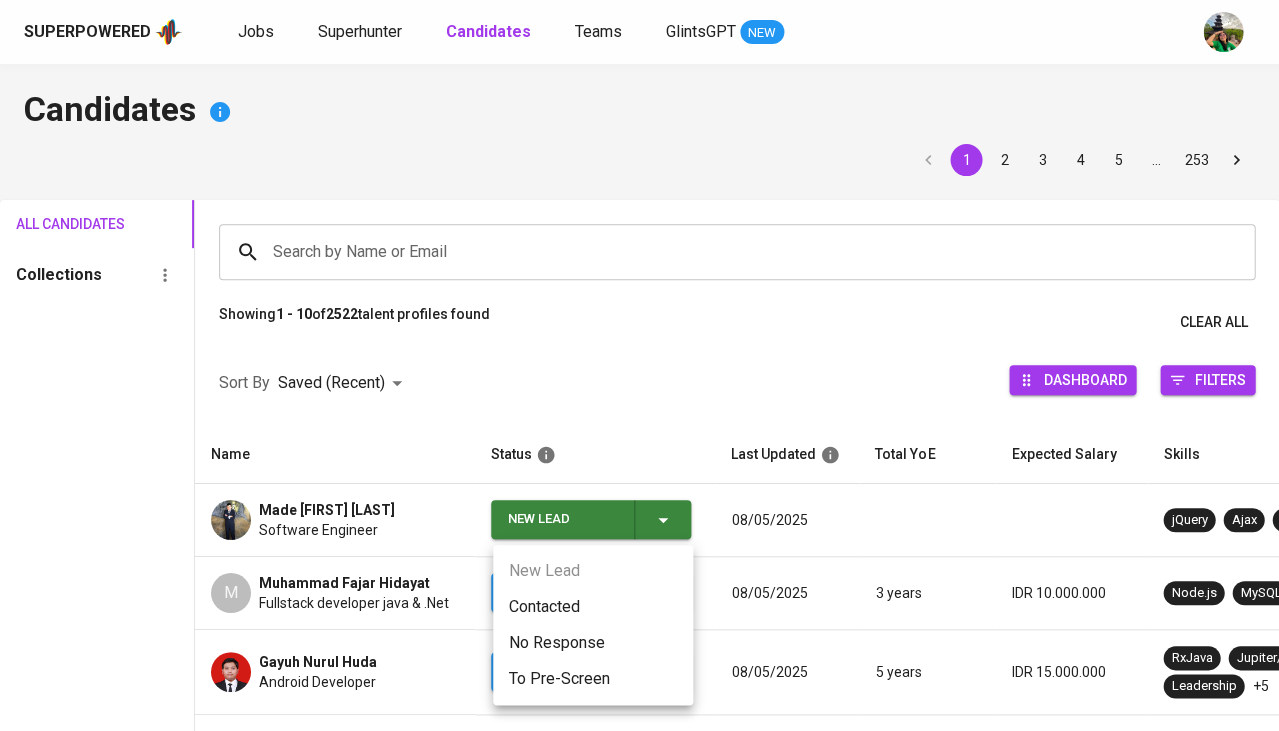 click on "Contacted" at bounding box center (593, 607) 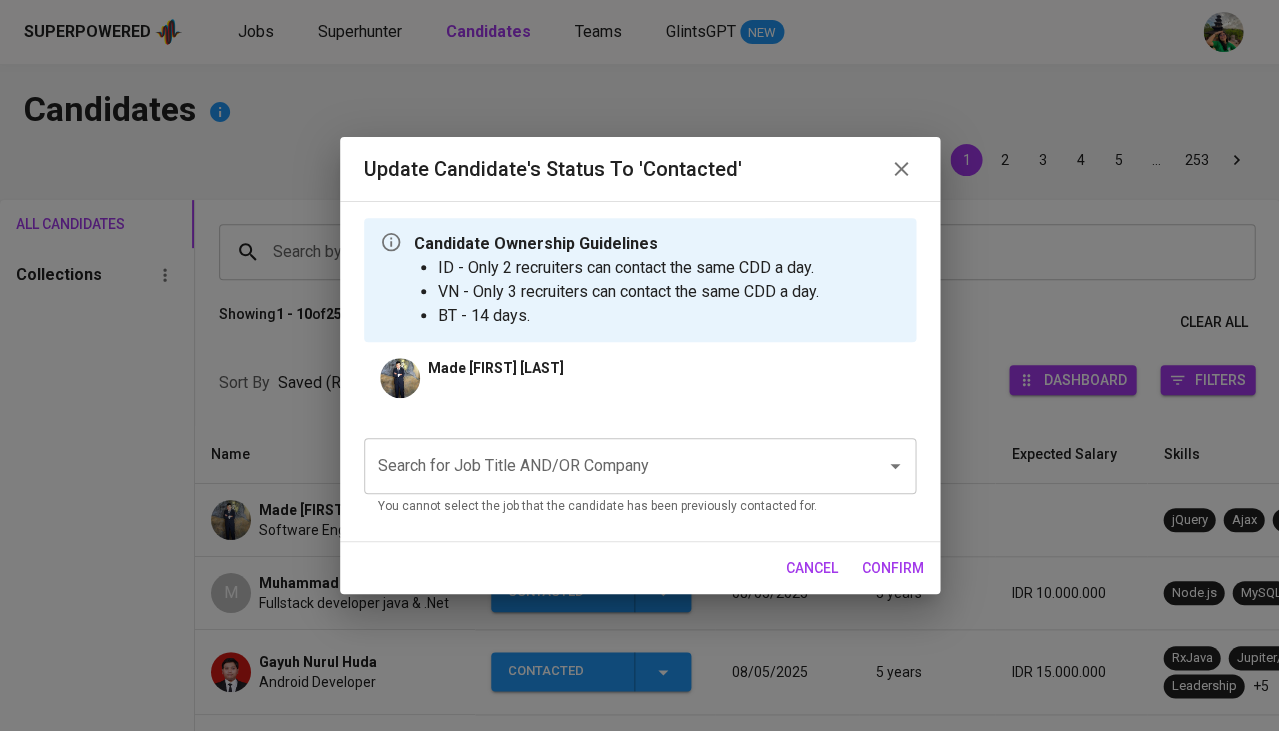 click on "Search for Job Title AND/OR Company" at bounding box center (612, 466) 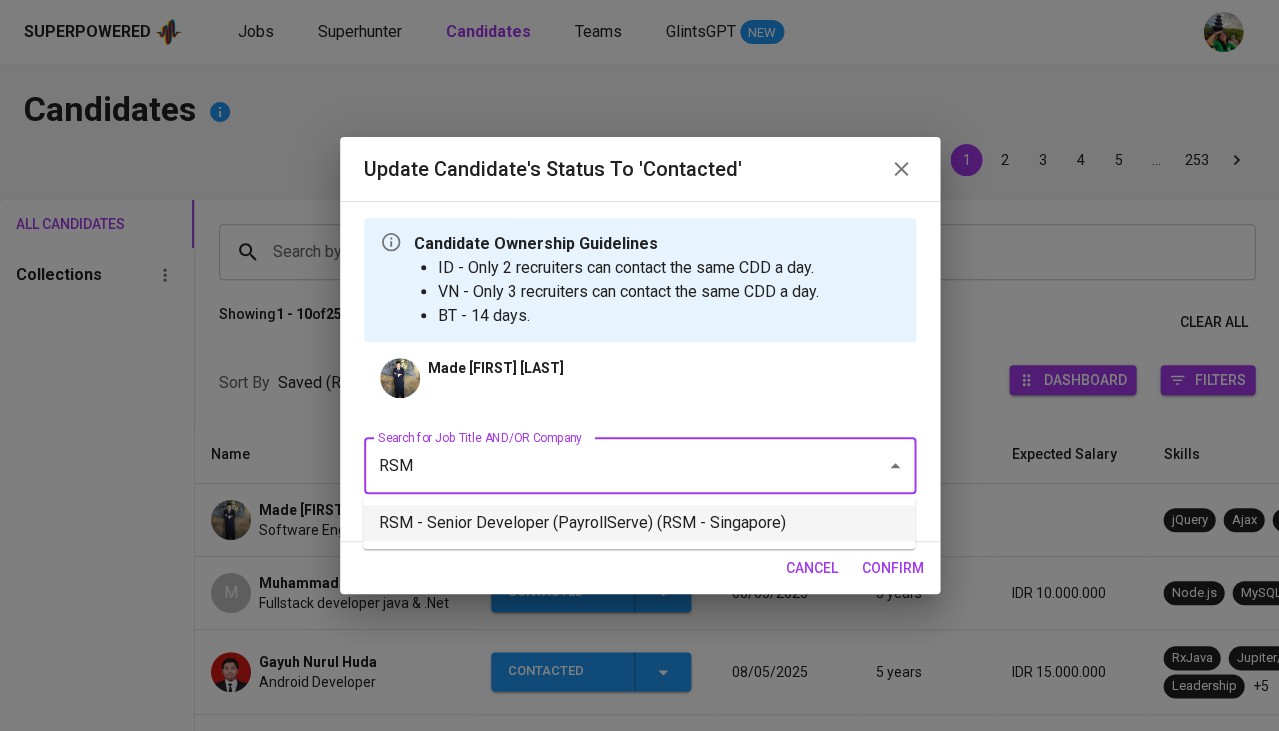 click on "RSM - Senior Developer (PayrollServe) (RSM - Singapore)" at bounding box center [639, 523] 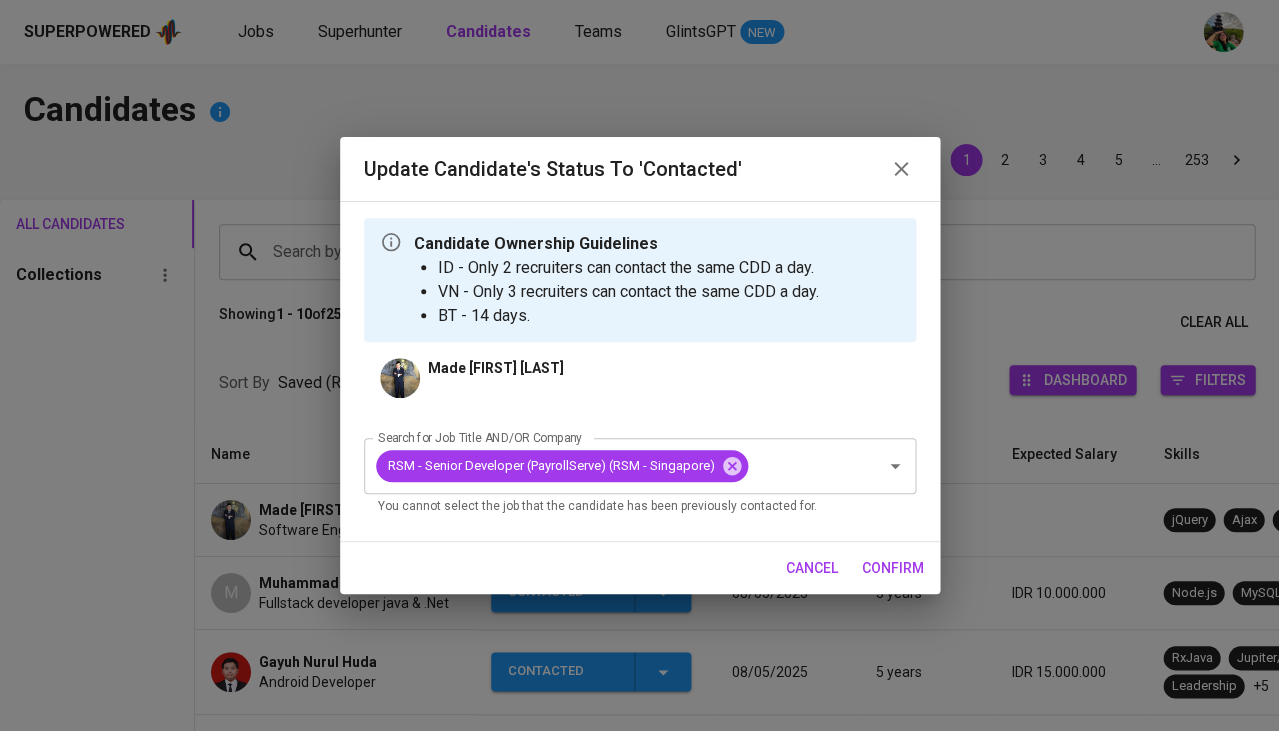 click on "confirm" at bounding box center (893, 568) 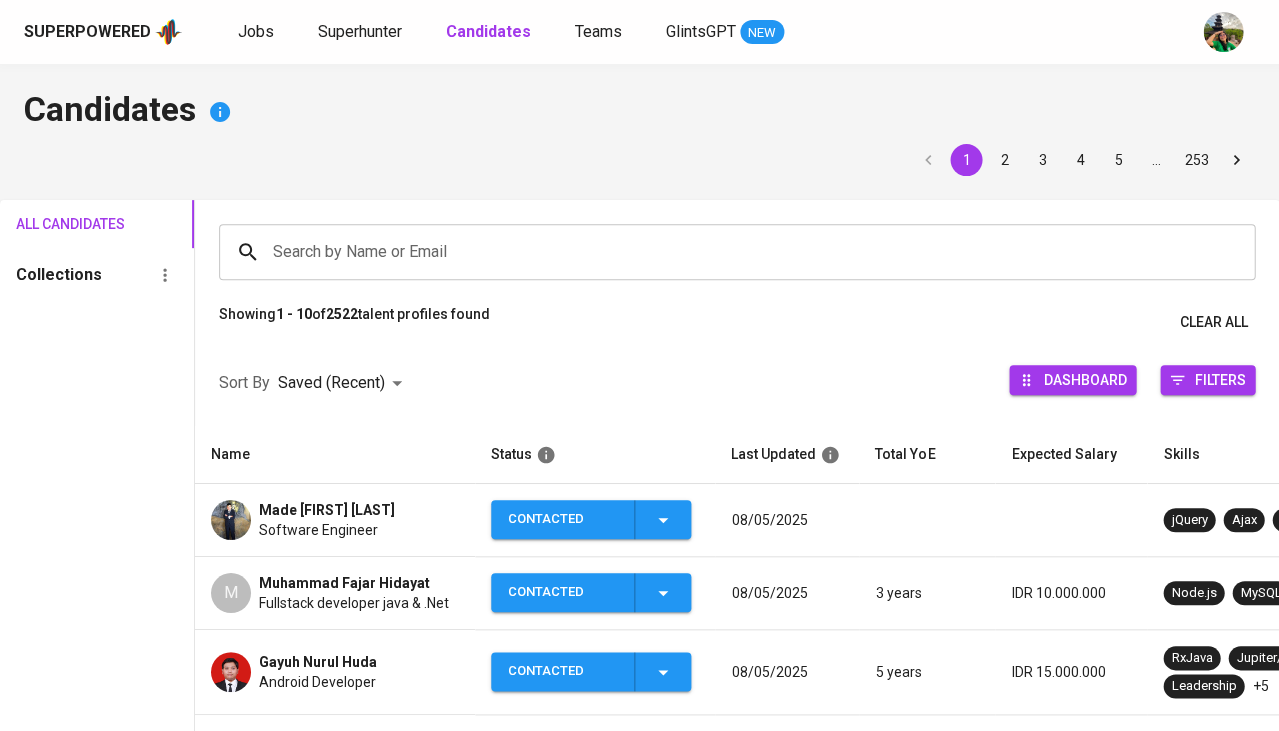click on "Made Doddy Adi Pranatha Software Engineer" at bounding box center (335, 520) 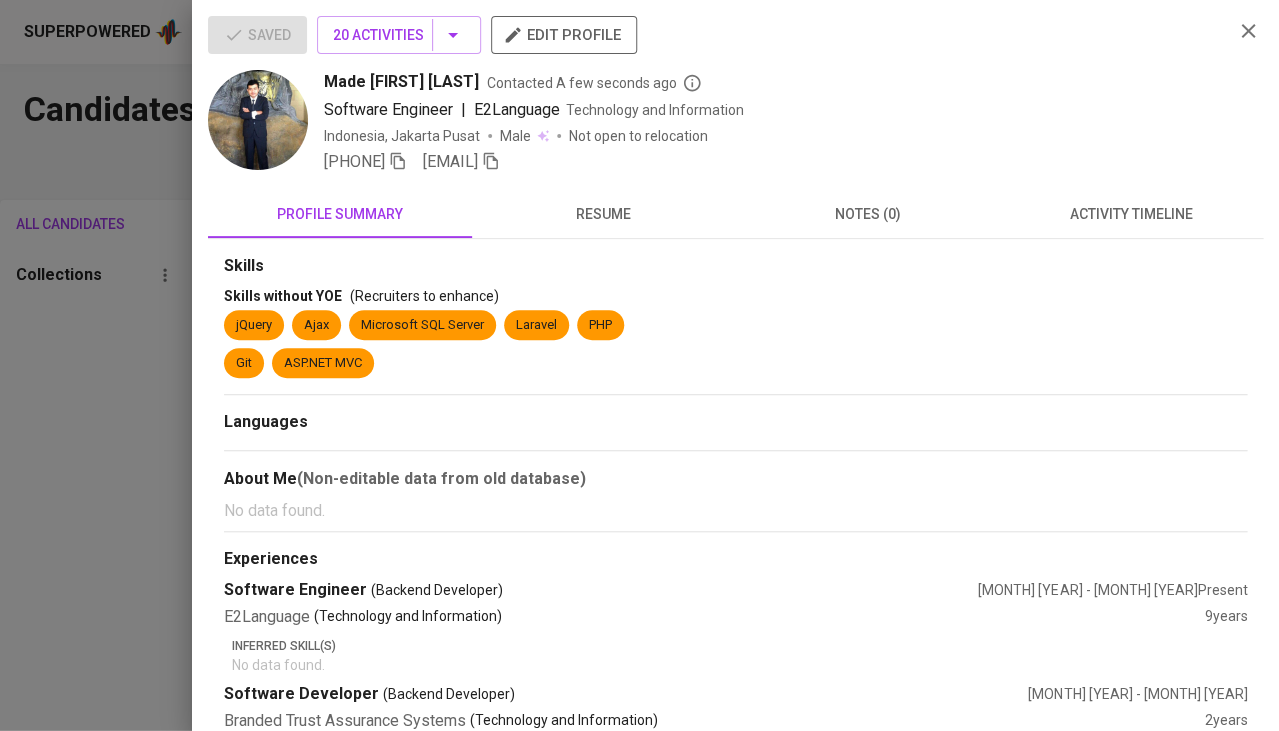 click 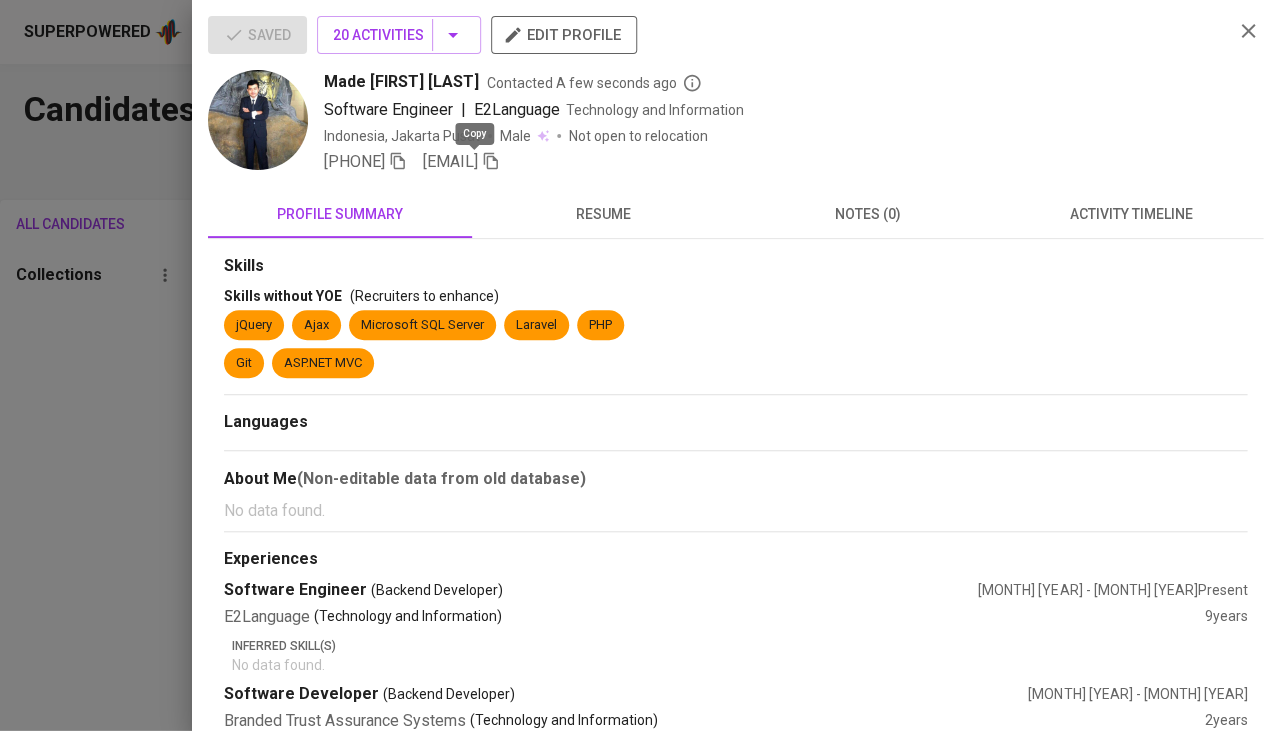 click at bounding box center [639, 365] 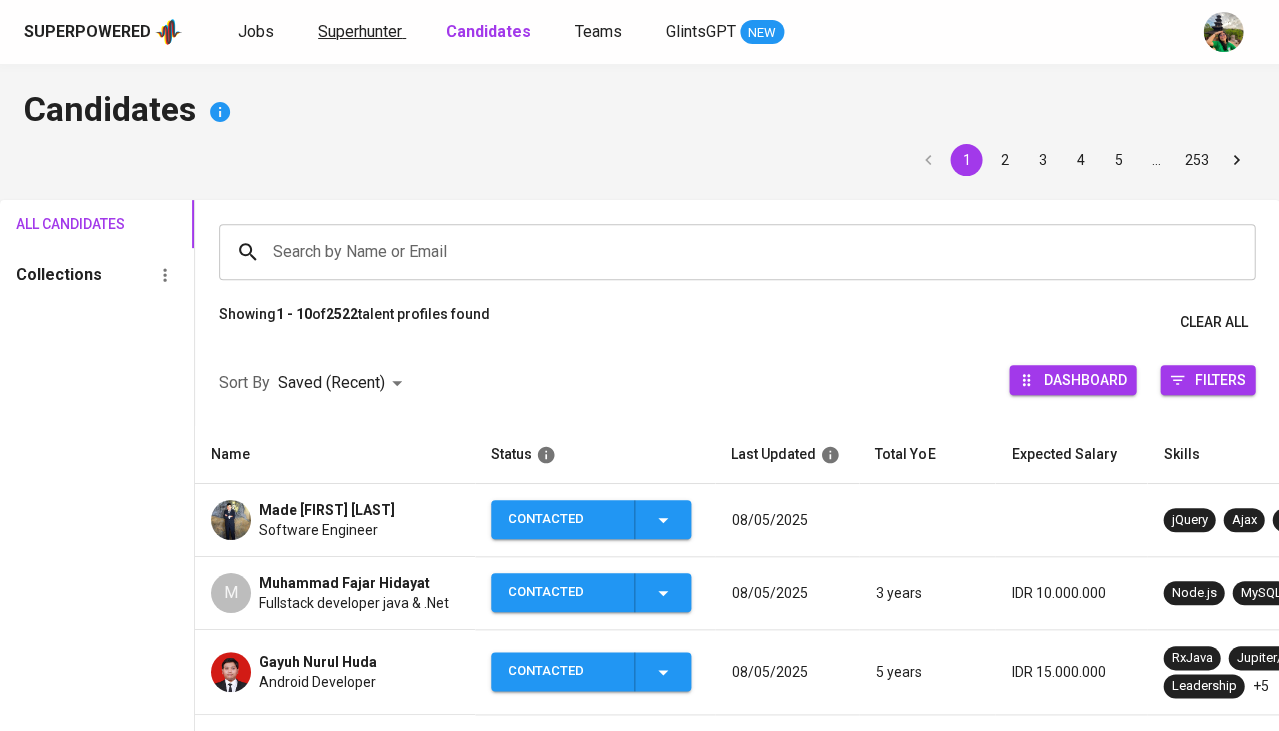 click on "Superhunter" at bounding box center (360, 31) 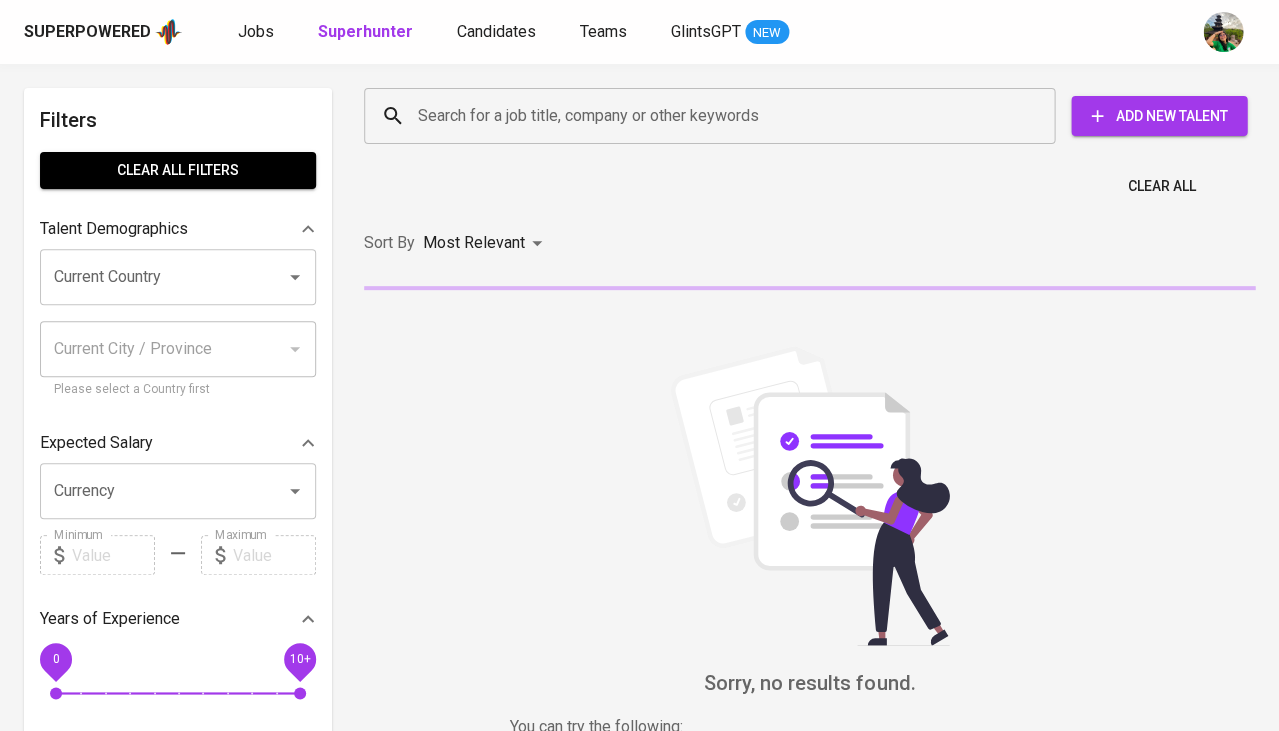 click on "Search for a job title, company or other keywords" at bounding box center (709, 116) 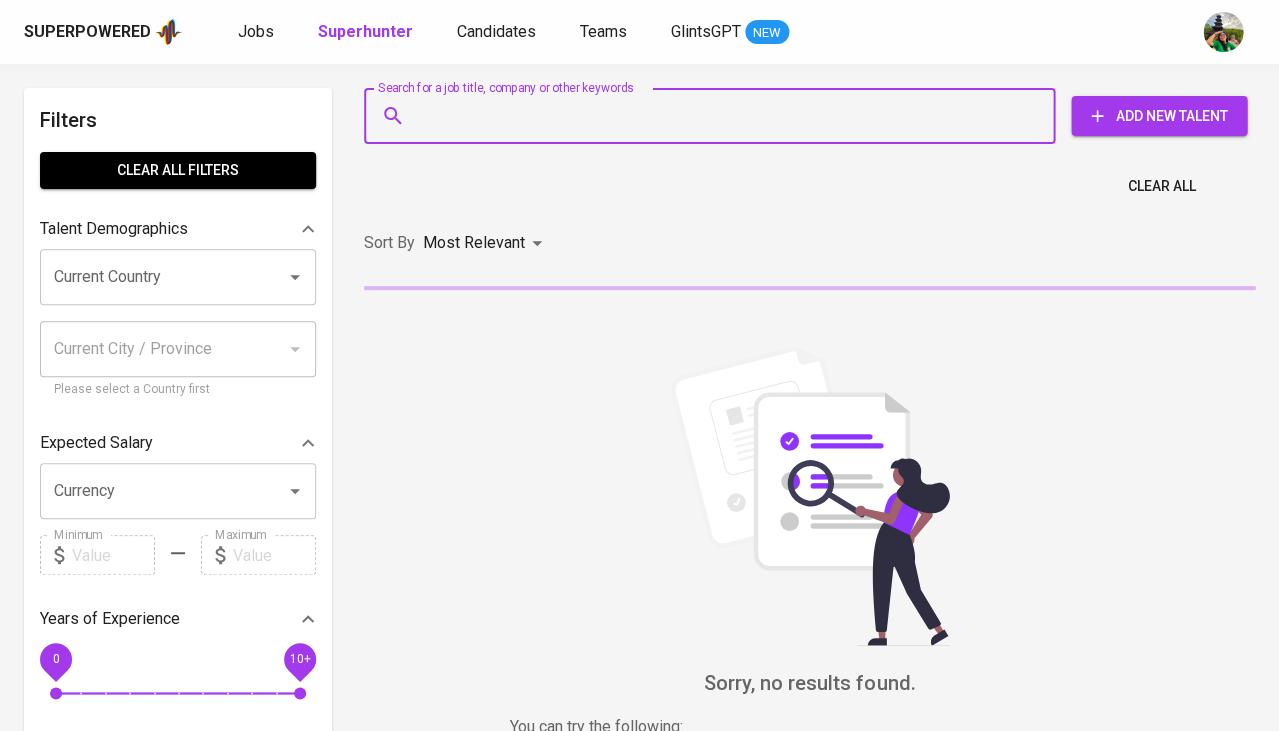 paste on "[EMAIL]" 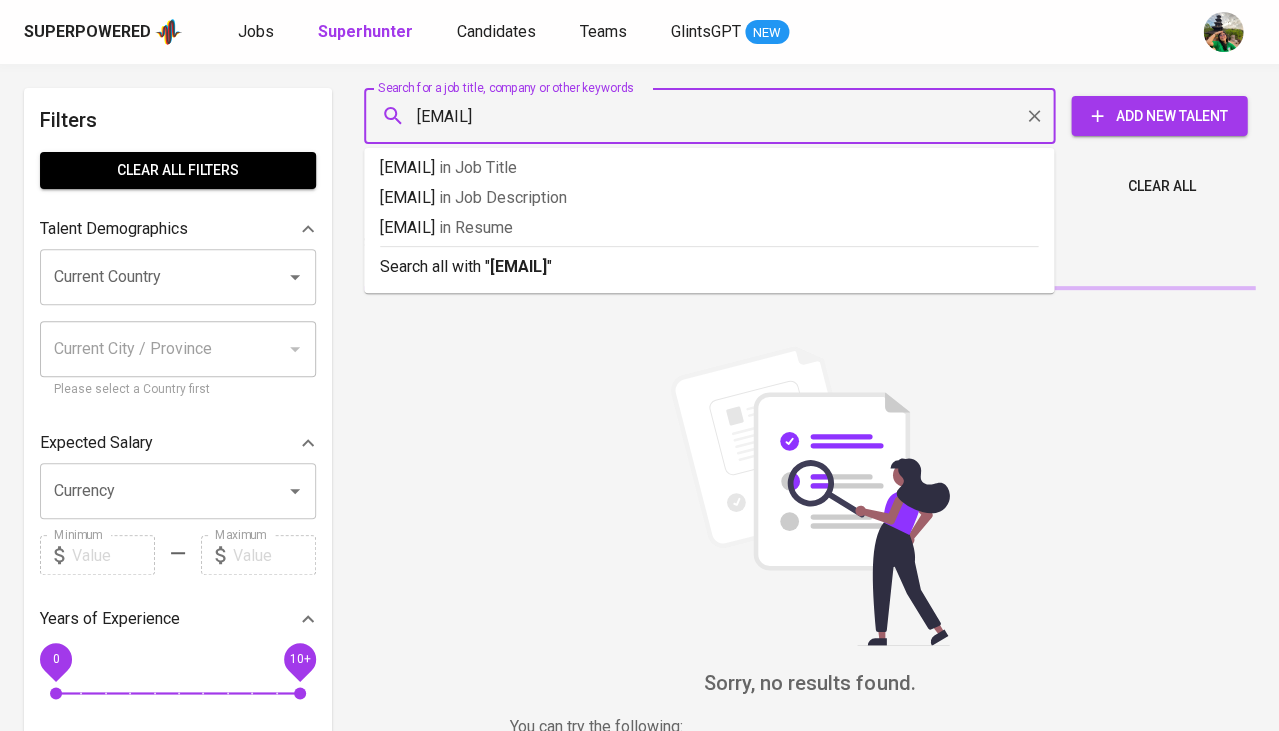 type 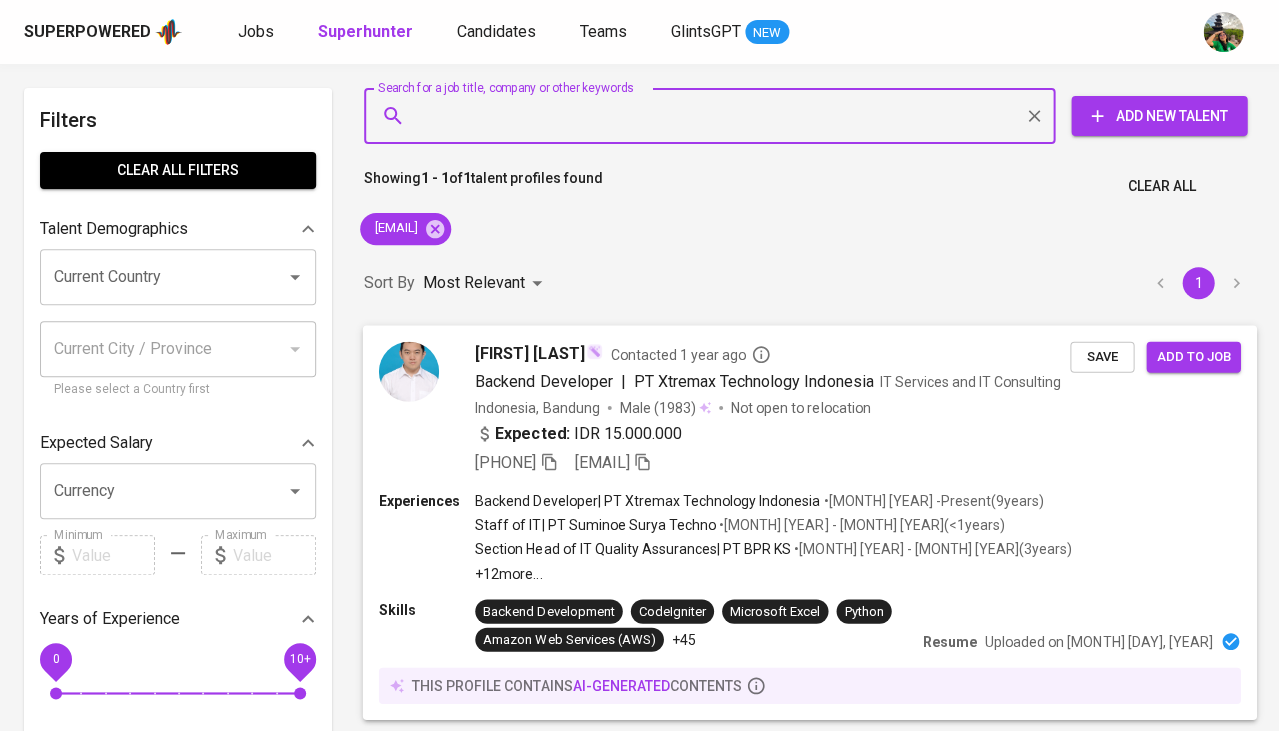 click on "Save" at bounding box center (1102, 356) 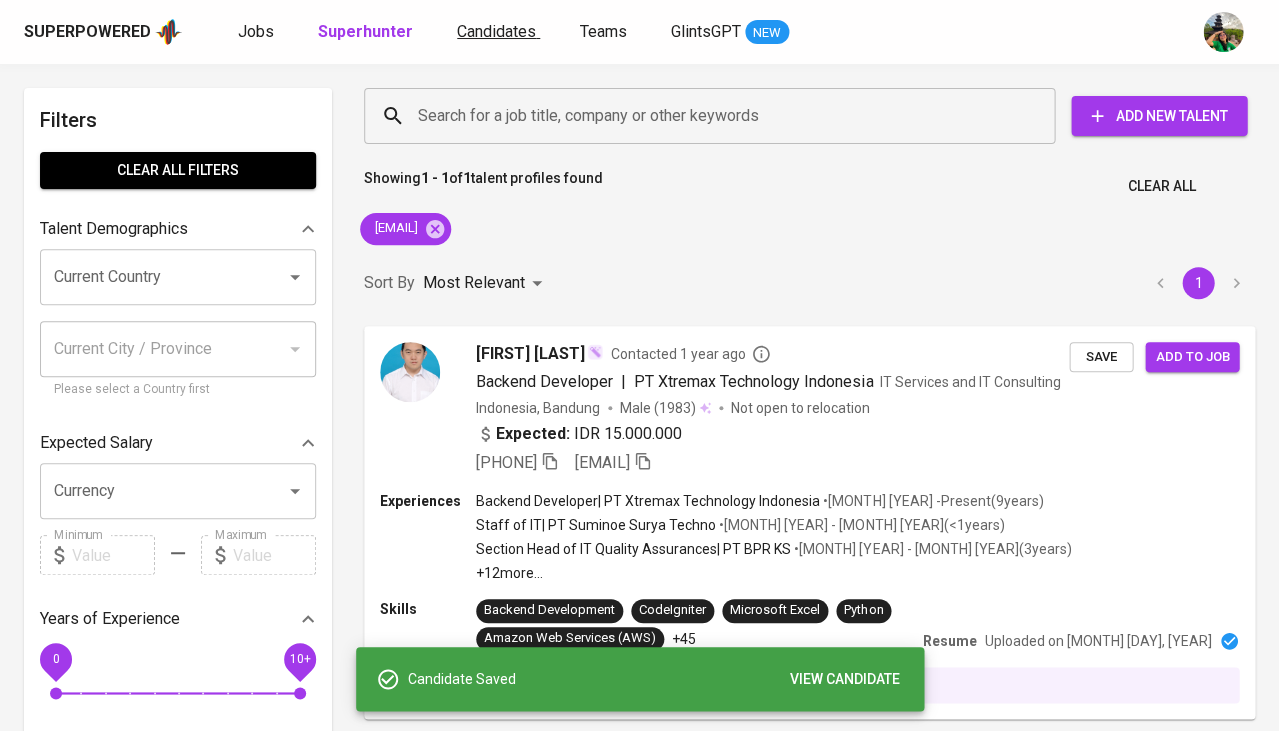 click on "Candidates" at bounding box center (496, 31) 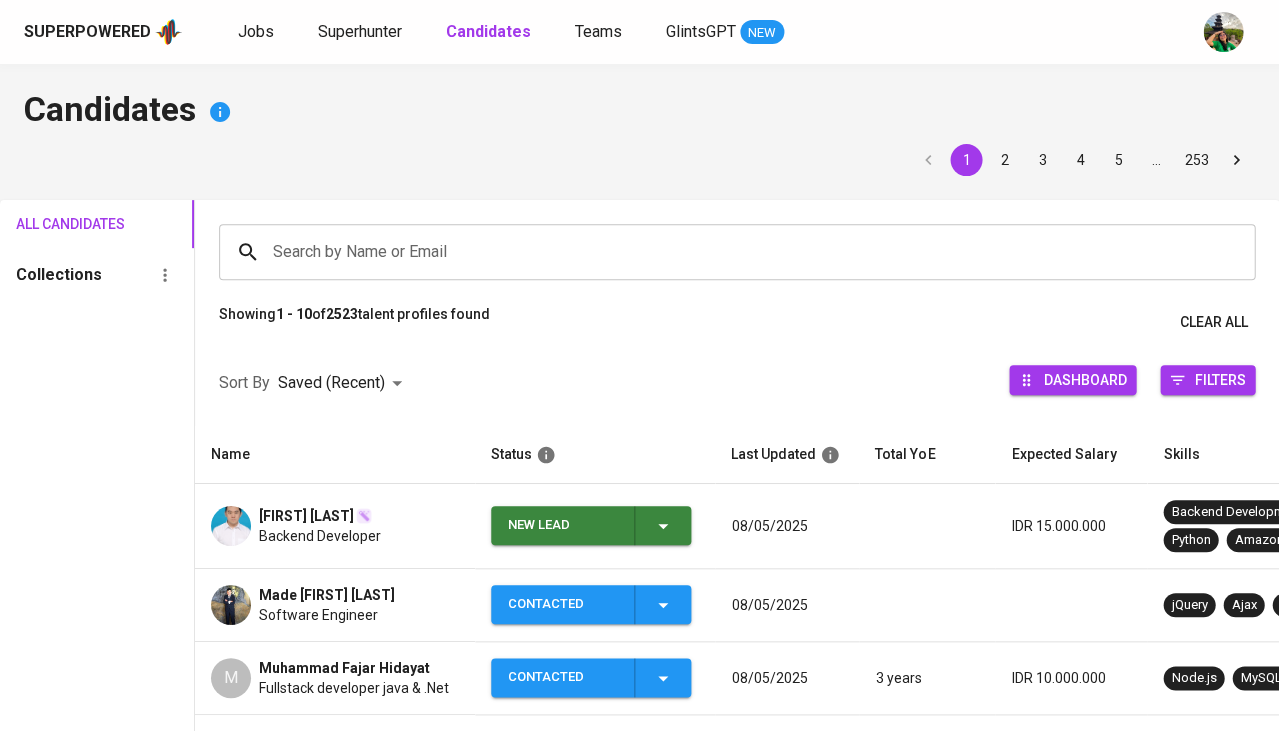 click 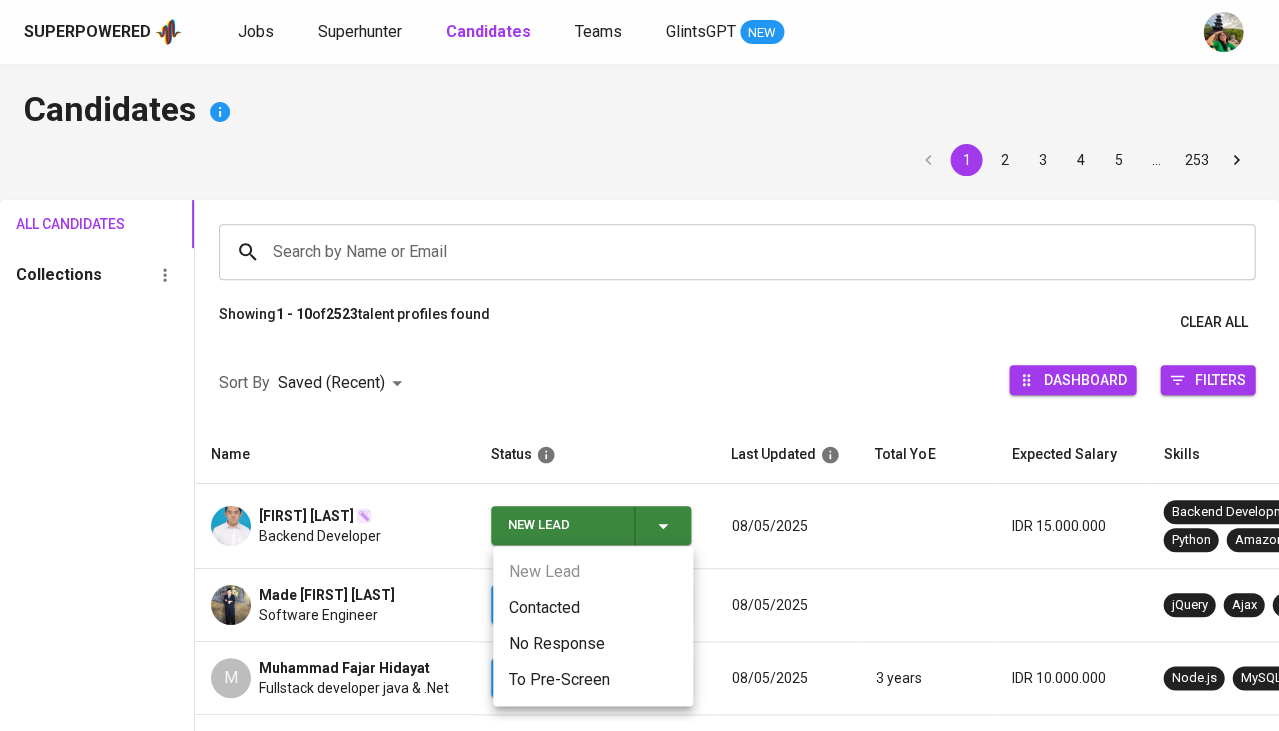 click on "Contacted" at bounding box center (593, 608) 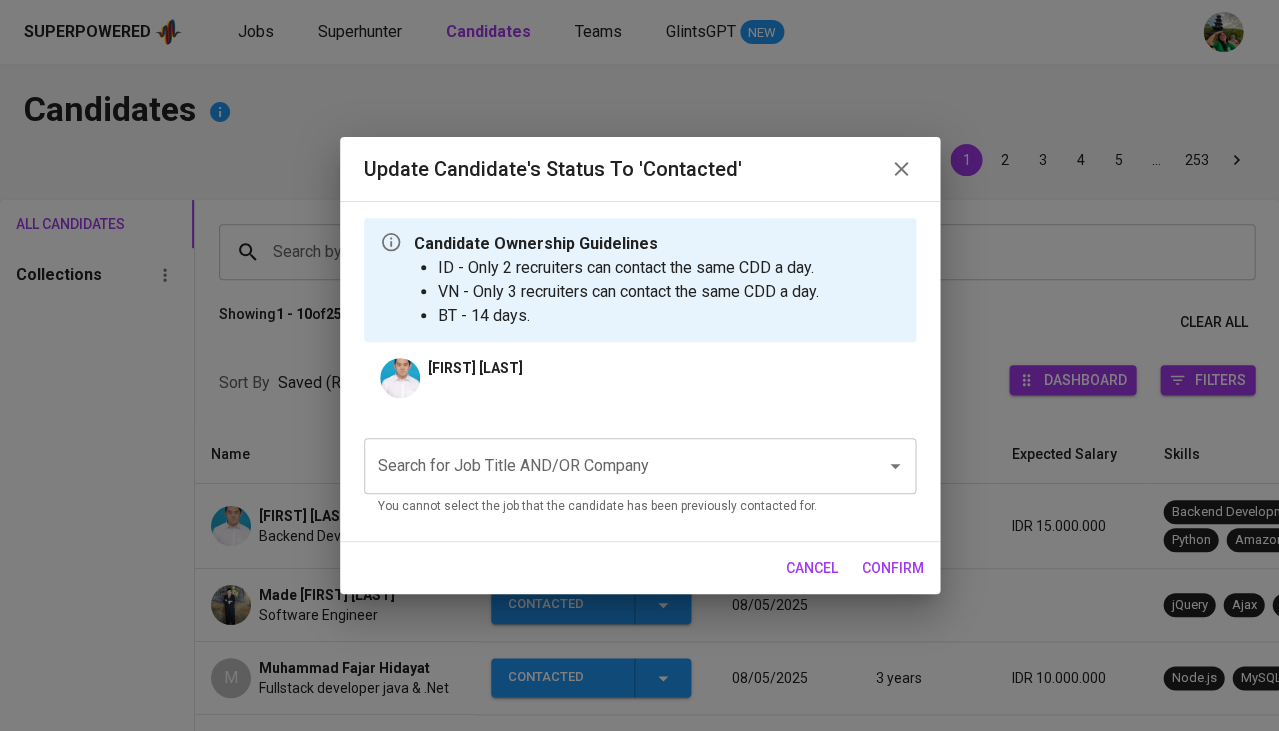 click on "Search for Job Title AND/OR Company" at bounding box center [612, 466] 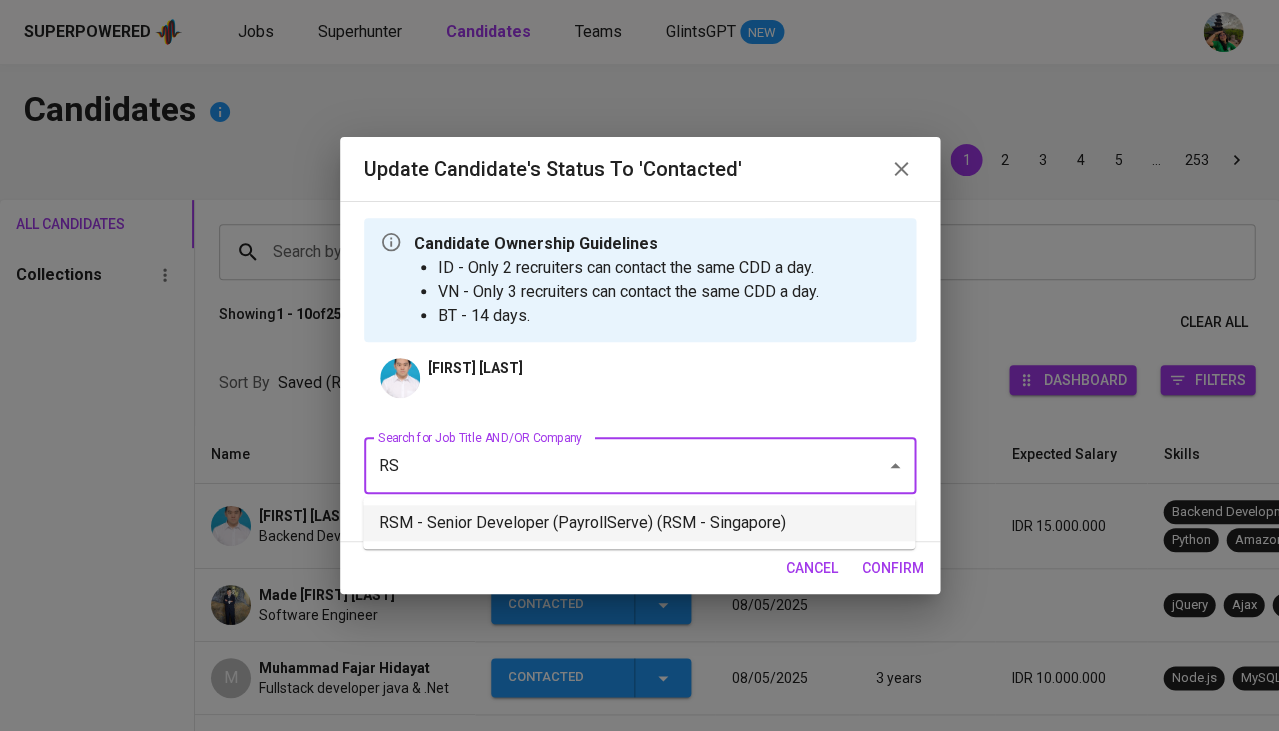 click on "RSM - Senior Developer (PayrollServe) (RSM - Singapore)" at bounding box center (639, 523) 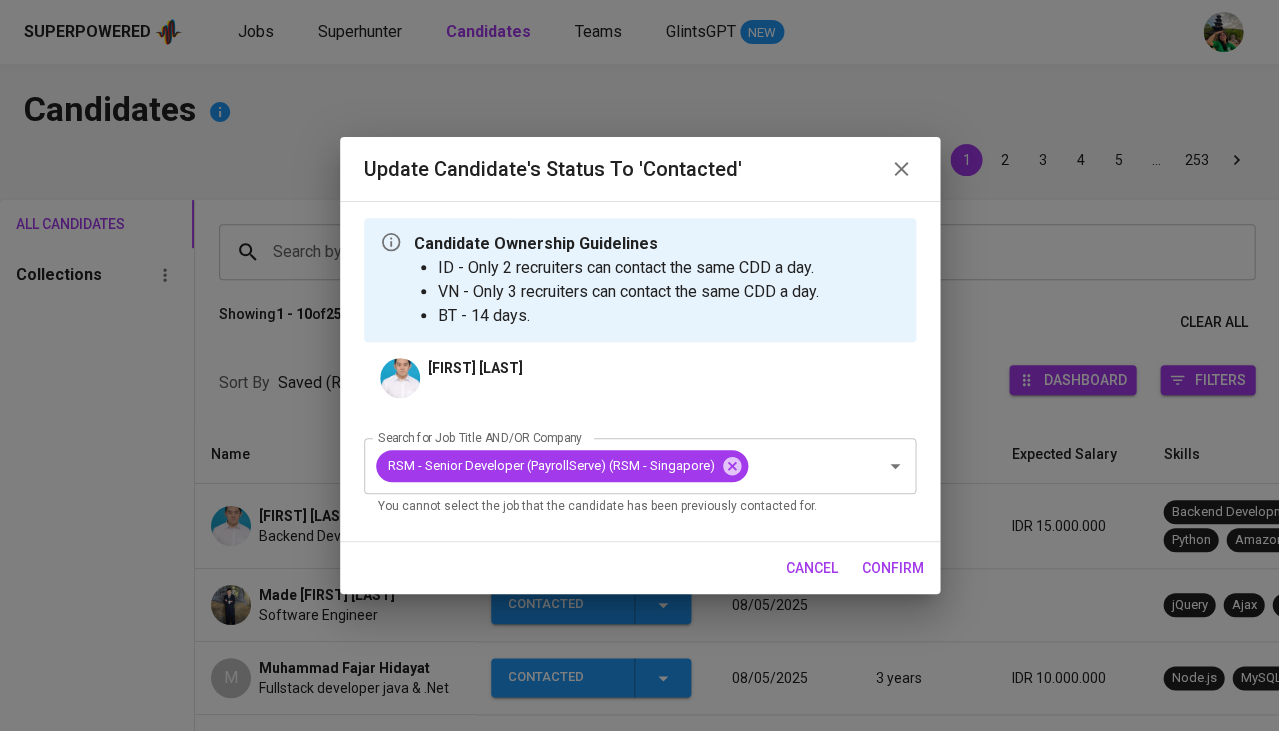 click on "confirm" at bounding box center [893, 568] 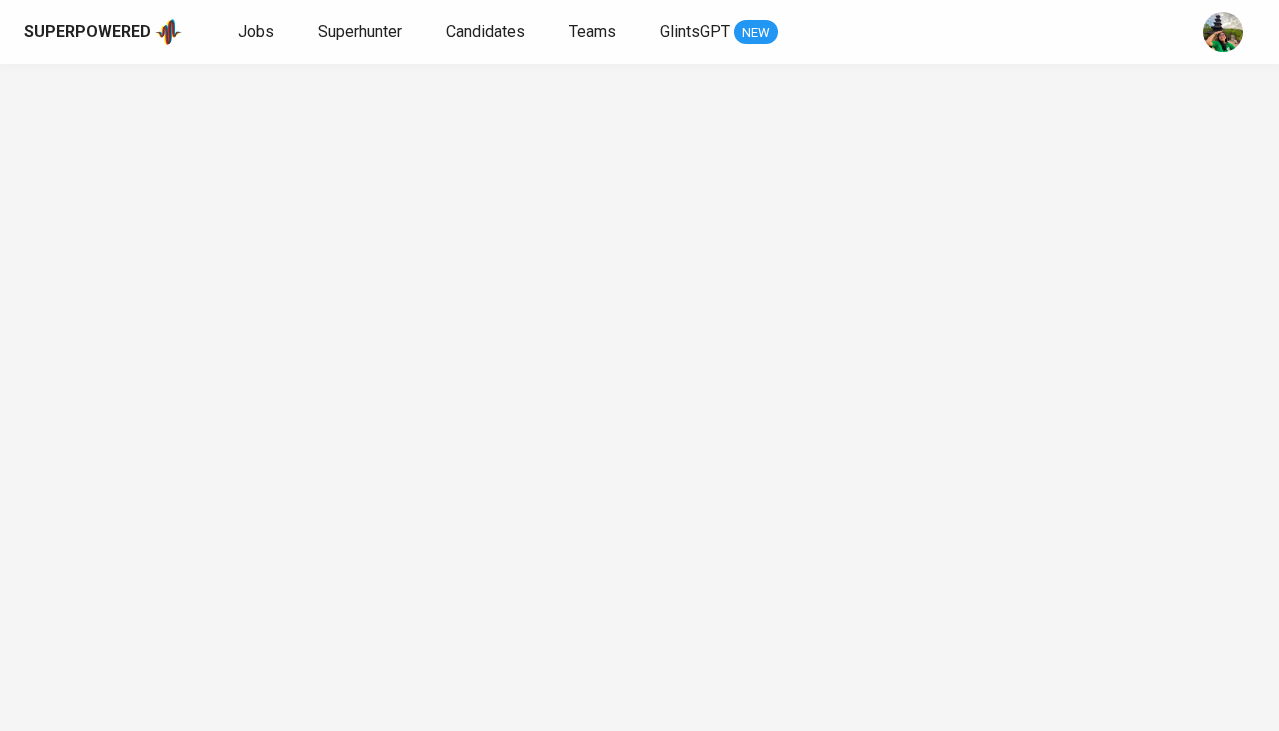 scroll, scrollTop: 0, scrollLeft: 0, axis: both 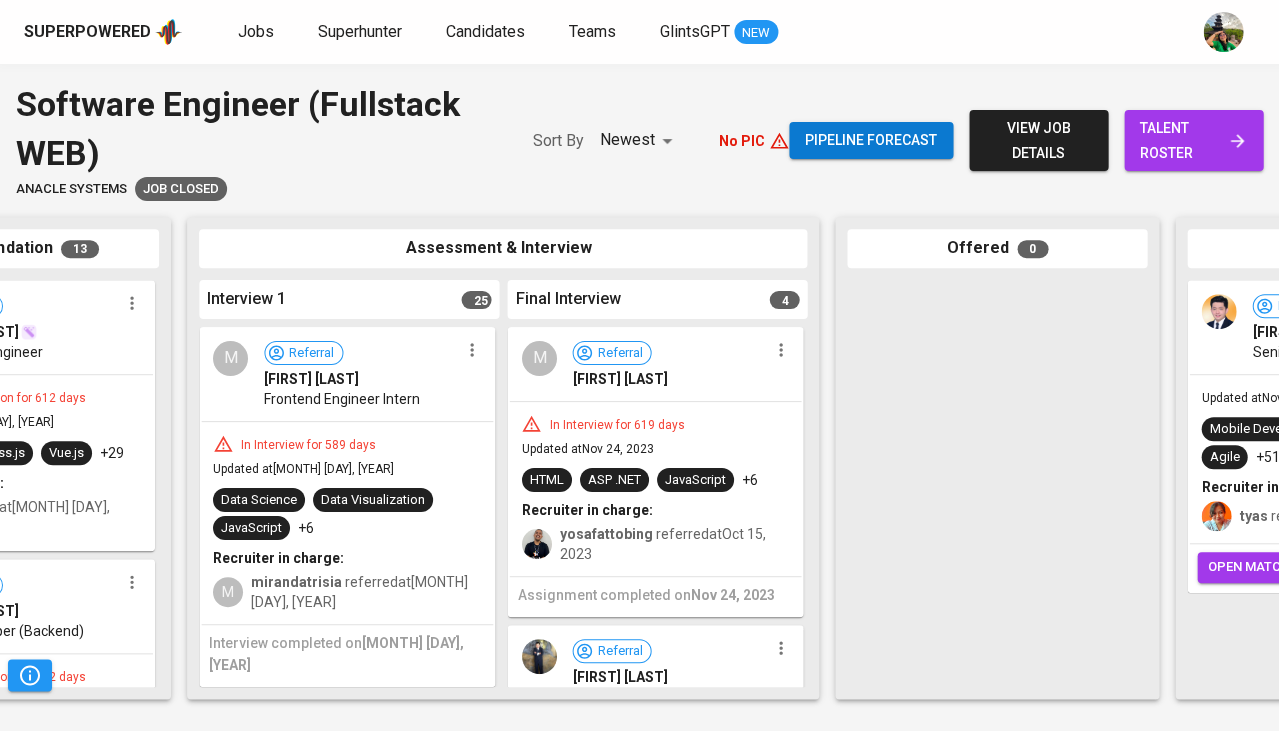click on "M Referral [FIRST] [LAST]" at bounding box center (655, 365) 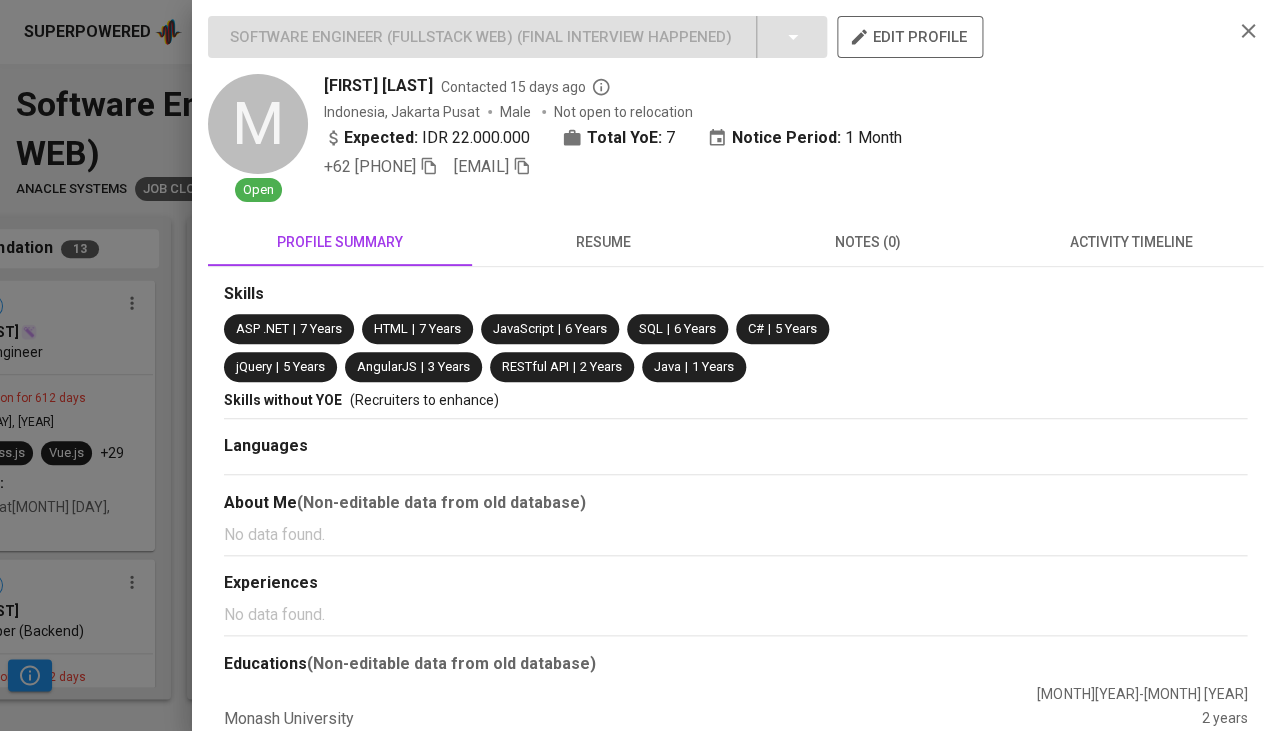 click on "resume" at bounding box center (604, 242) 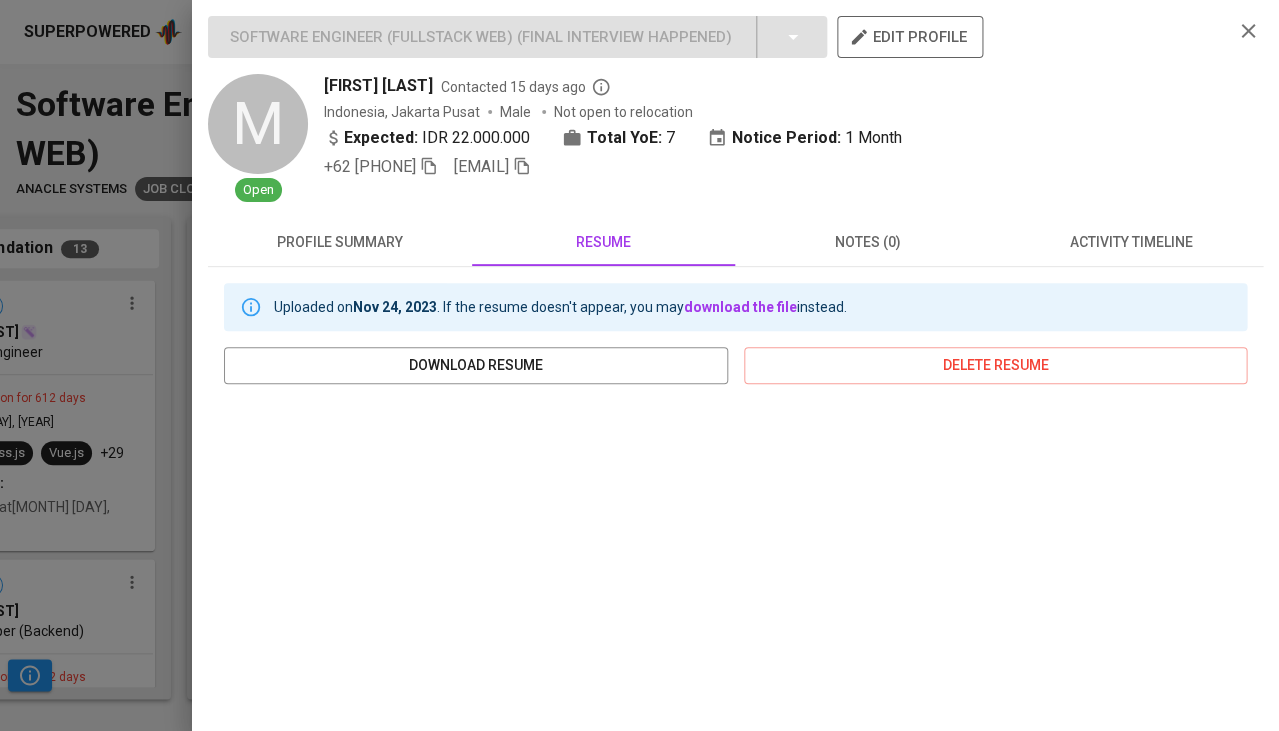 click on "activity timeline" at bounding box center (1131, 242) 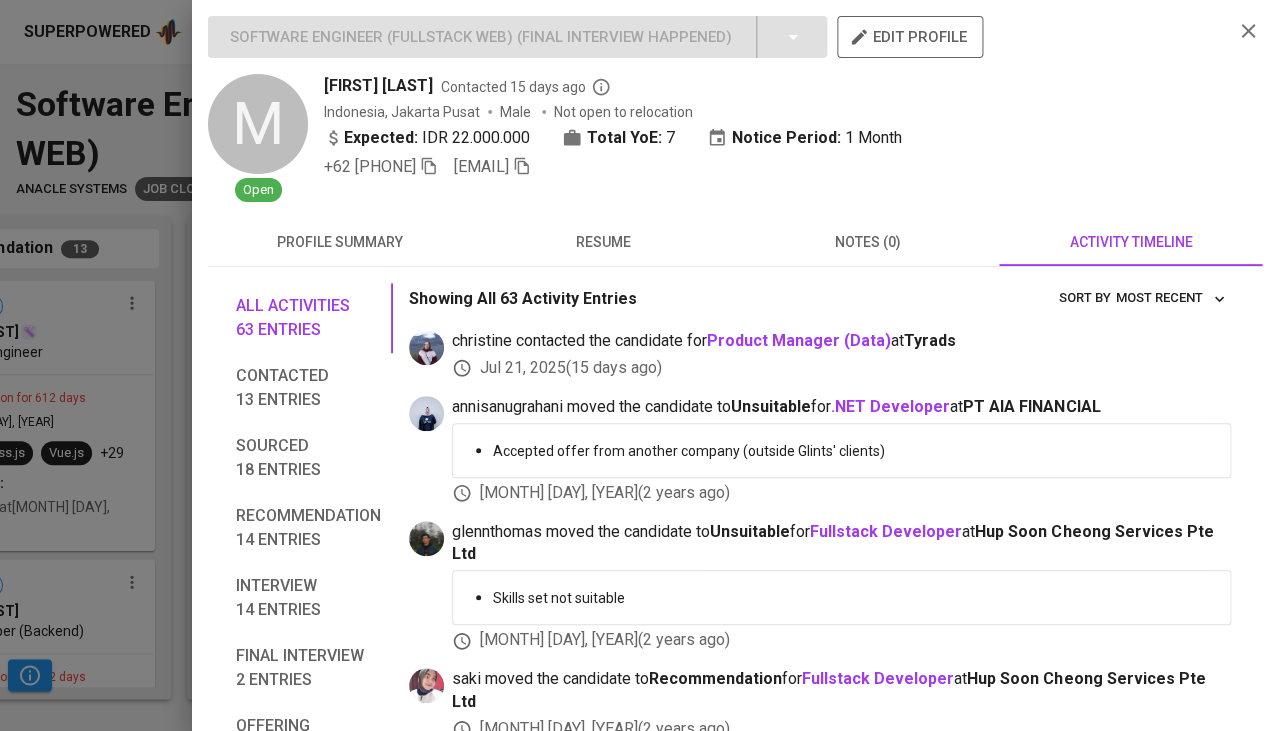 click on "resume" at bounding box center (604, 242) 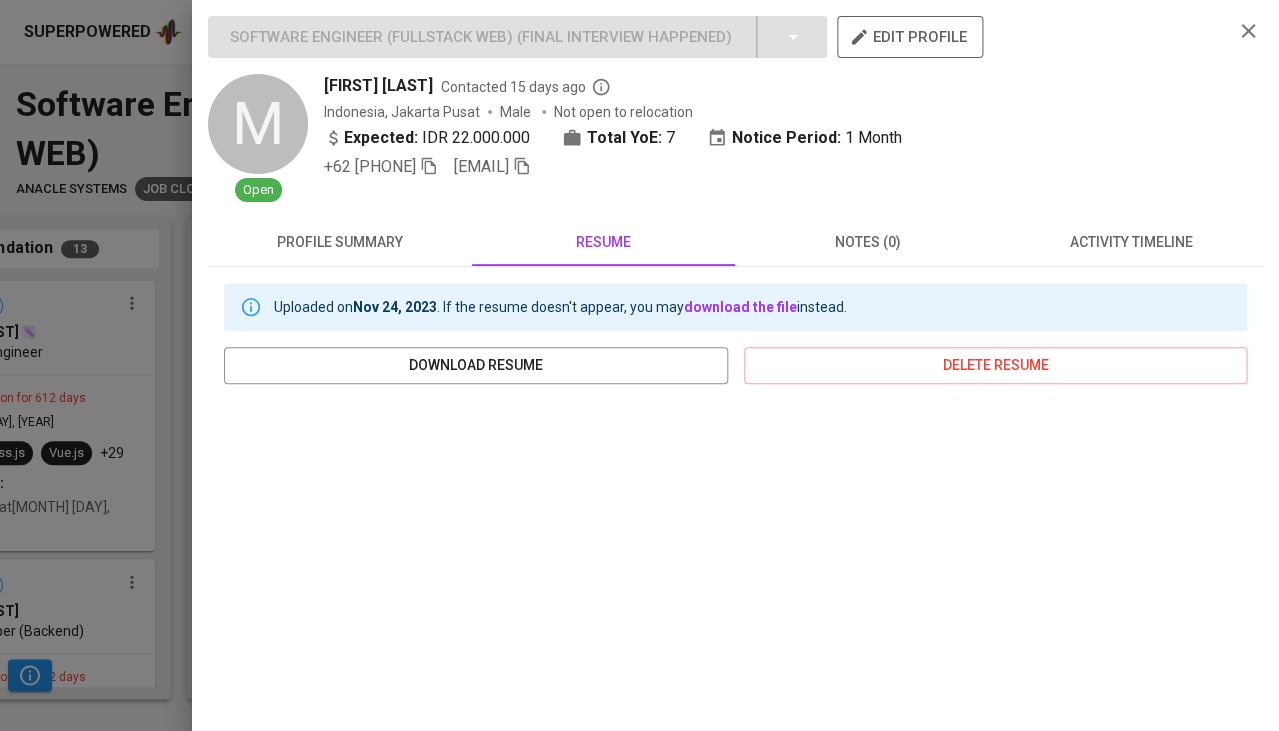 click on "activity timeline" at bounding box center (1131, 242) 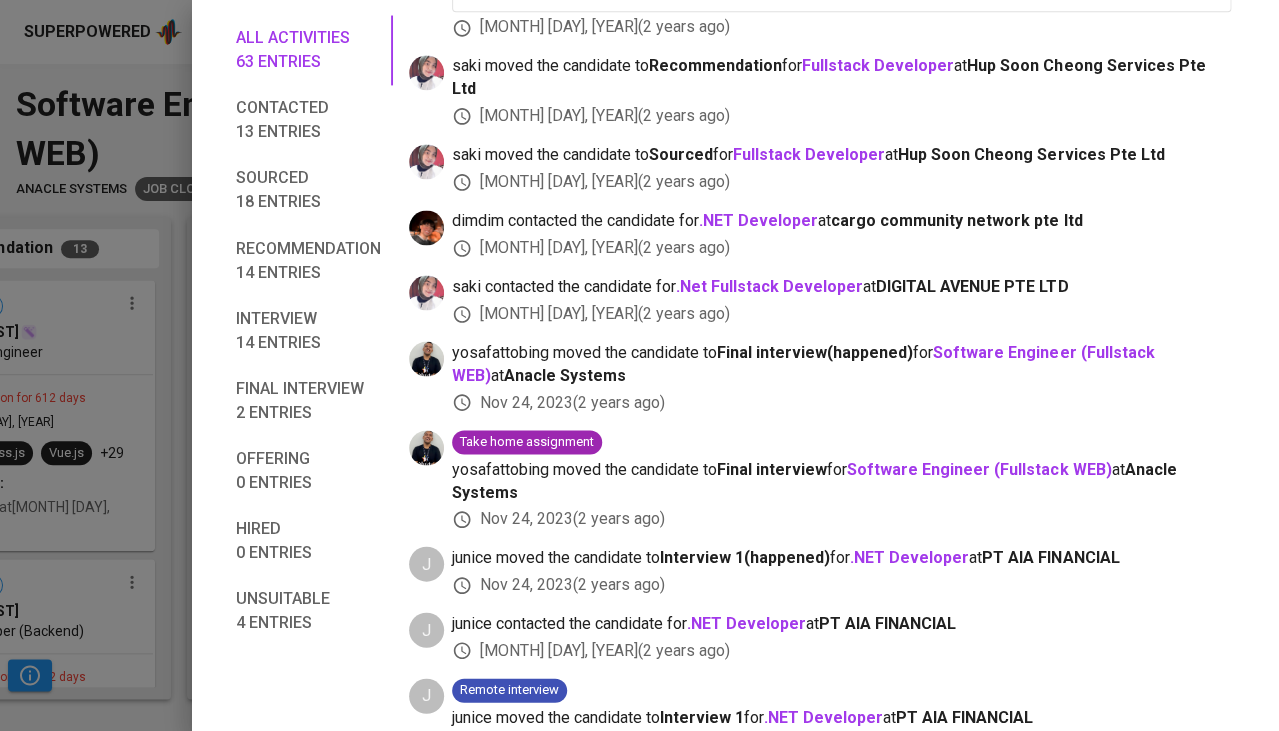 scroll, scrollTop: 0, scrollLeft: 0, axis: both 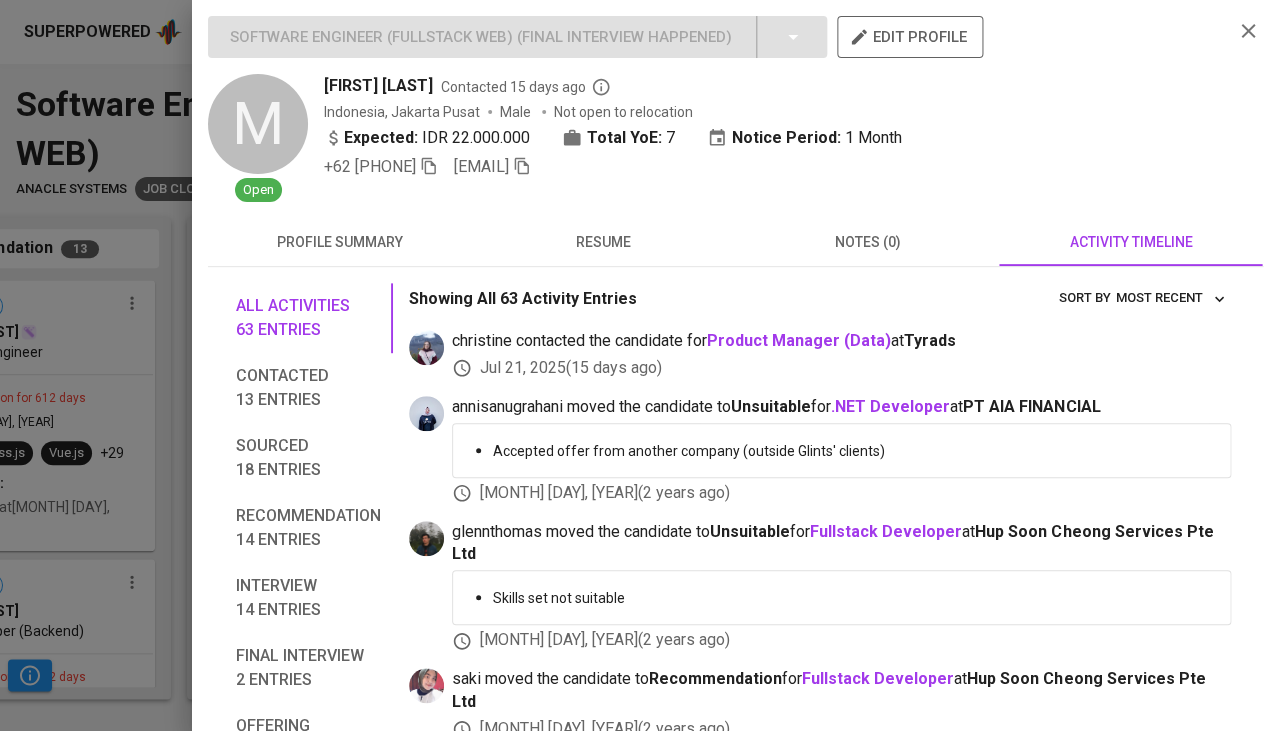 click on "Michael Winarto" at bounding box center [378, 86] 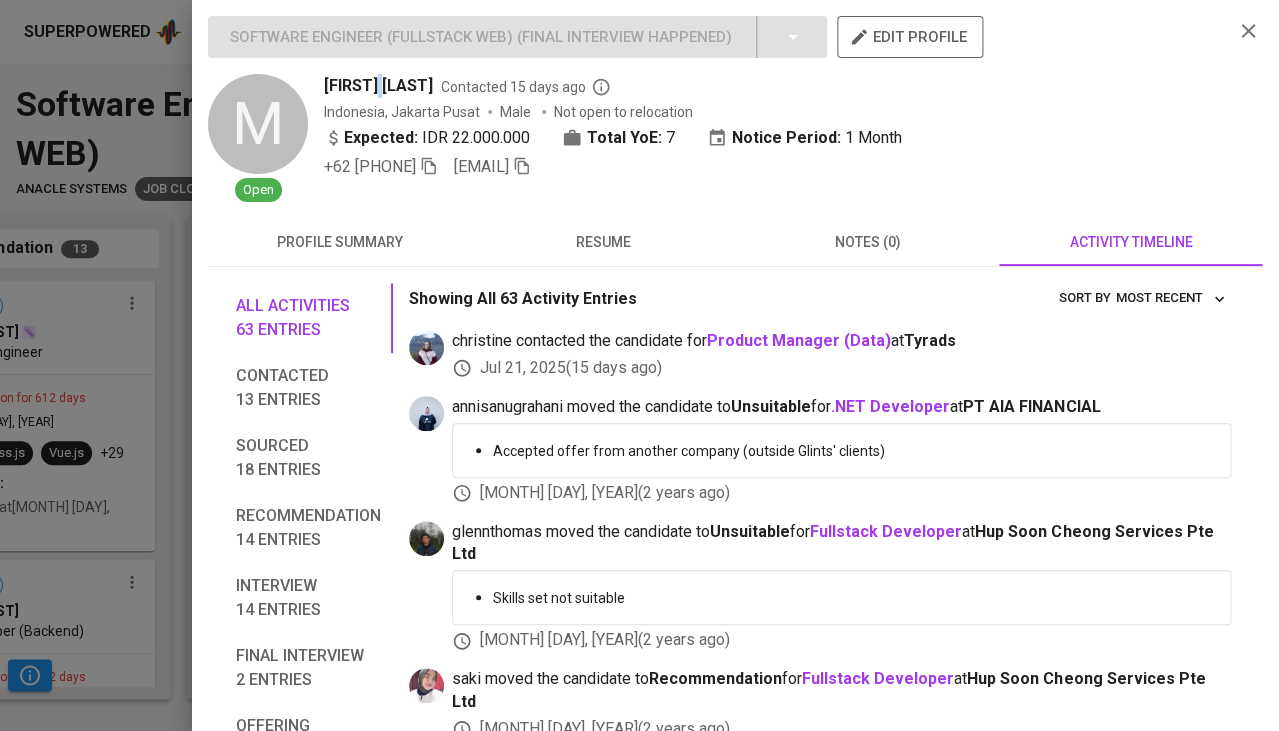 click on "Michael Winarto" at bounding box center (378, 86) 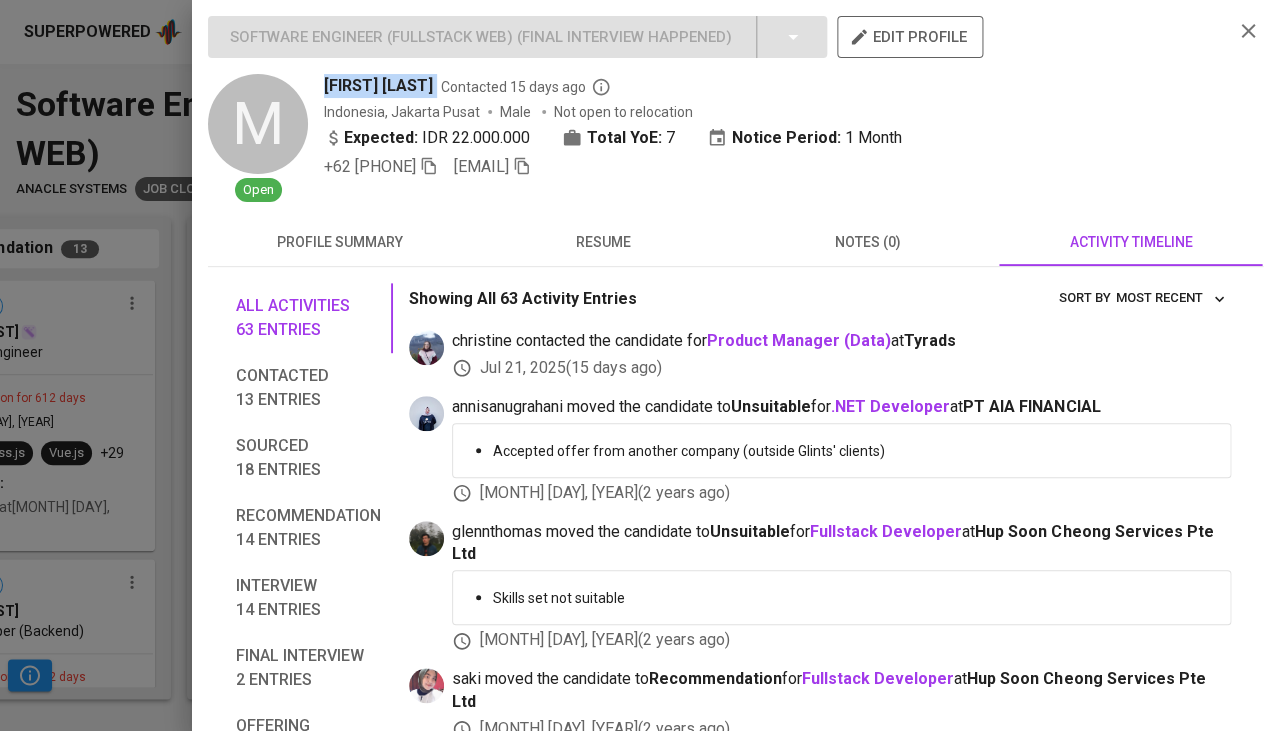 click on "Michael Winarto" at bounding box center (378, 86) 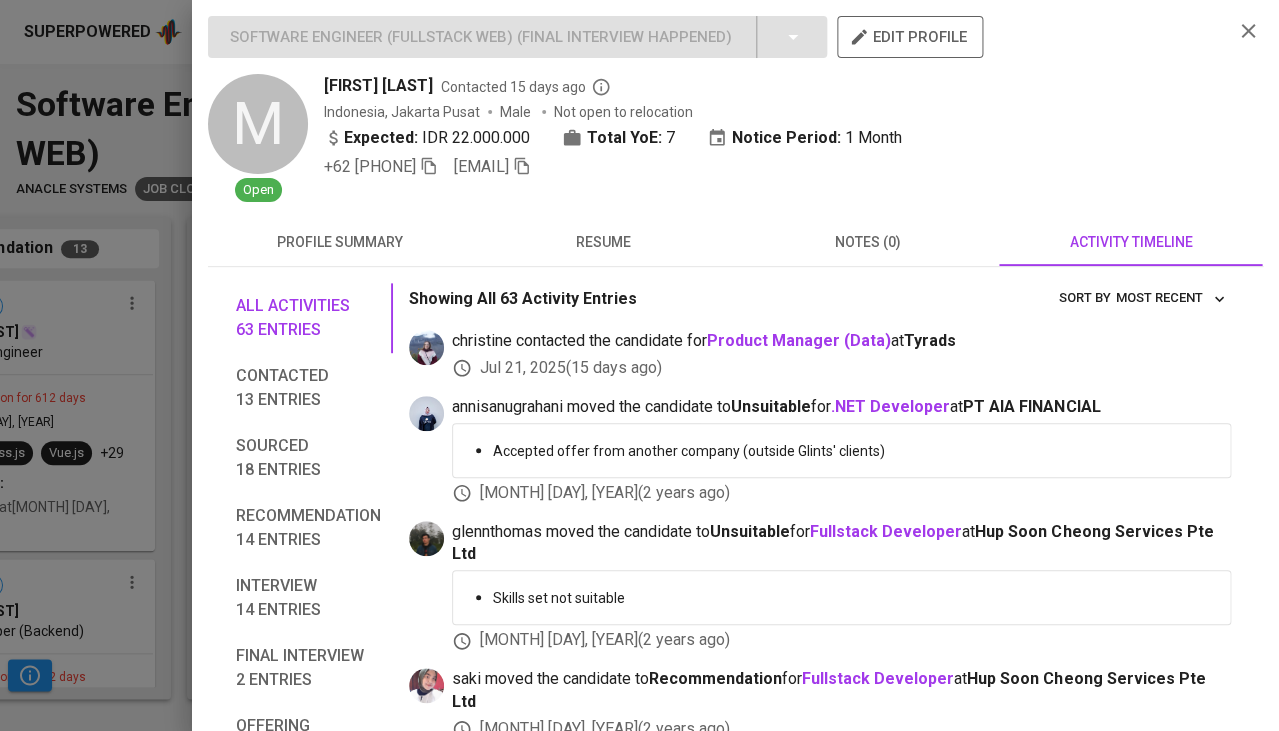 click 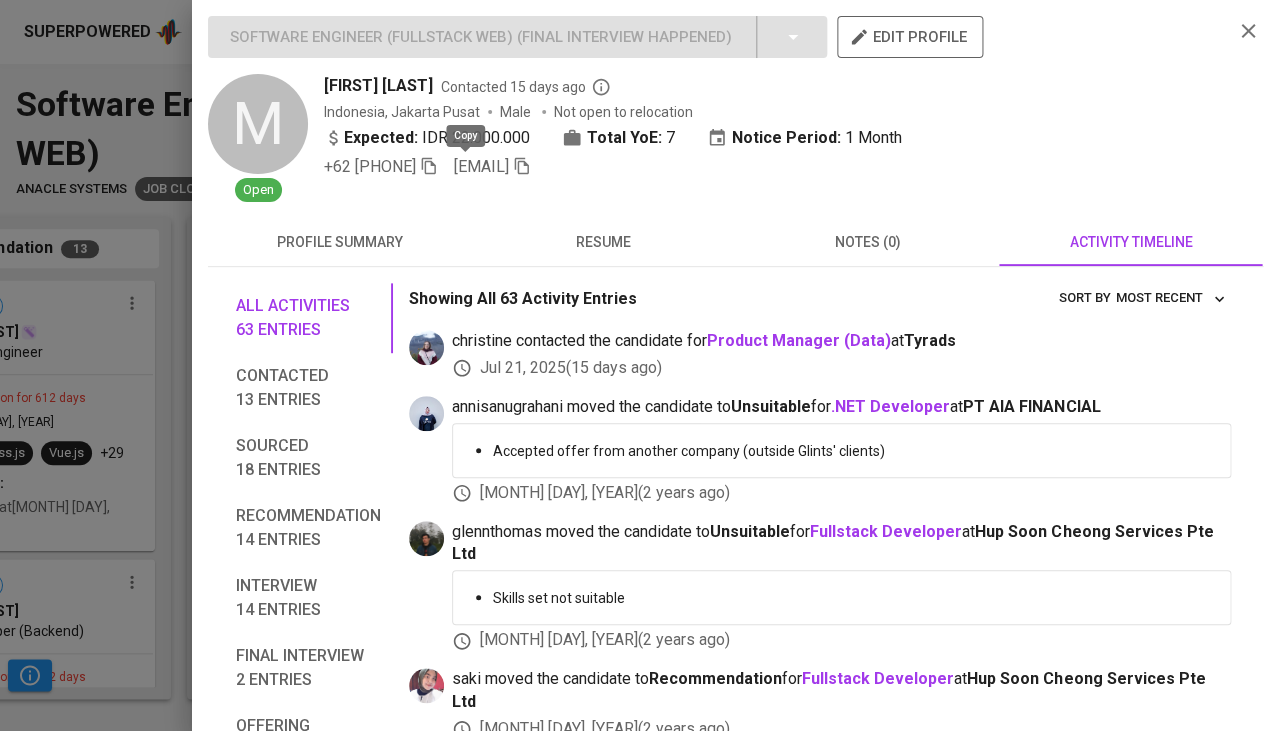 click on "Software Engineer (Fullstack WEB)   ( Final Interview happened )   edit profile M Open Michael Winarto Contacted 15 days ago Indonesia, Jakarta Pusat Male   Not open to relocation Expected:   IDR 22.000.000 Total YoE:   7 Notice Period:   1 Month +62 815-9925-895   huangyungfu314@gmail.com   profile summary resume notes (0) activity timeline All activities 63 entries Contacted 13 entries Sourced 18 entries Recommendation 14 entries Interview 14 entries Final interview 2 entries Offering 0 entries Hired 0 entries Unsuitable 4 entries Showing All 63 Activity Entries Most Recent sort by christine contacted the candidate for  Product Manager (Data)  at  Tyrads   Jul 21, 2025  ( 15 days ago ) annisanugrahani moved the candidate to  Unsuitable  for  .NET Developer  at  PT AIA FINANCIAL   Accepted offer from another company (outside Glints' clients) Jan 16, 2024  ( 2 years ago ) glennthomas moved the candidate to  Unsuitable  for  Fullstack Developer  at  Hup Soon Cheong Services Pte Ltd   Jan 15, 2024 )" at bounding box center (735, 365) 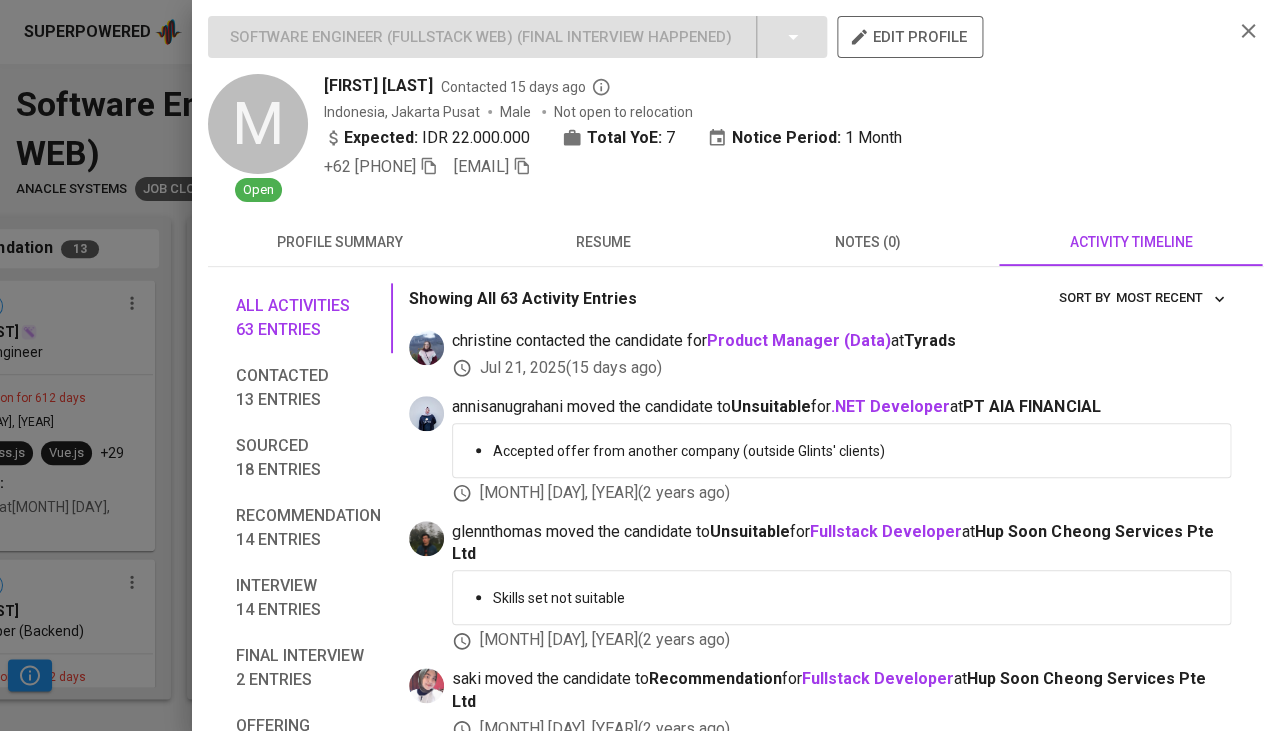click at bounding box center [639, 365] 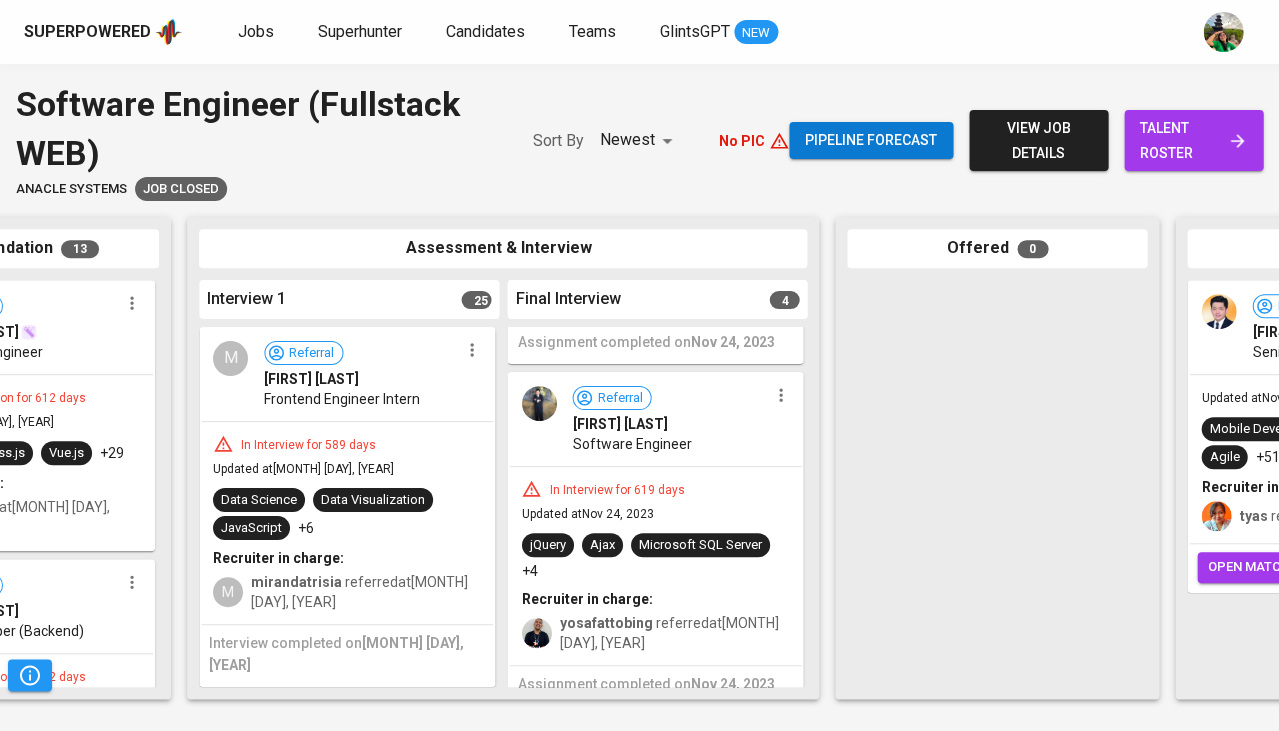 scroll, scrollTop: 320, scrollLeft: 0, axis: vertical 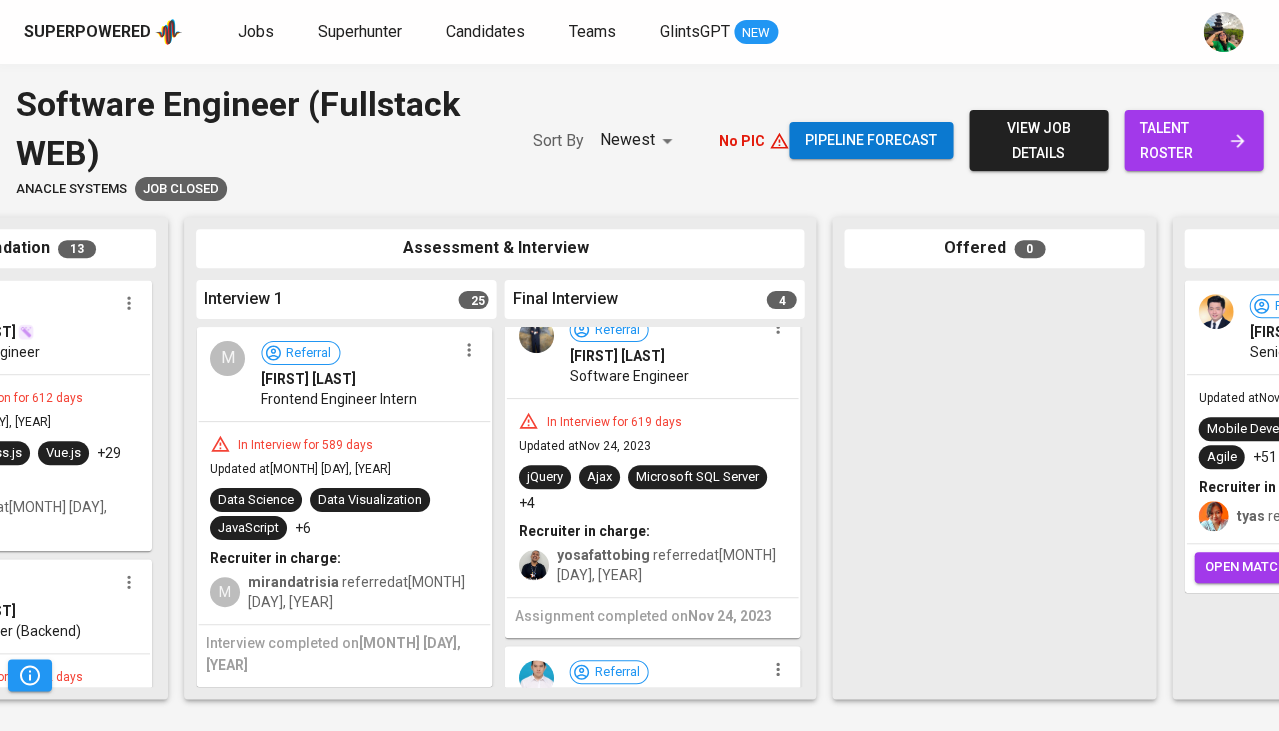 click on "yosafattobing   referred  at  Aug 13, 2023" at bounding box center [671, 565] 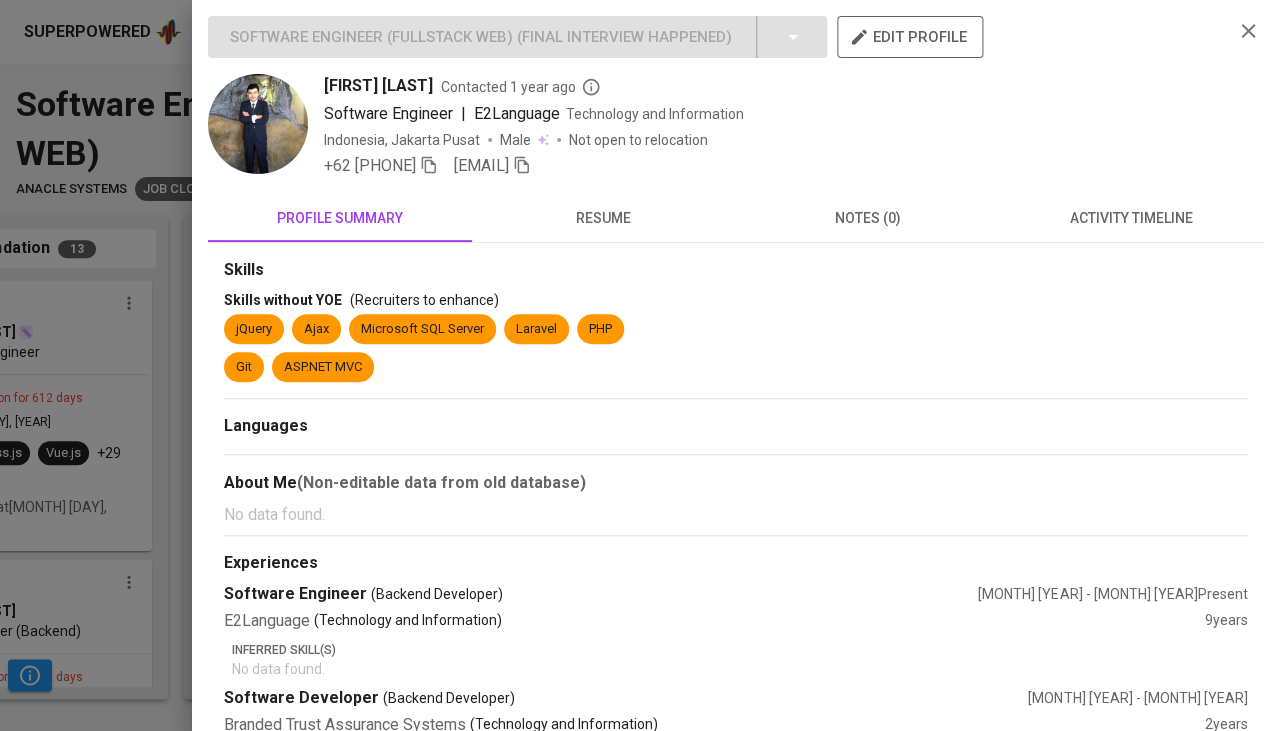 click on "activity timeline" at bounding box center [1131, 218] 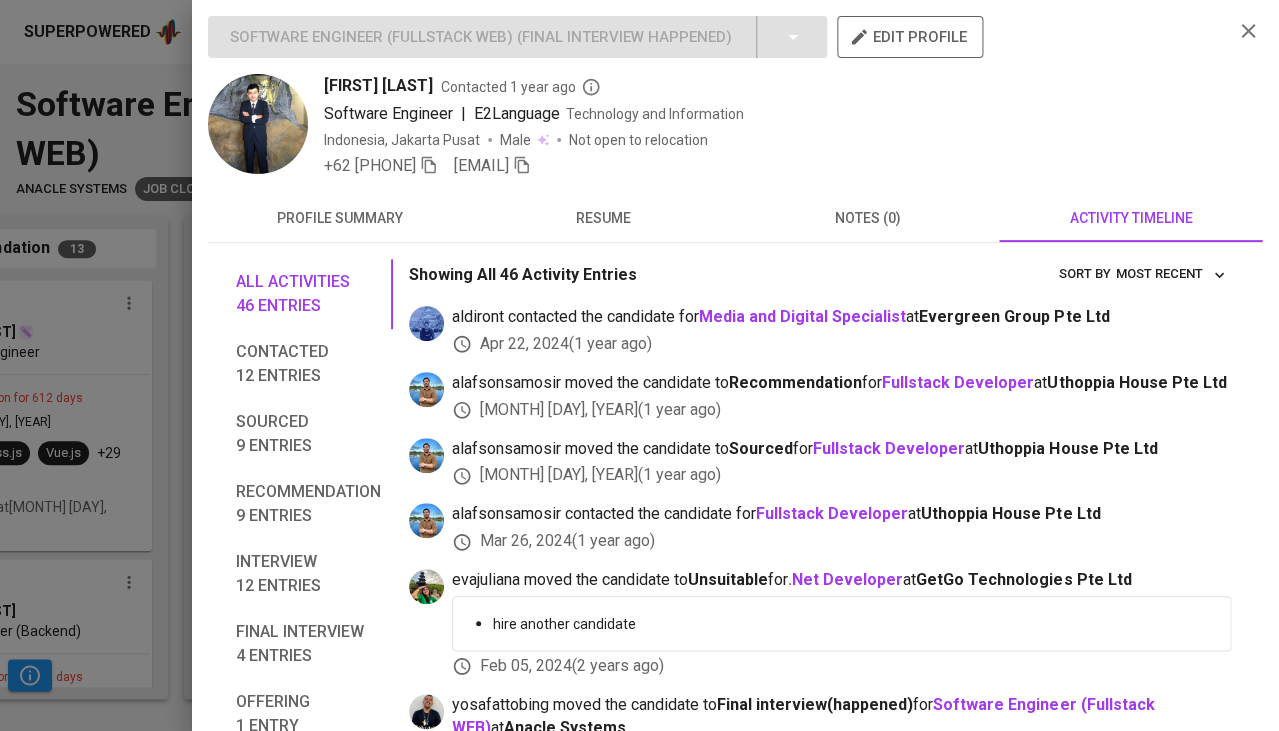 scroll, scrollTop: 0, scrollLeft: 0, axis: both 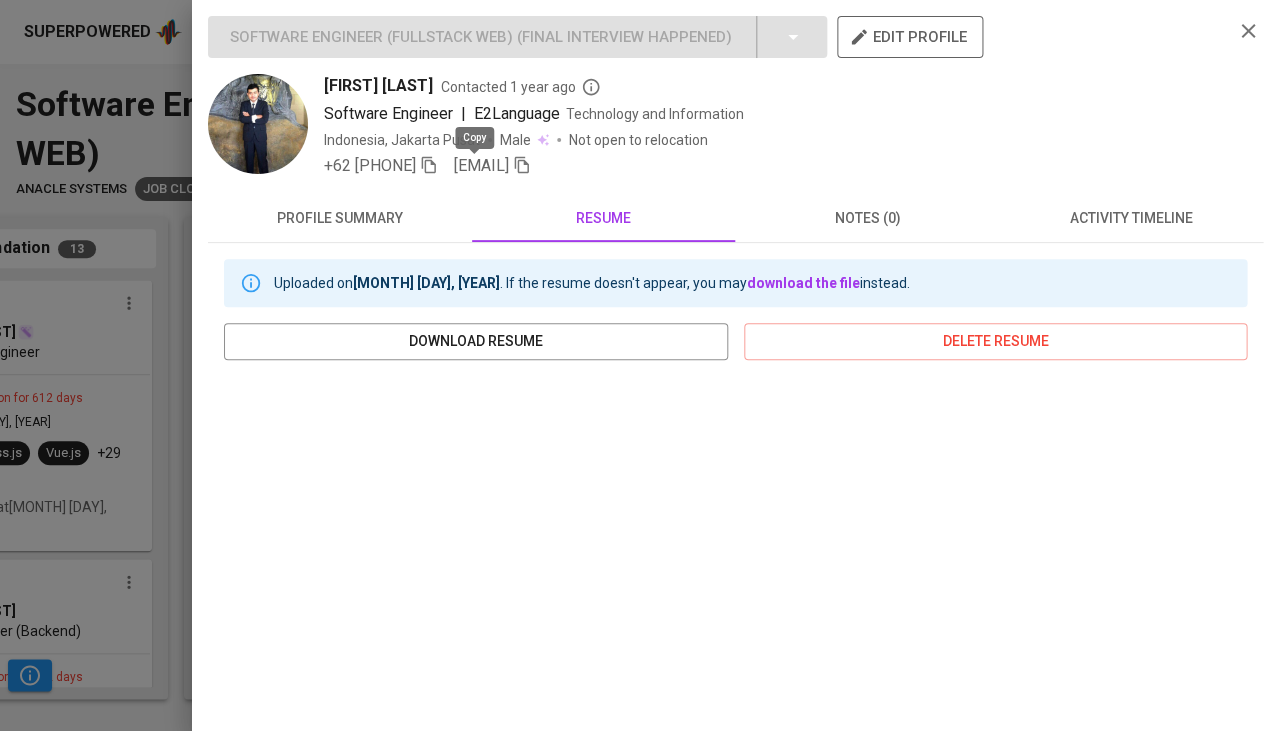 click 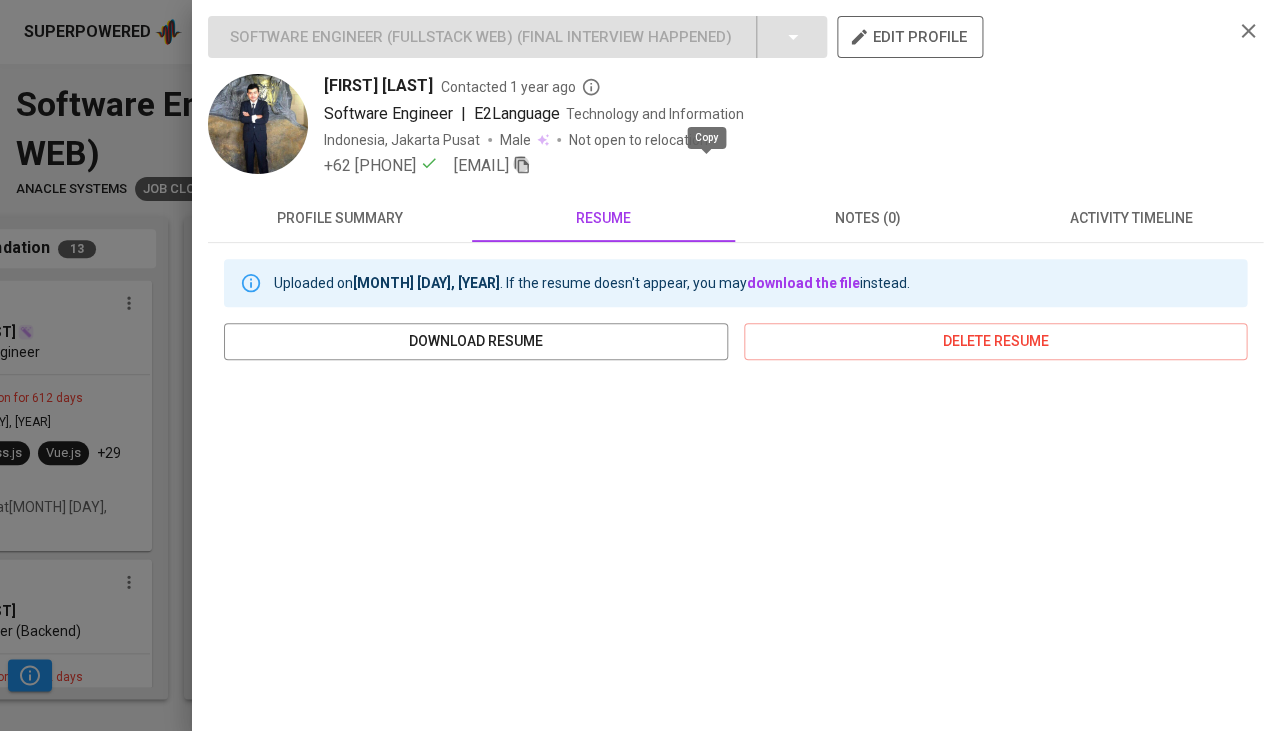 click 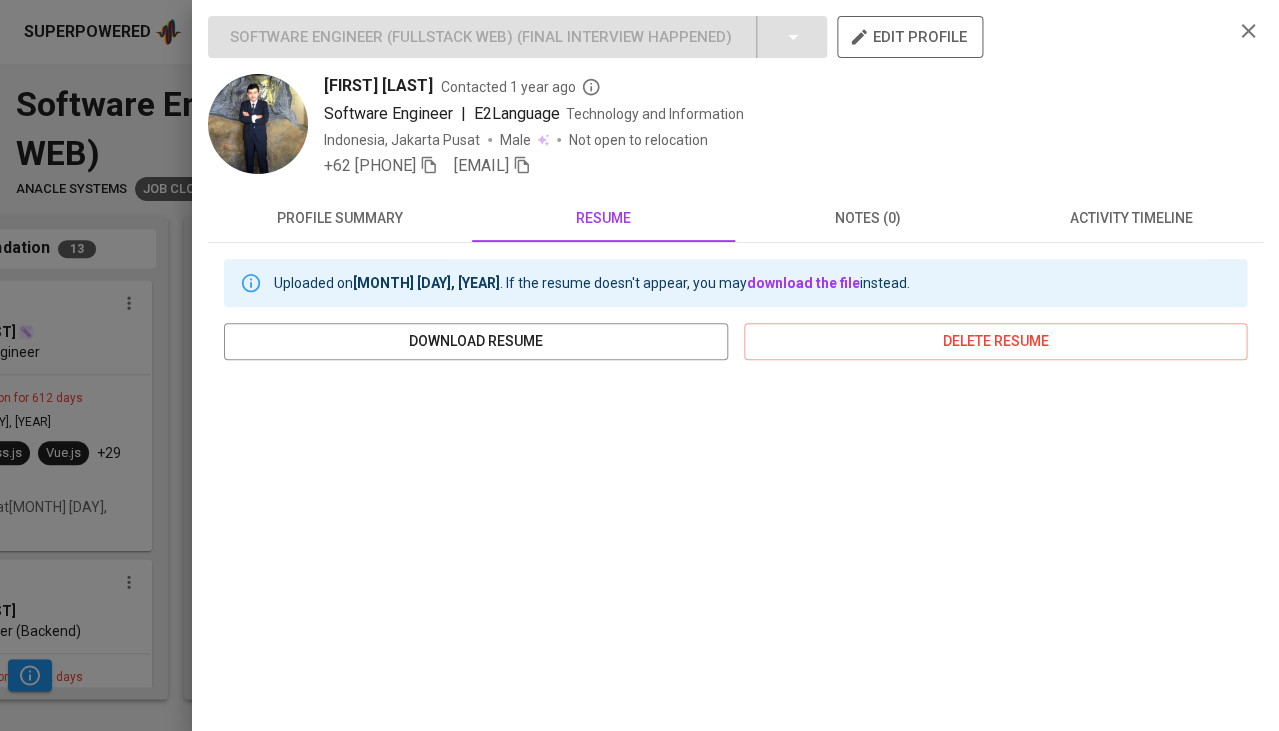 click at bounding box center [639, 365] 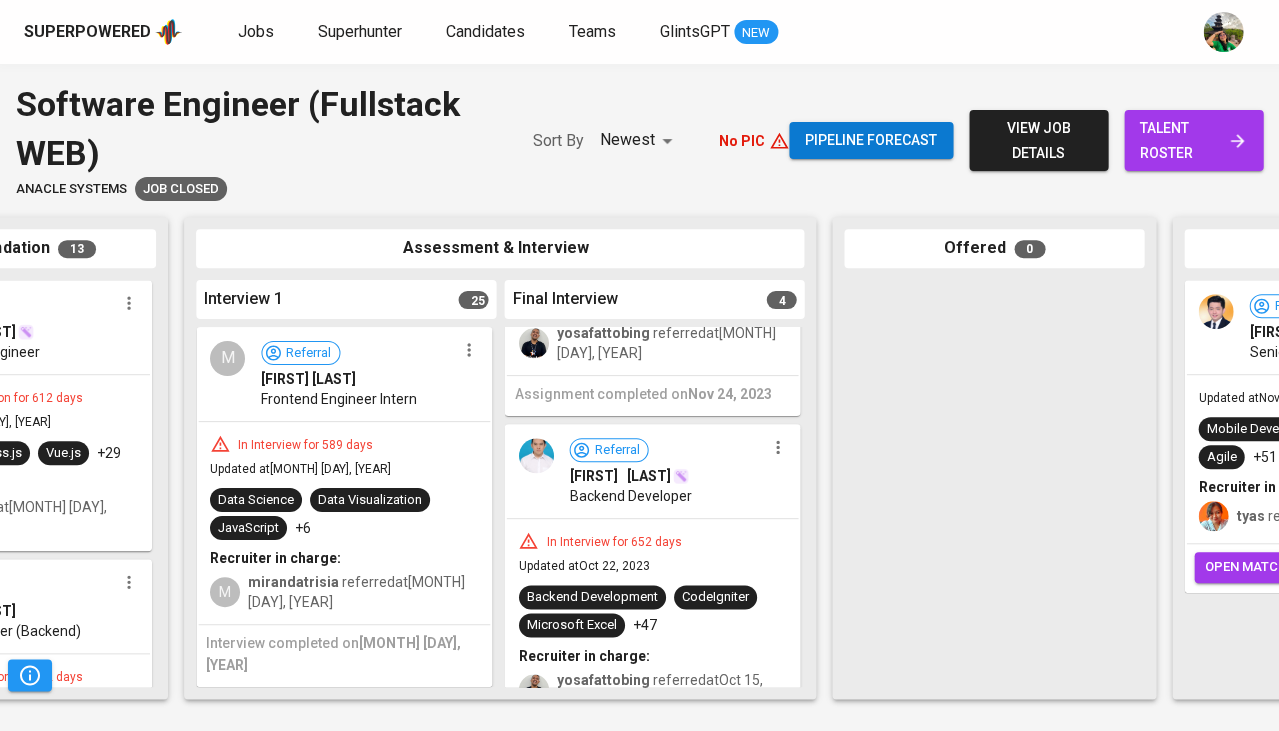 scroll, scrollTop: 611, scrollLeft: 0, axis: vertical 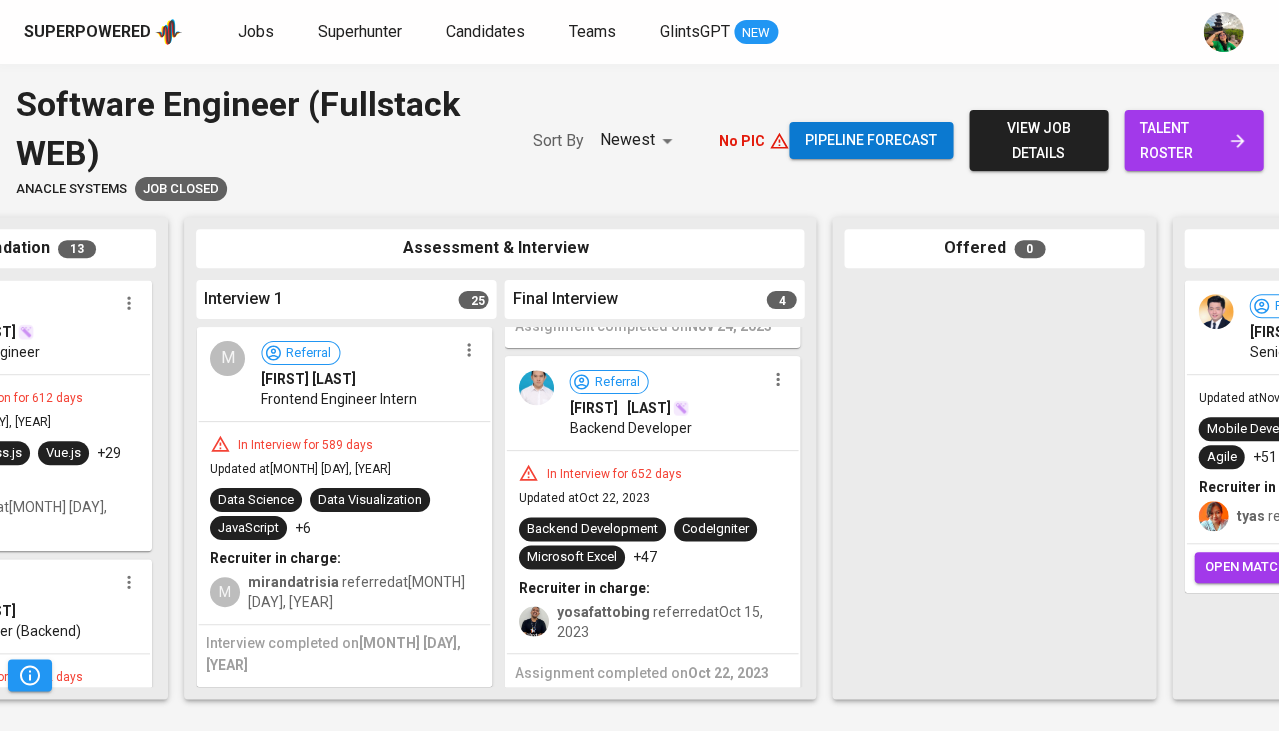 click on "In Interview for   652 days" at bounding box center [613, 474] 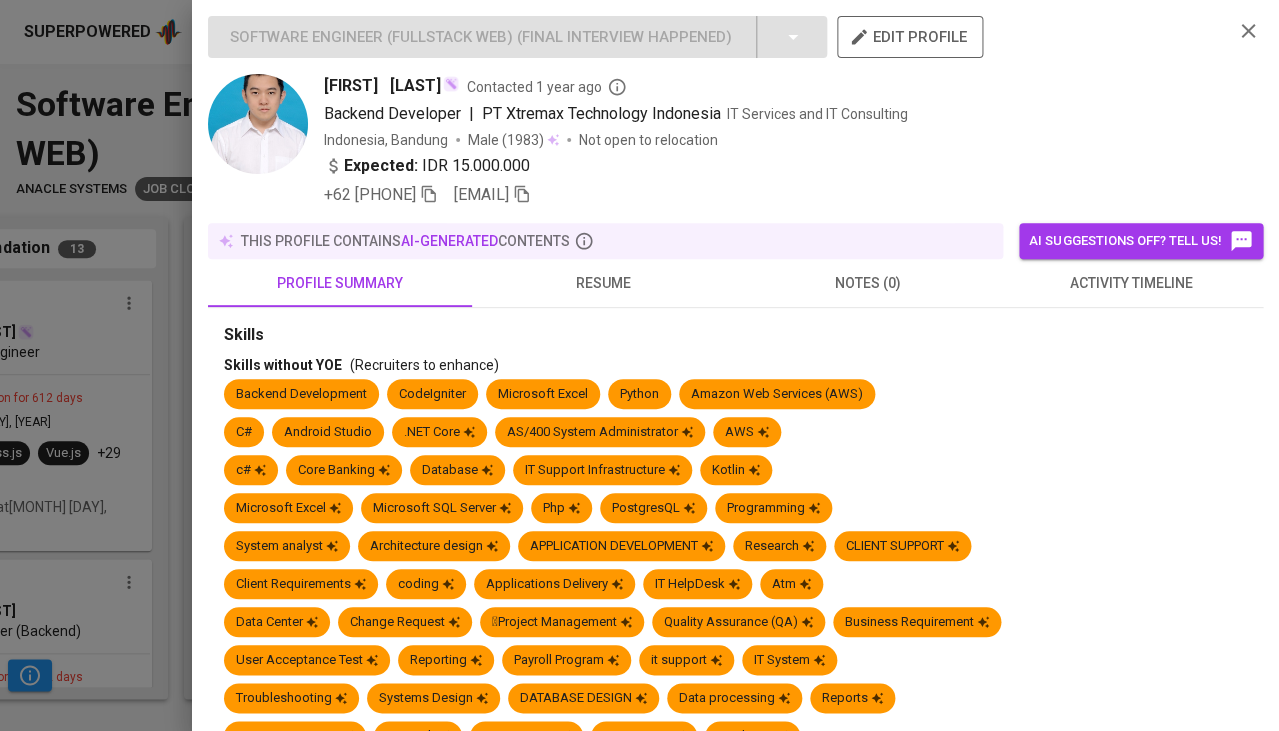 click on "activity timeline" at bounding box center (1131, 283) 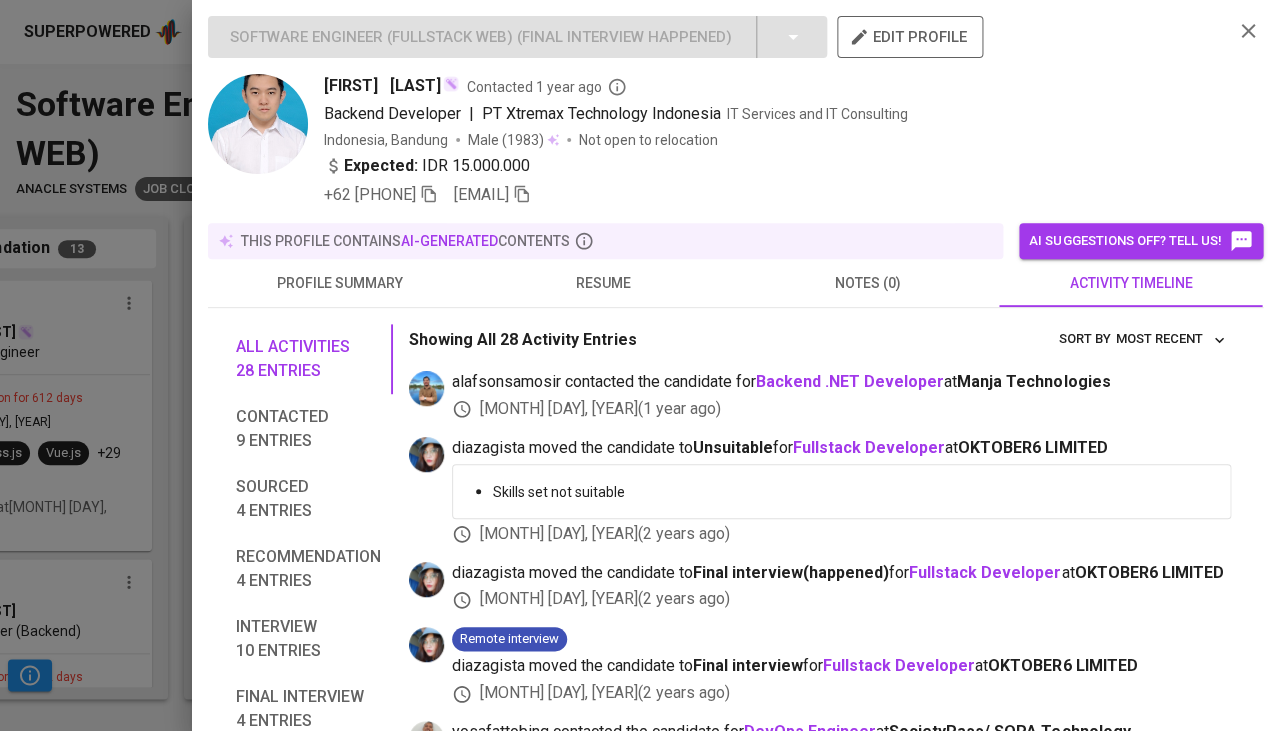click on "resume" at bounding box center (604, 283) 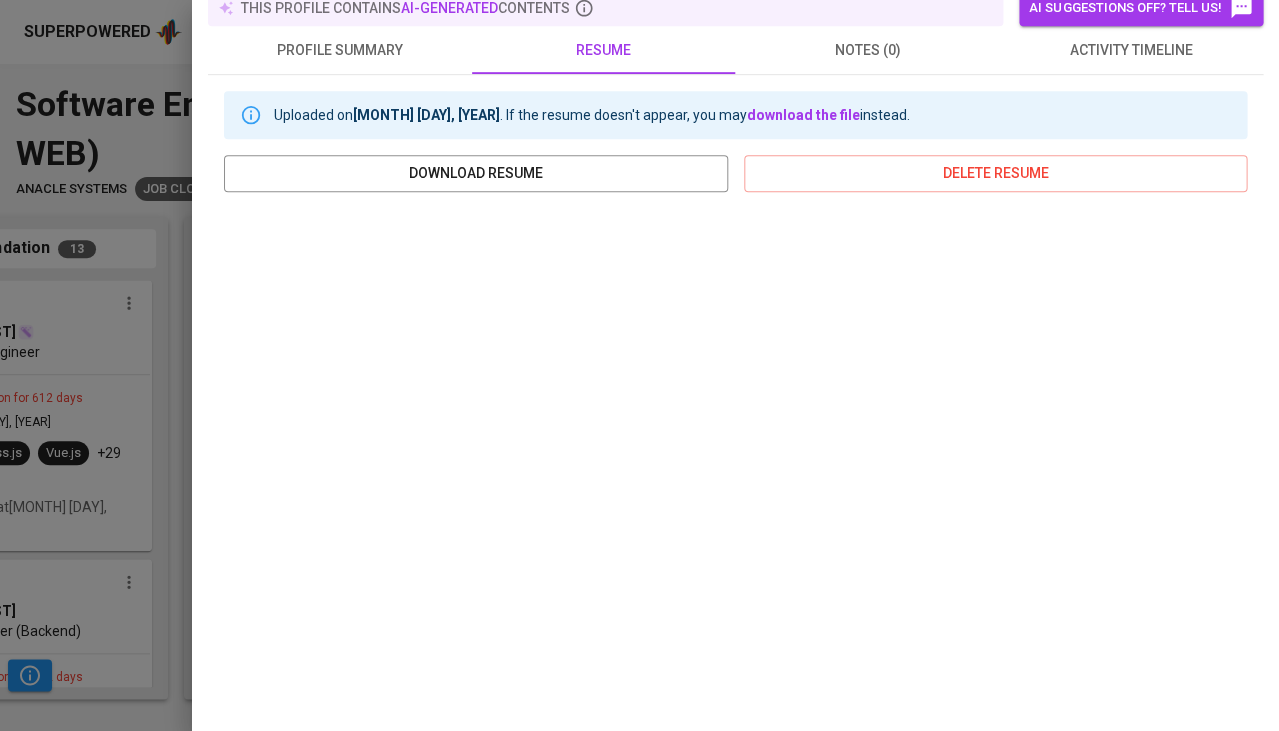 scroll, scrollTop: 0, scrollLeft: 0, axis: both 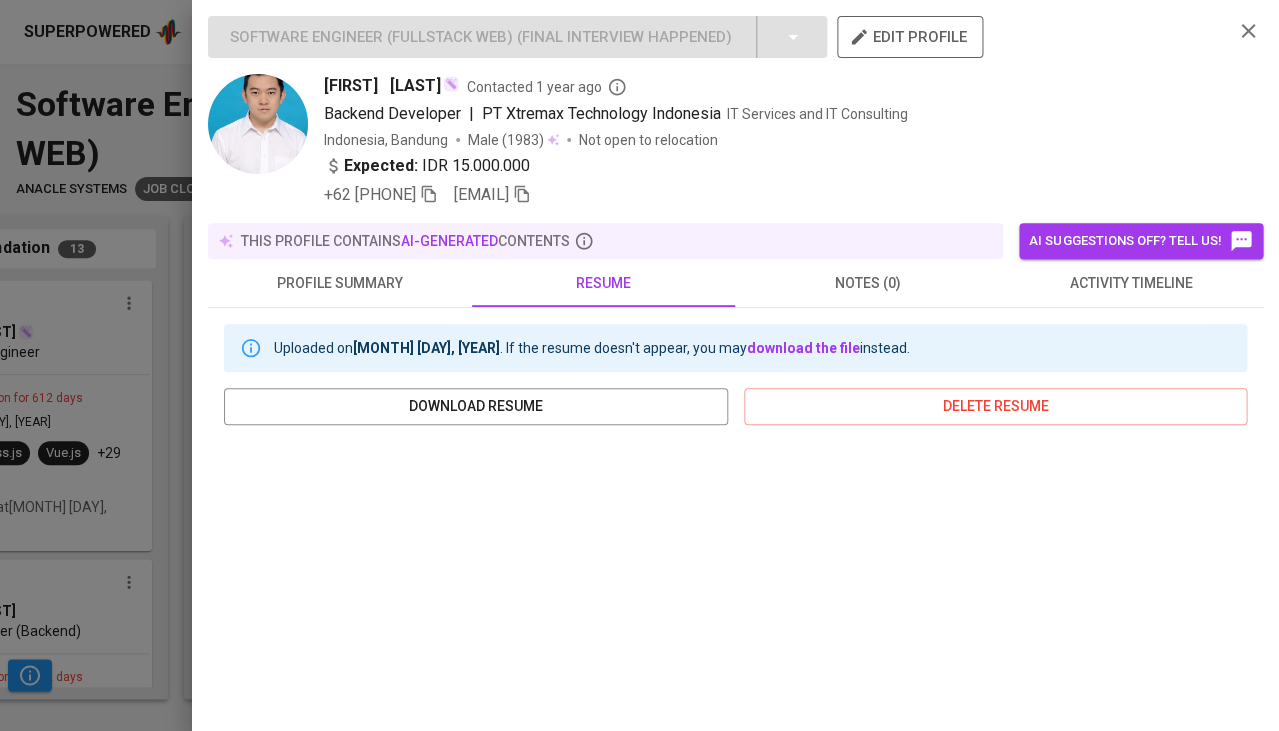 click 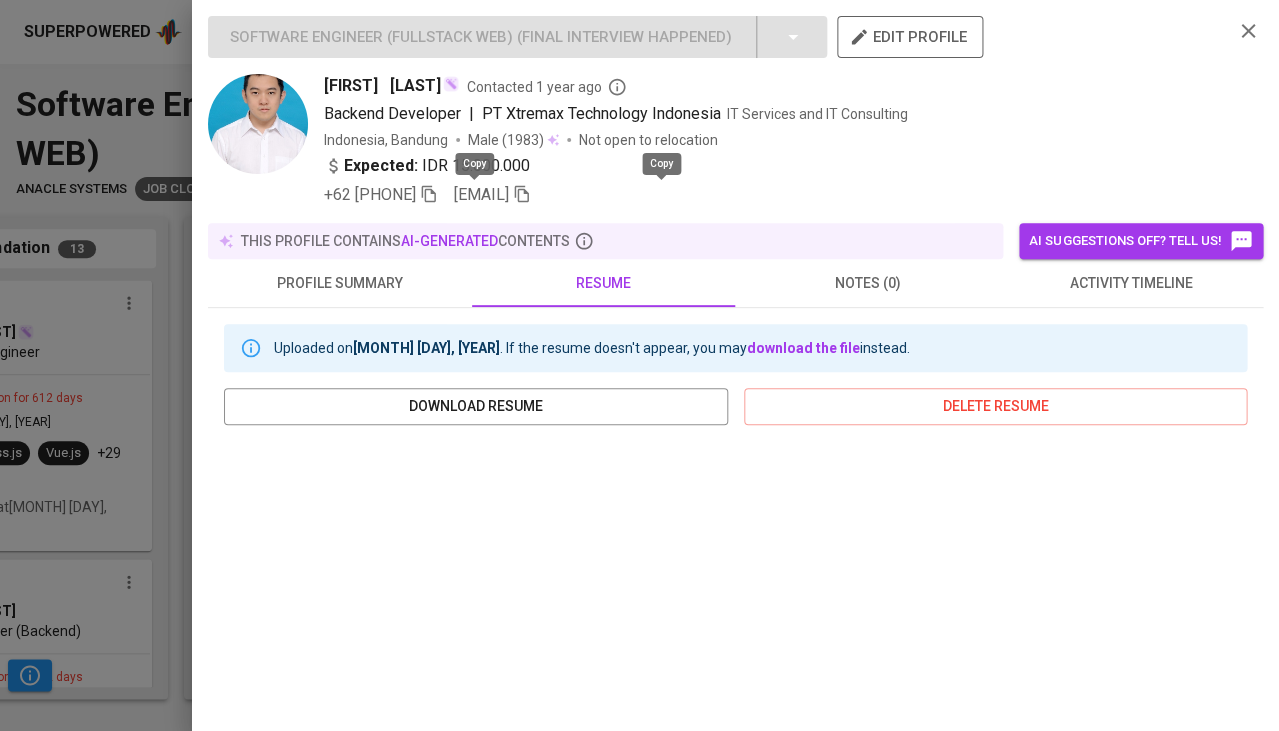 click 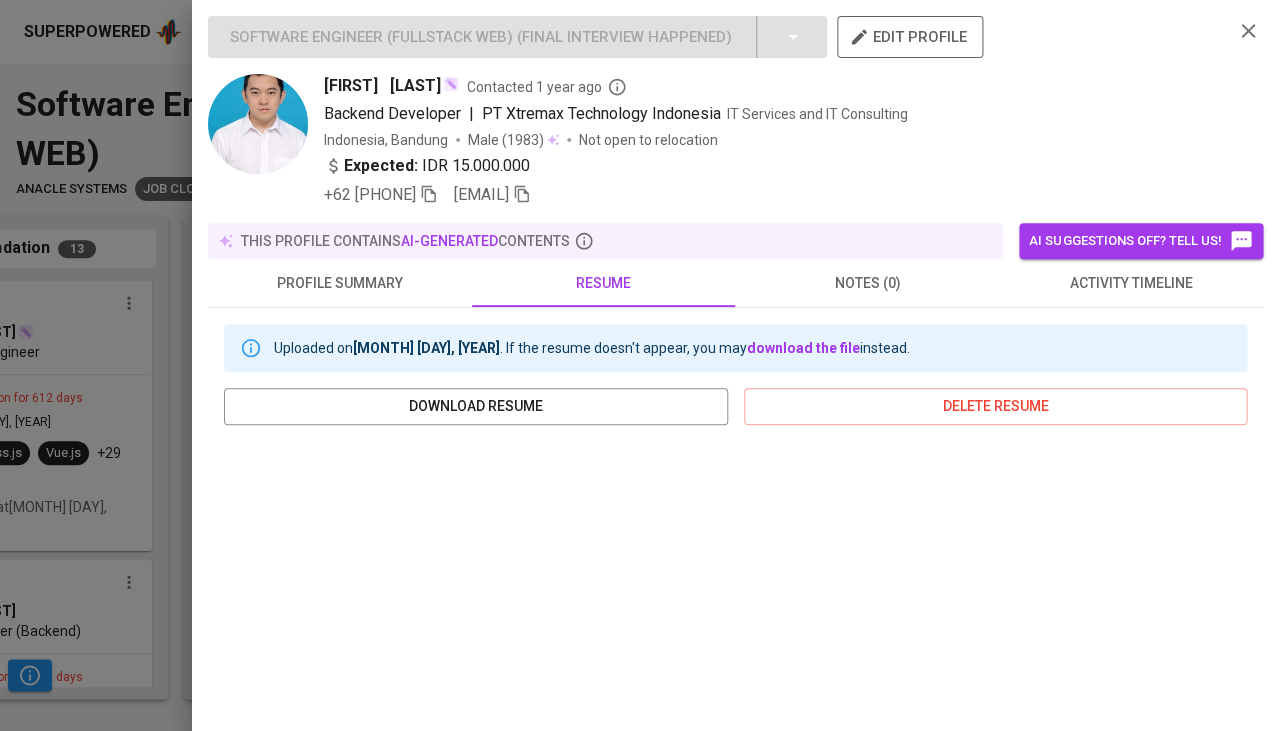 click on "activity timeline" at bounding box center (1131, 283) 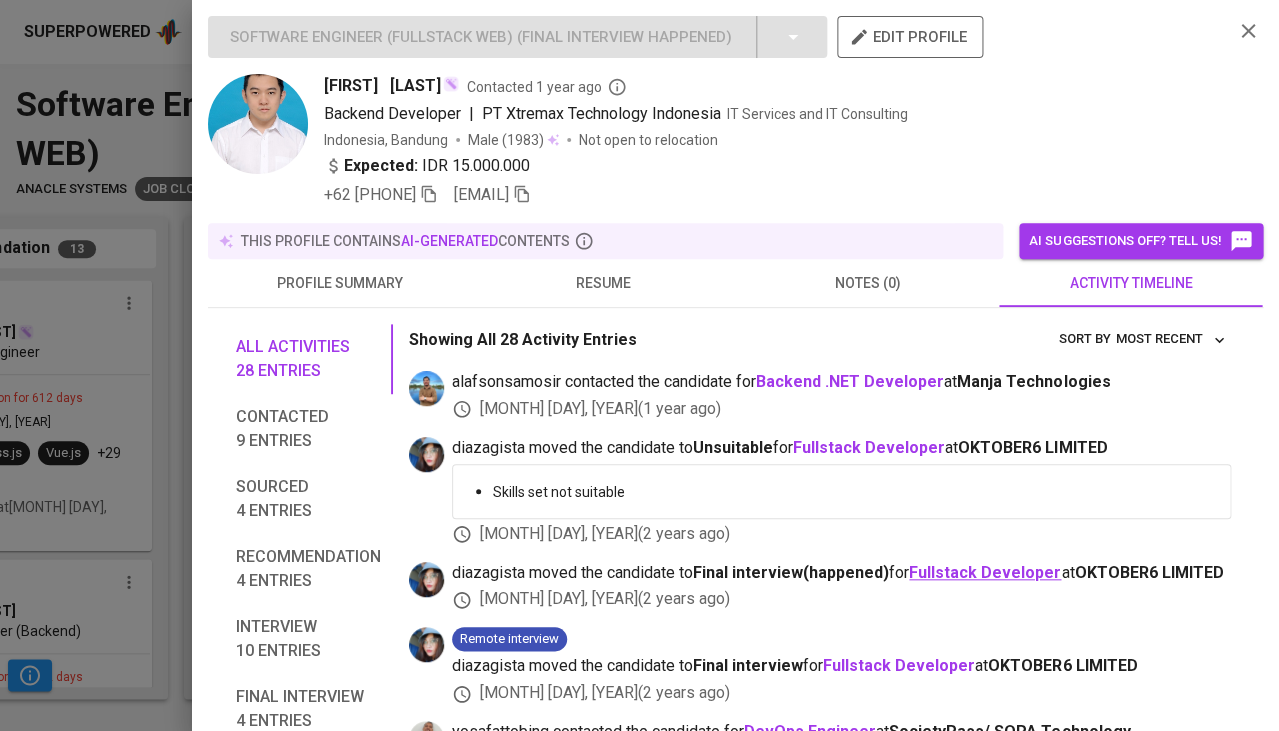 click on "Fullstack Developer" at bounding box center [985, 572] 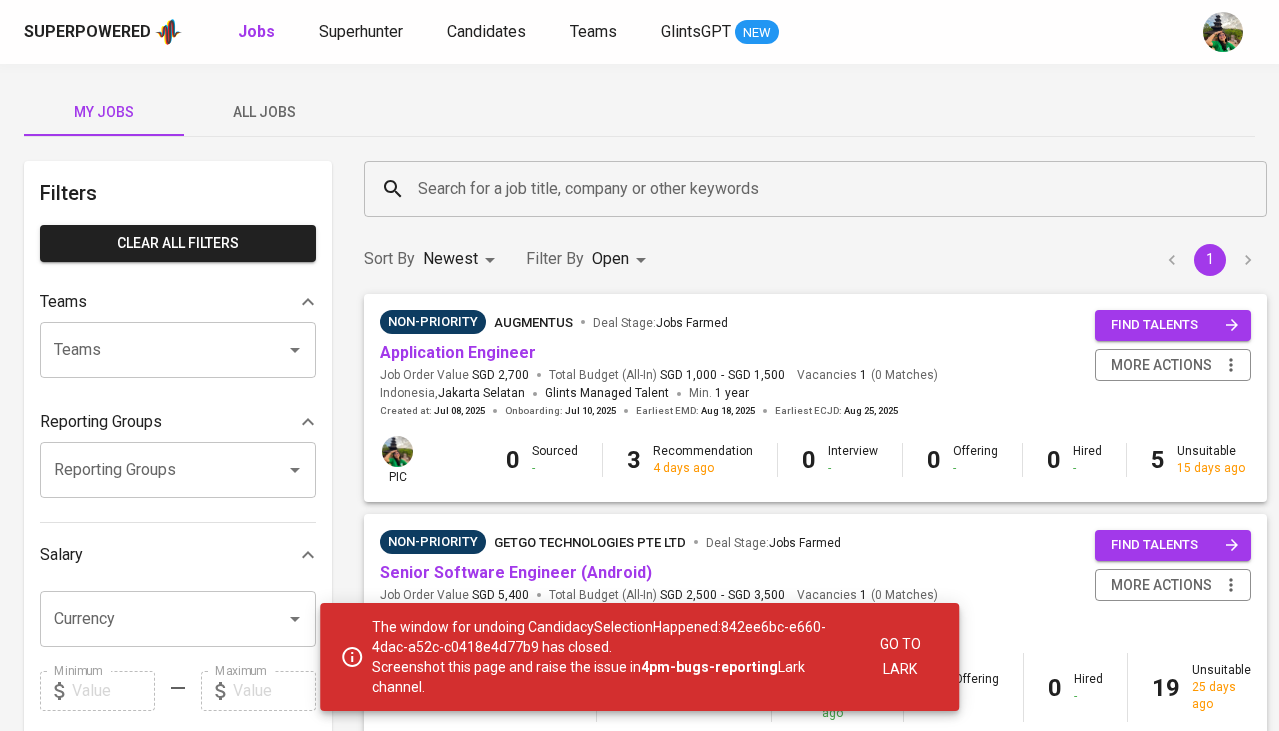 scroll, scrollTop: 0, scrollLeft: 0, axis: both 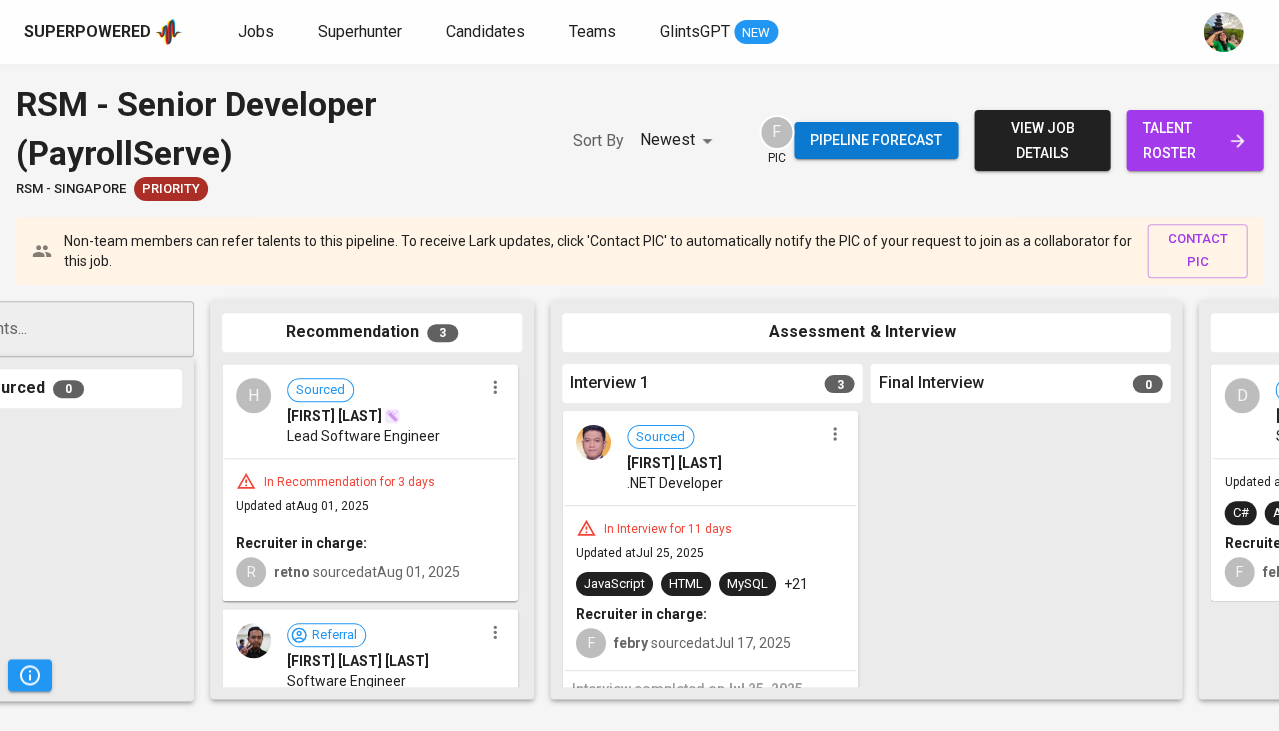 click on "view job details" at bounding box center [1042, 140] 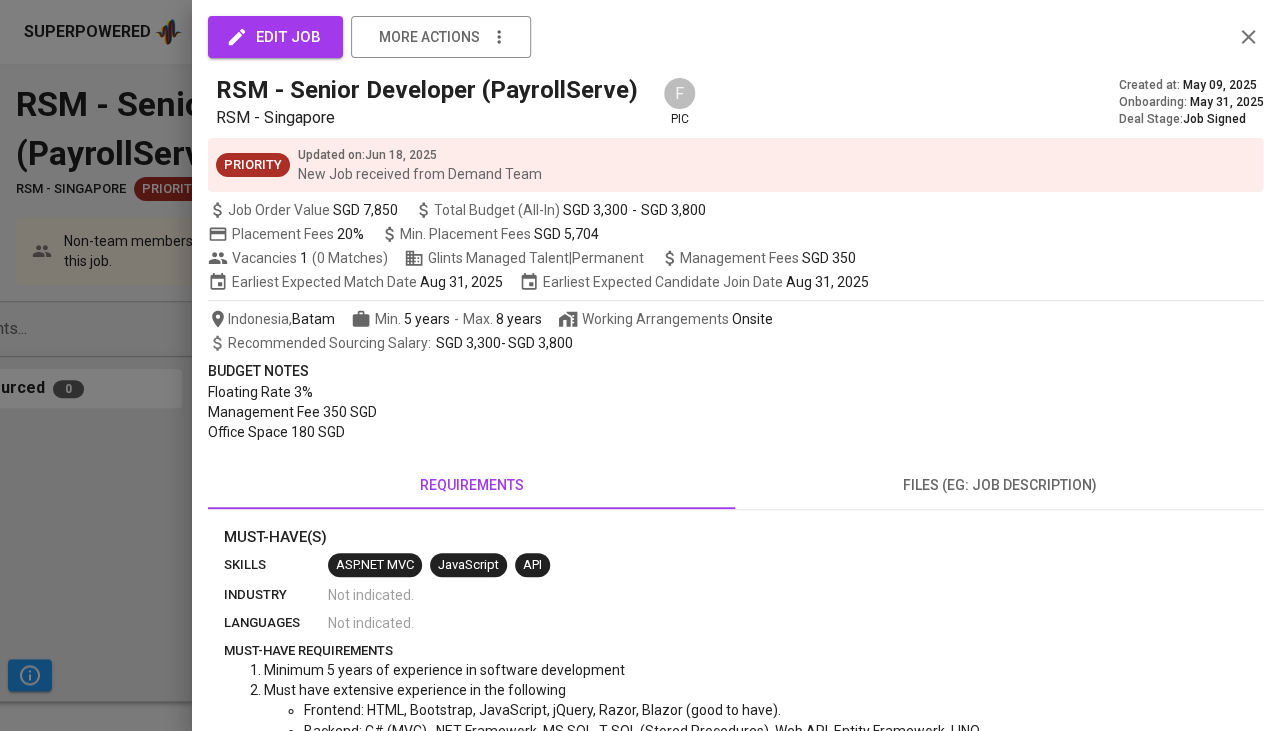 scroll, scrollTop: 0, scrollLeft: 145, axis: horizontal 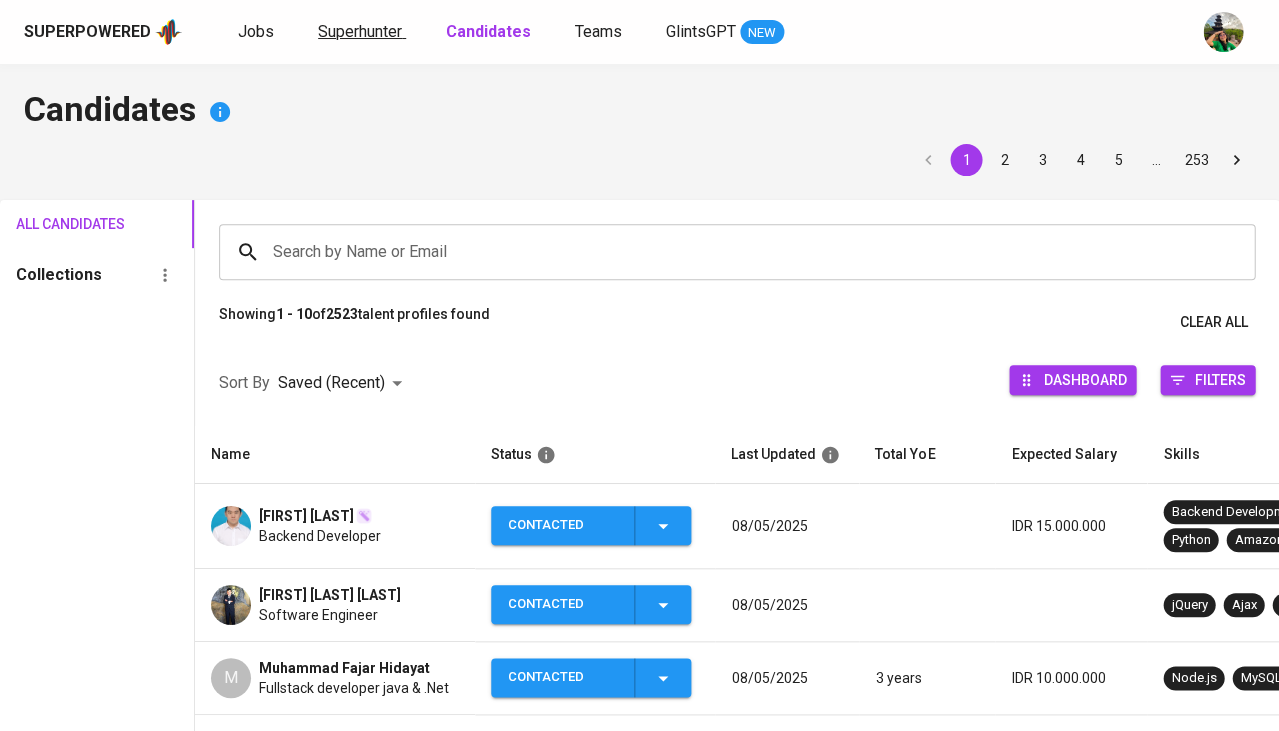 click on "Superhunter" at bounding box center (360, 31) 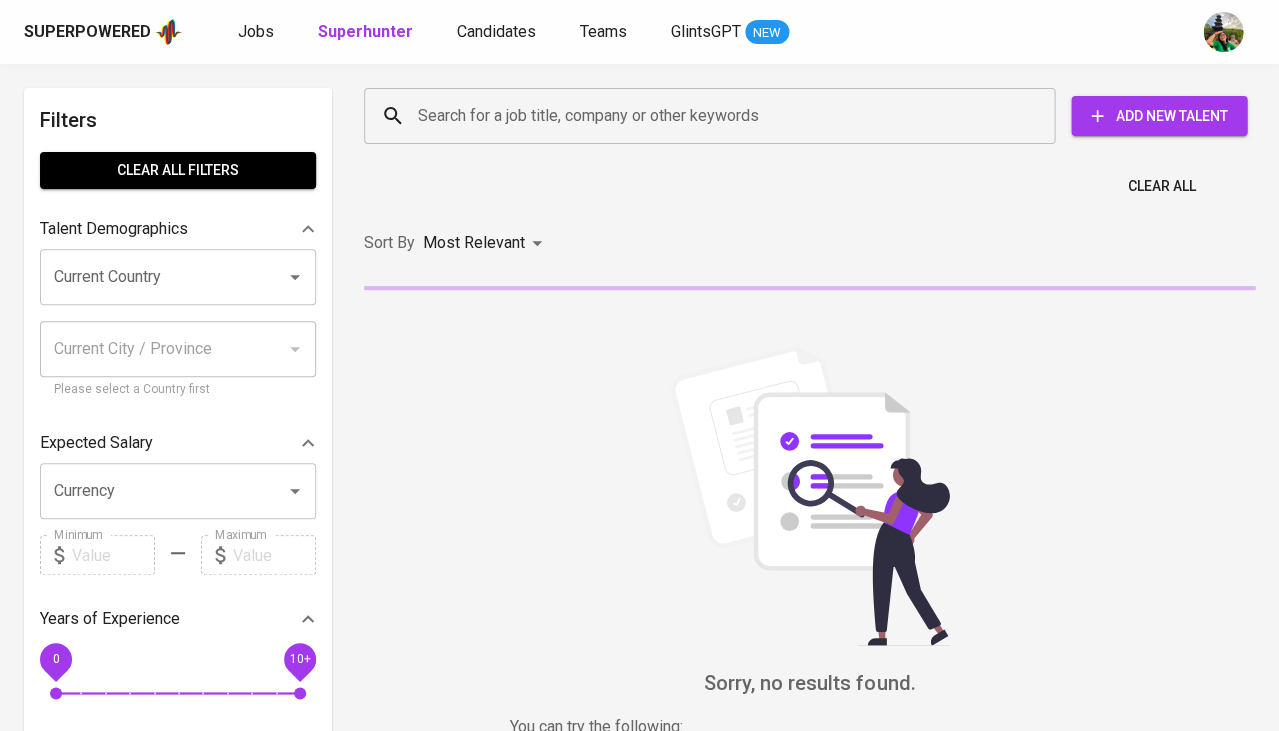 click on "Search for a job title, company or other keywords" at bounding box center (714, 116) 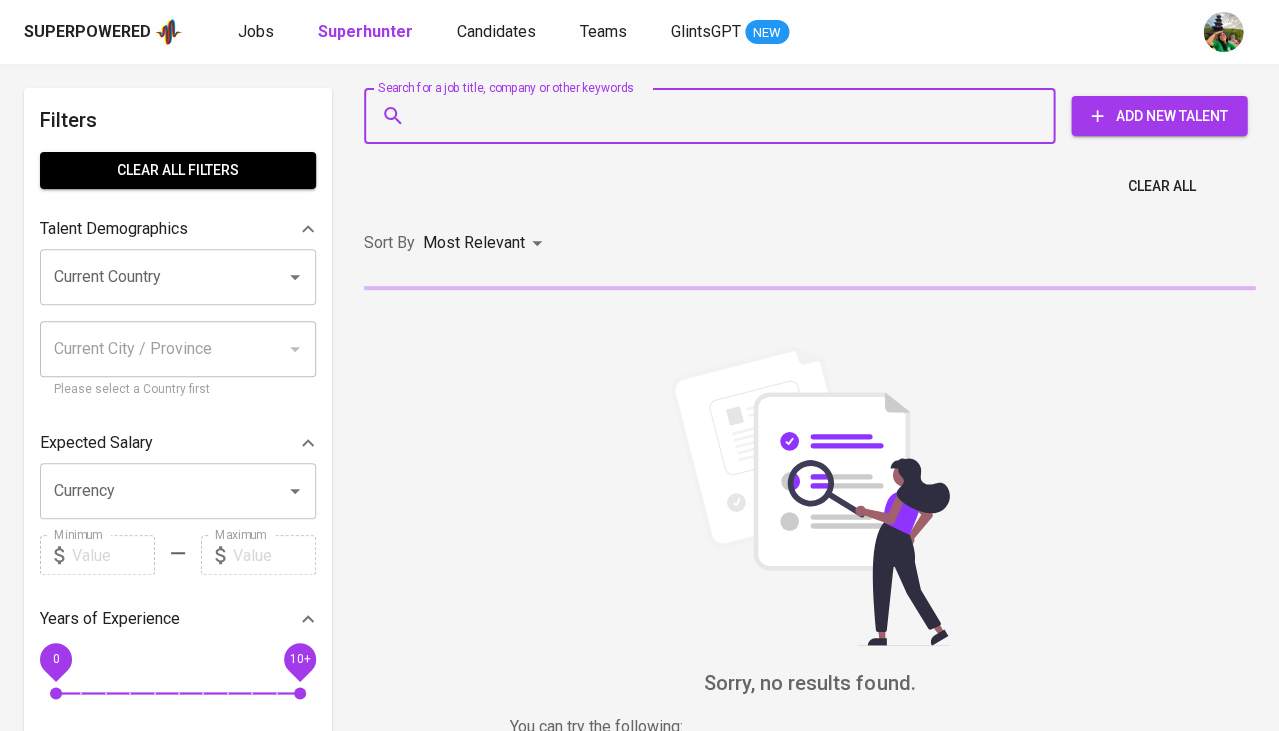 paste on "[EMAIL]" 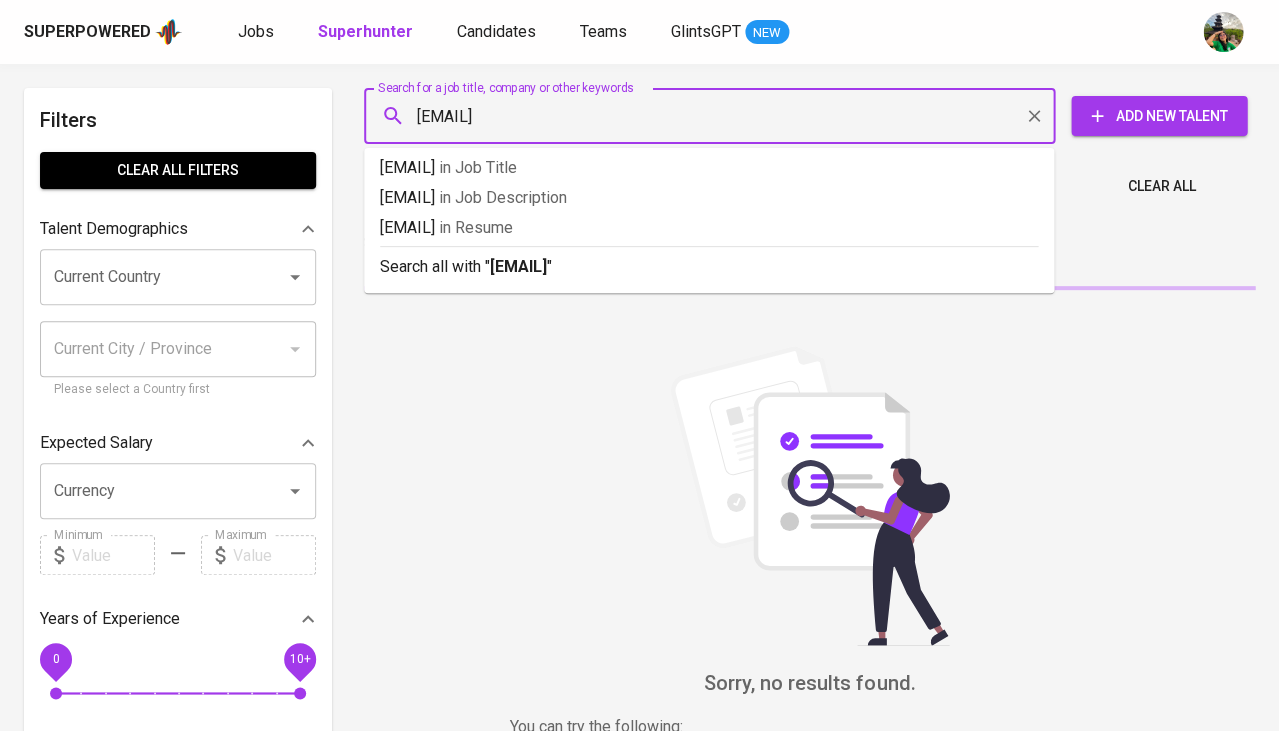 type 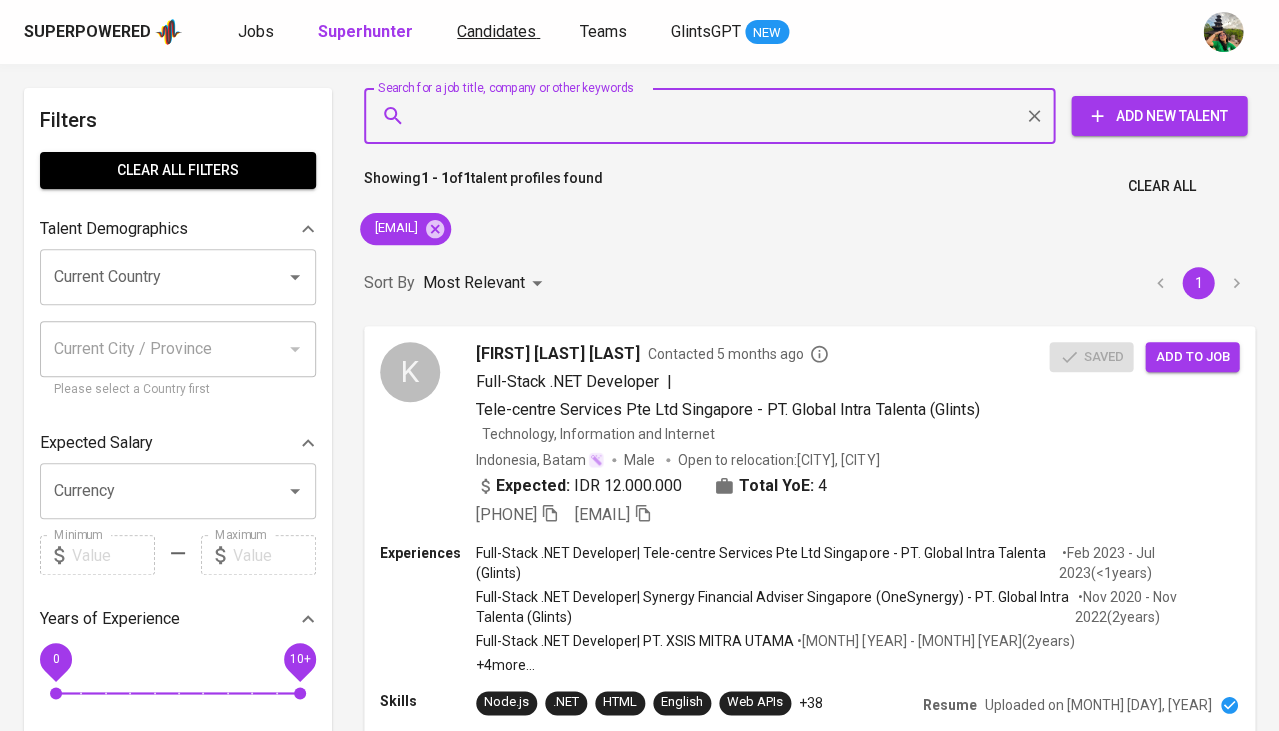 click on "Candidates" at bounding box center [498, 32] 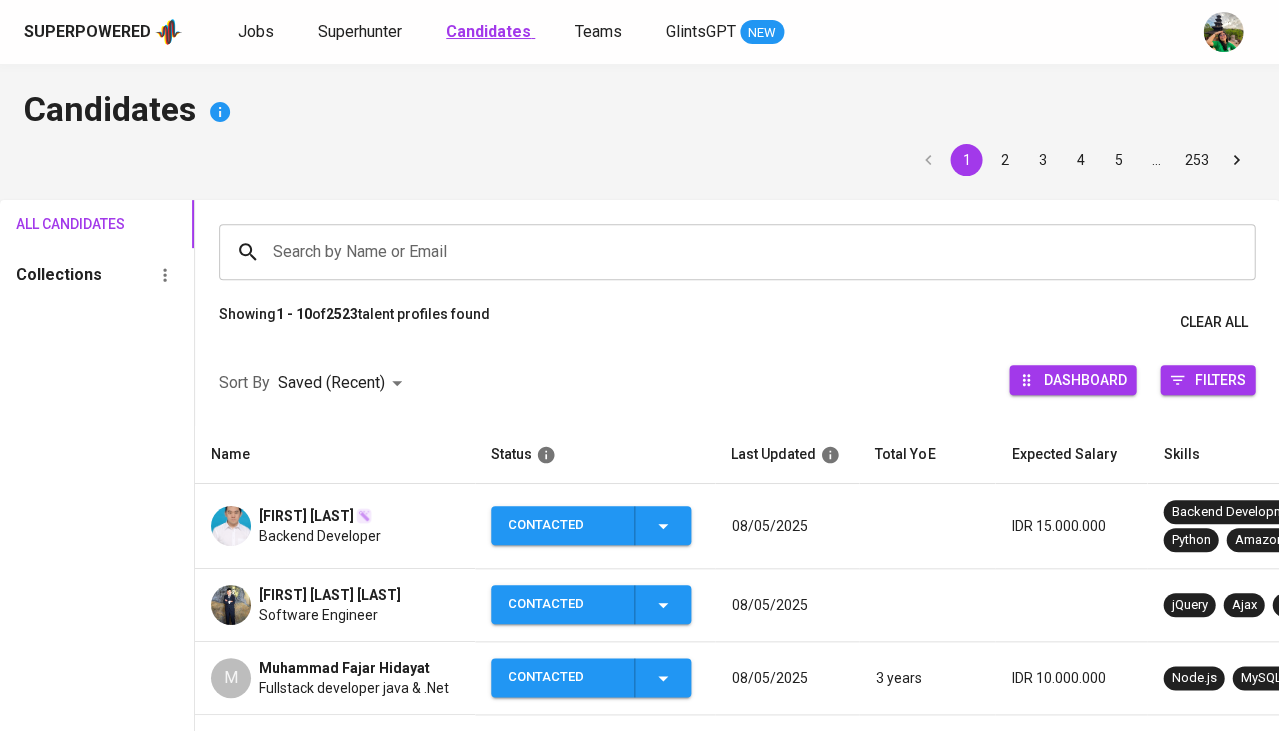 click on "Candidates" at bounding box center [490, 32] 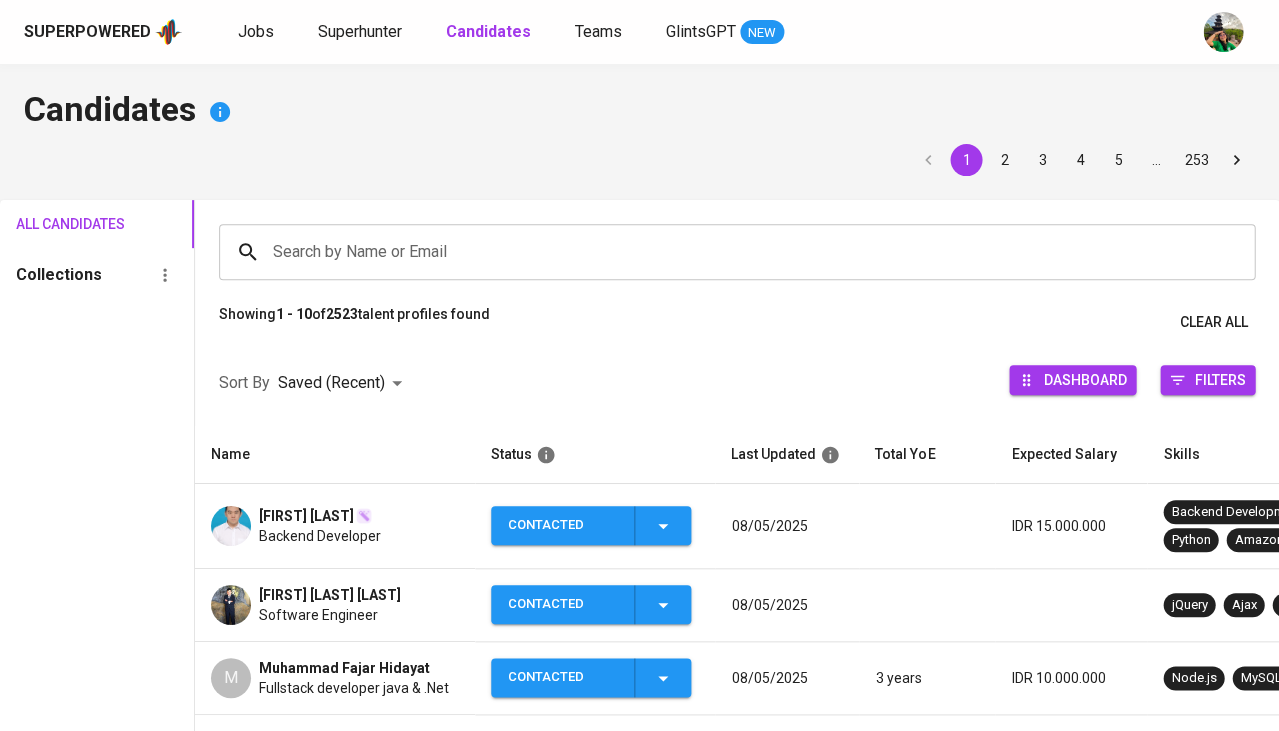 click on "Search by Name or Email" at bounding box center (742, 252) 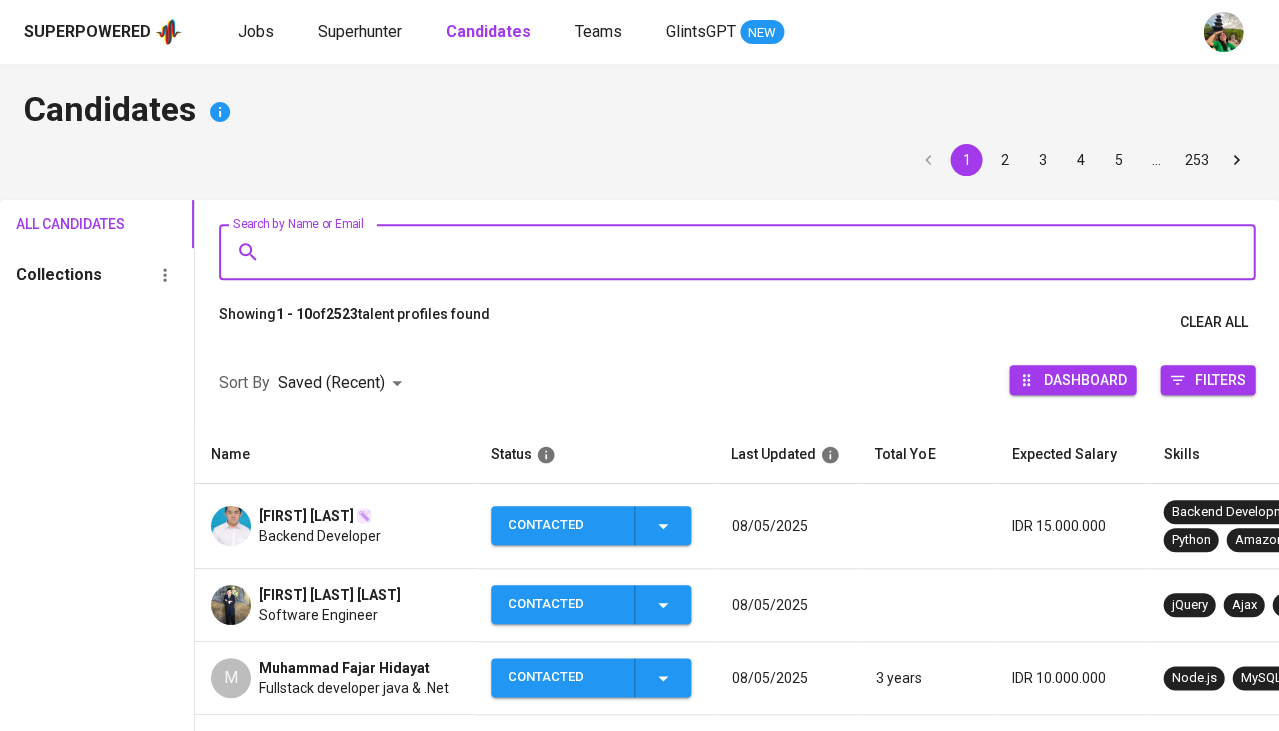 paste on "[EMAIL]" 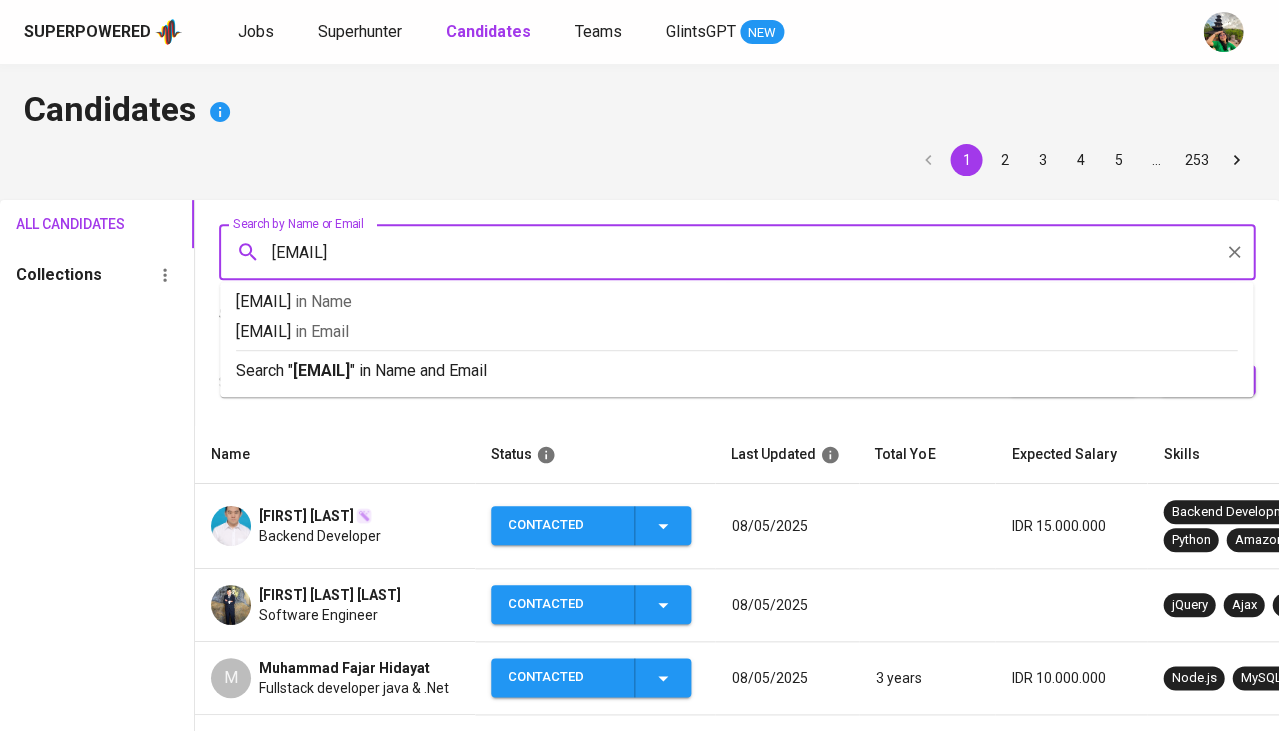 type 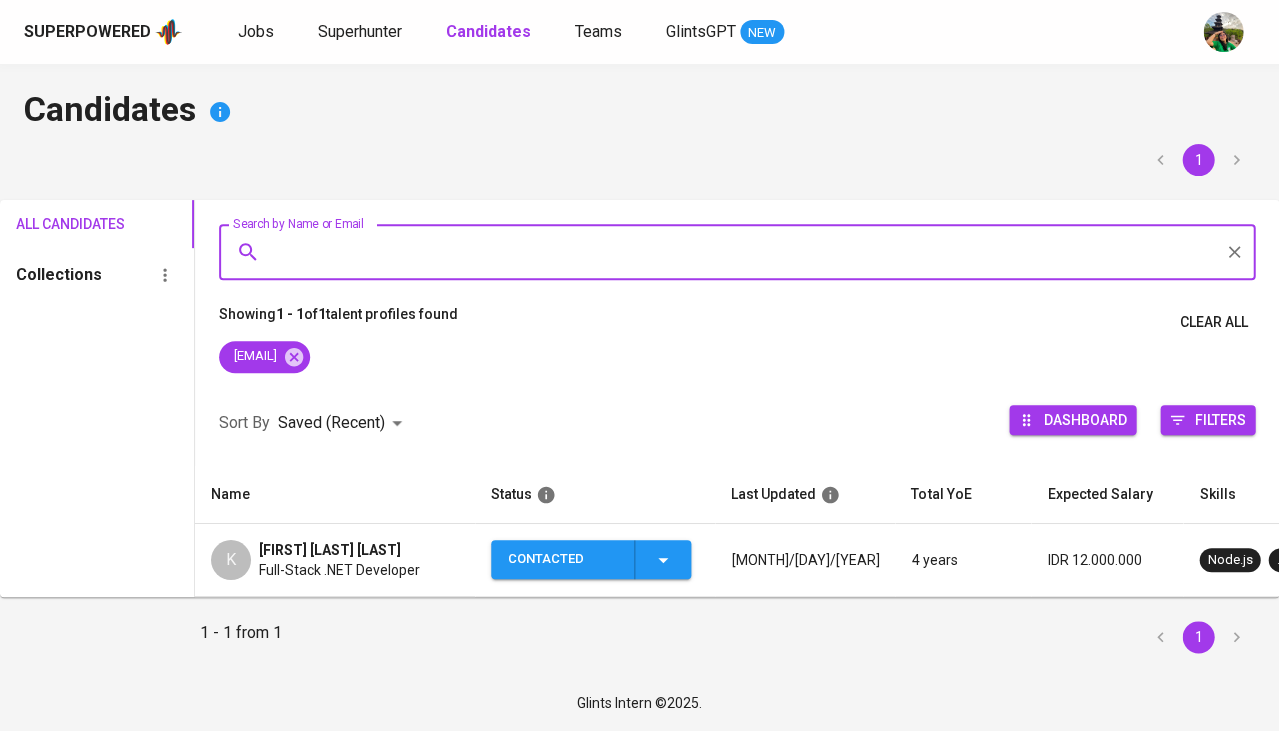 click on "Contacted" at bounding box center (591, 559) 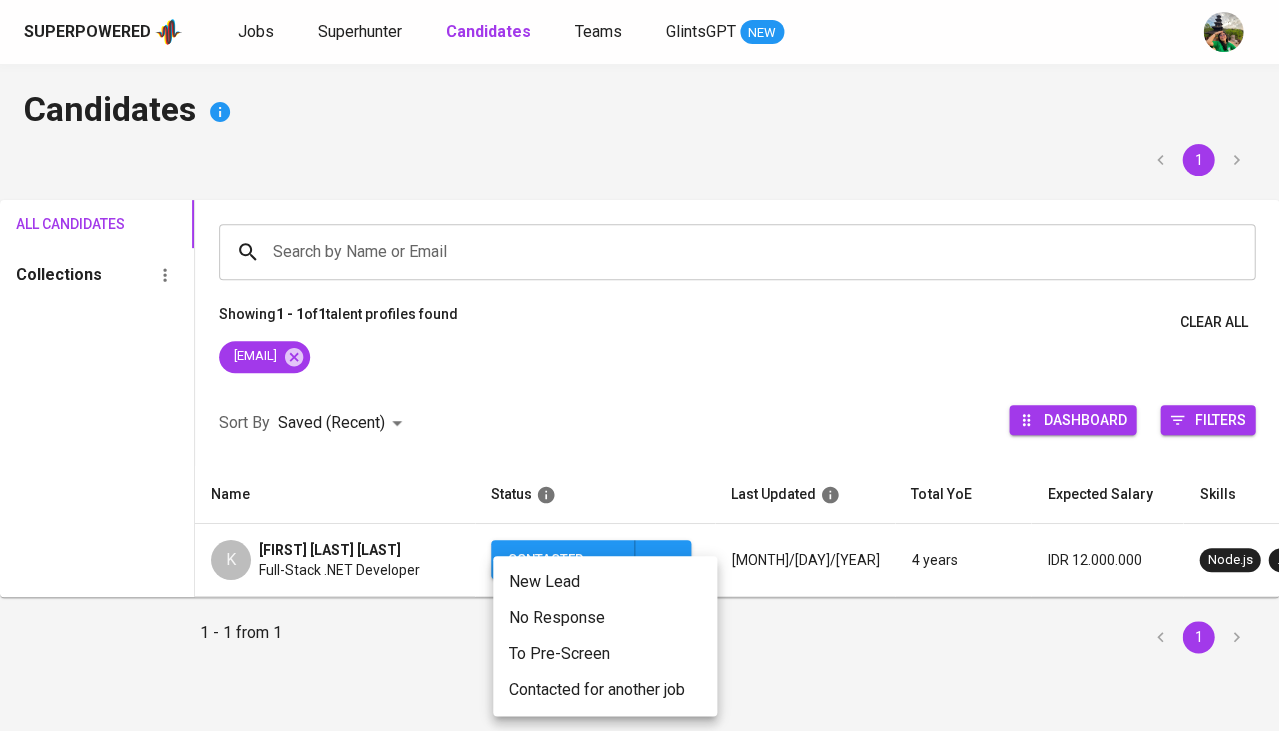 click at bounding box center (639, 365) 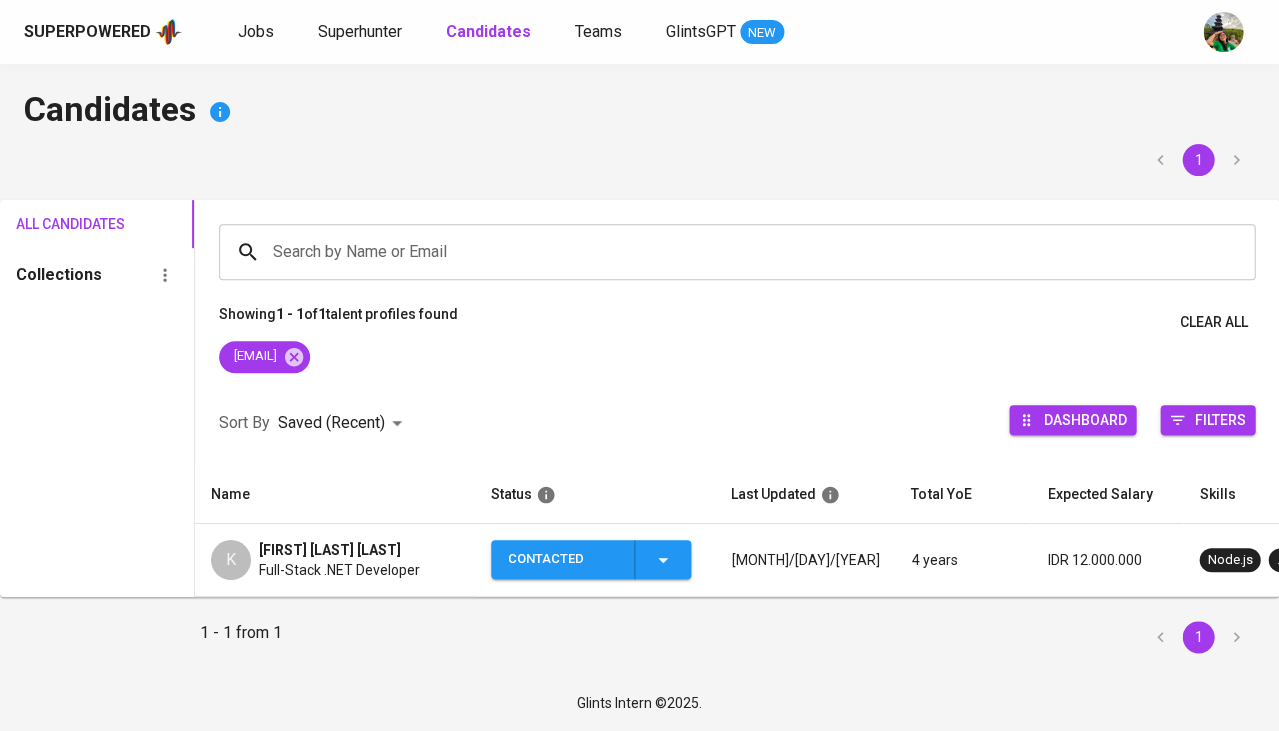 click on "Full-Stack .NET Developer" at bounding box center [339, 570] 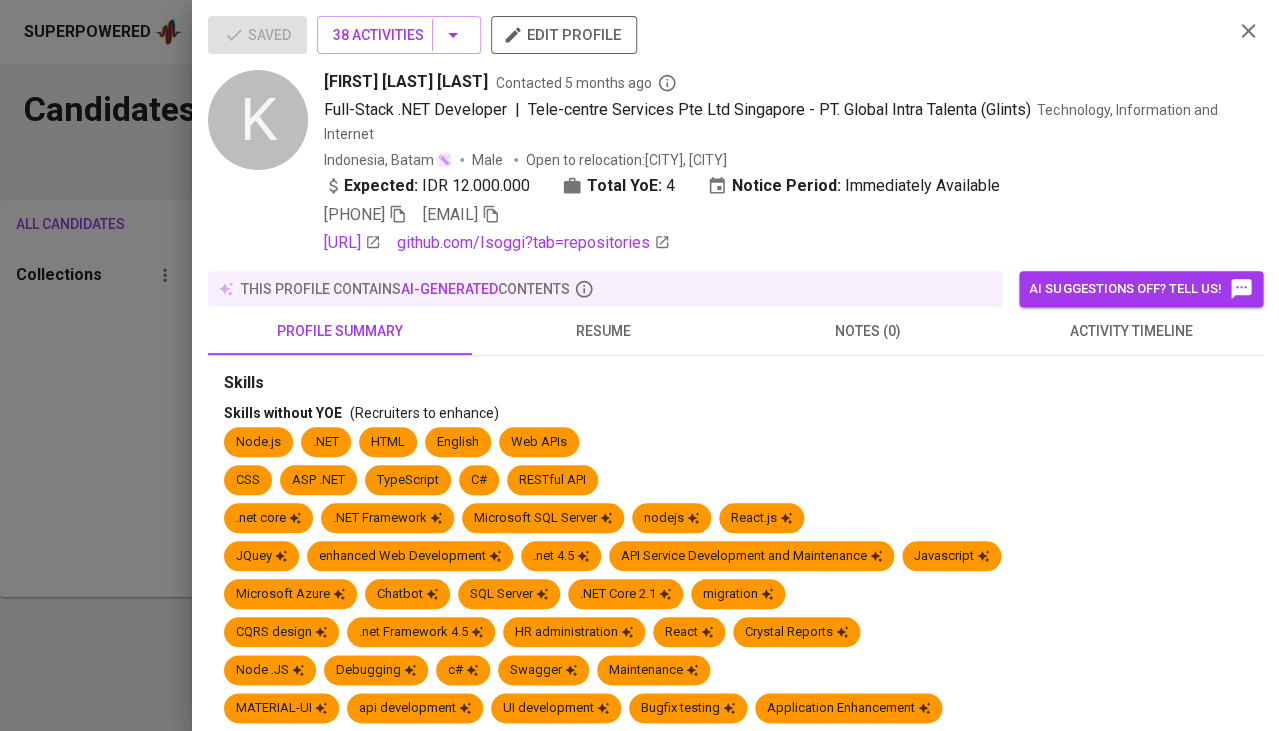 click on "activity timeline" at bounding box center [1131, 331] 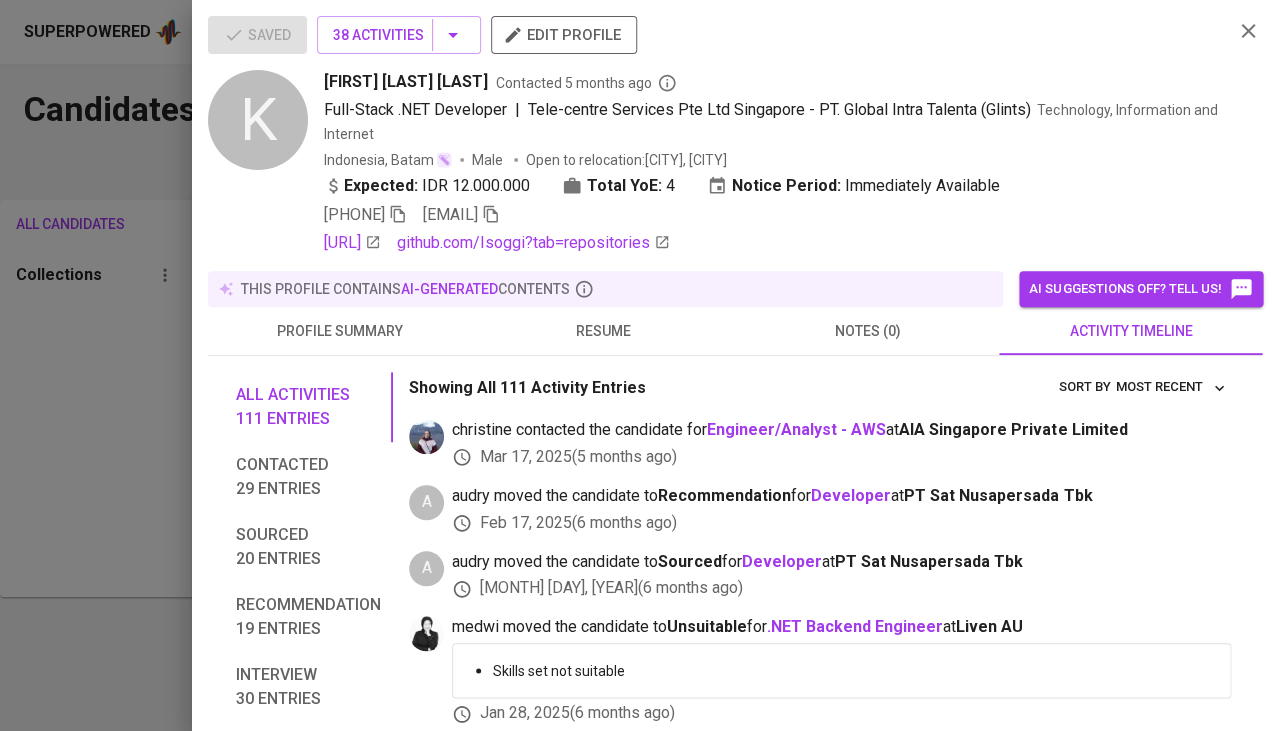 click at bounding box center [639, 365] 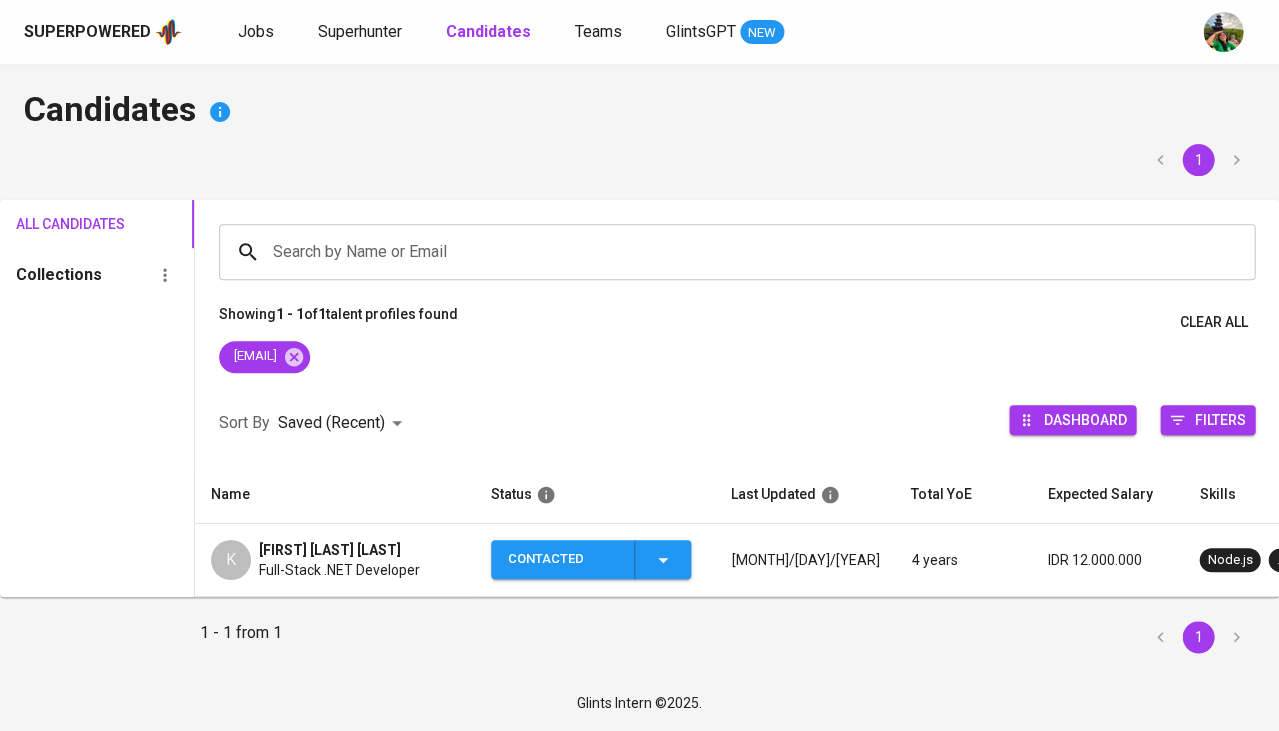 click 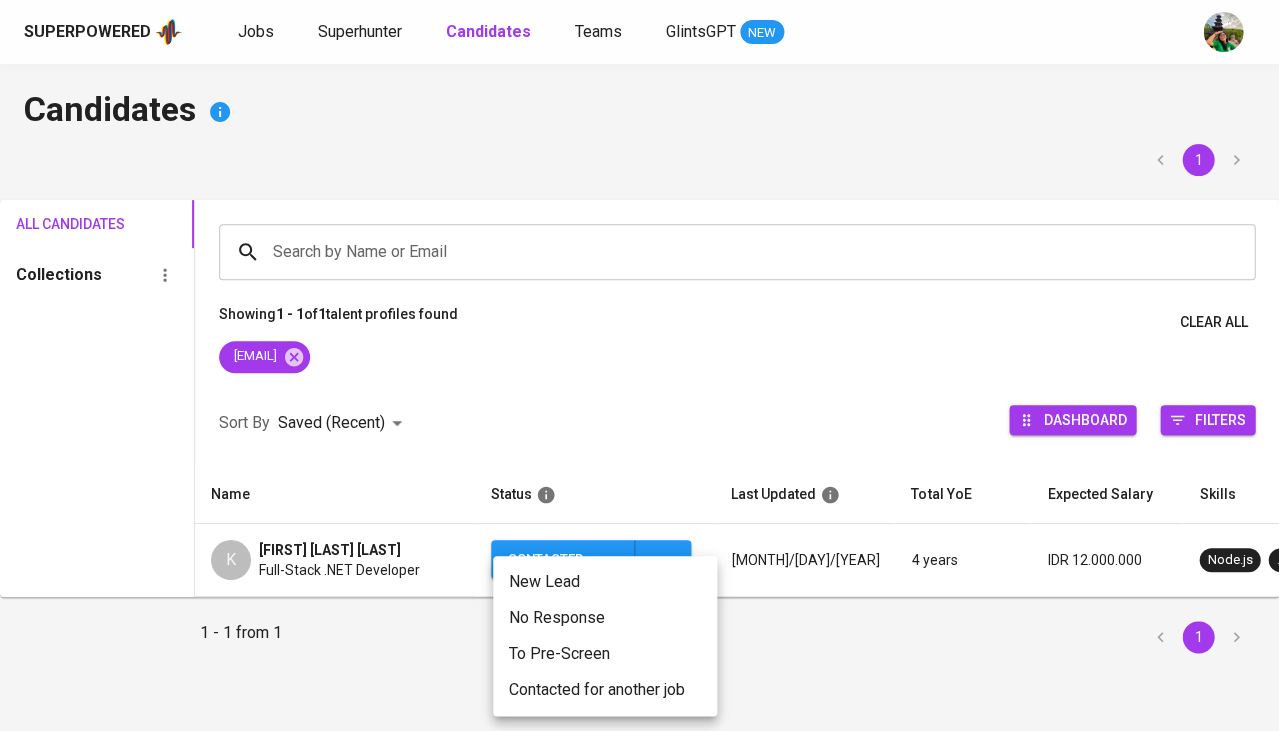 click on "Contacted for another job" at bounding box center (605, 690) 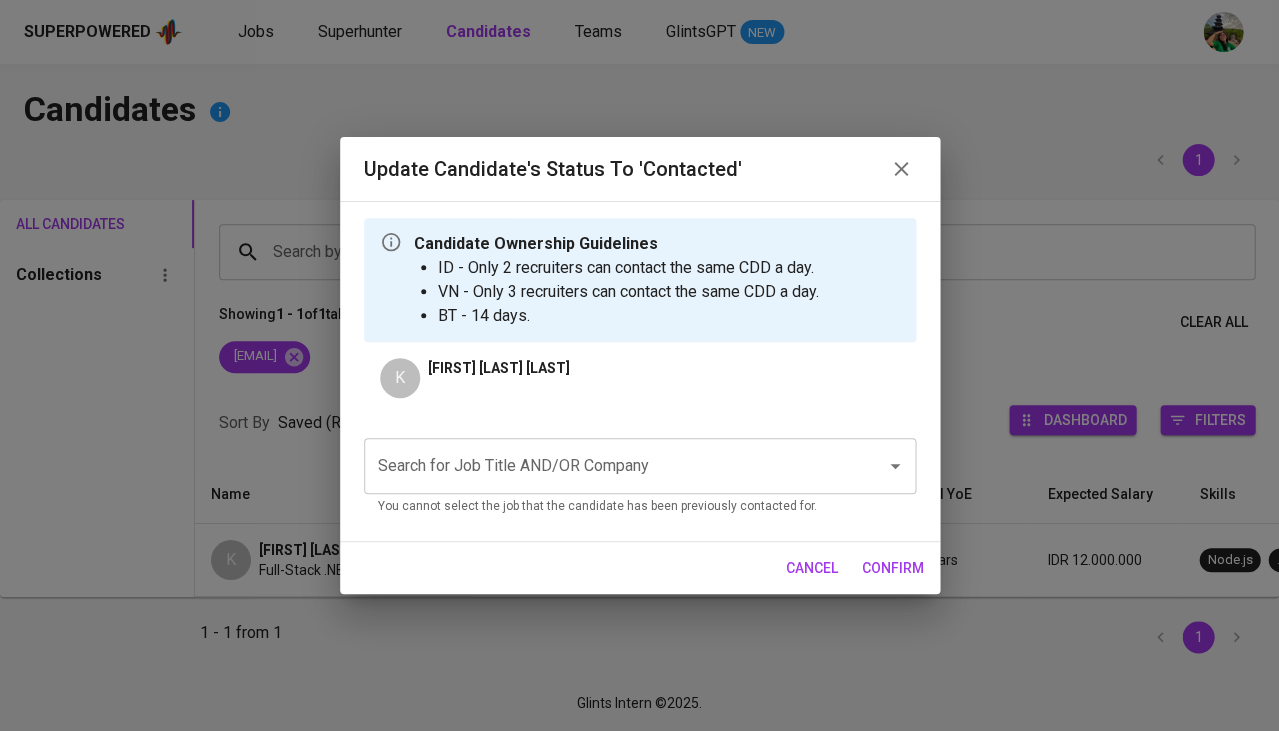 click on "Search for Job Title AND/OR Company Search for Job Title AND/OR Company You cannot select the job that the candidate has been previously contacted for." at bounding box center (640, 477) 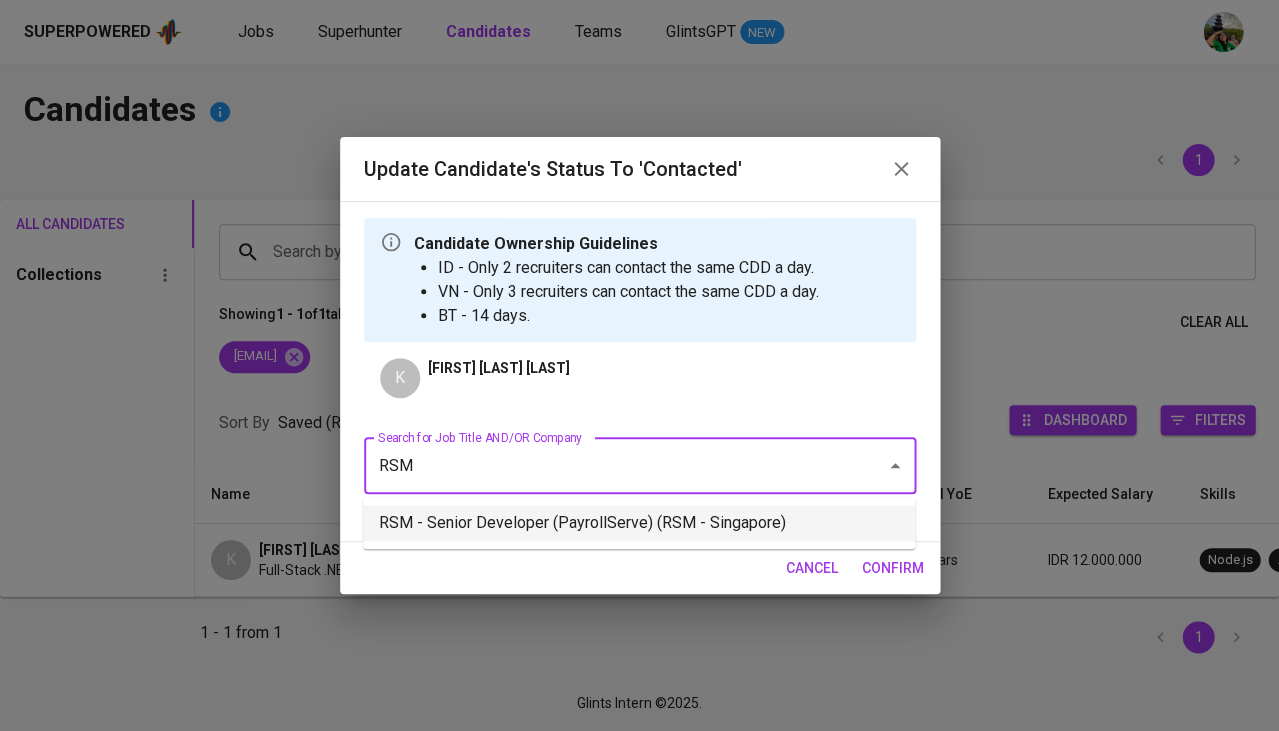 click on "RSM - Senior Developer (PayrollServe) (RSM - Singapore)" at bounding box center [639, 523] 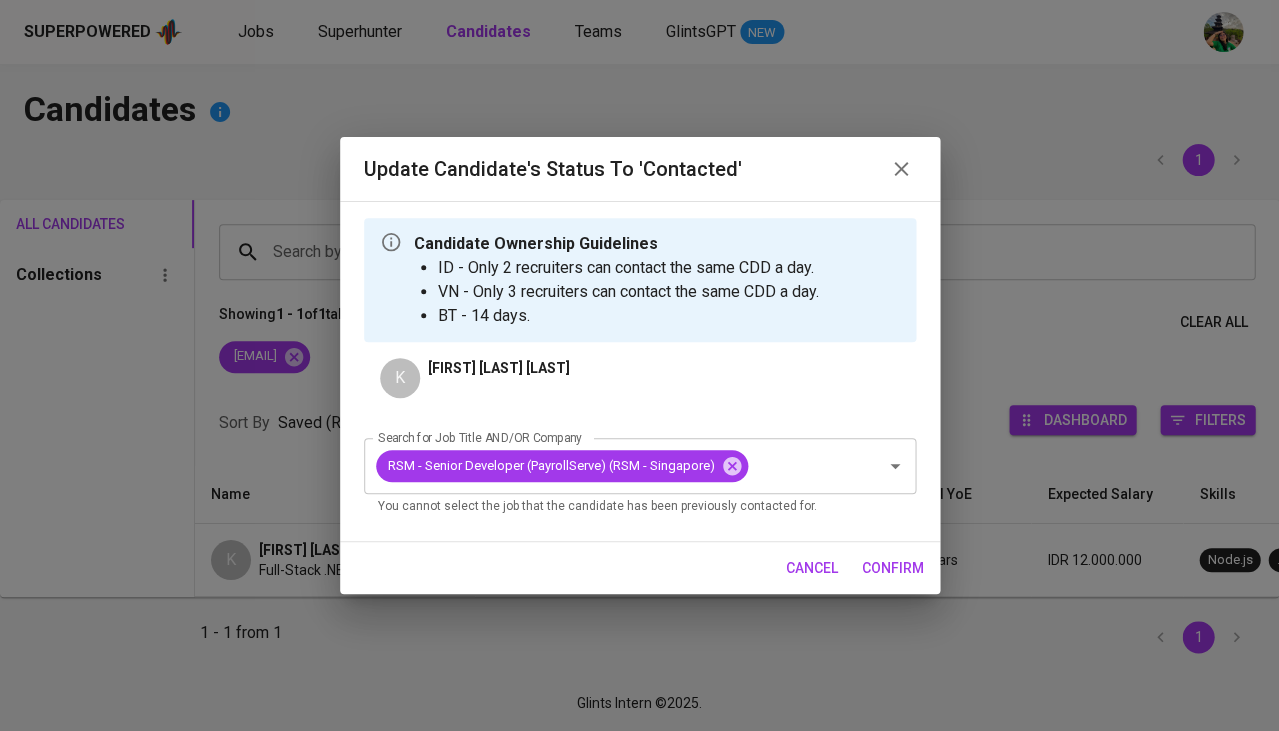 click on "confirm" at bounding box center (893, 568) 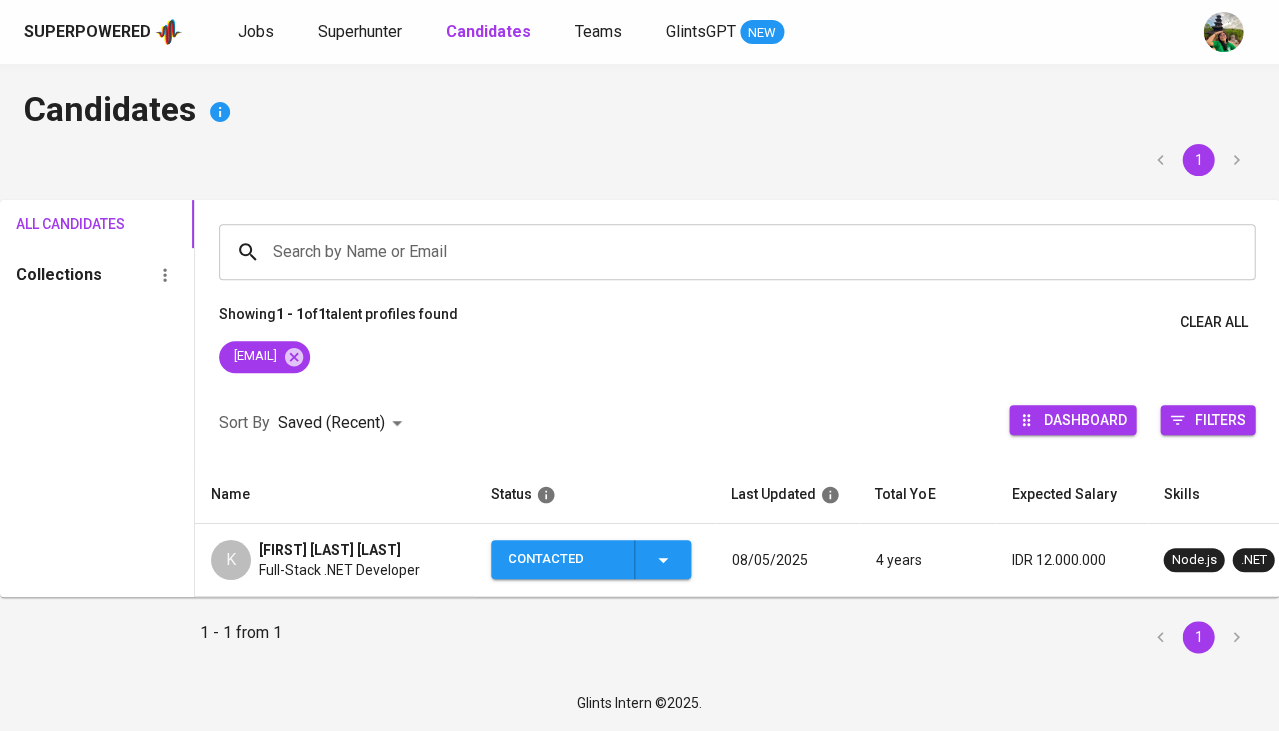 click on "Kristanto Saptadi Nugraha" at bounding box center [330, 550] 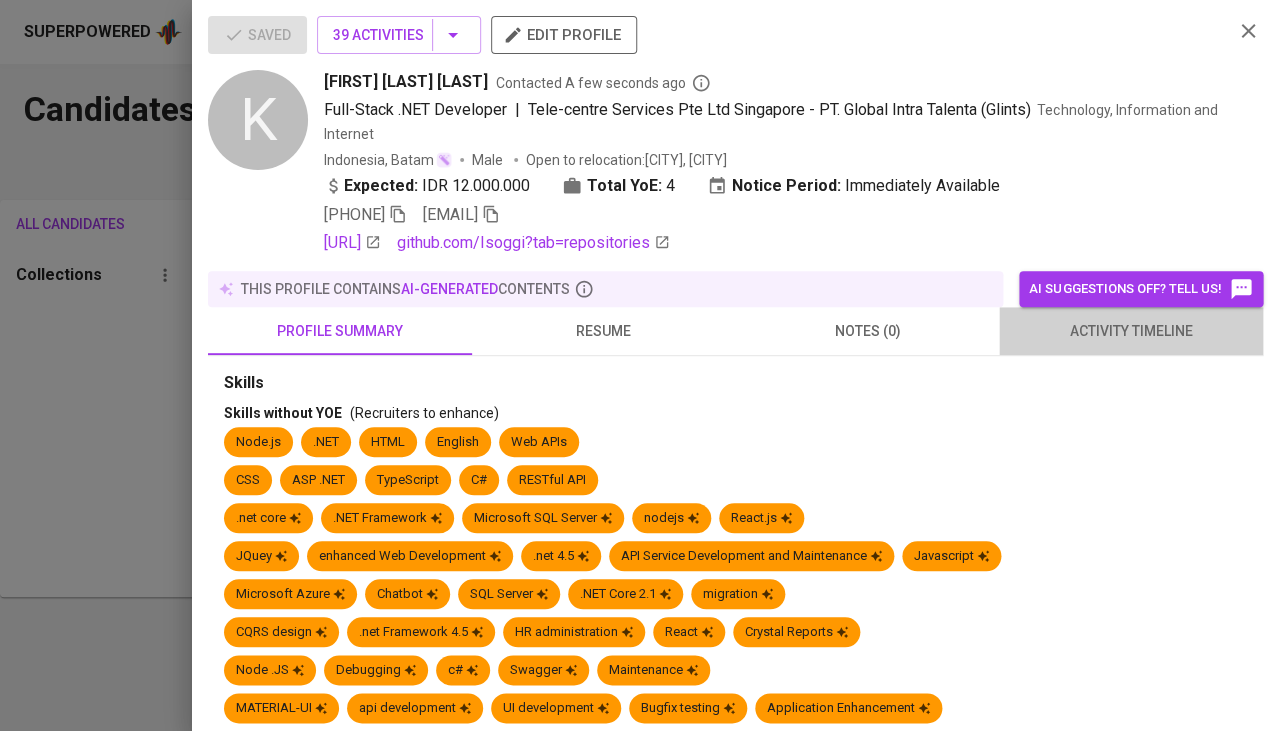 click on "activity timeline" at bounding box center (1131, 331) 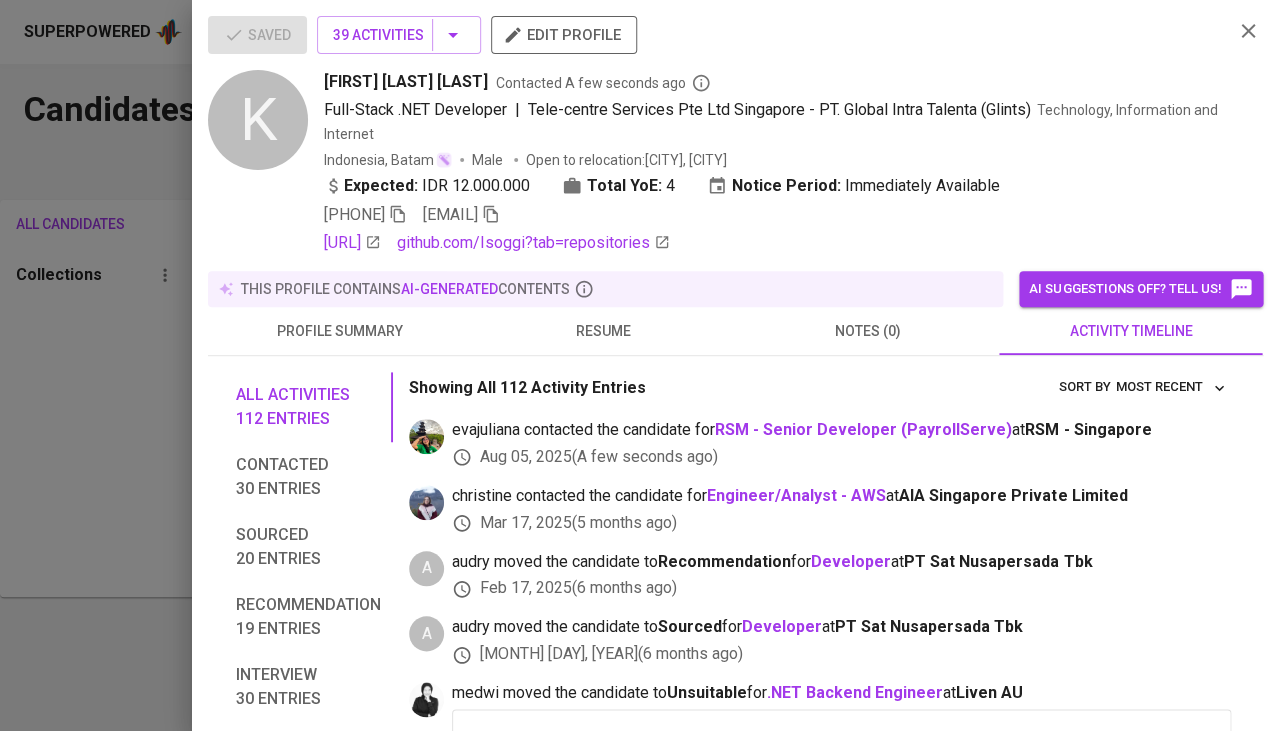 click at bounding box center [639, 365] 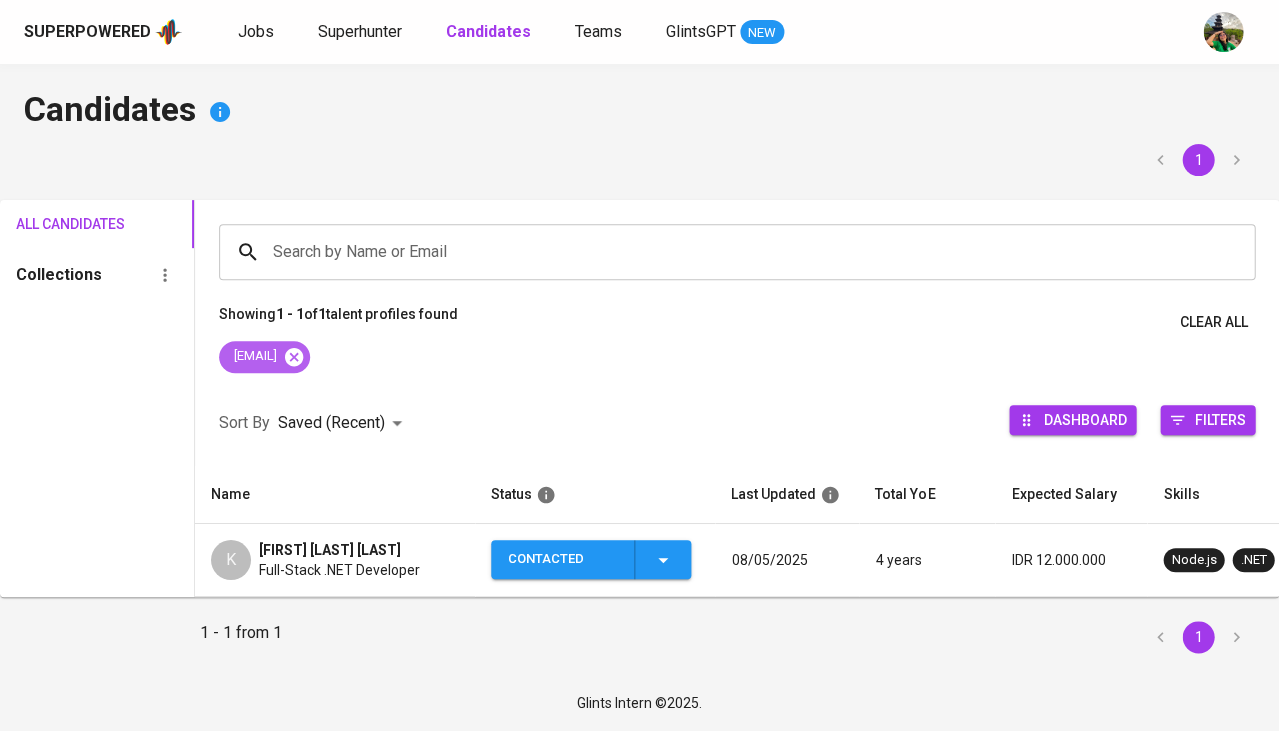 click 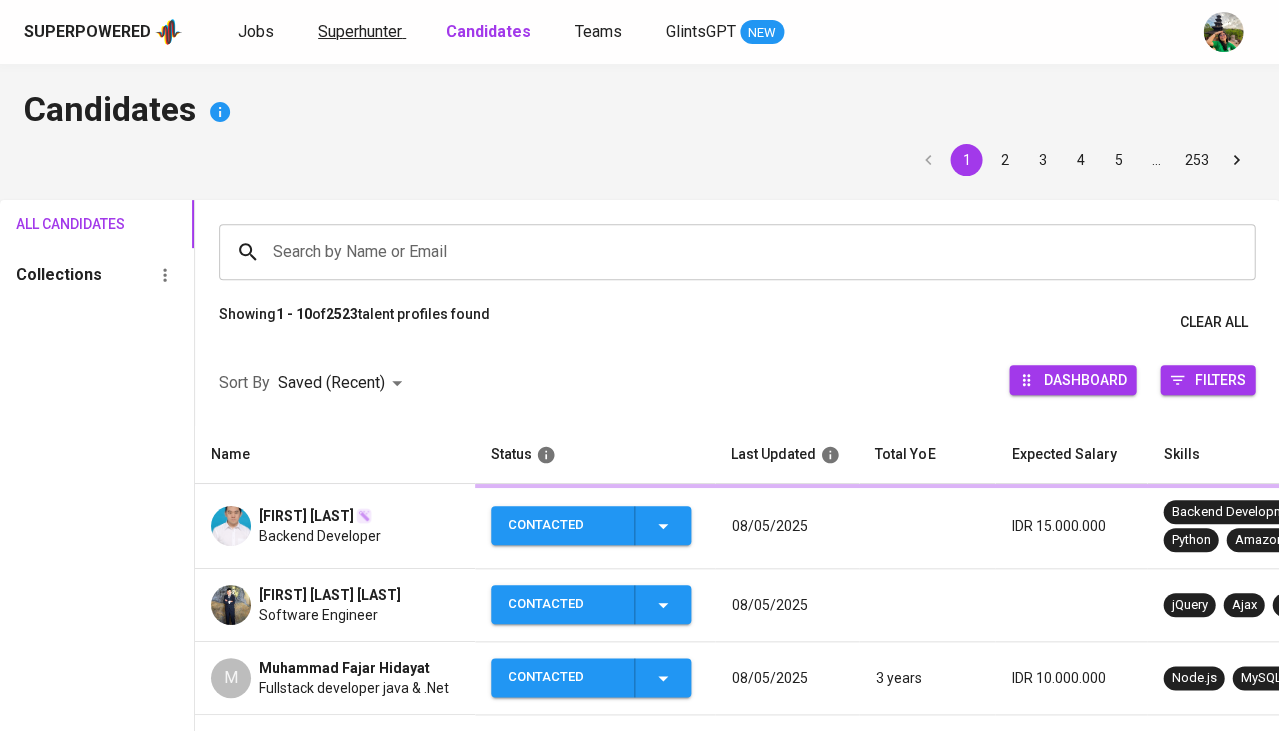 click on "Superhunter" at bounding box center [360, 31] 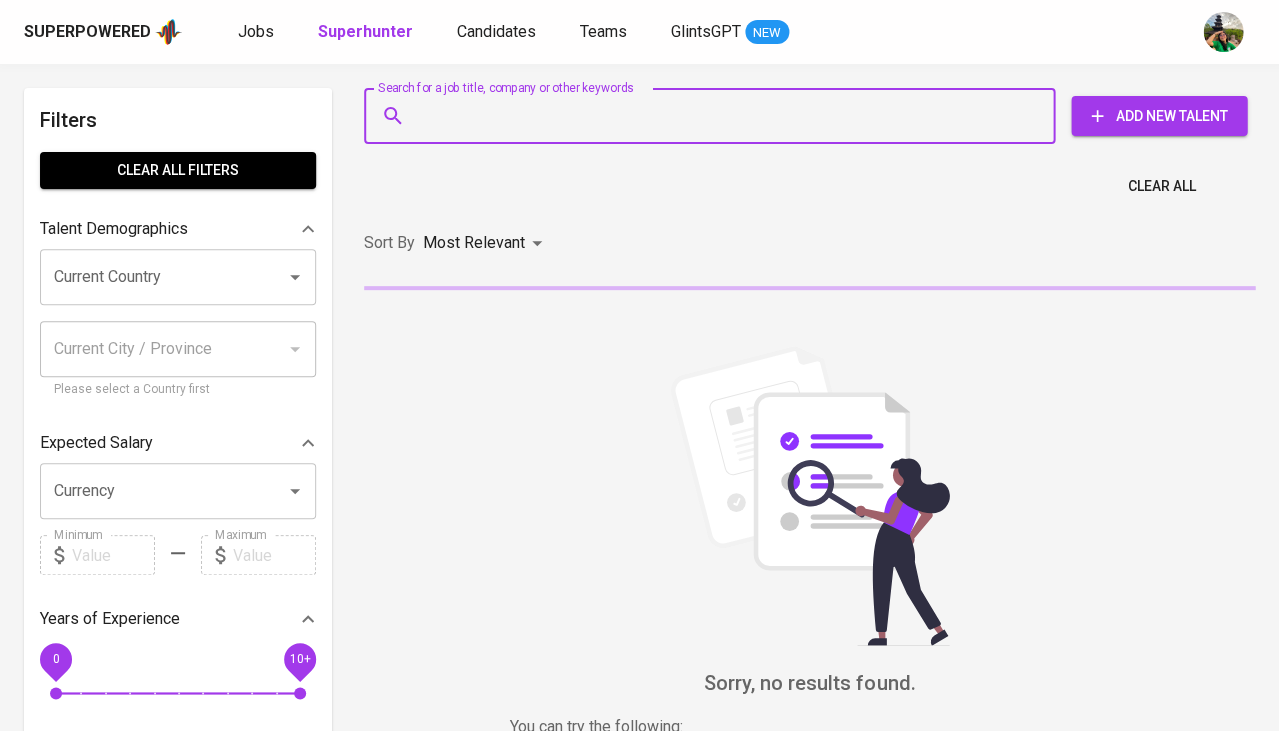click on "Search for a job title, company or other keywords" at bounding box center [714, 116] 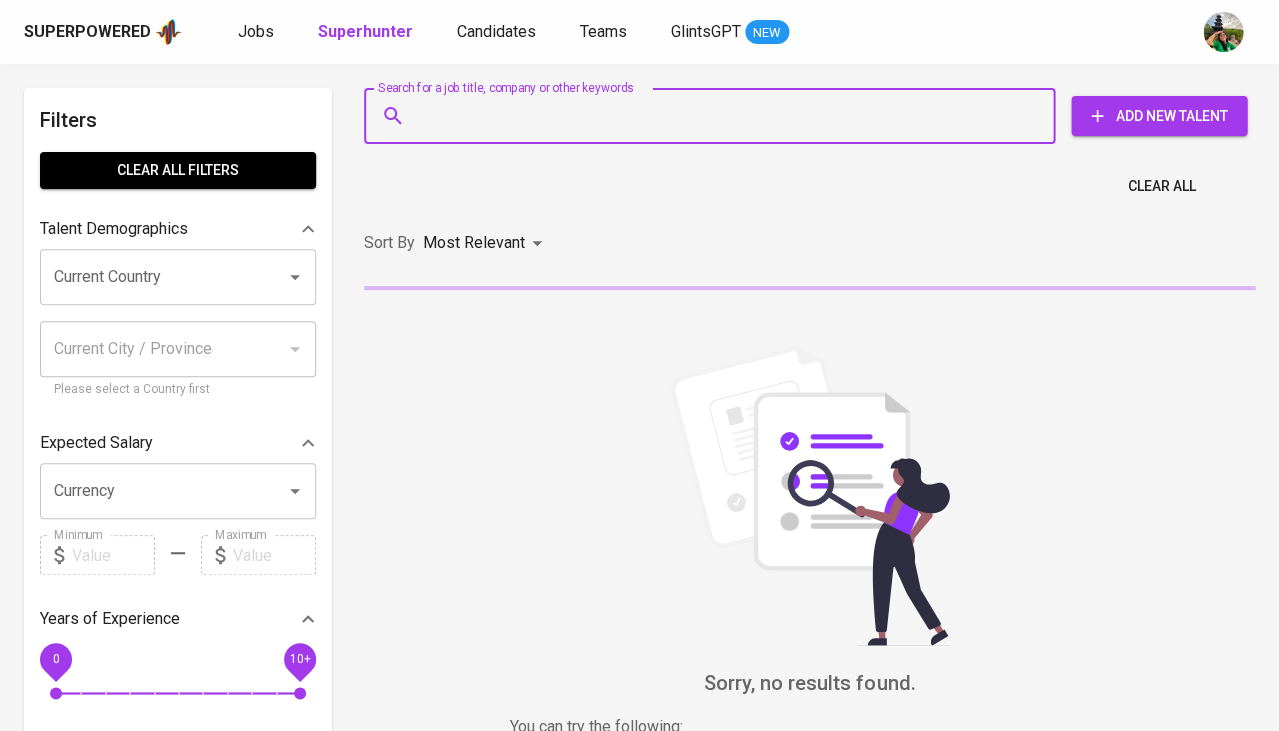 paste on "muhamadshafwan10@gmail.com" 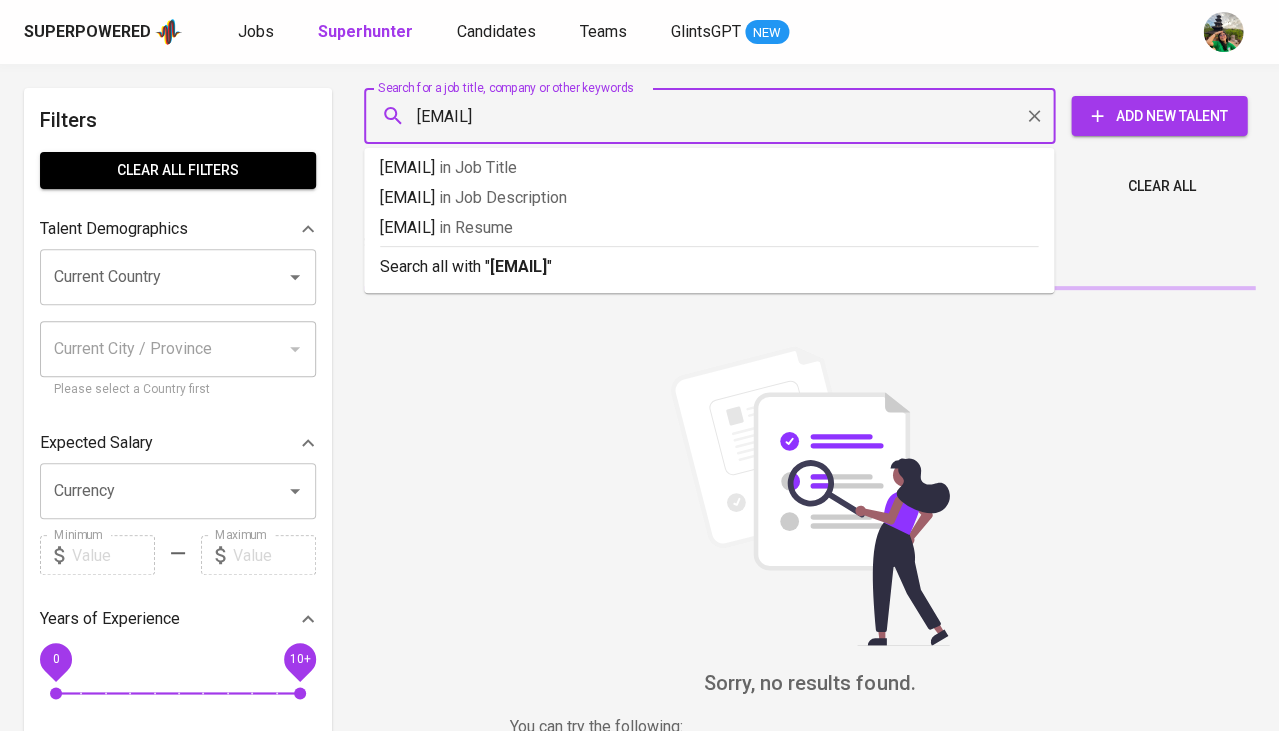 type 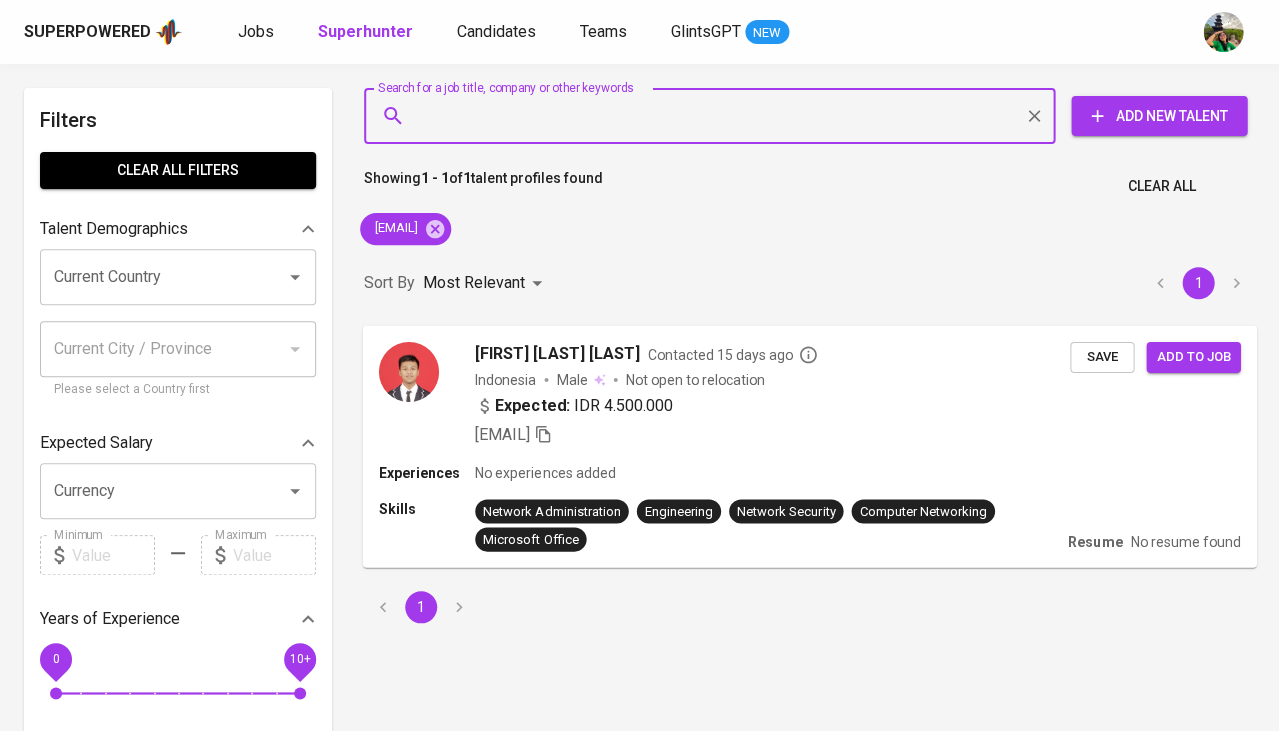 click on "Save" at bounding box center (1102, 356) 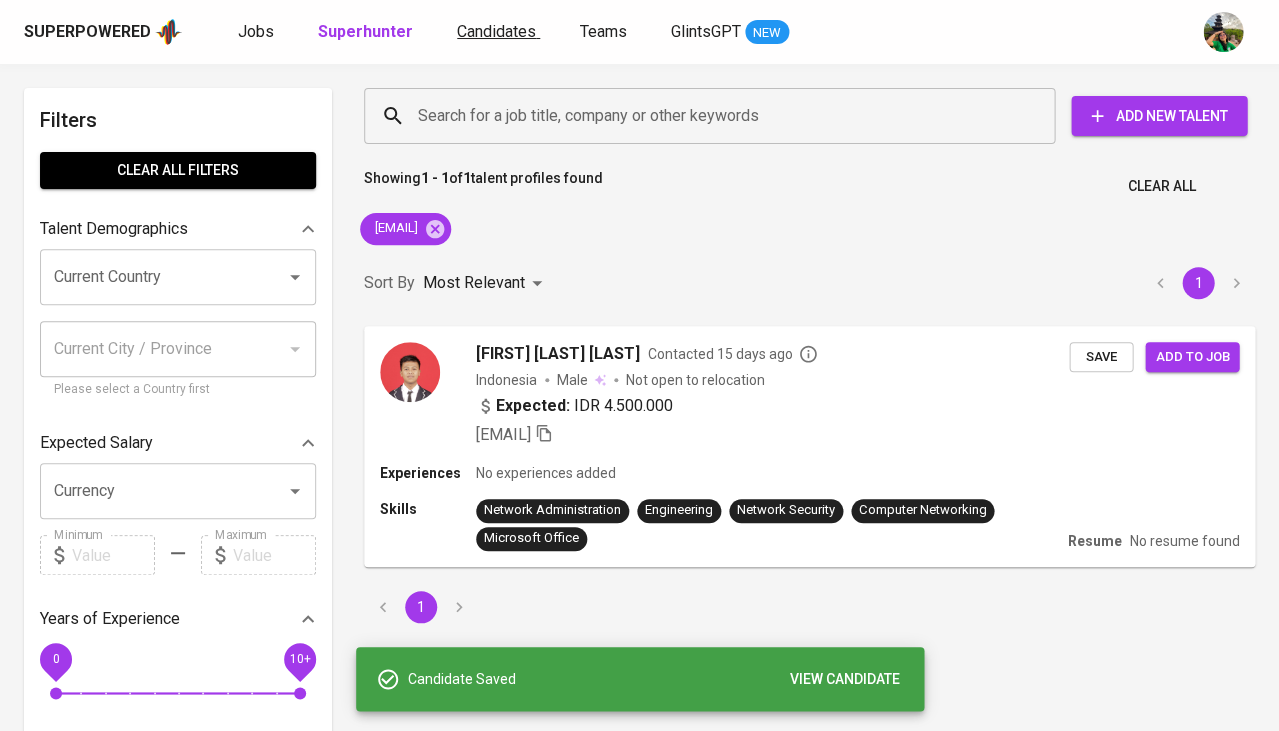 click on "Candidates" at bounding box center (496, 31) 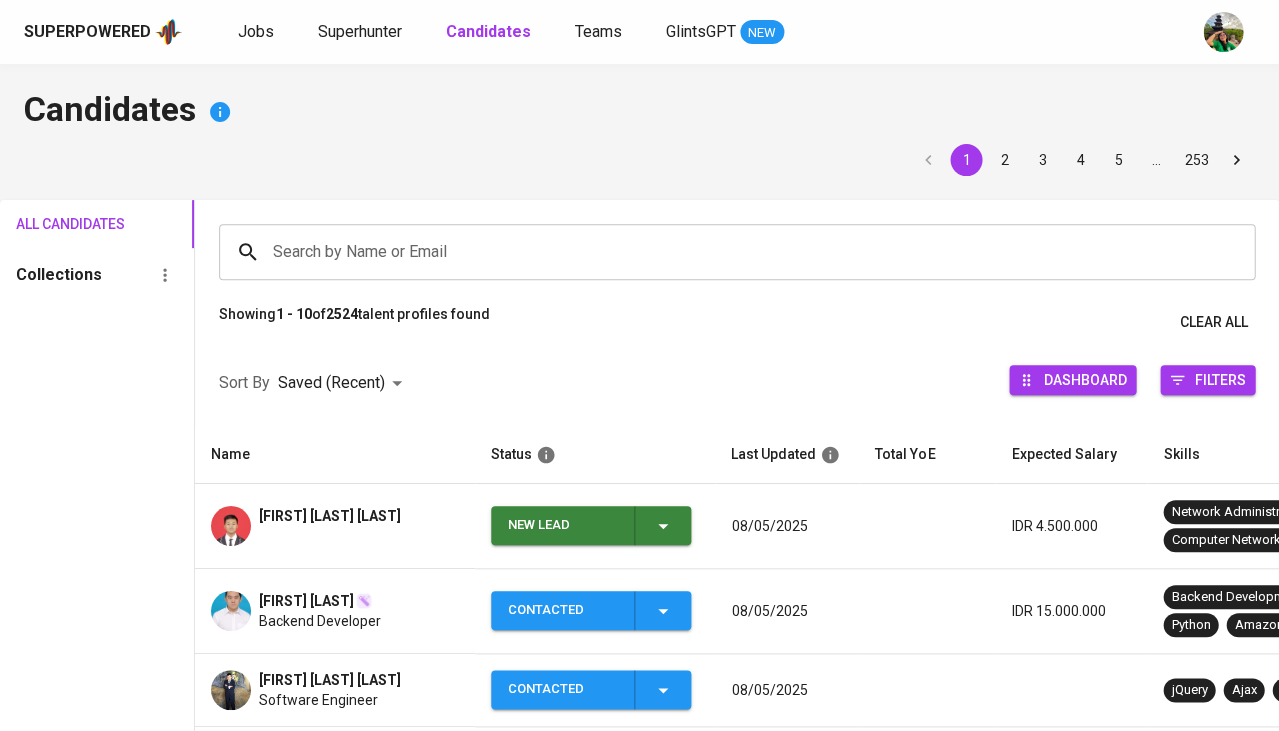 click on "Muhamad Shafwan Abdul Aziz" at bounding box center (330, 516) 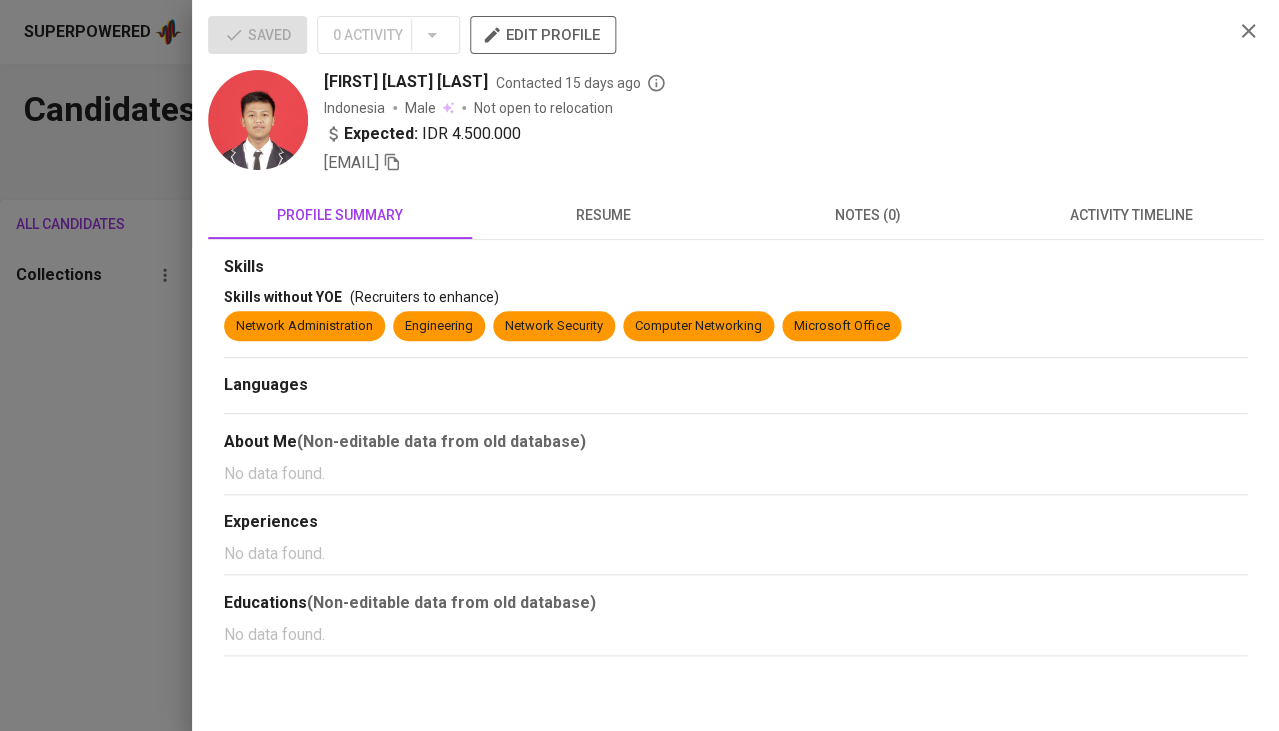 click on "activity timeline" at bounding box center (1131, 215) 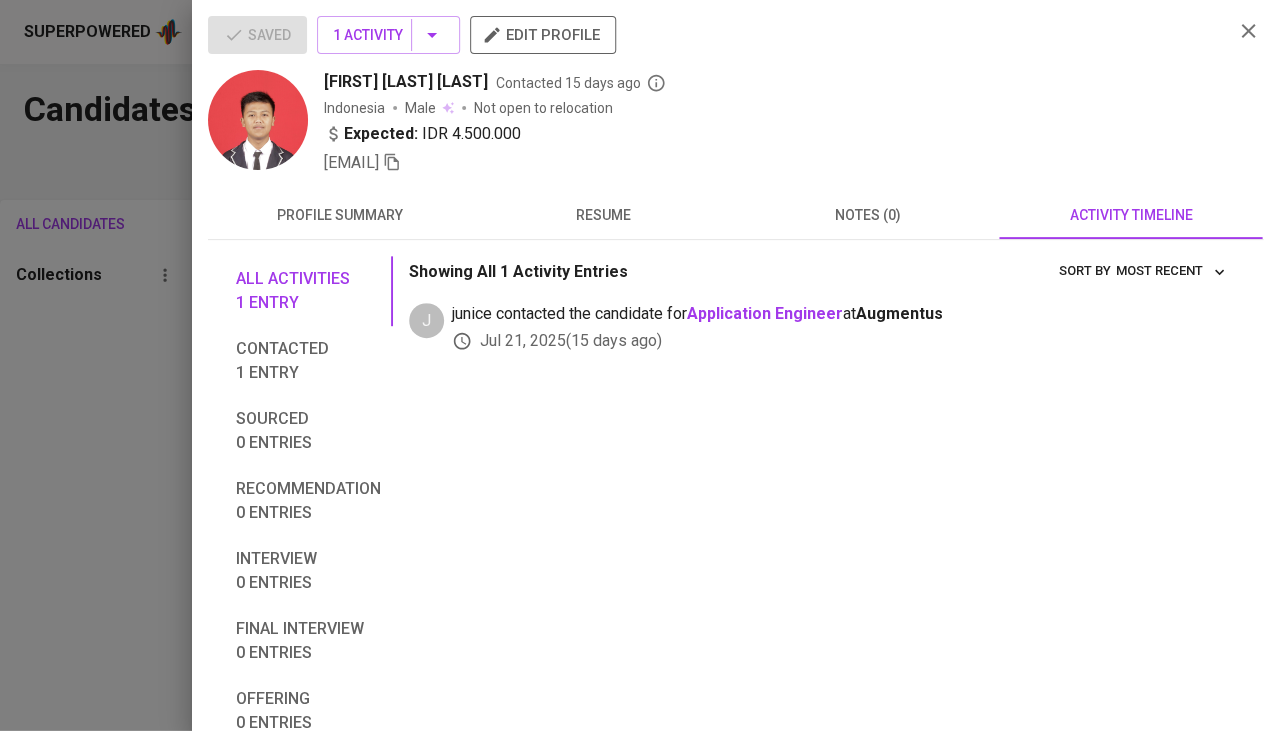 click at bounding box center [639, 365] 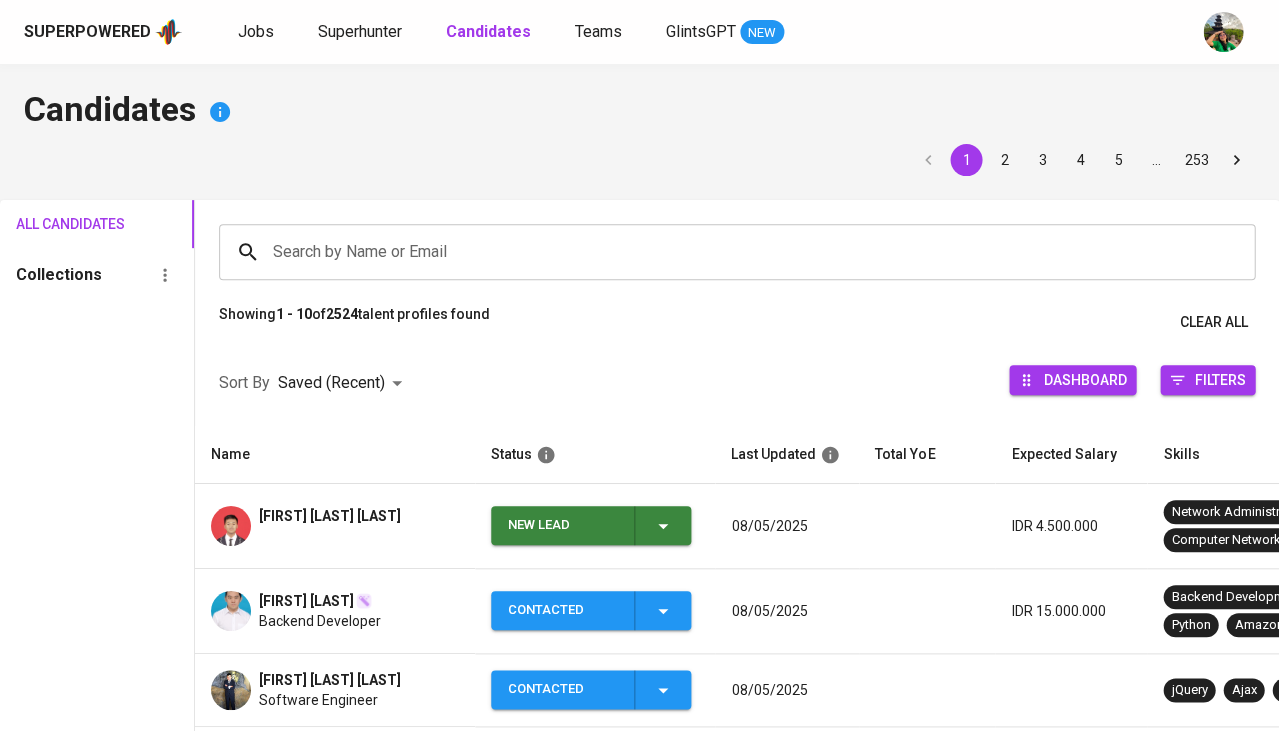 click on "New Lead" at bounding box center (591, 525) 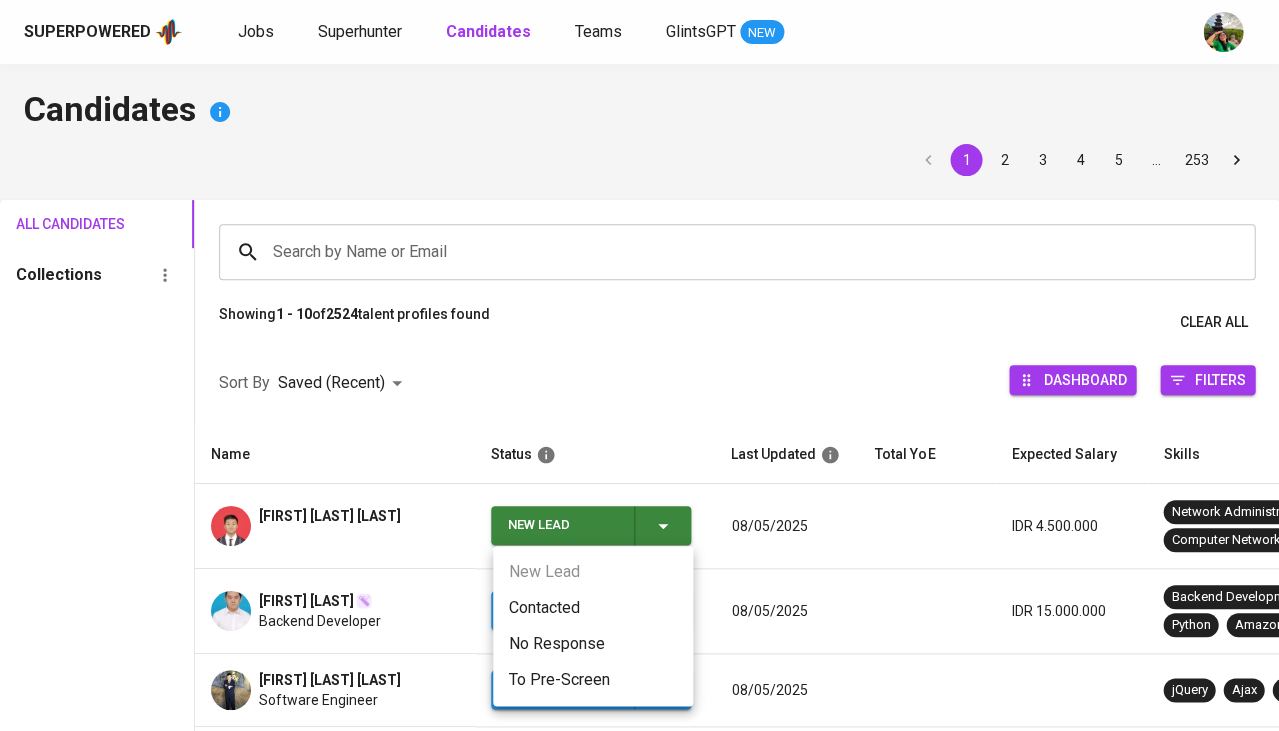 click at bounding box center (639, 365) 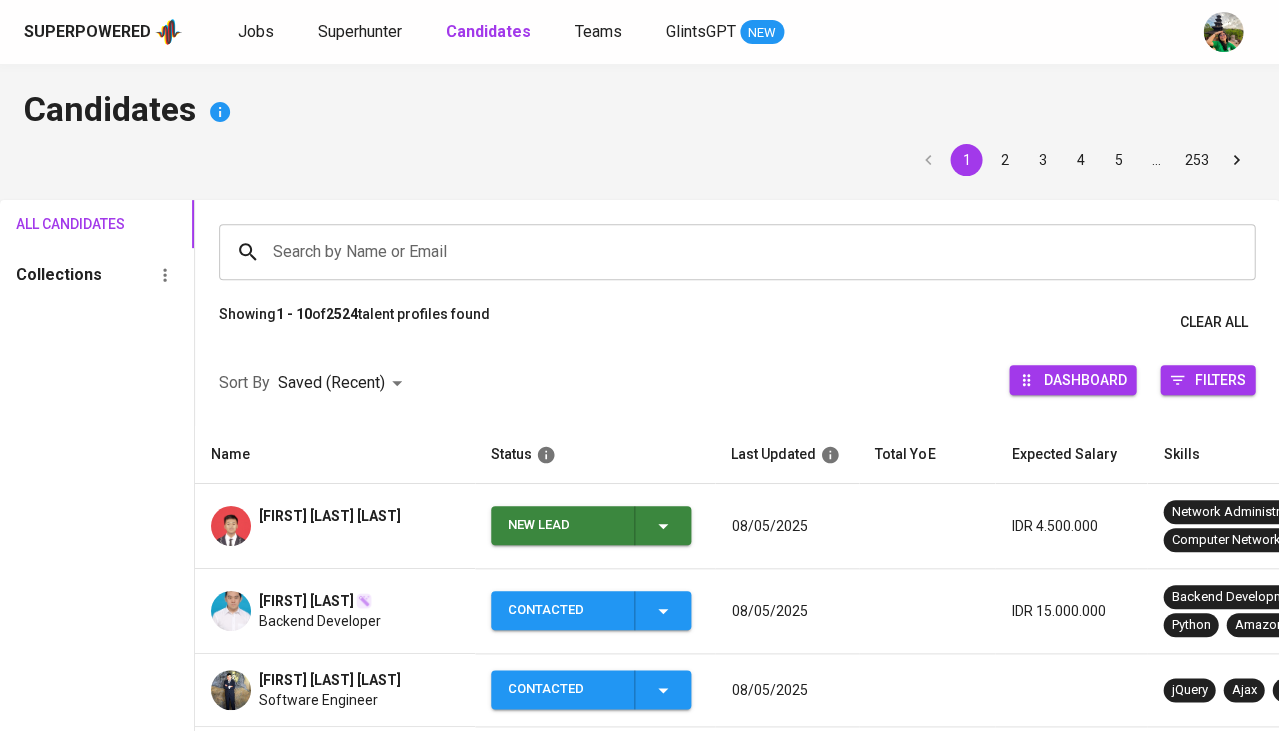 click 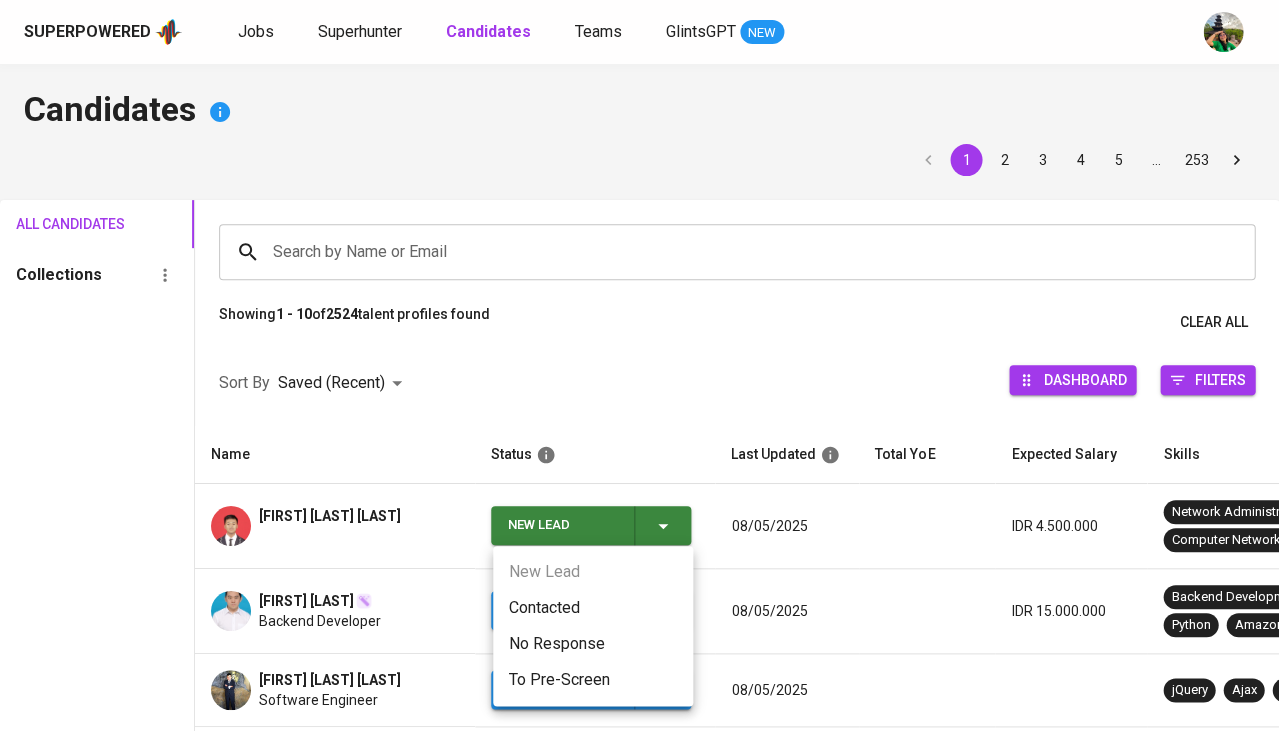 click on "Contacted" at bounding box center [593, 608] 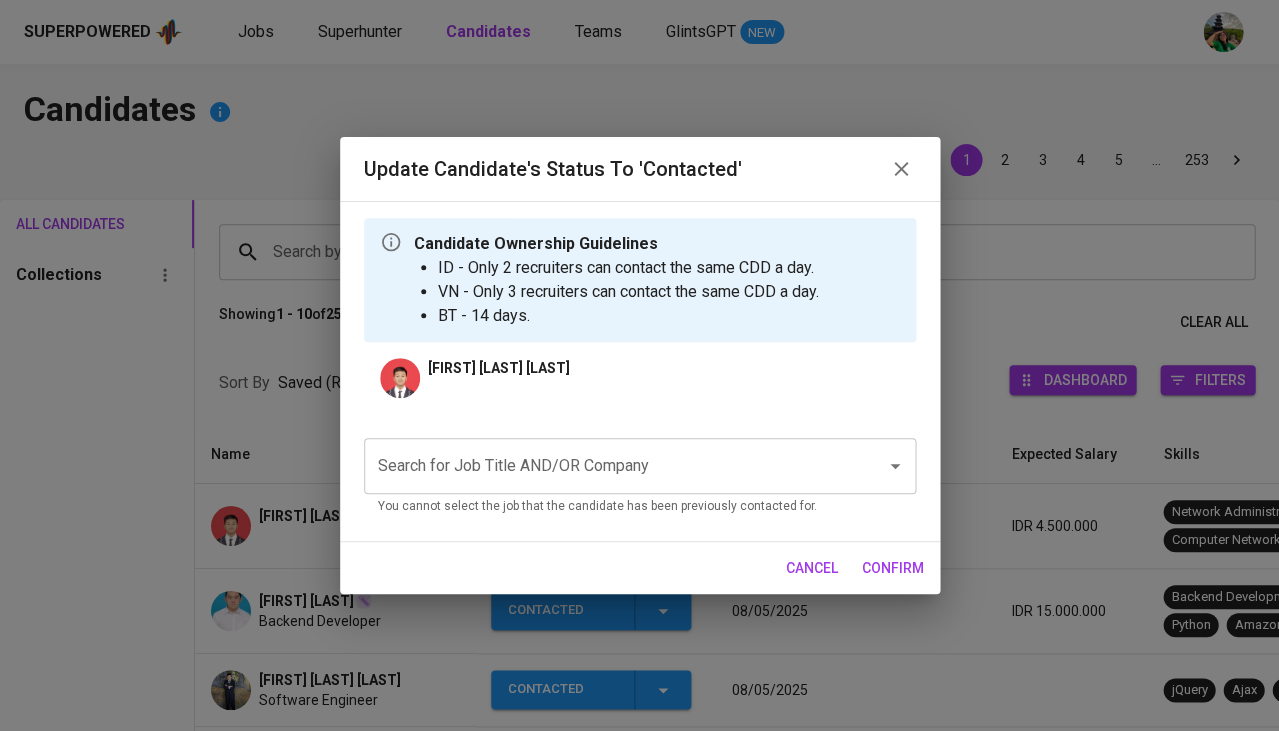 click on "Search for Job Title AND/OR Company" at bounding box center (640, 466) 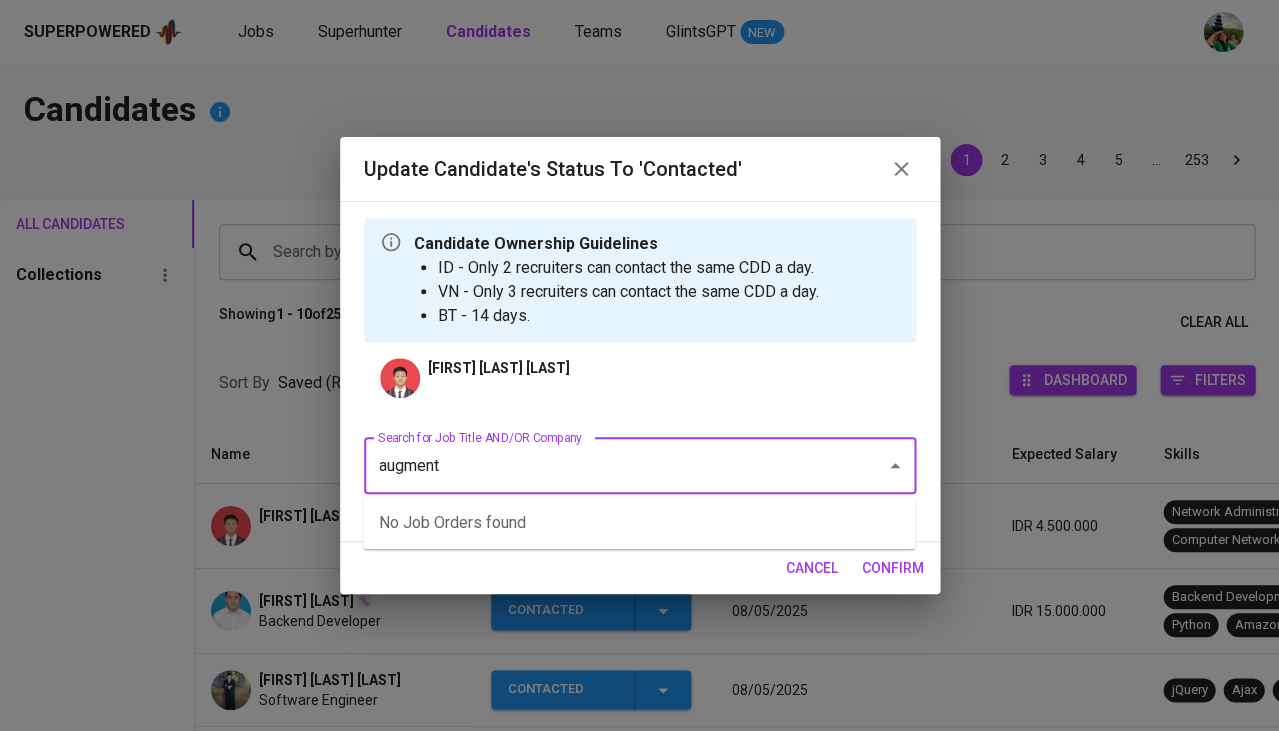type on "augmentu" 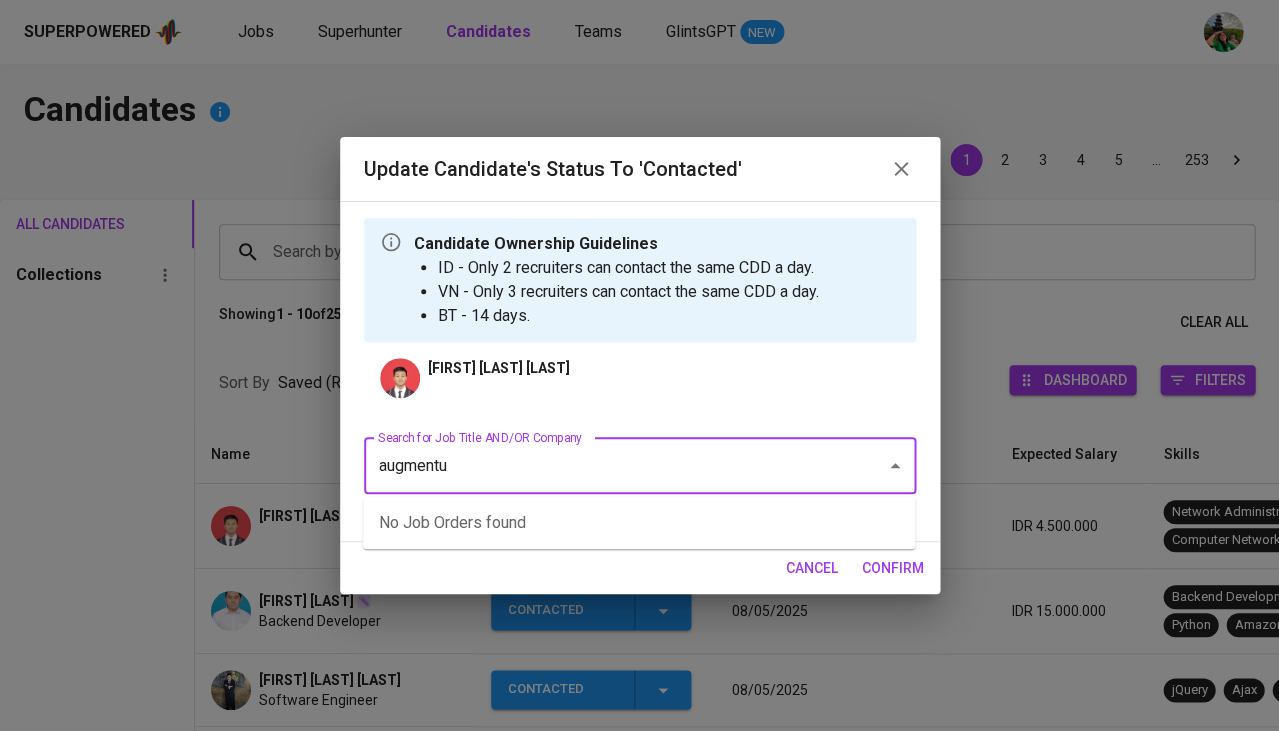 type 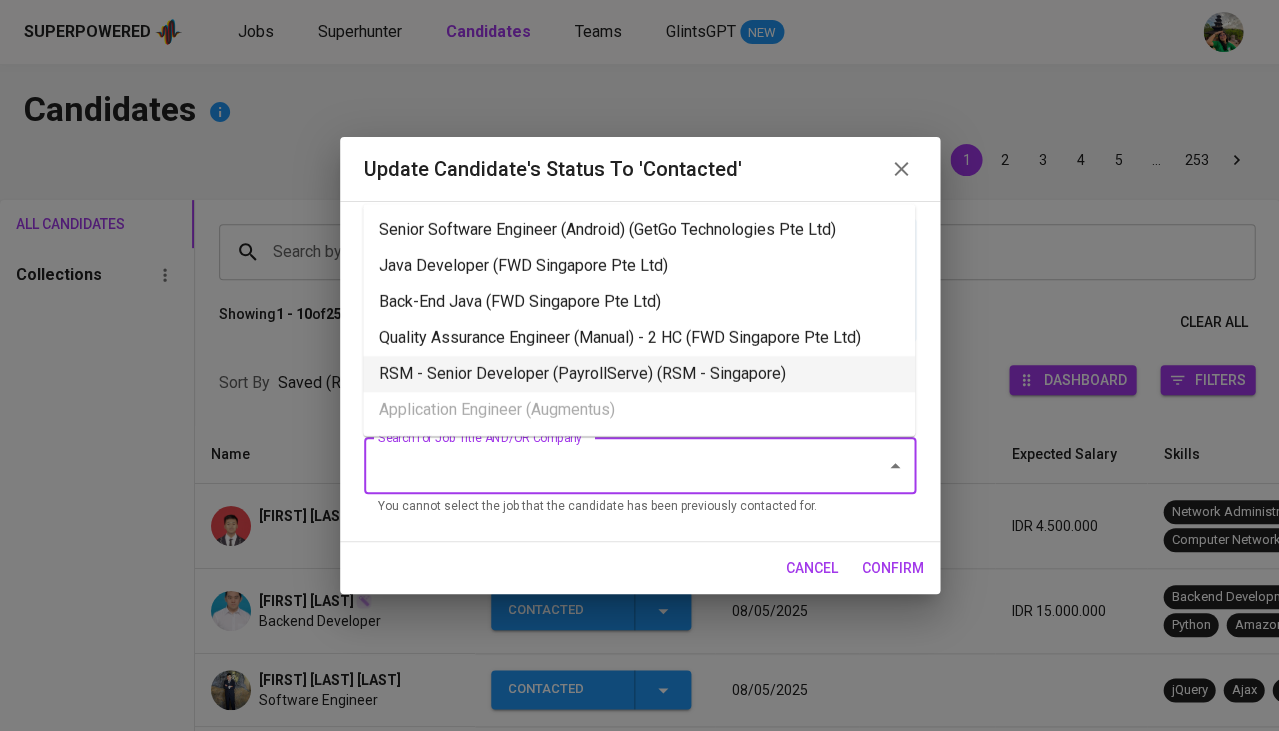 click on "RSM - Senior Developer (PayrollServe) (RSM - Singapore)" at bounding box center [639, 374] 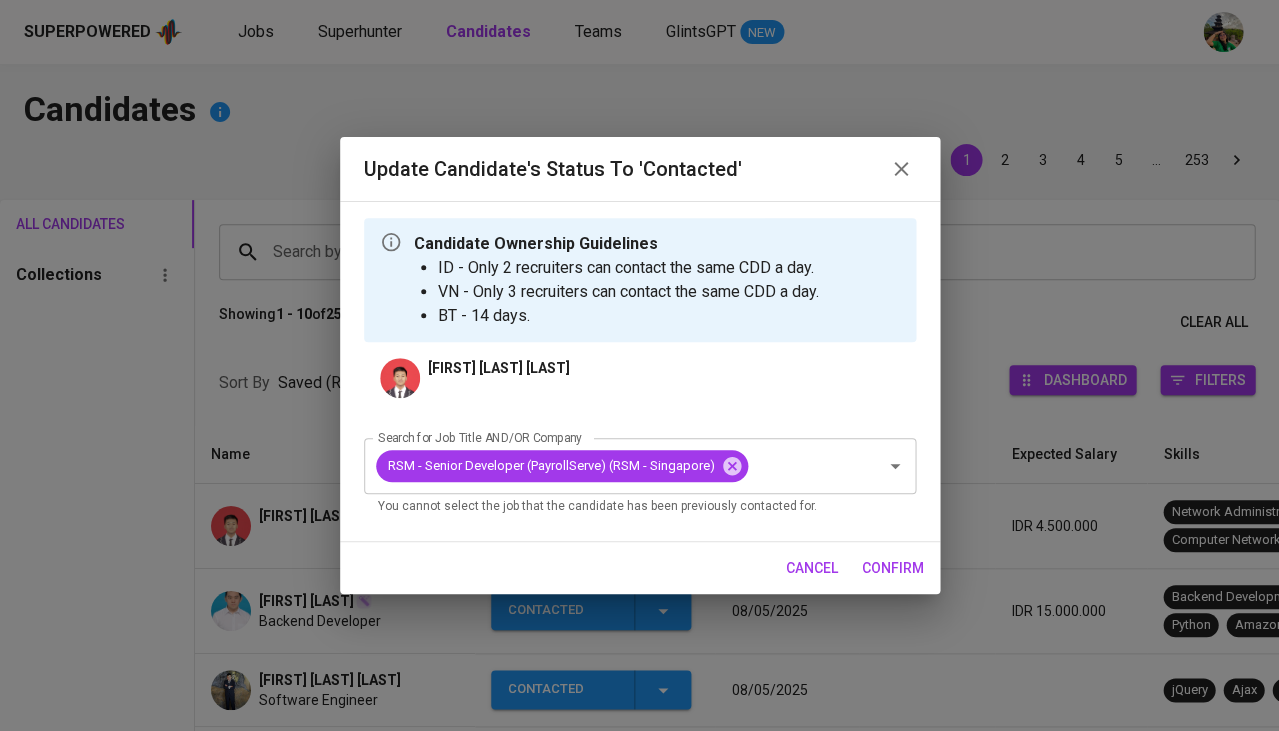click on "confirm" at bounding box center [893, 568] 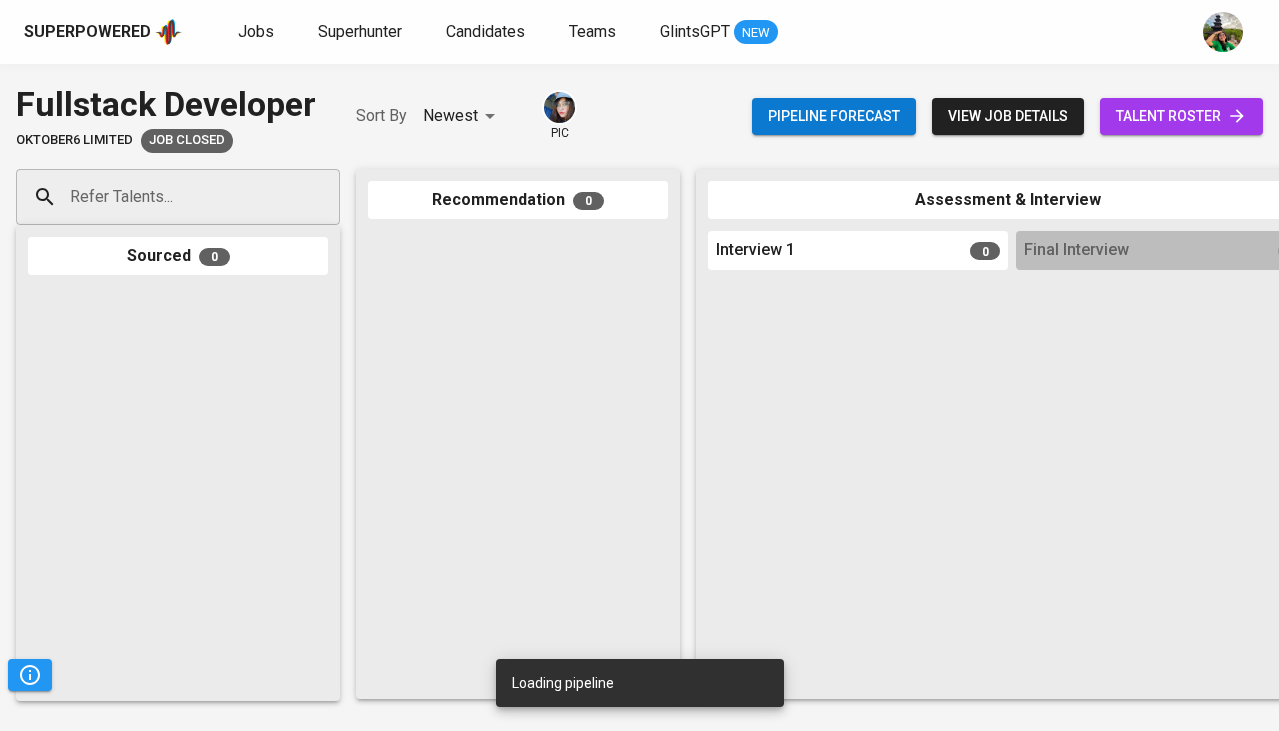 scroll, scrollTop: 0, scrollLeft: 0, axis: both 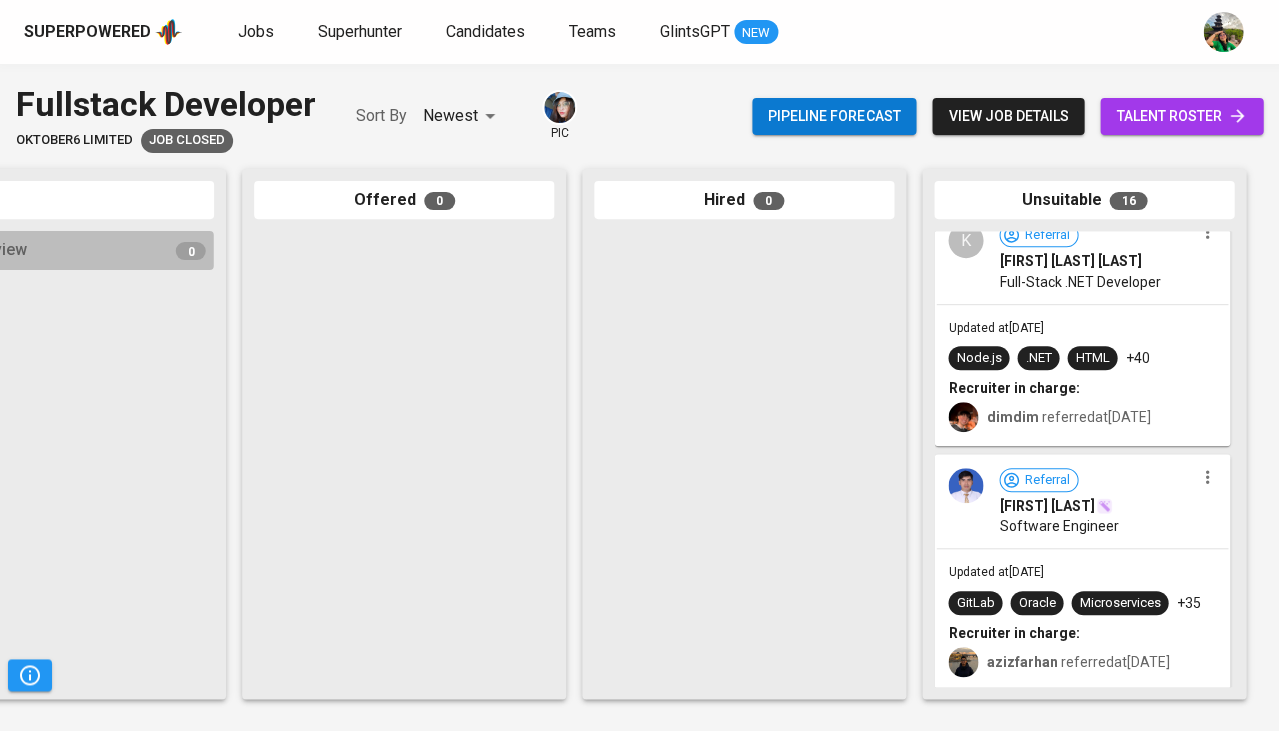 click on "Updated at  Feb 01, 2024 Node.js .NET HTML +40 Recruiter in charge: dimdim   referred  at  Jan 12, 2024" at bounding box center (1082, 375) 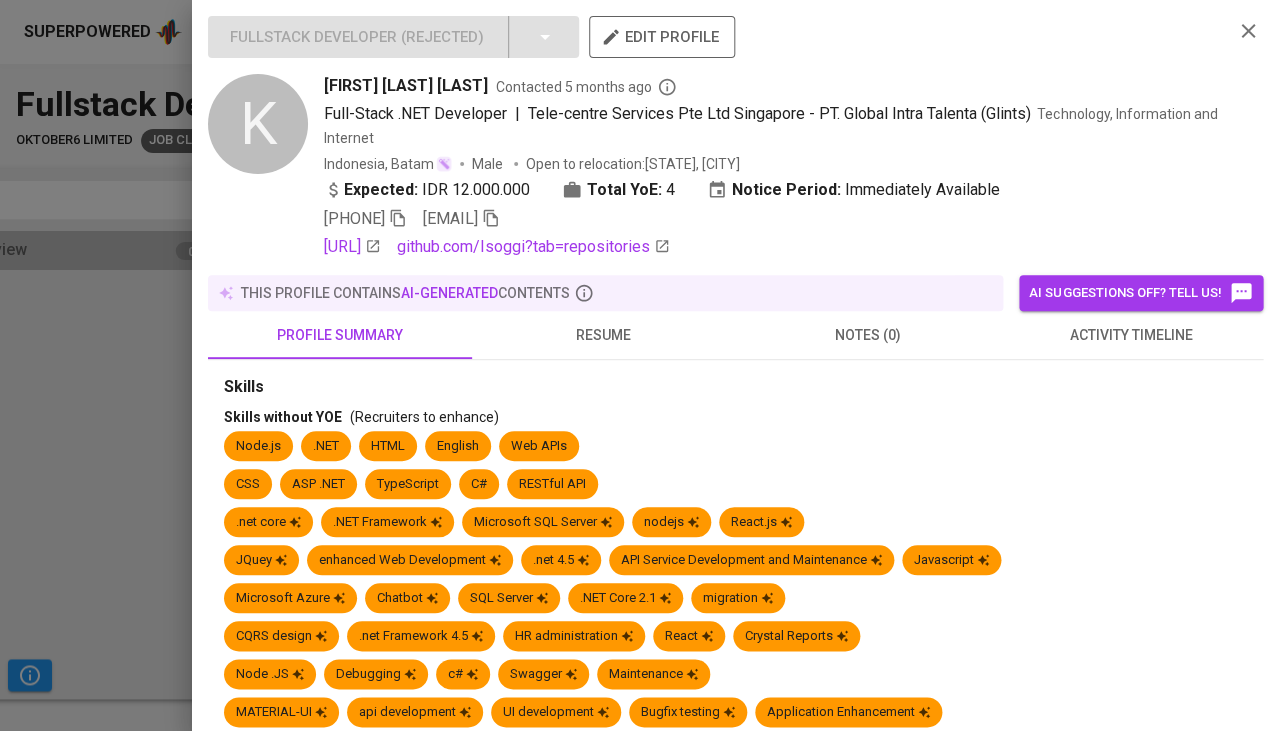 click on "resume" at bounding box center [604, 335] 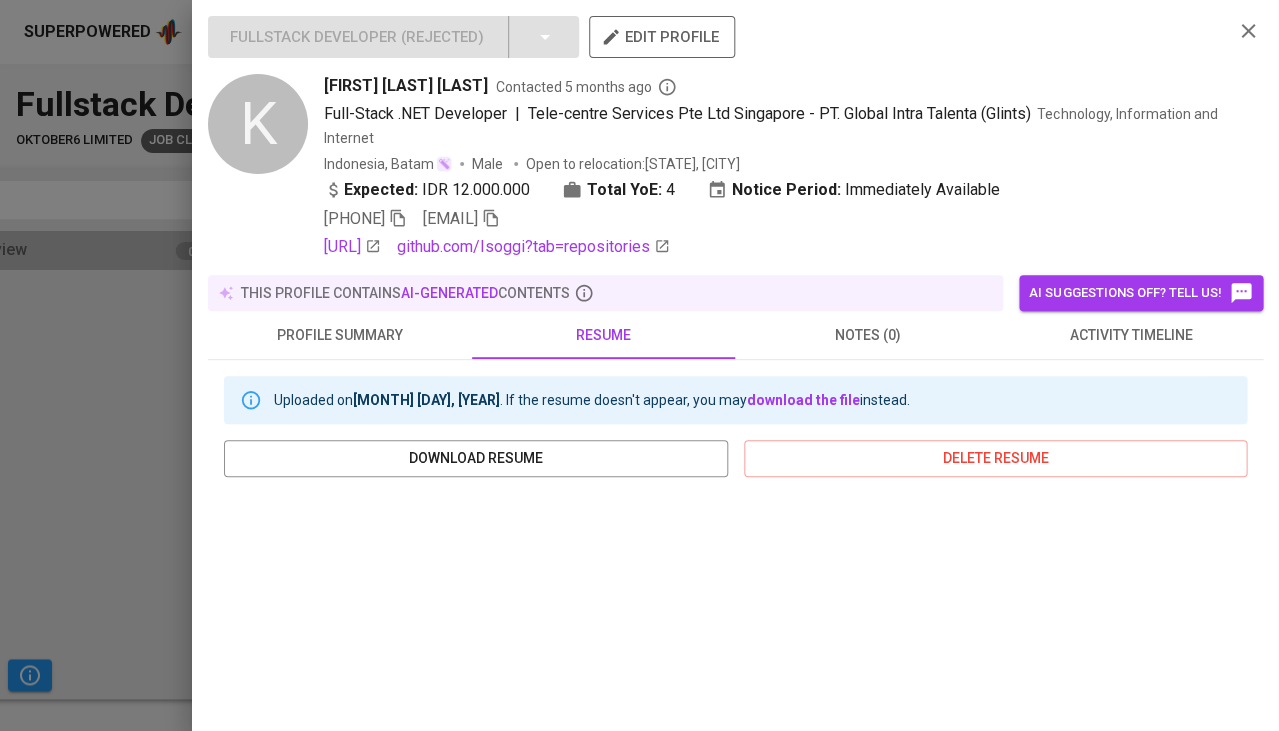 scroll, scrollTop: 200, scrollLeft: 0, axis: vertical 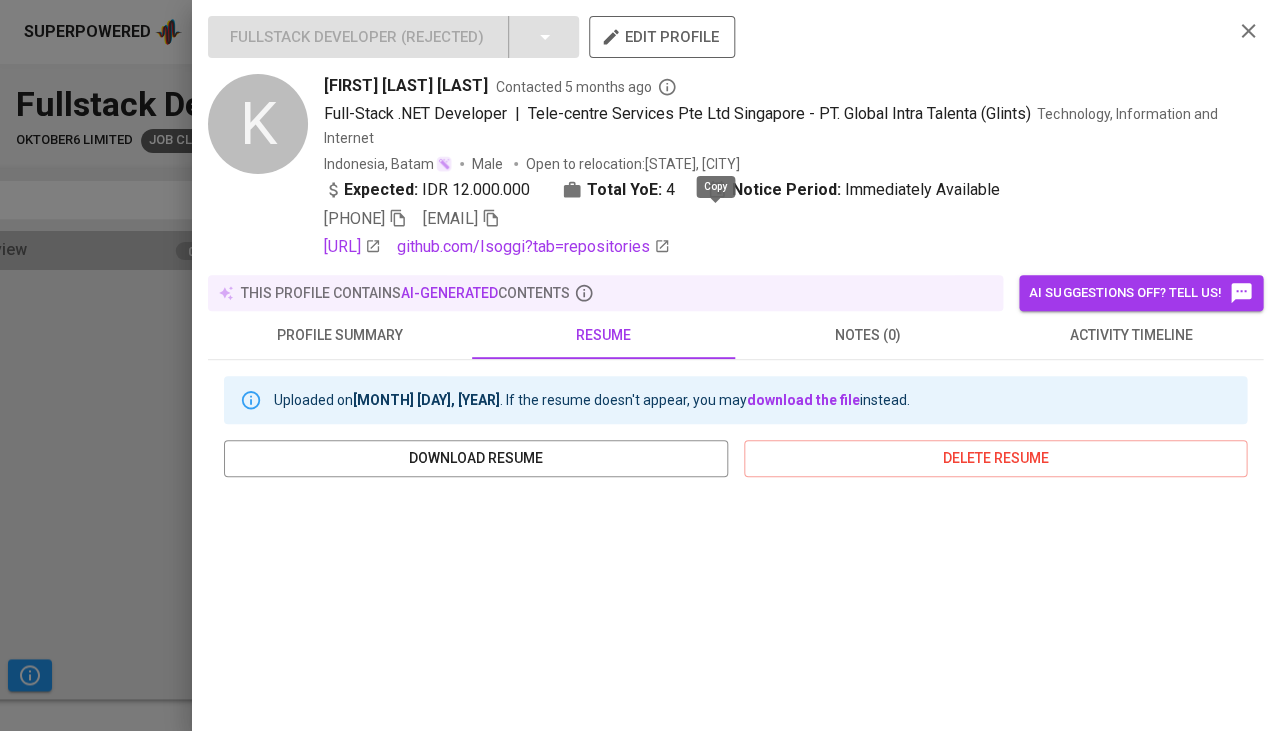click 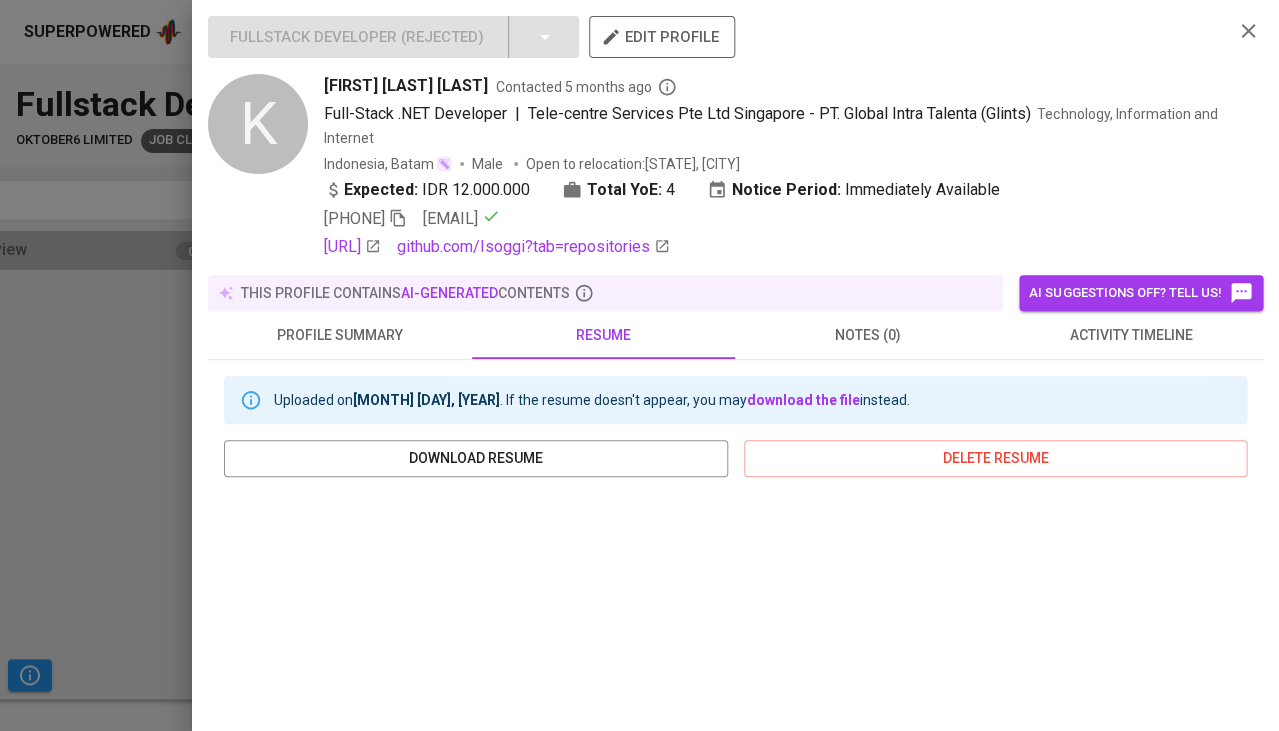 click at bounding box center [639, 365] 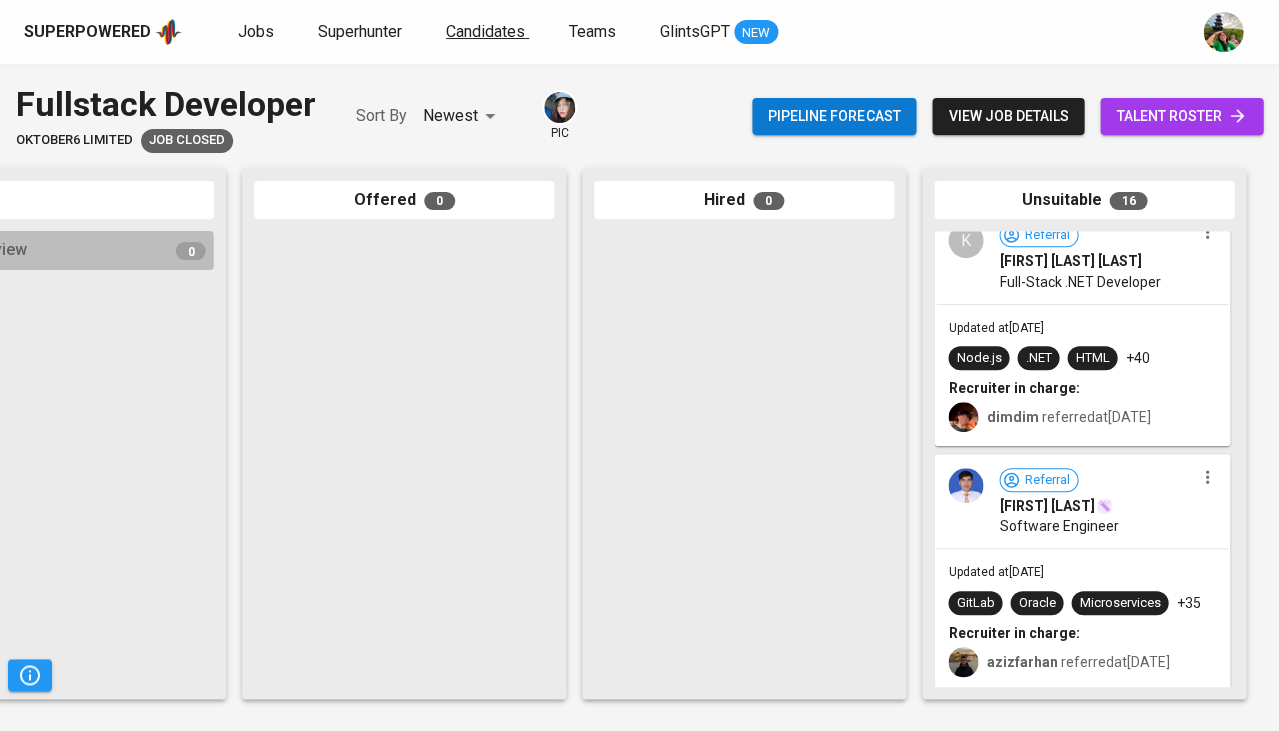 click on "Candidates" at bounding box center [485, 31] 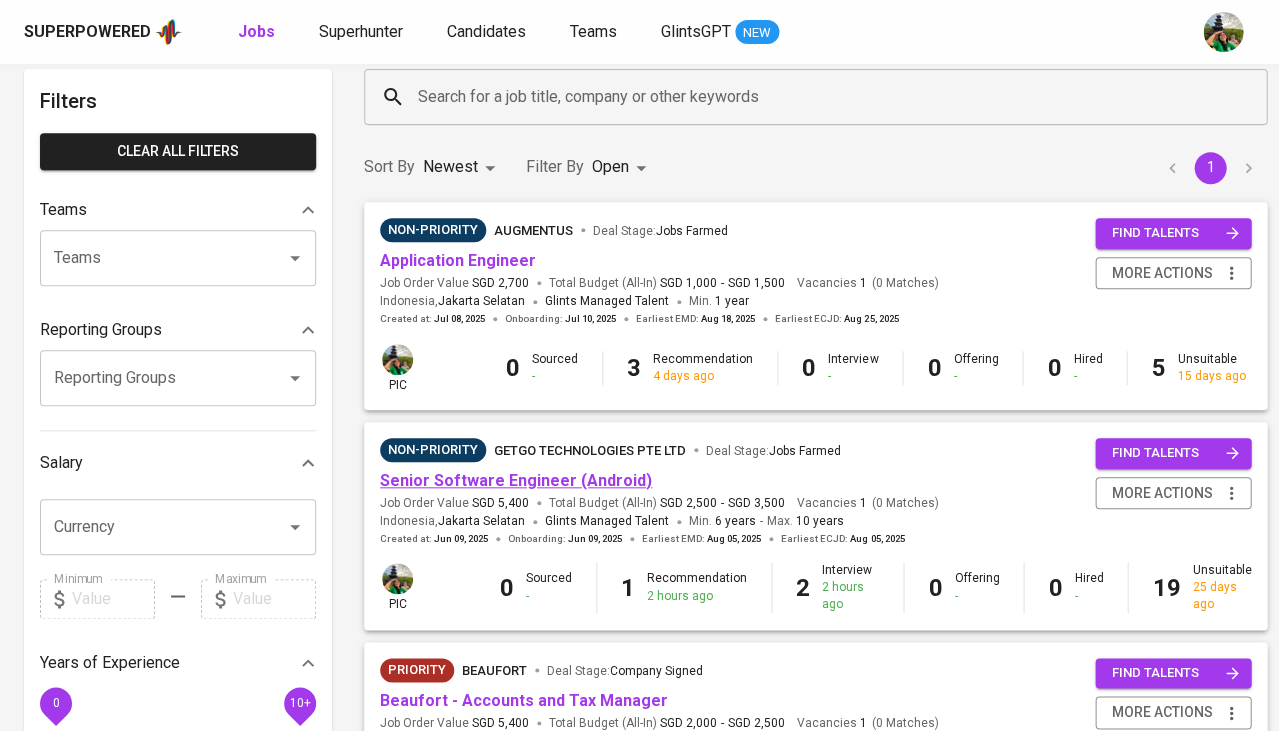 scroll, scrollTop: 96, scrollLeft: 0, axis: vertical 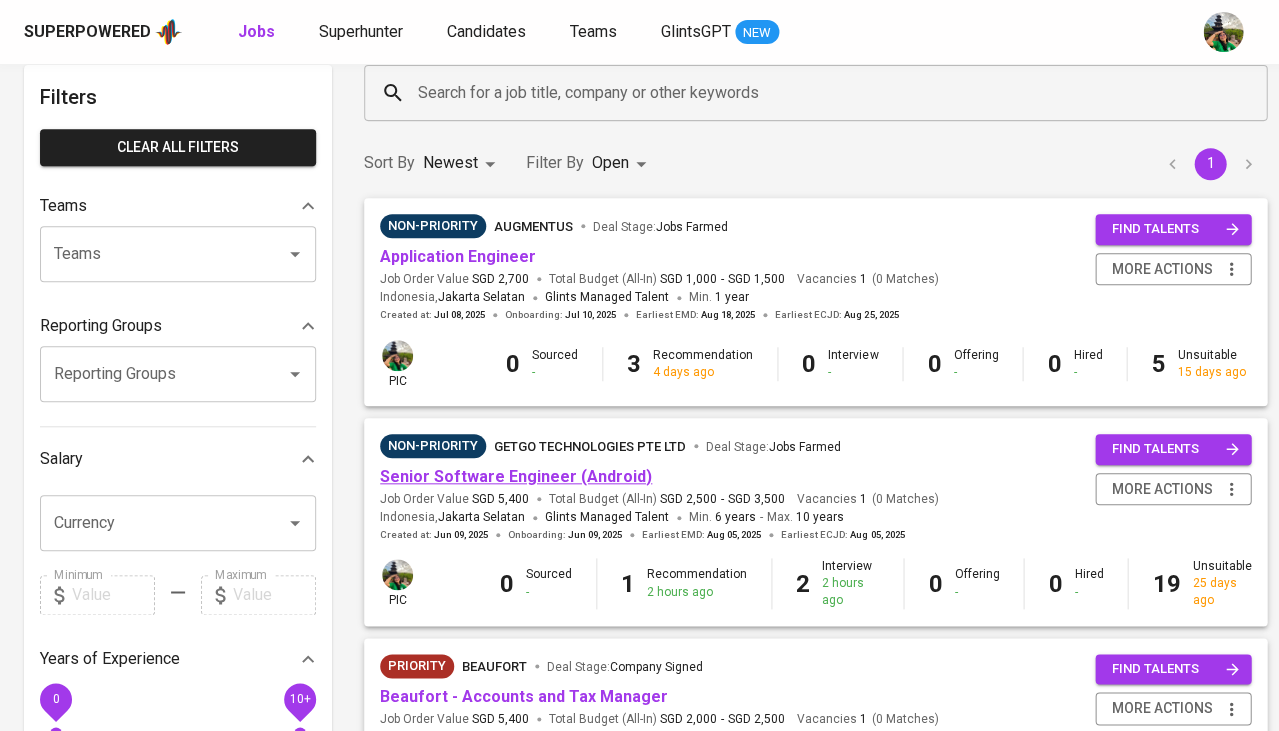 click on "Senior Software Engineer (Android)" at bounding box center [516, 476] 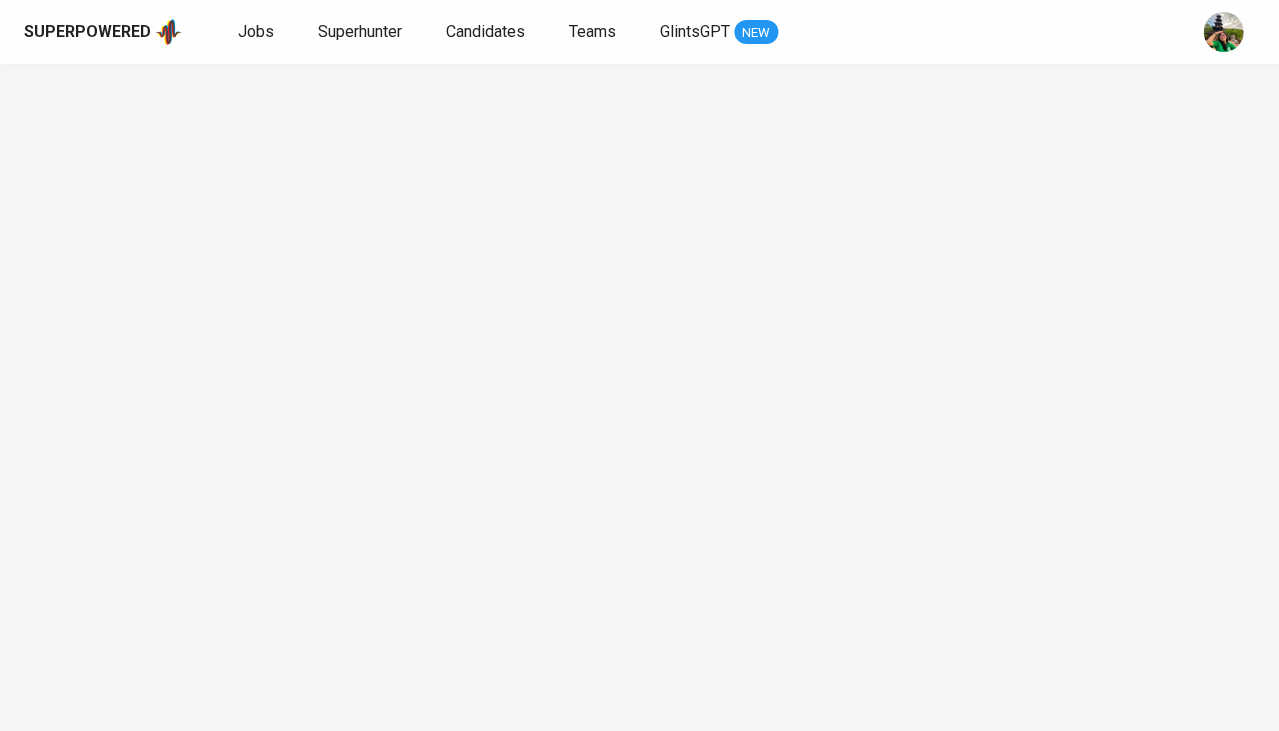 scroll, scrollTop: 0, scrollLeft: 0, axis: both 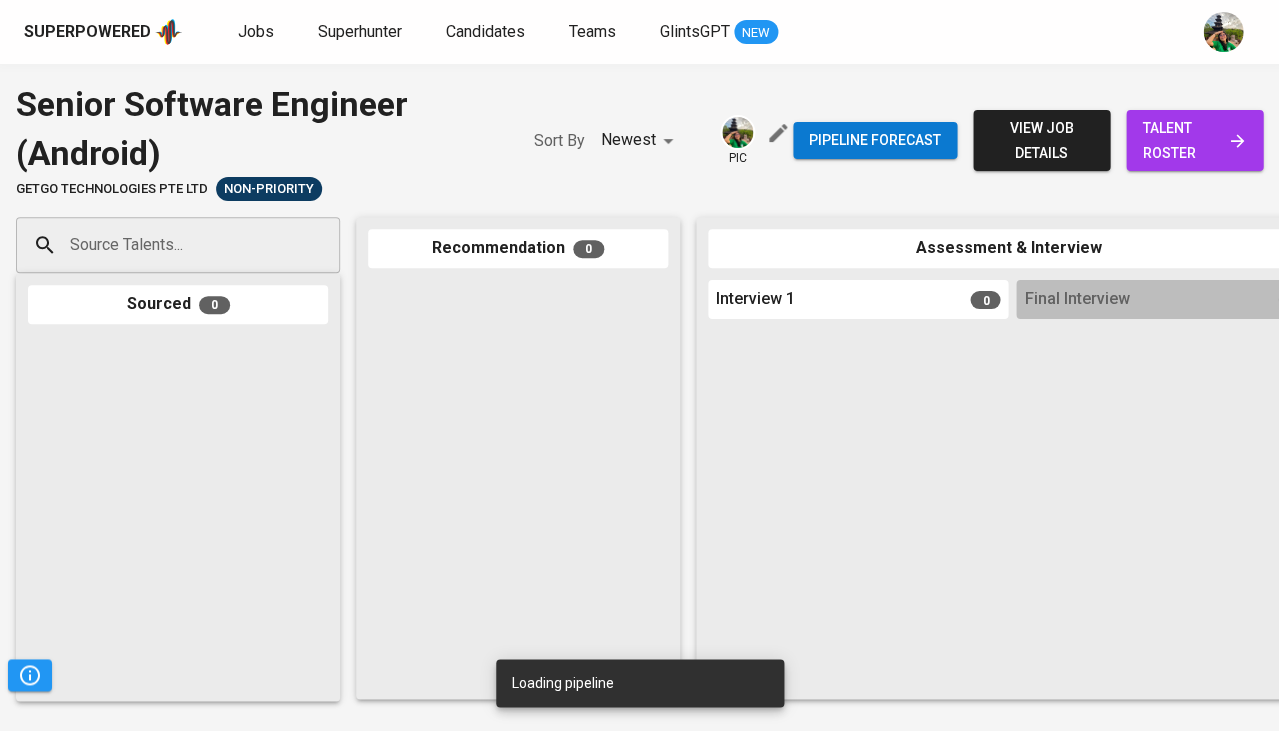 click on "Source Talents..." at bounding box center (170, 245) 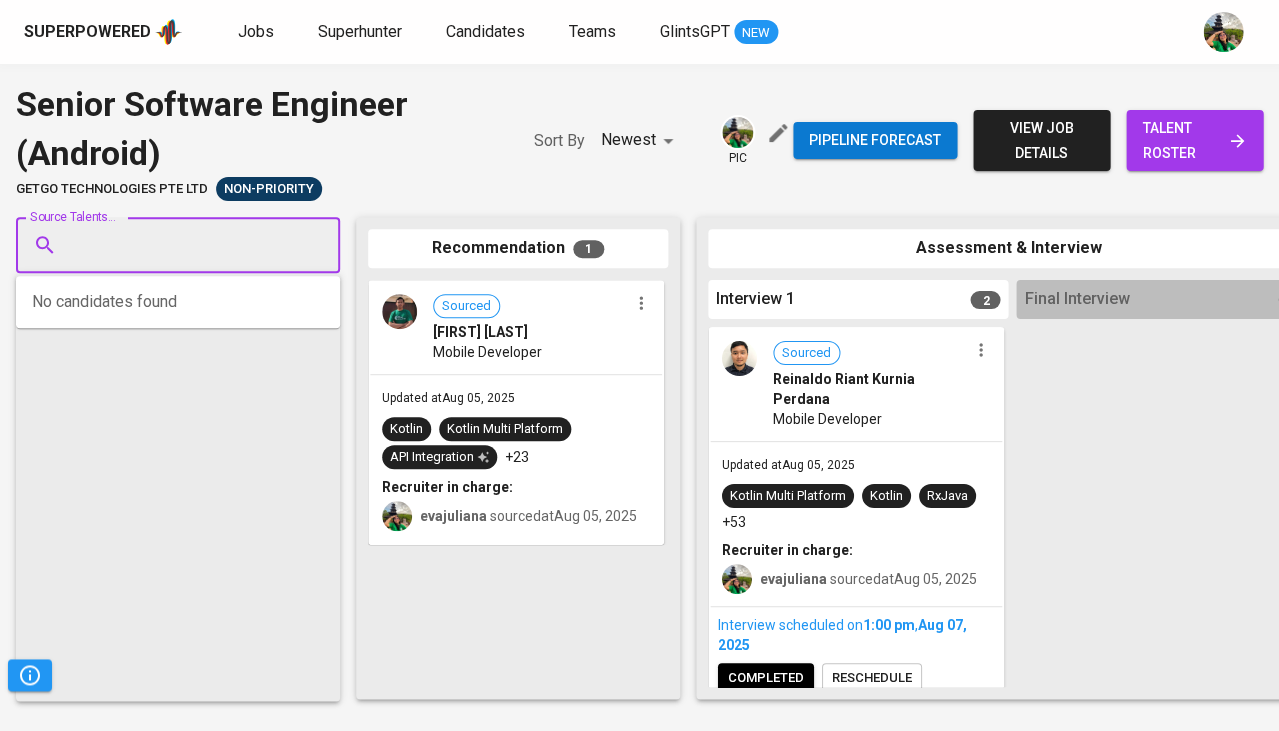 paste on "[EMAIL]" 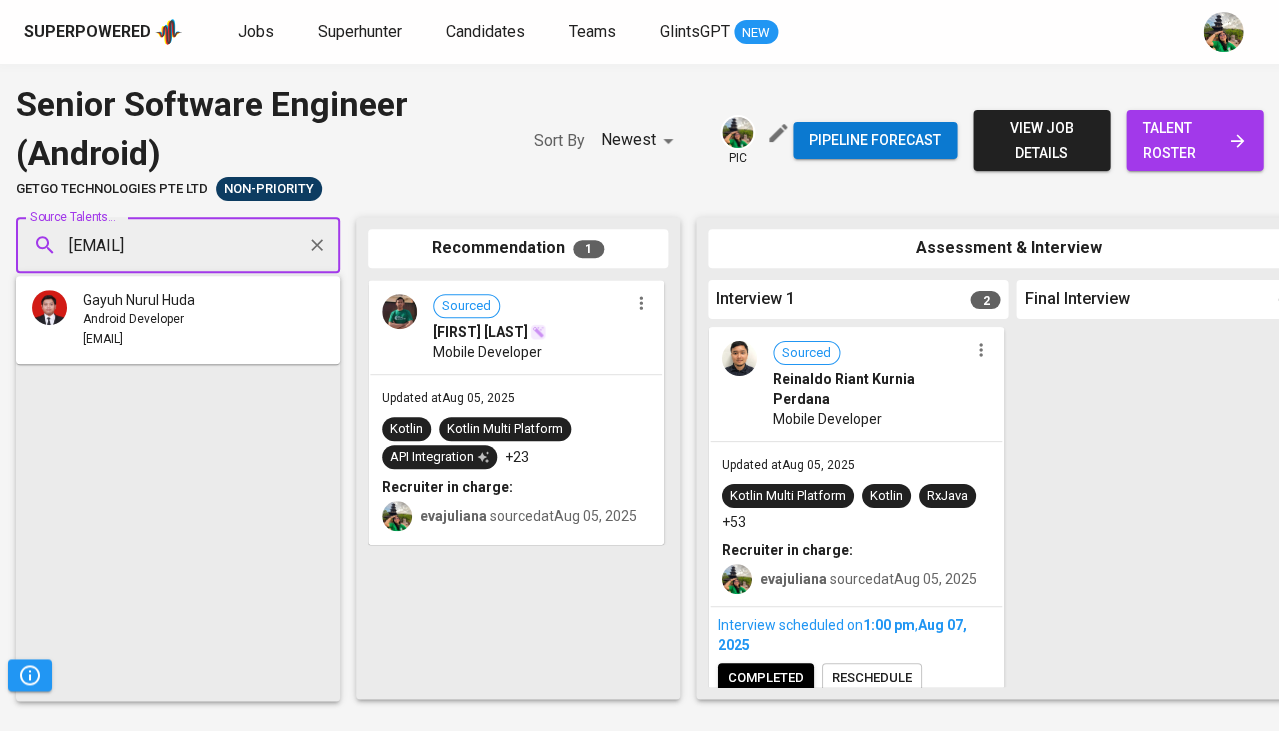 click on "Gayuh Nurul Huda" at bounding box center [139, 300] 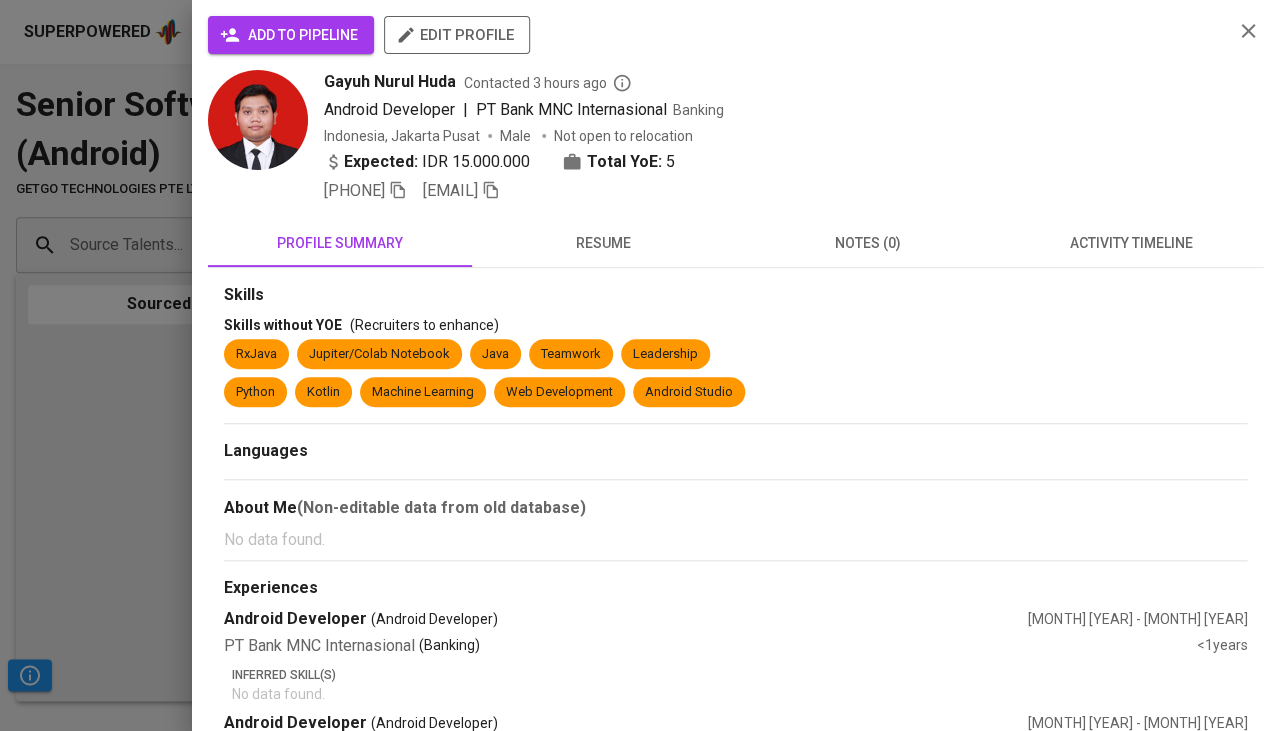 click on "add to pipeline" at bounding box center [291, 35] 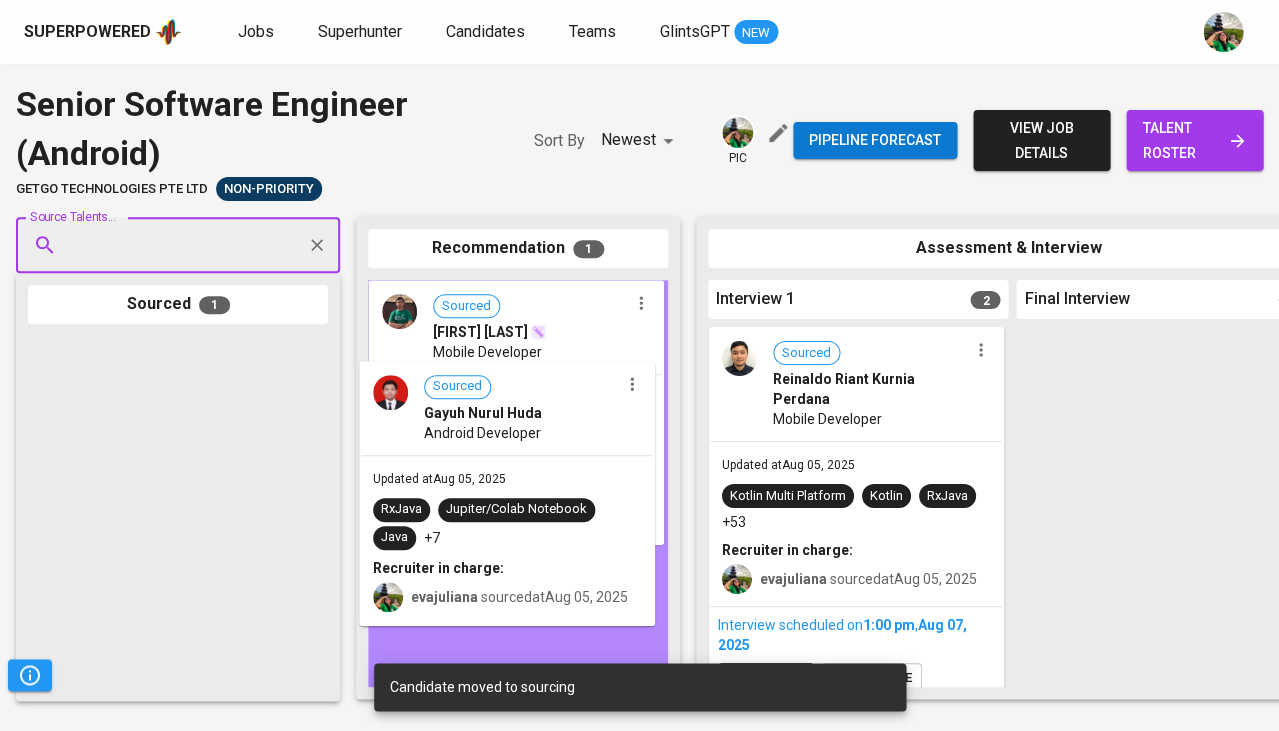 drag, startPoint x: 212, startPoint y: 523, endPoint x: 548, endPoint y: 549, distance: 337.00446 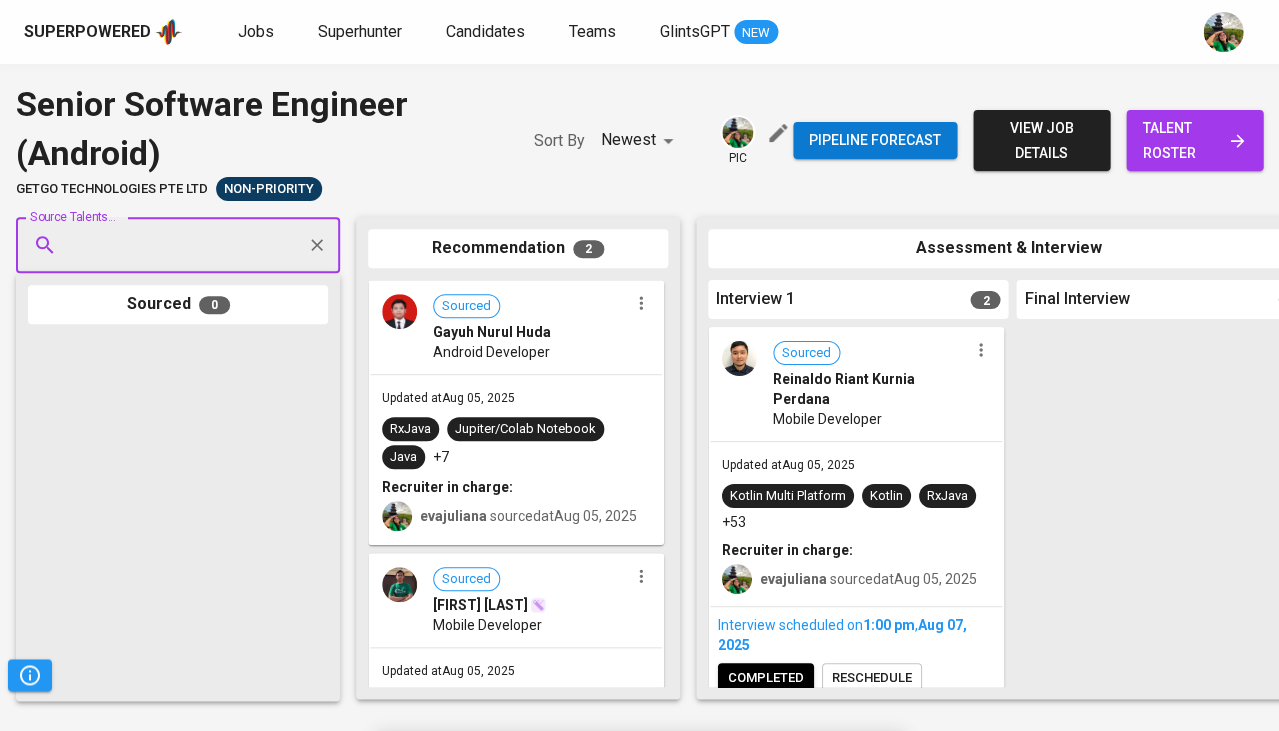 click on "talent roster" at bounding box center (1194, 140) 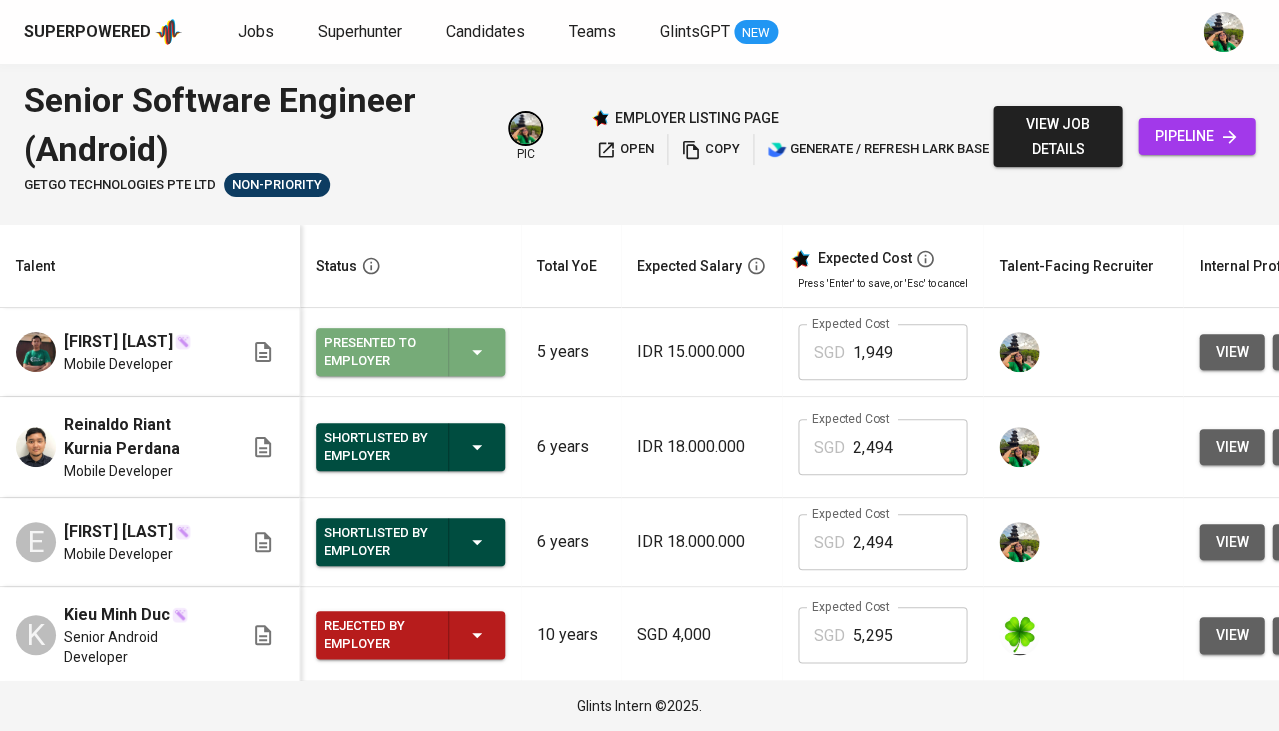 click 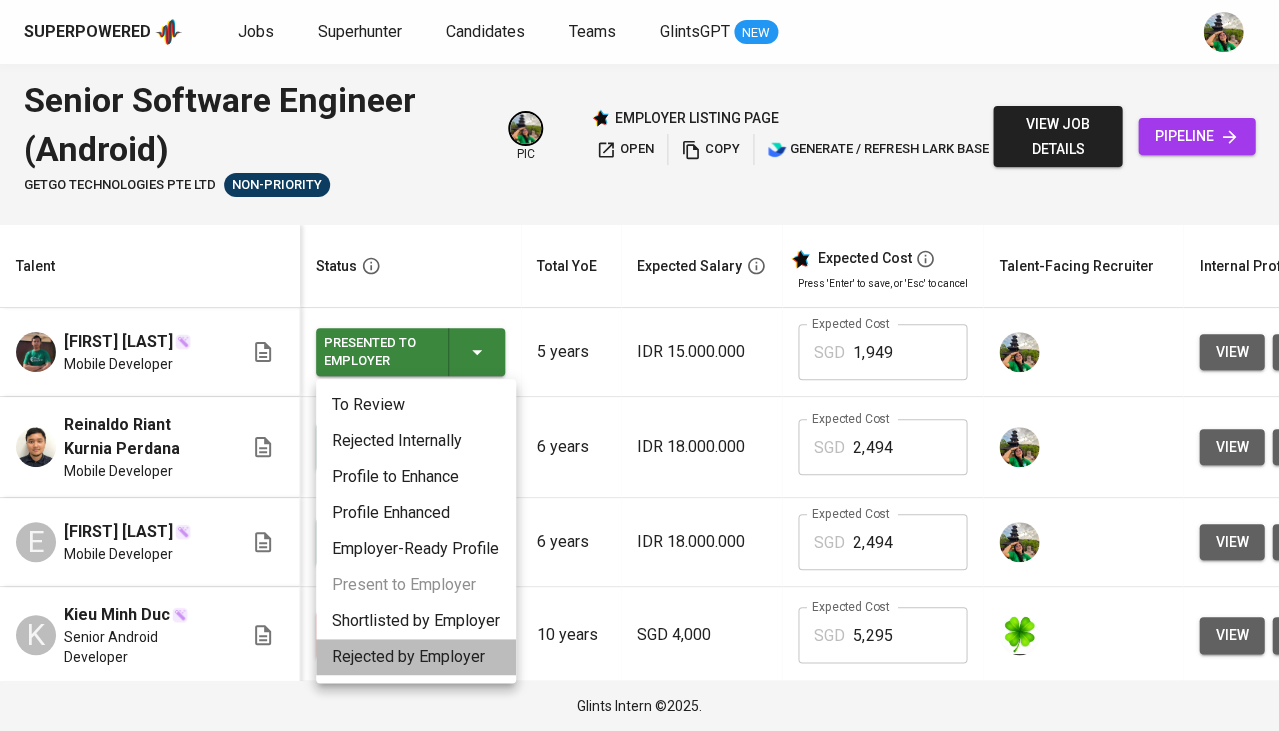 click on "Rejected by Employer" at bounding box center [416, 657] 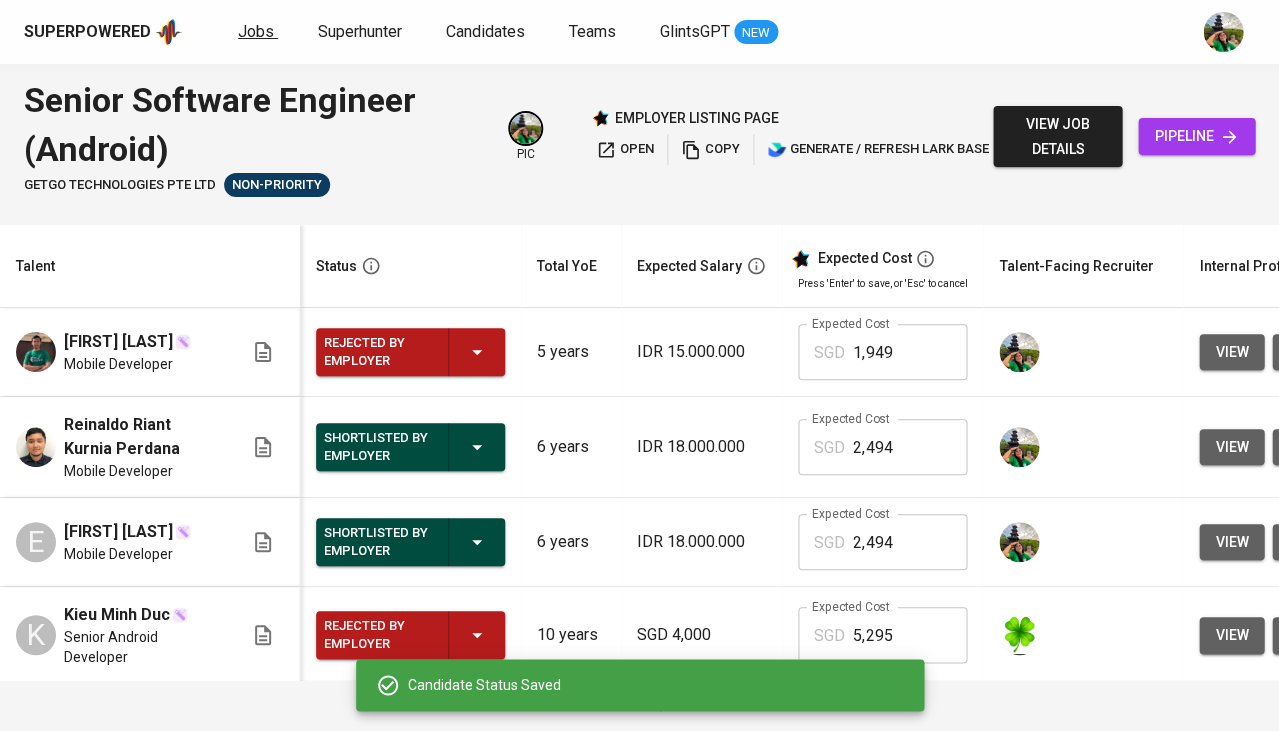 click on "Jobs" at bounding box center (256, 31) 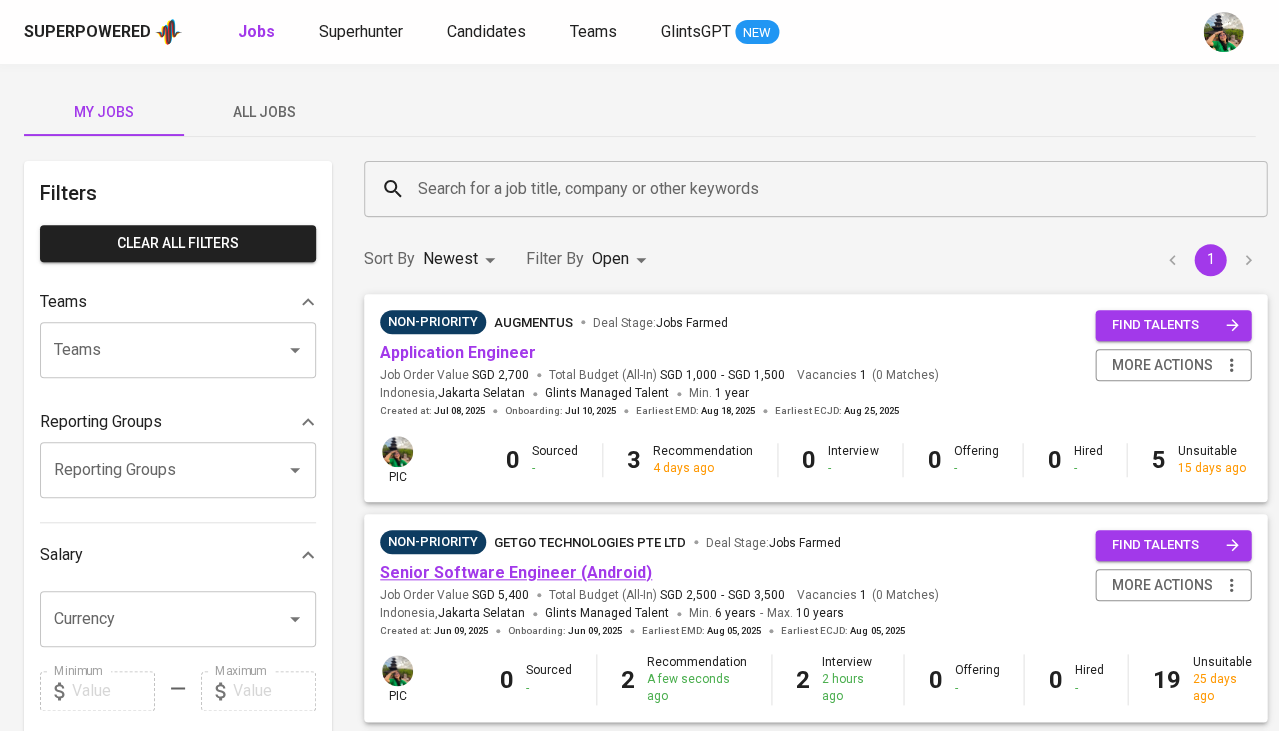 click on "Senior Software Engineer (Android)" at bounding box center (516, 572) 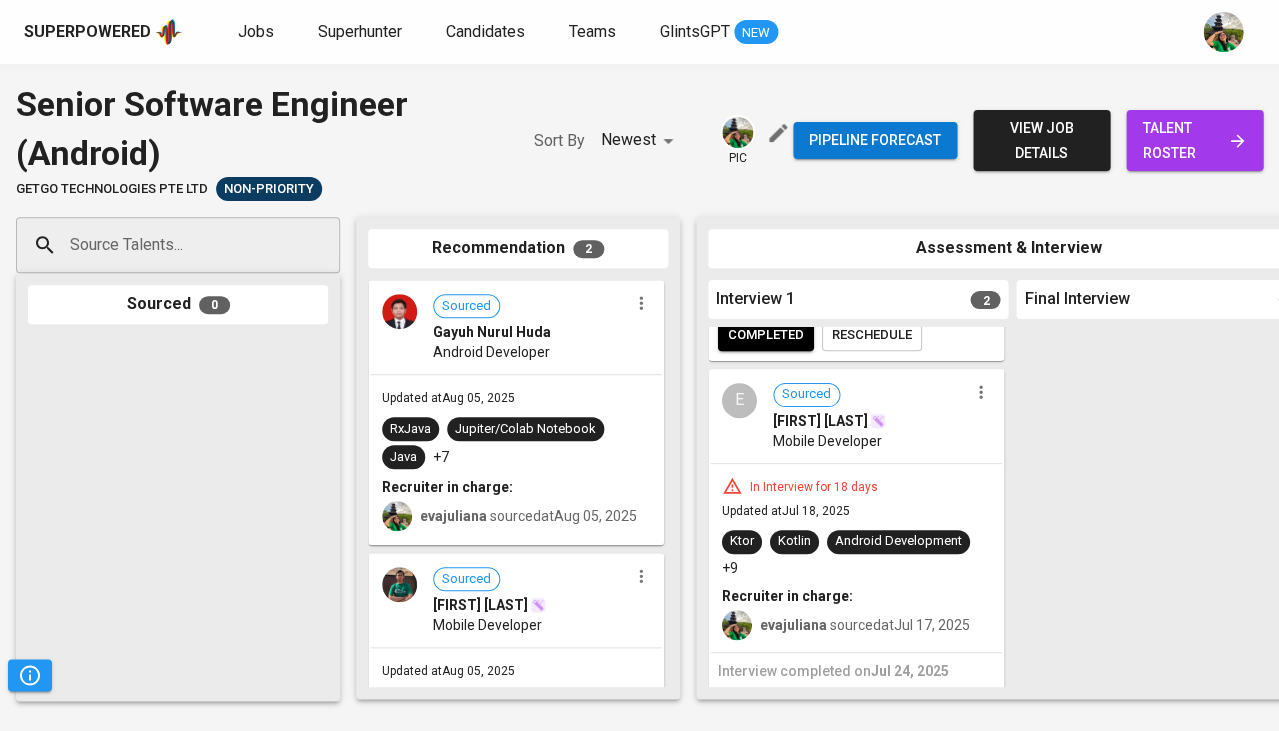 scroll, scrollTop: 346, scrollLeft: 0, axis: vertical 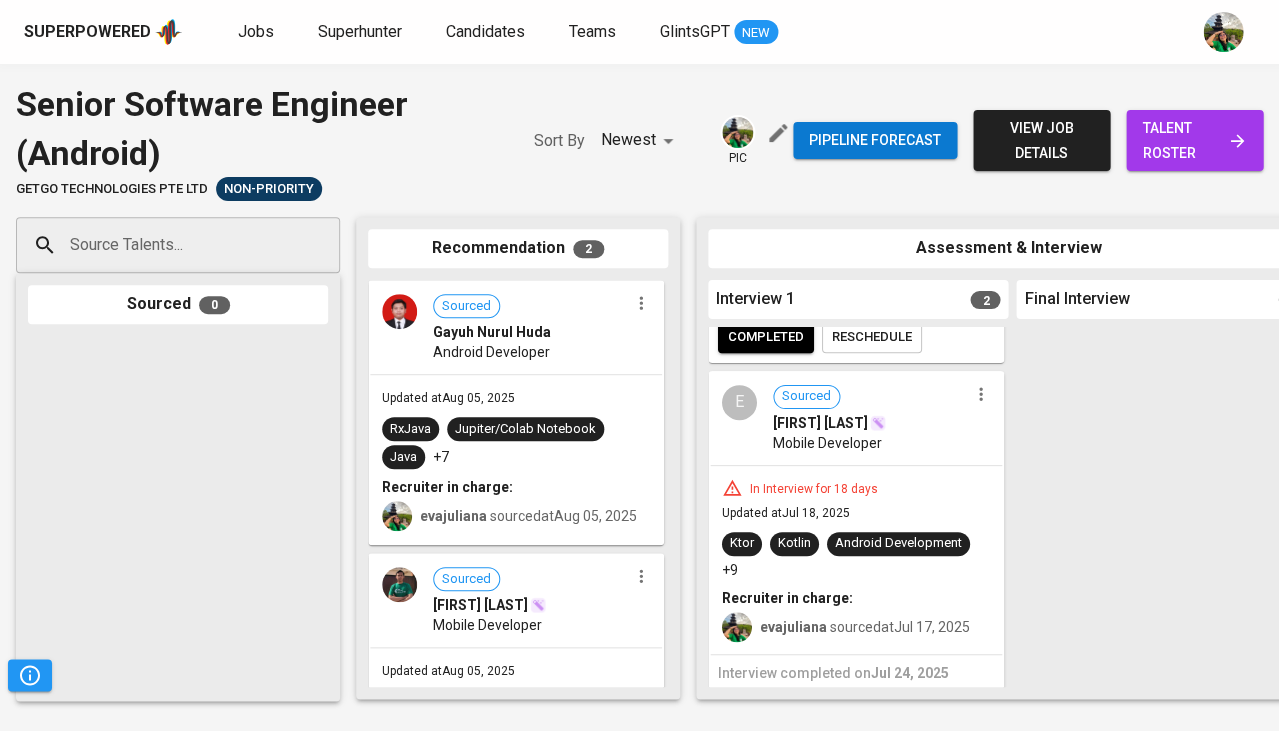 click 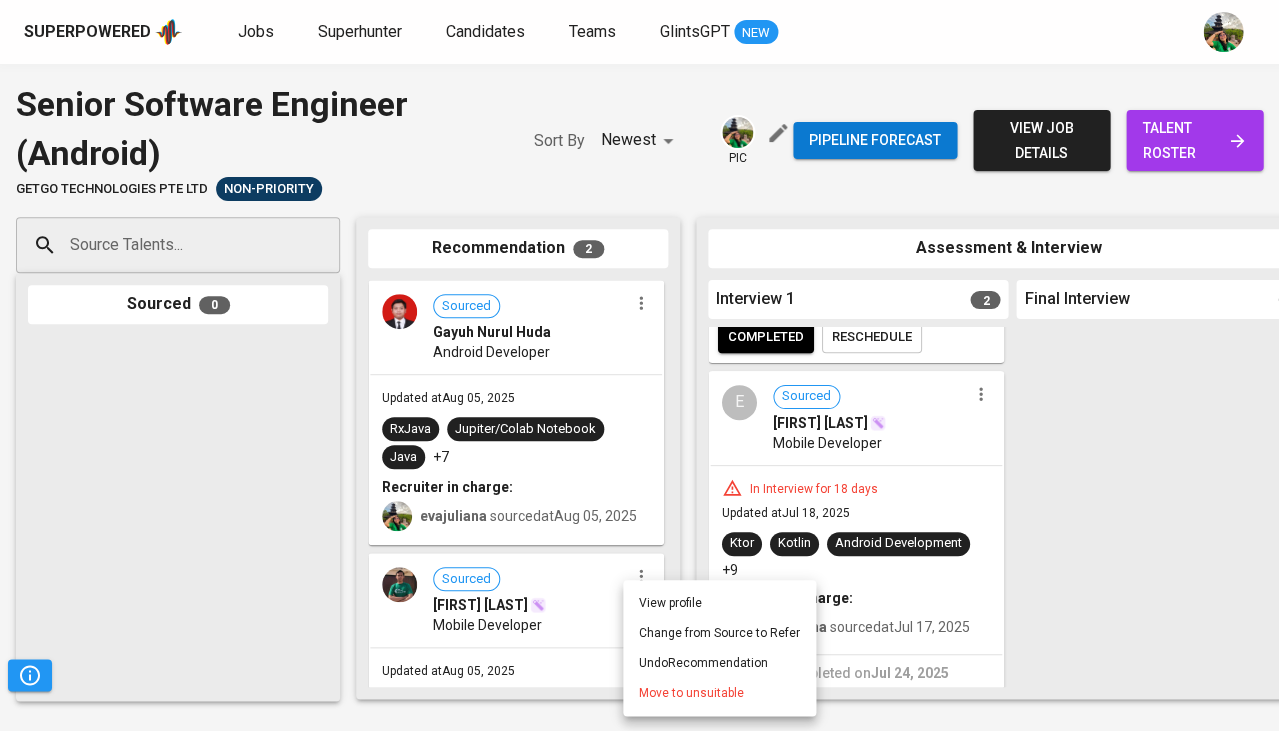 click on "Move to unsuitable" at bounding box center [691, 693] 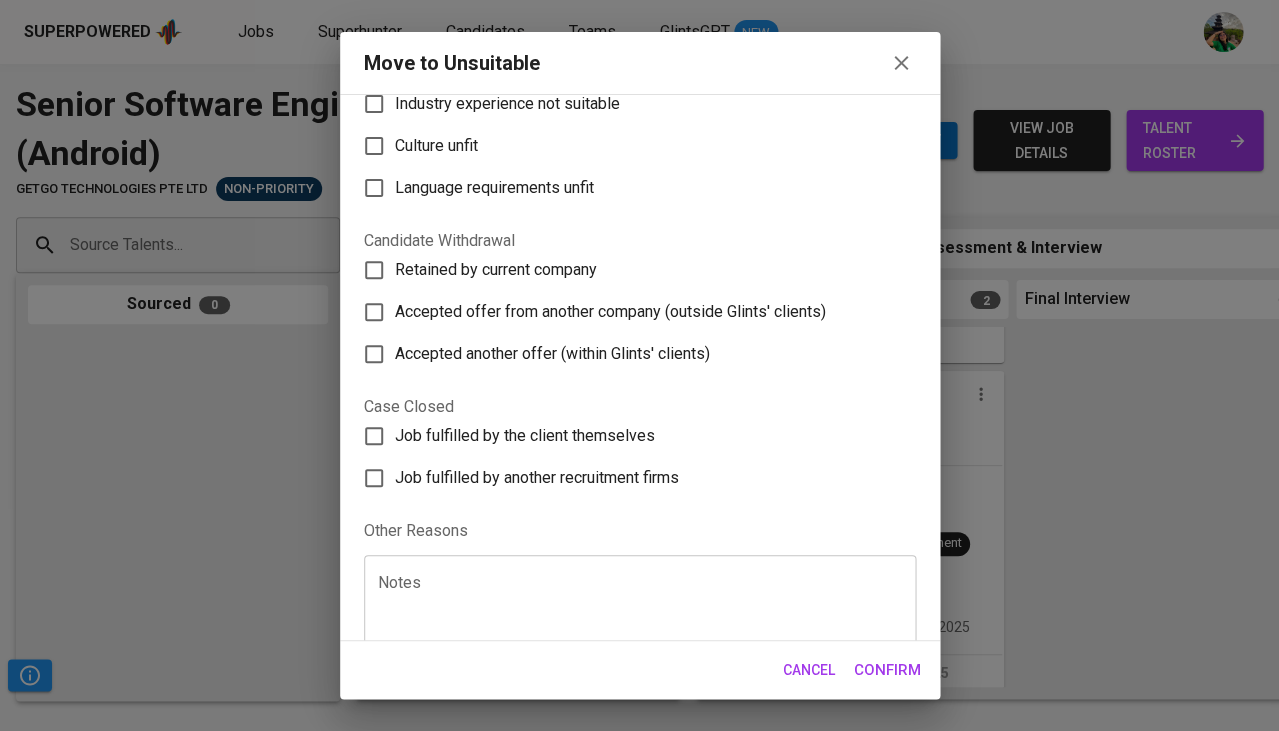 scroll, scrollTop: 252, scrollLeft: 0, axis: vertical 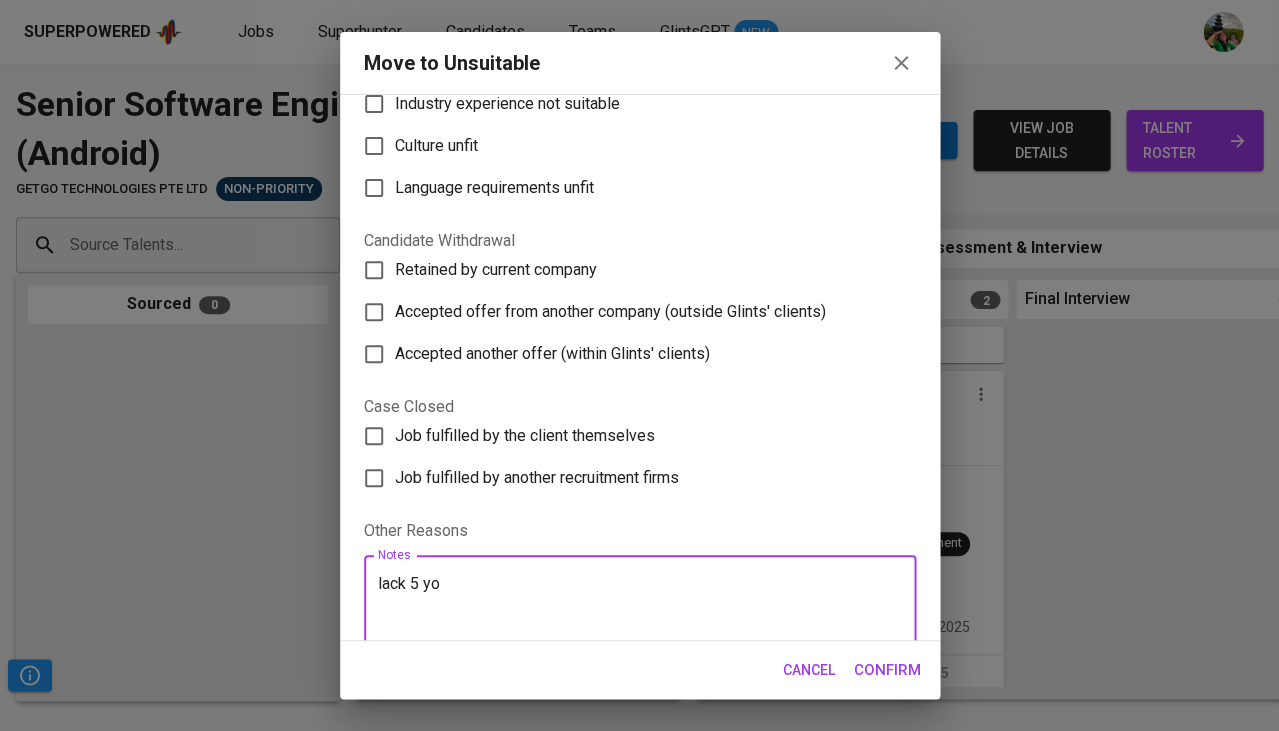 type on "lack 5 yoe" 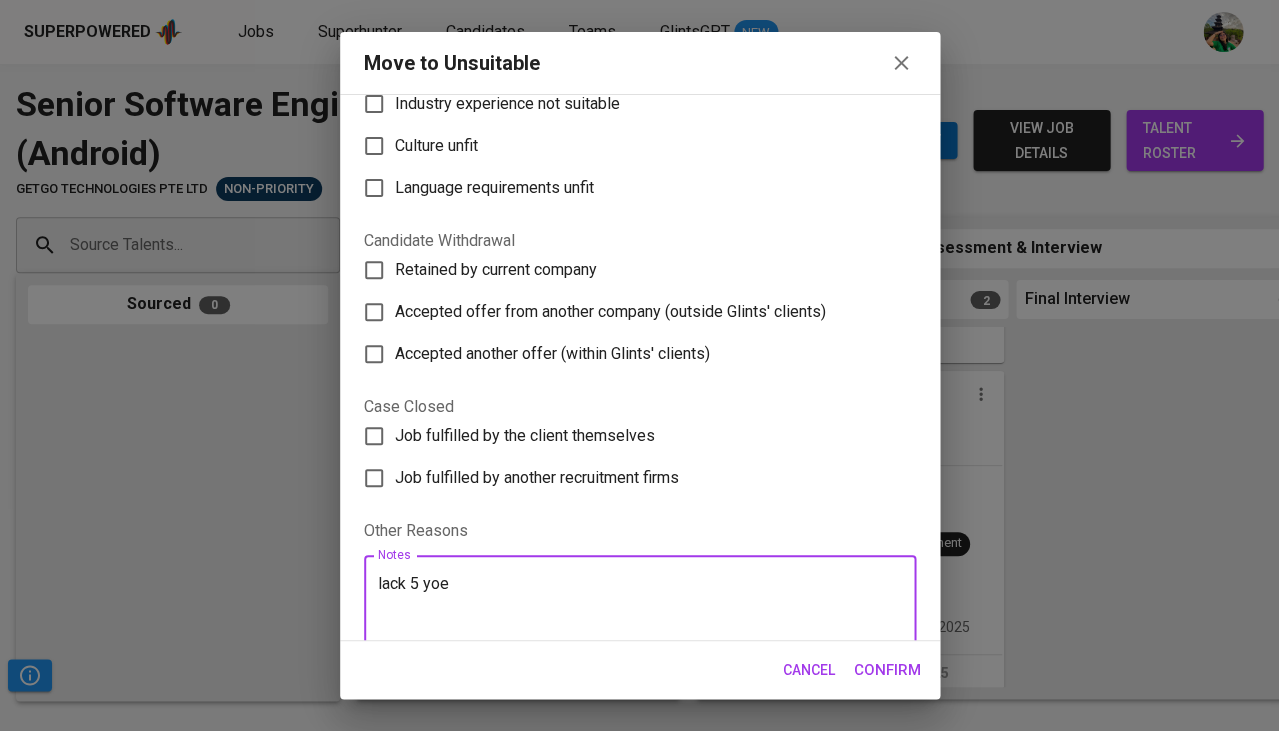 click on "Confirm" at bounding box center [887, 670] 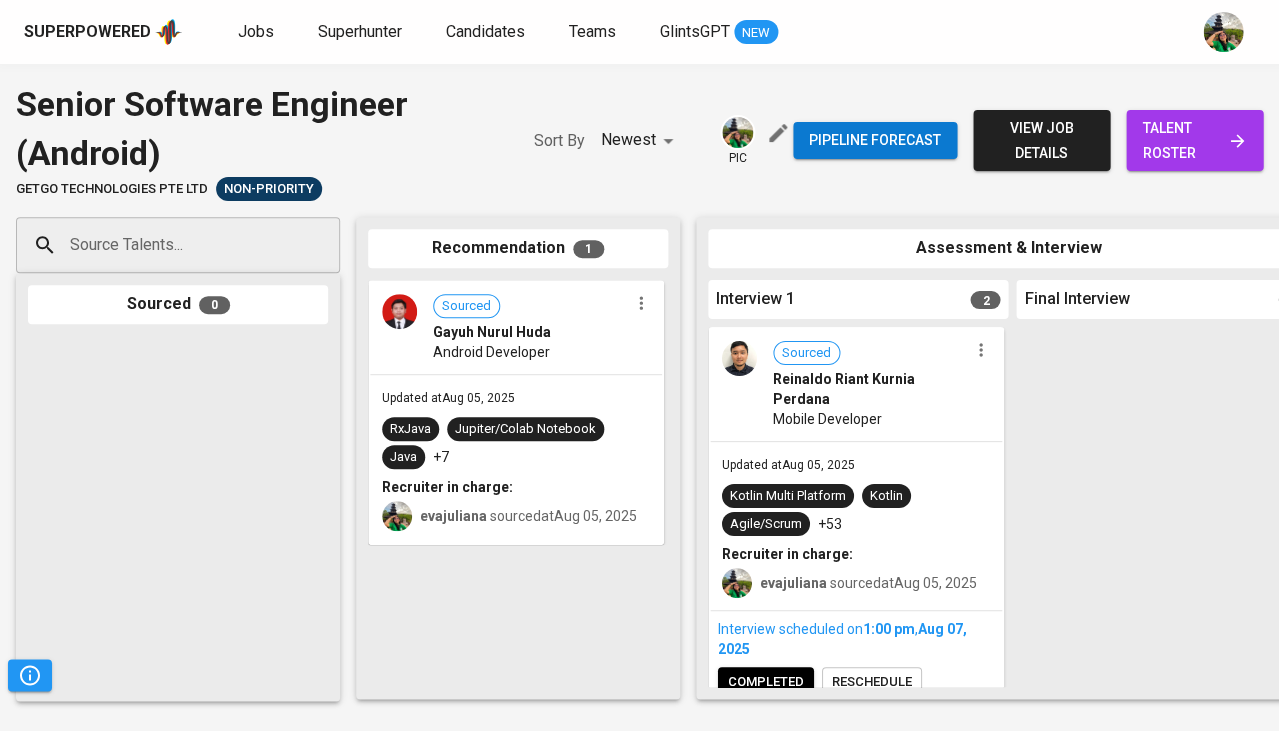 scroll, scrollTop: 0, scrollLeft: 0, axis: both 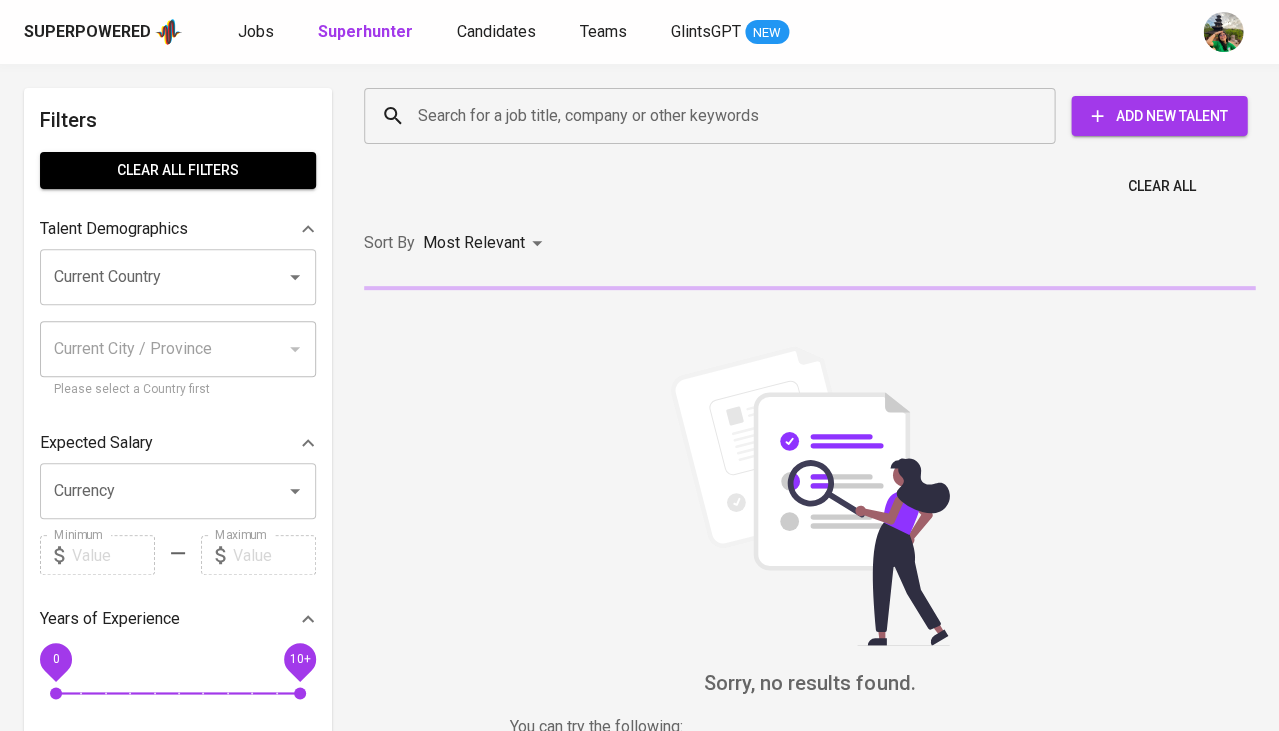 click on "Current Country" at bounding box center (150, 277) 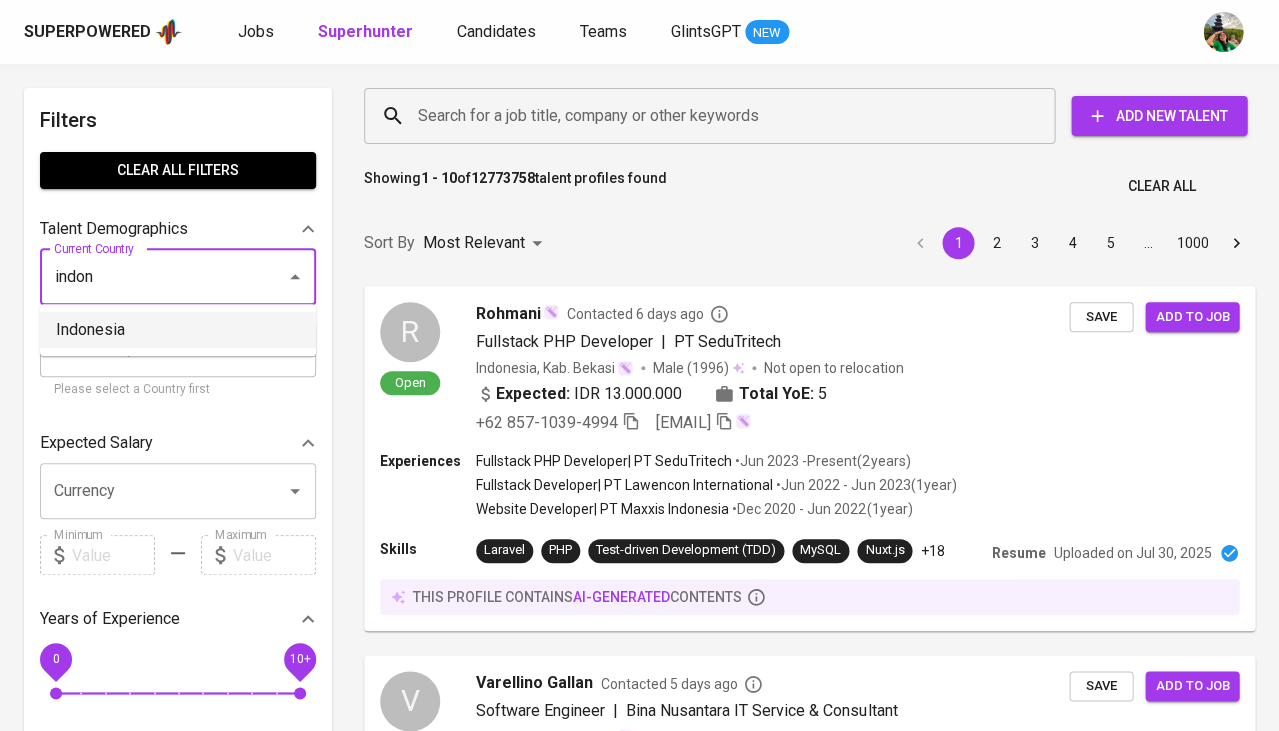 click on "Indonesia" at bounding box center [178, 330] 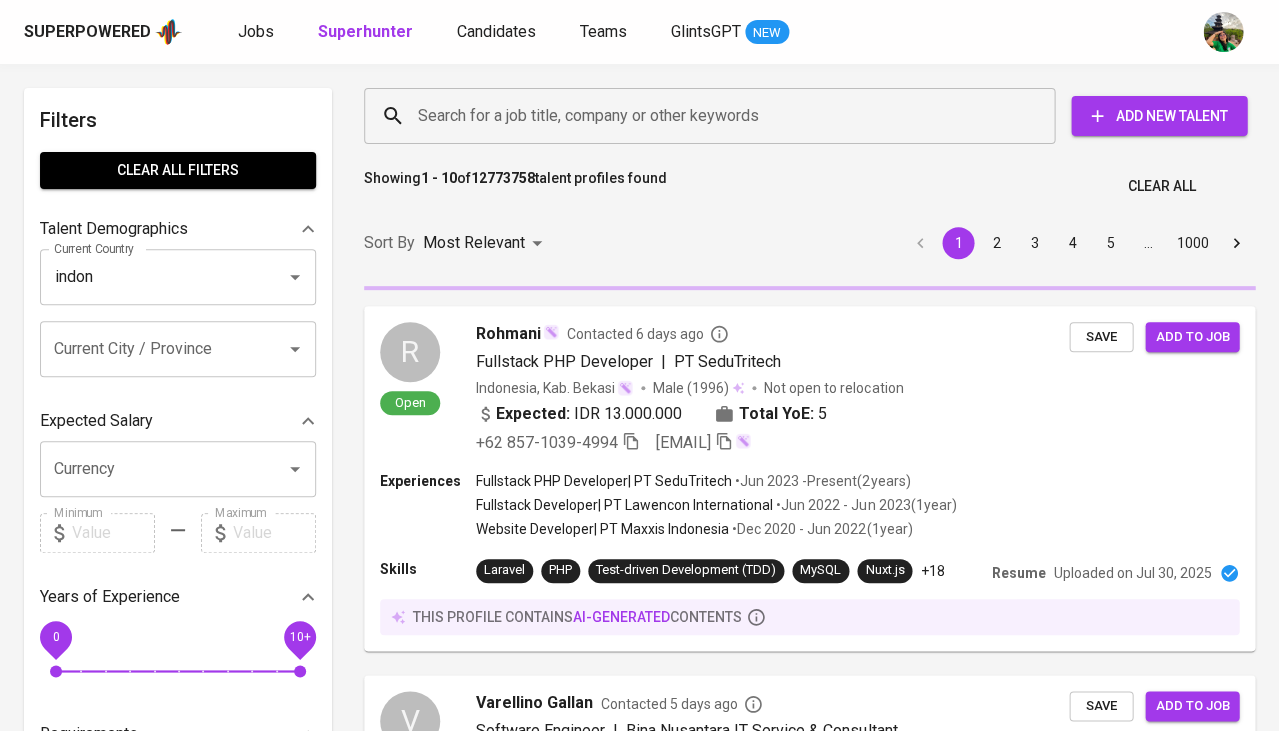 type on "Indonesia" 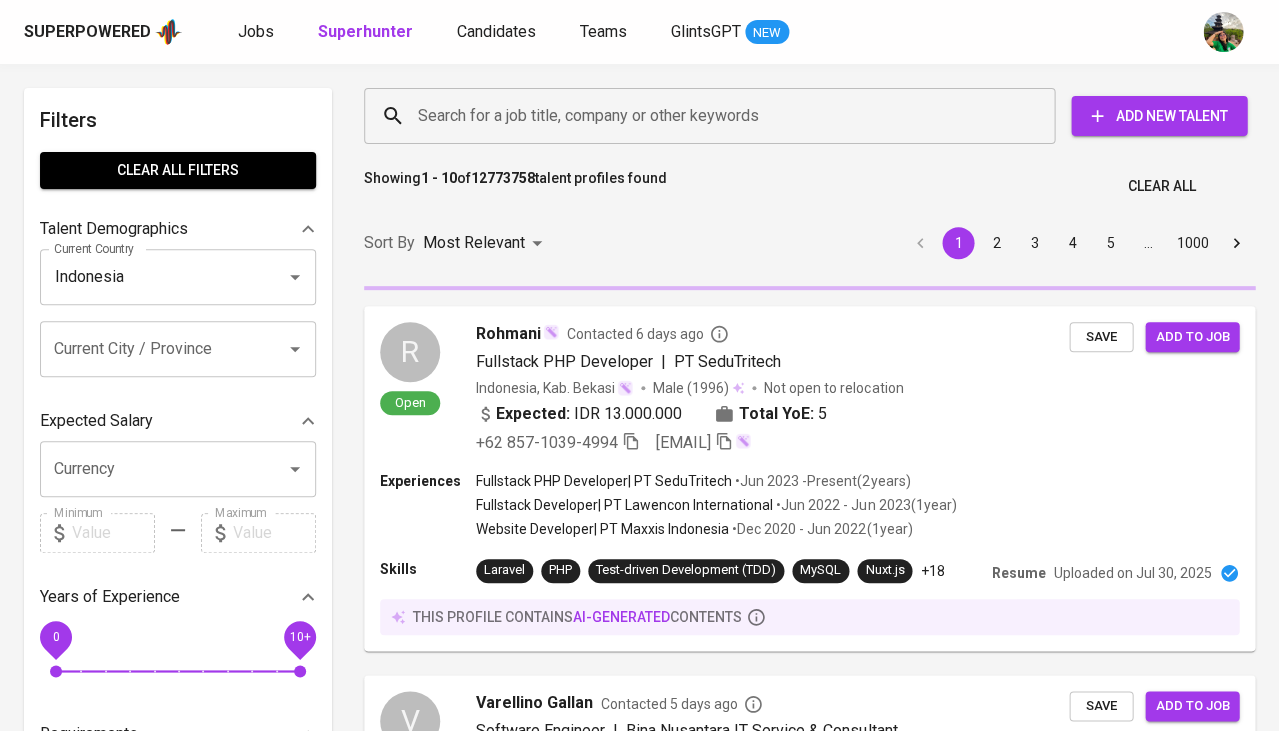 click on "Current City / Province" at bounding box center (178, 349) 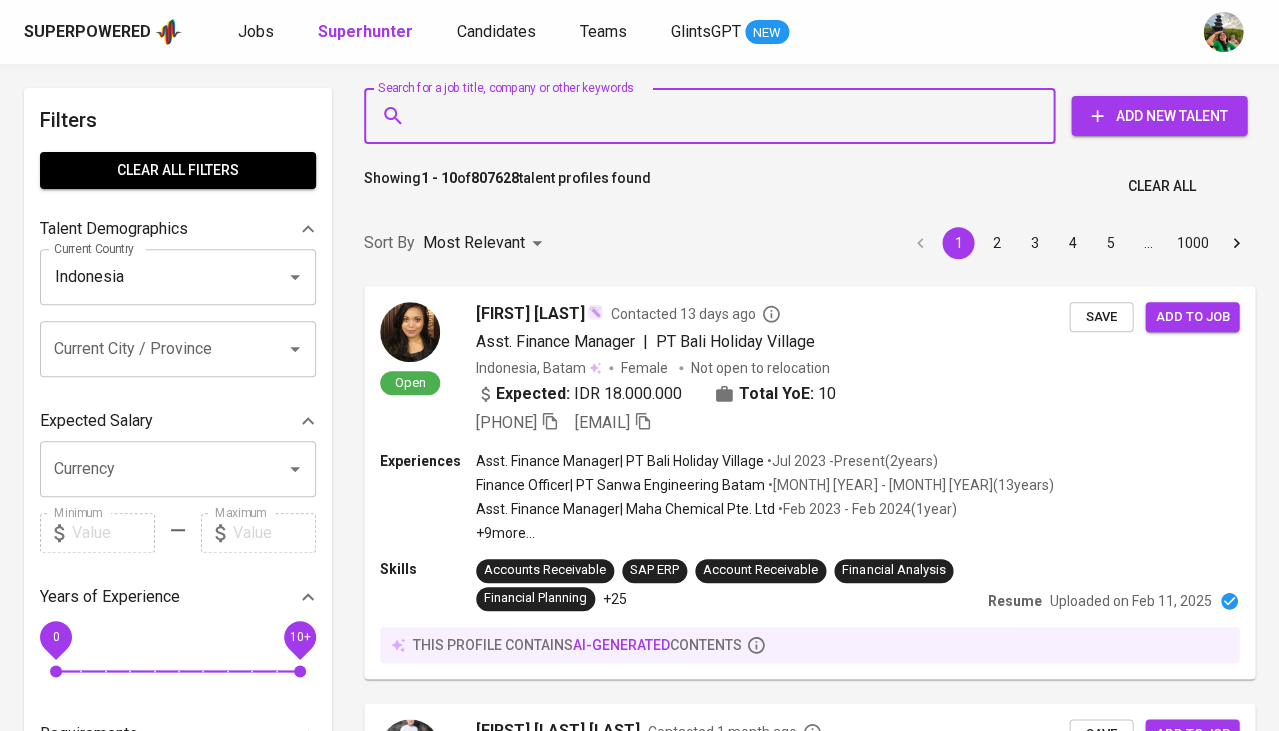 click on "Search for a job title, company or other keywords" at bounding box center [714, 116] 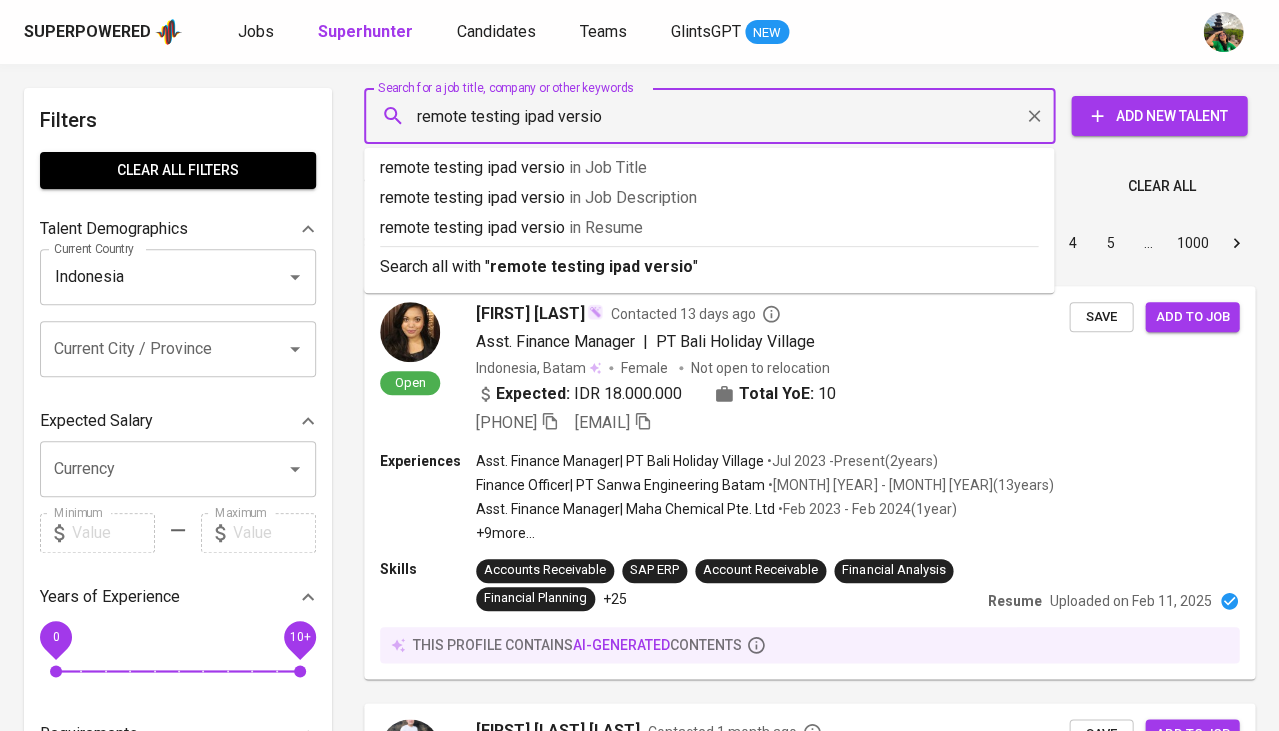 type on "remote testing ipad version" 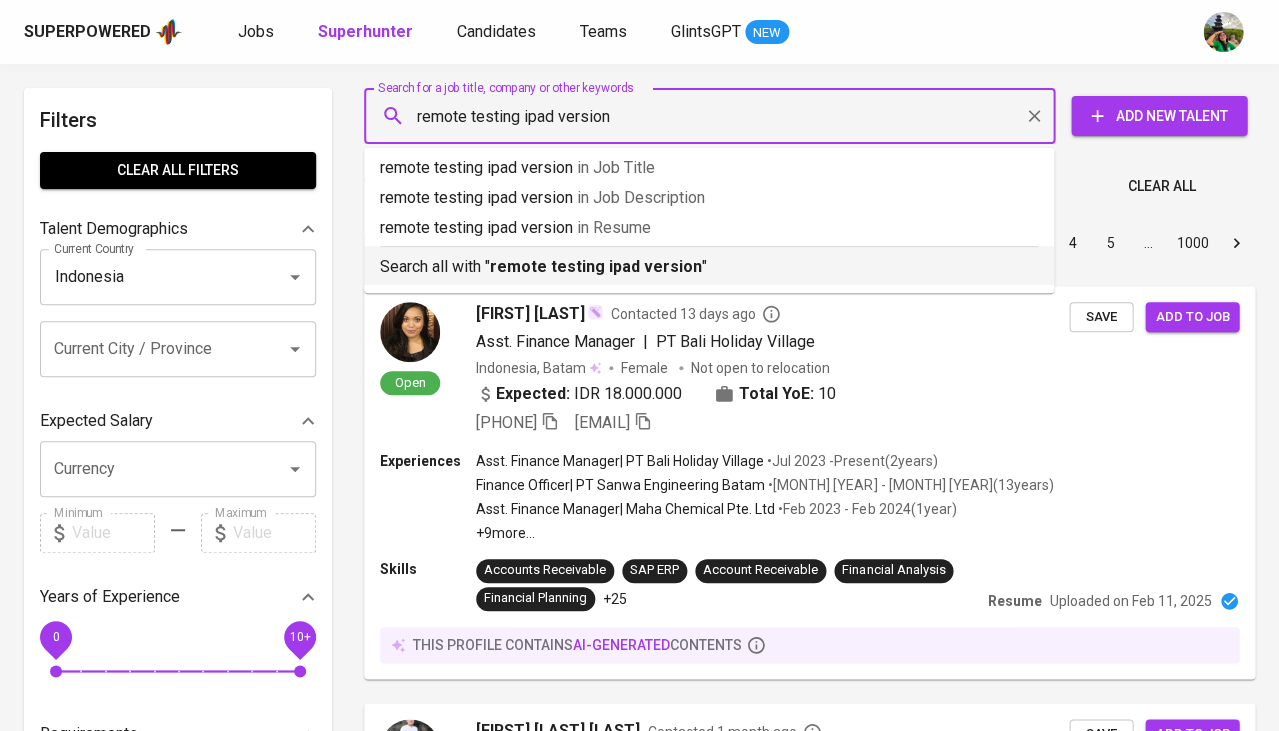 click on "remote testing ipad version" at bounding box center (596, 266) 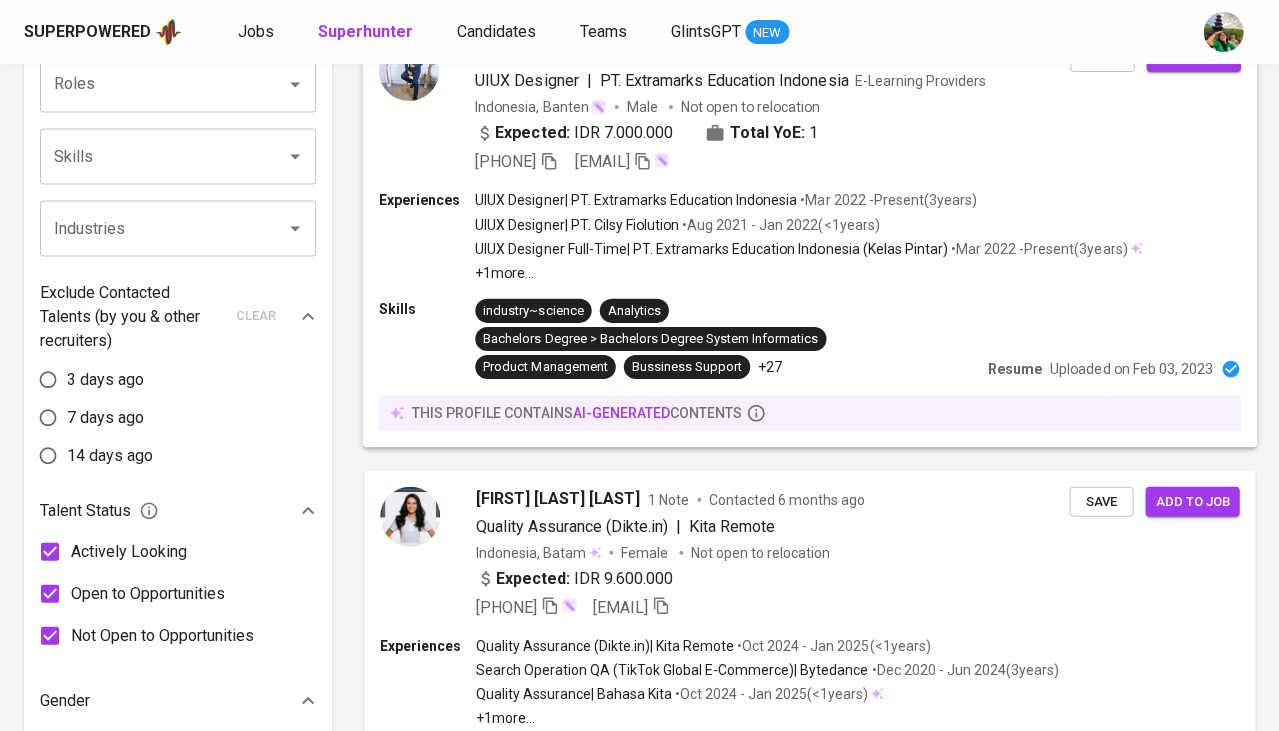 scroll, scrollTop: 955, scrollLeft: 0, axis: vertical 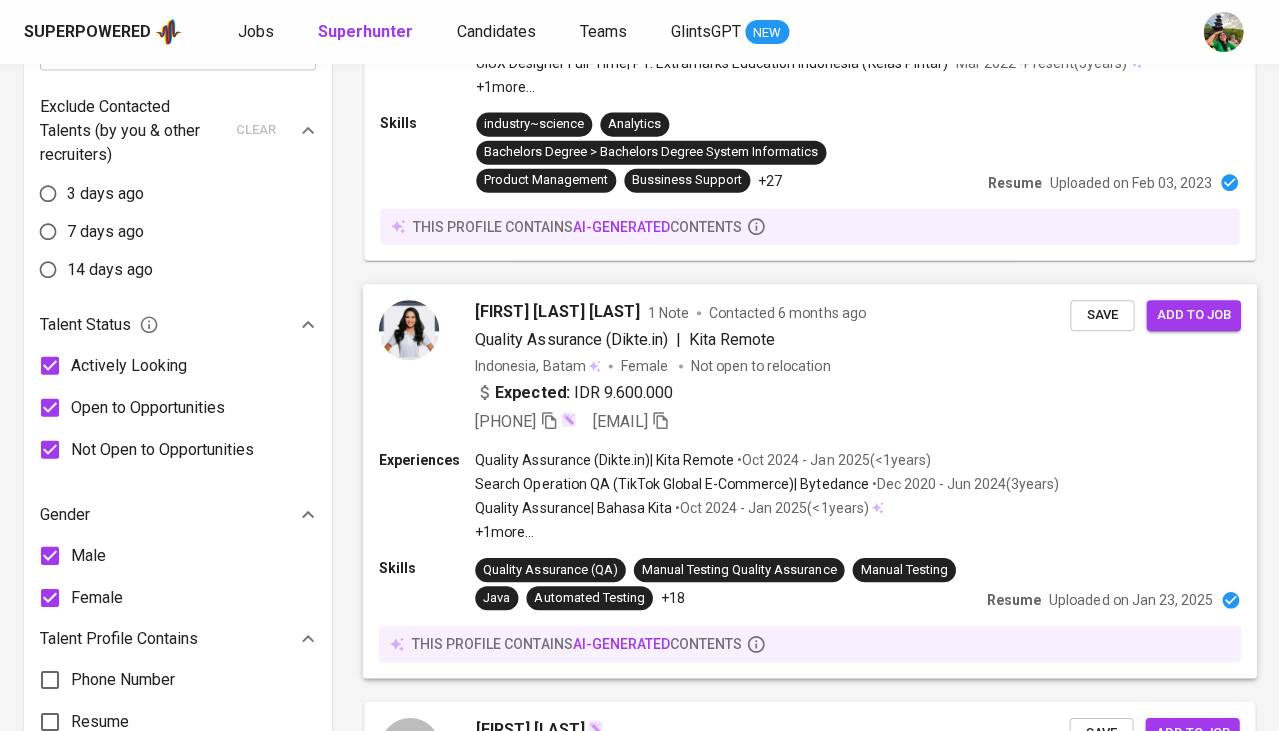 click on "[FIRST] [LAST]" at bounding box center (557, 312) 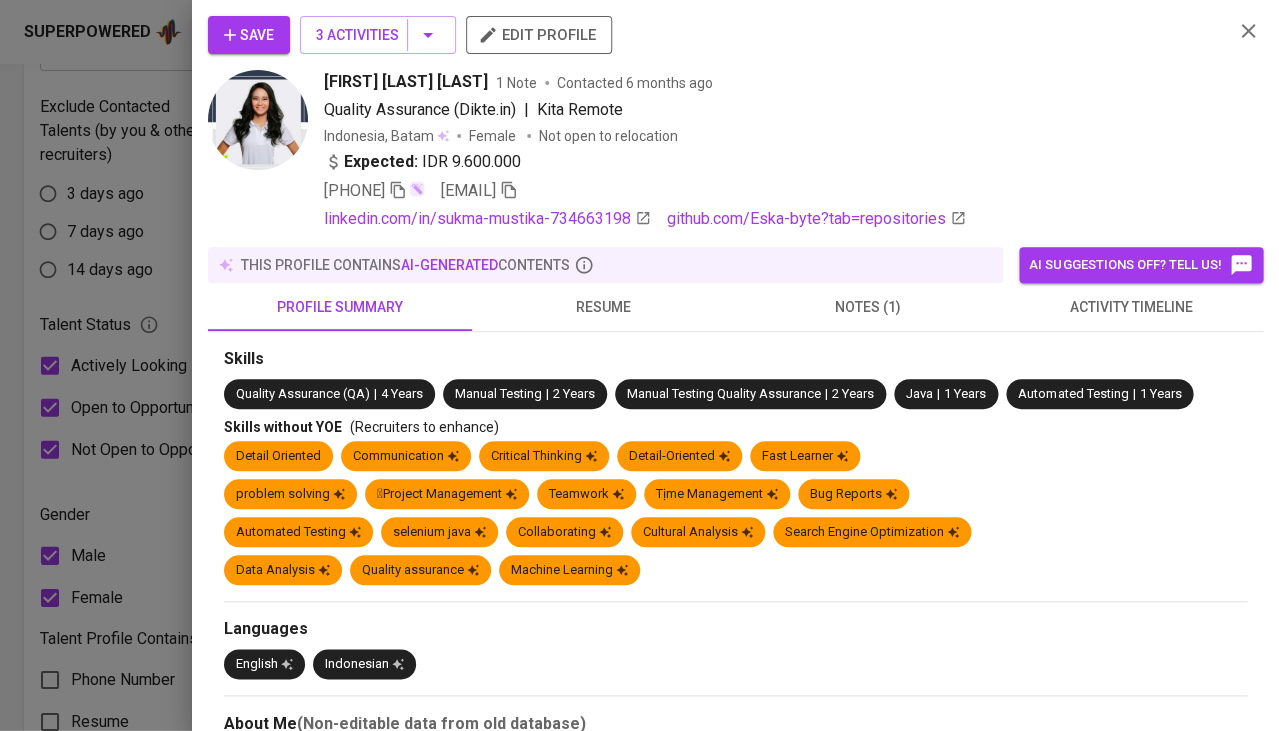 click on "resume" at bounding box center (604, 307) 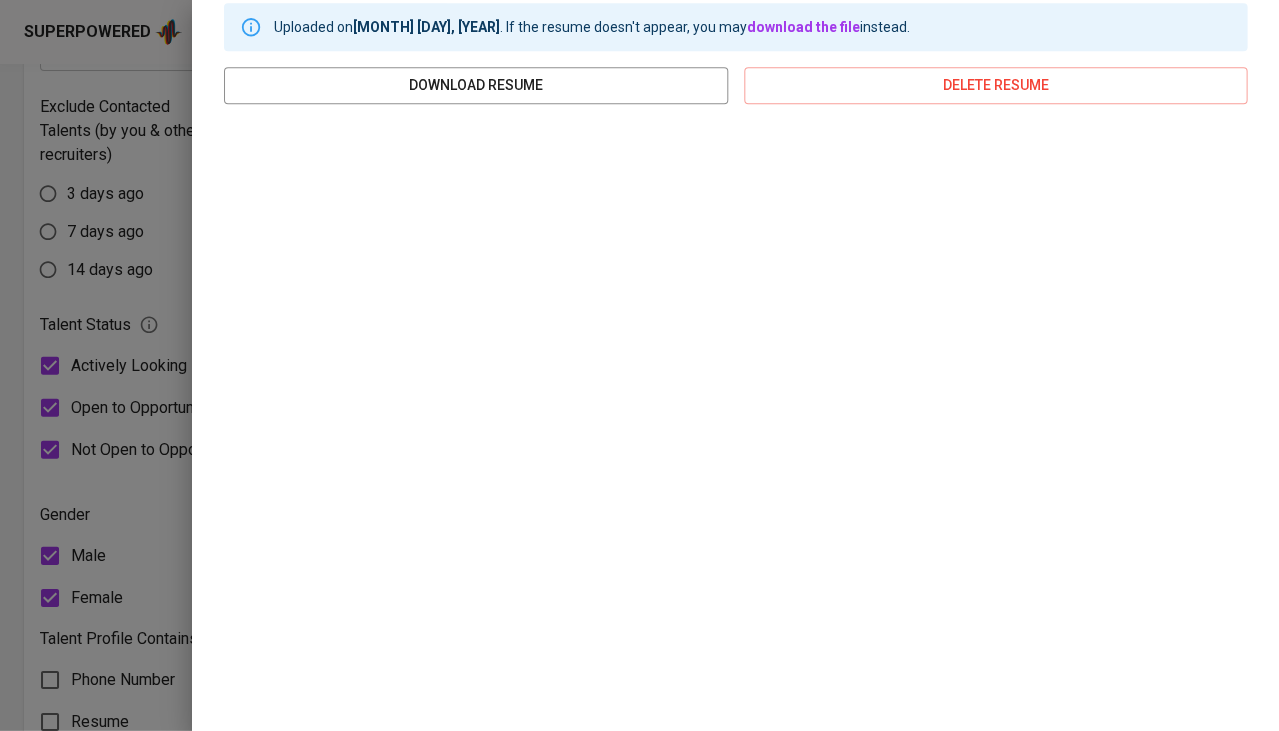 scroll, scrollTop: 333, scrollLeft: 0, axis: vertical 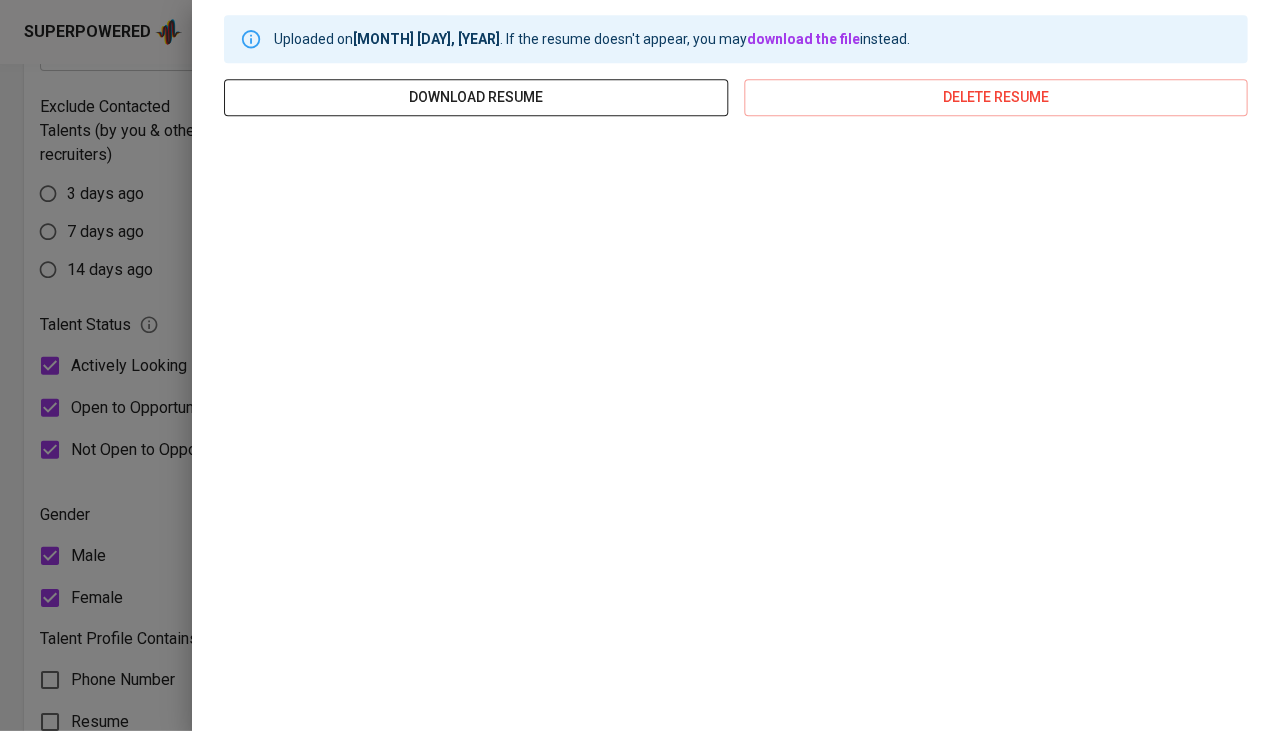 click on "download resume" at bounding box center [476, 97] 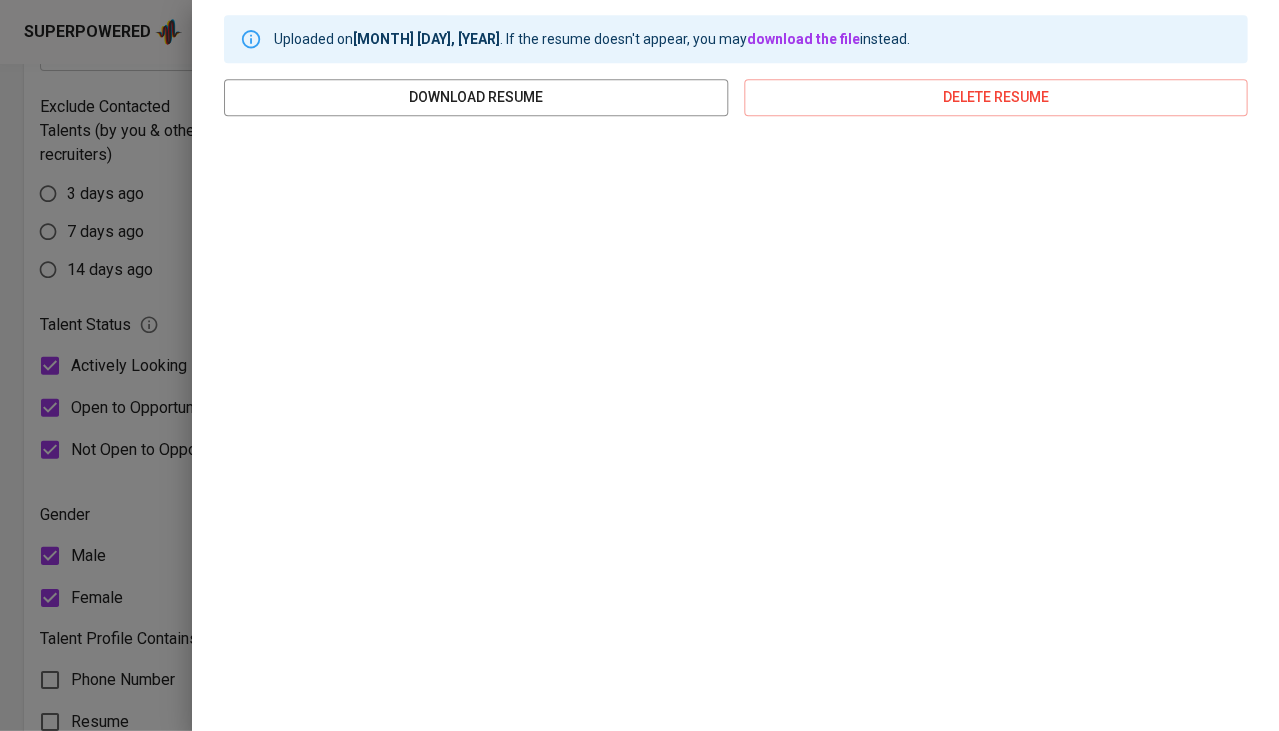 scroll, scrollTop: 0, scrollLeft: 0, axis: both 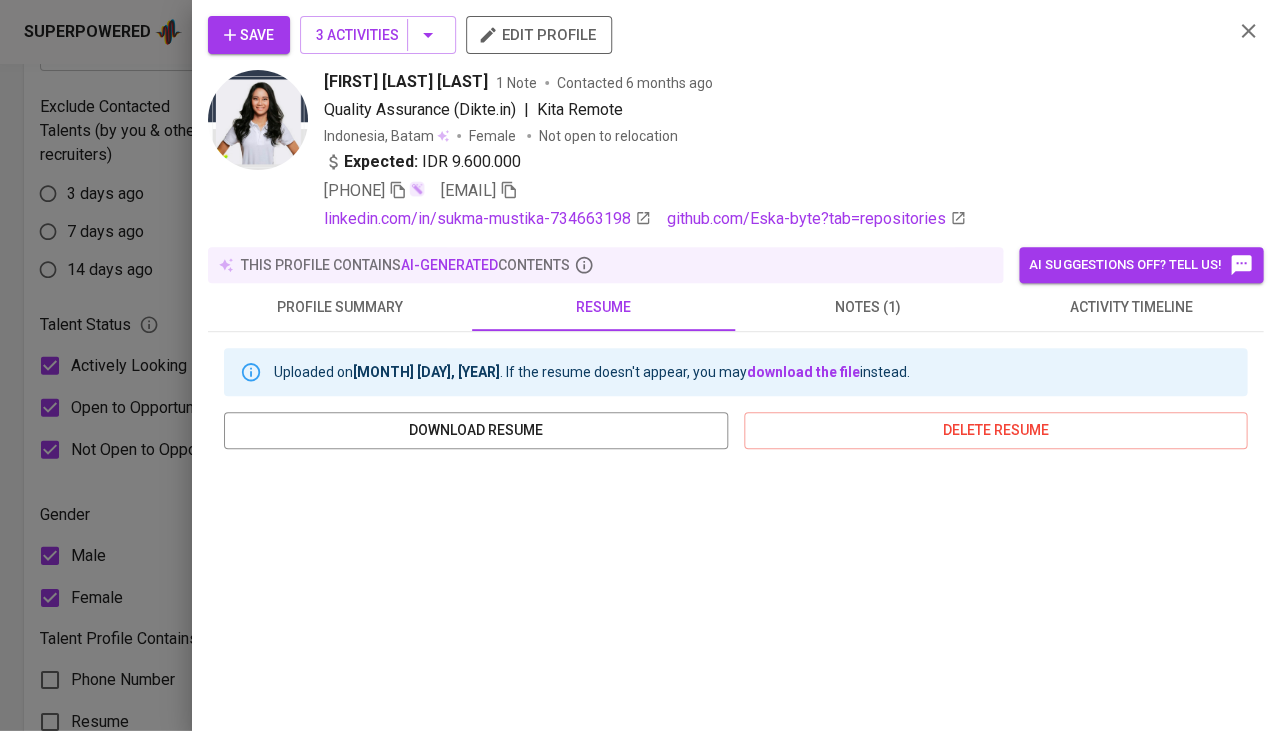click on "activity timeline" at bounding box center (1131, 307) 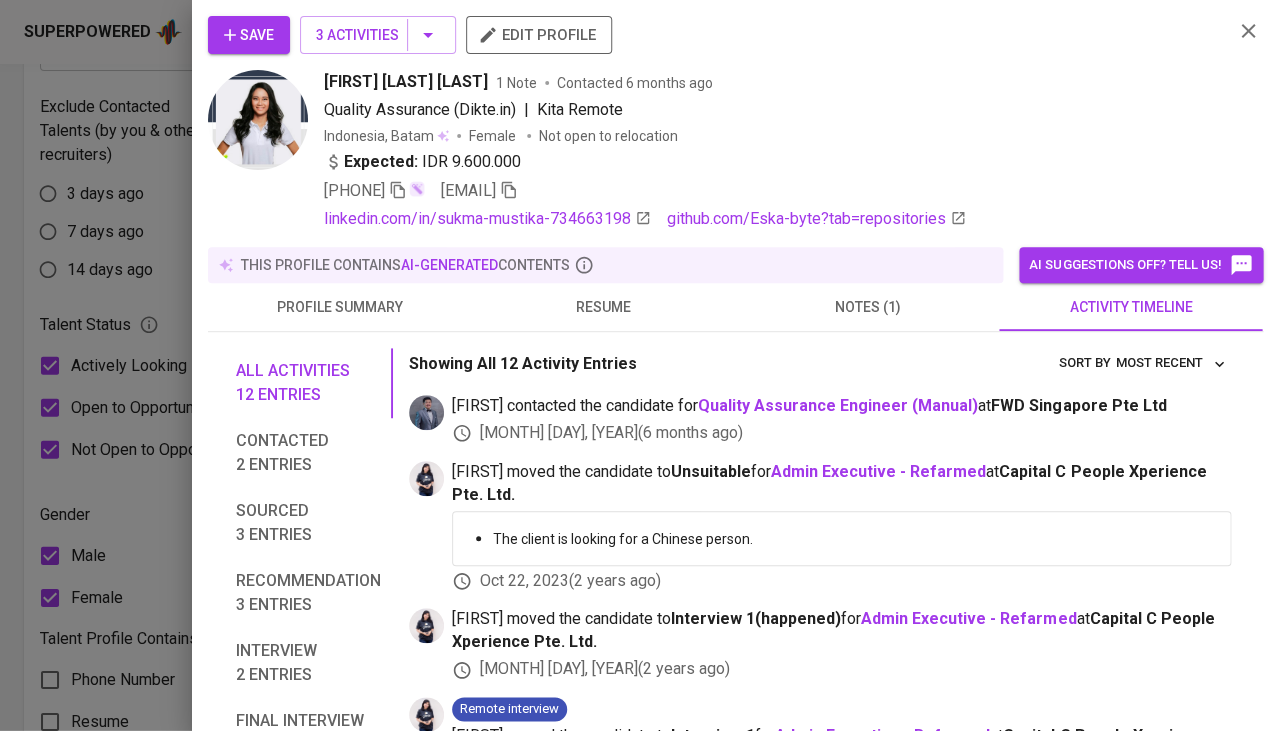 scroll, scrollTop: 67, scrollLeft: 0, axis: vertical 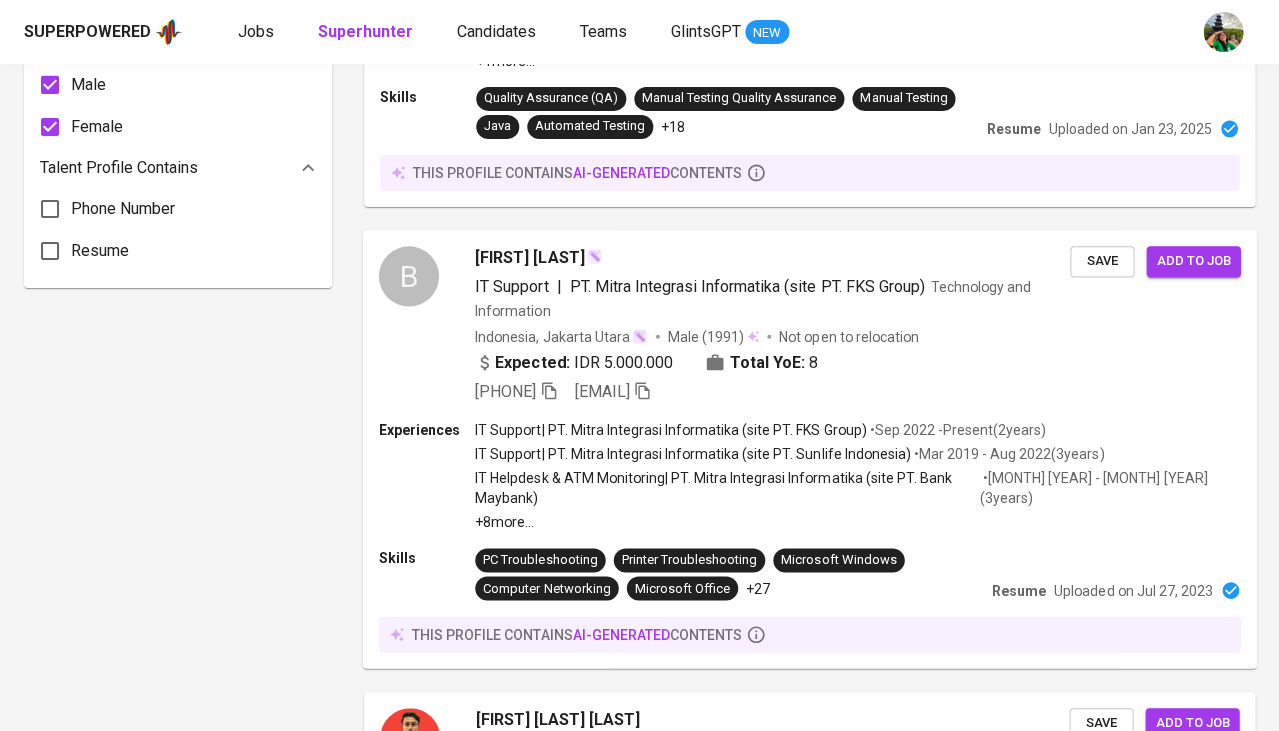 click on "besar putra" at bounding box center [529, 258] 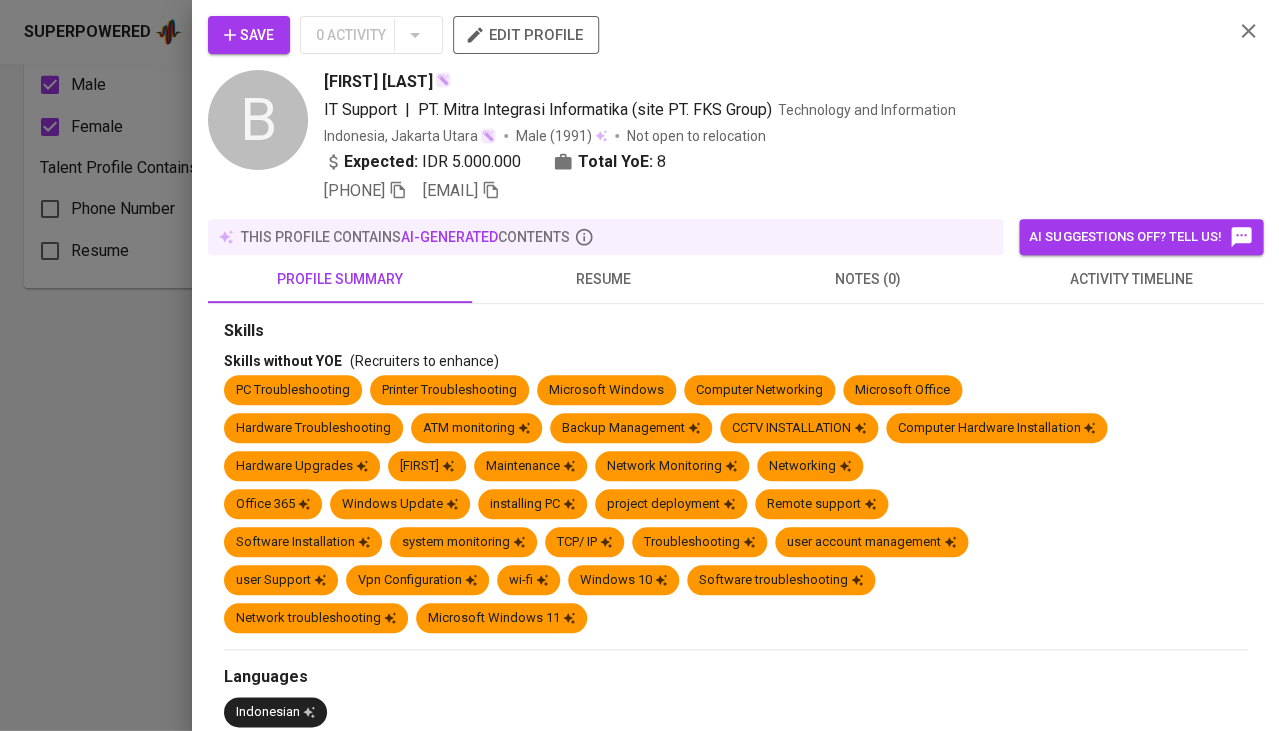 click on "resume" at bounding box center (604, 279) 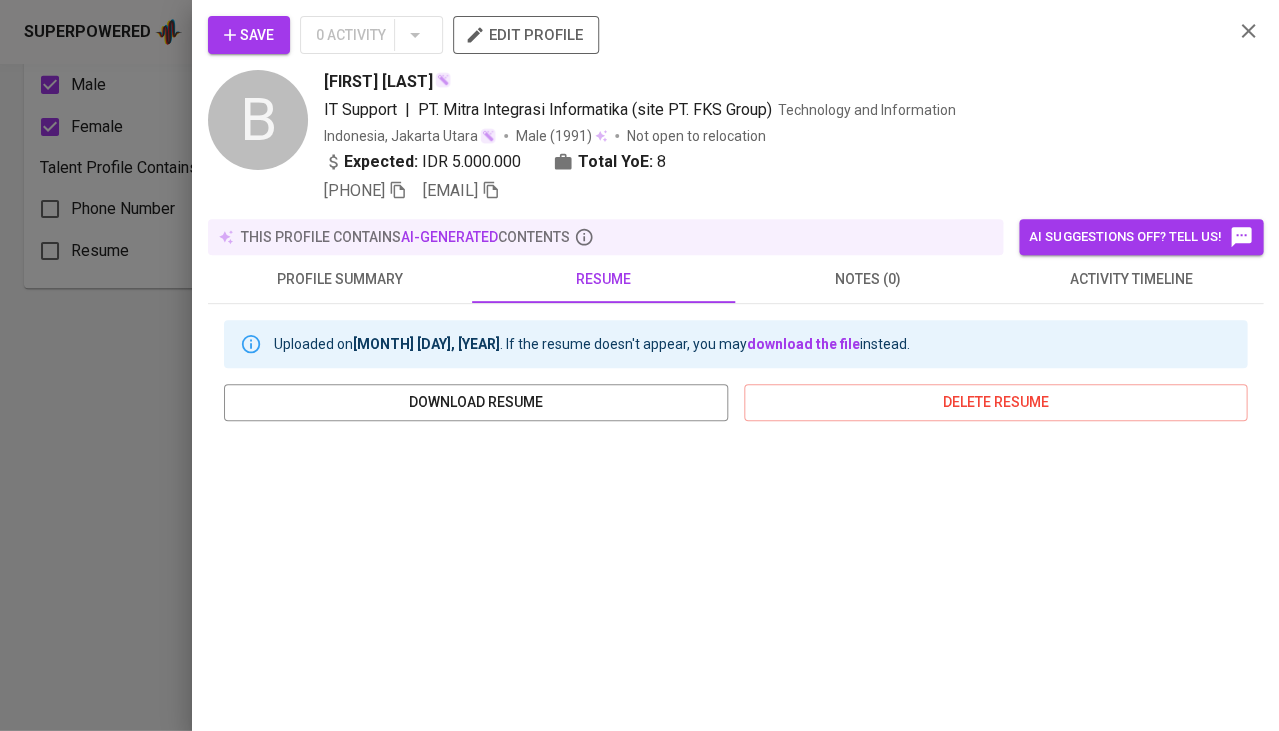 click at bounding box center (639, 365) 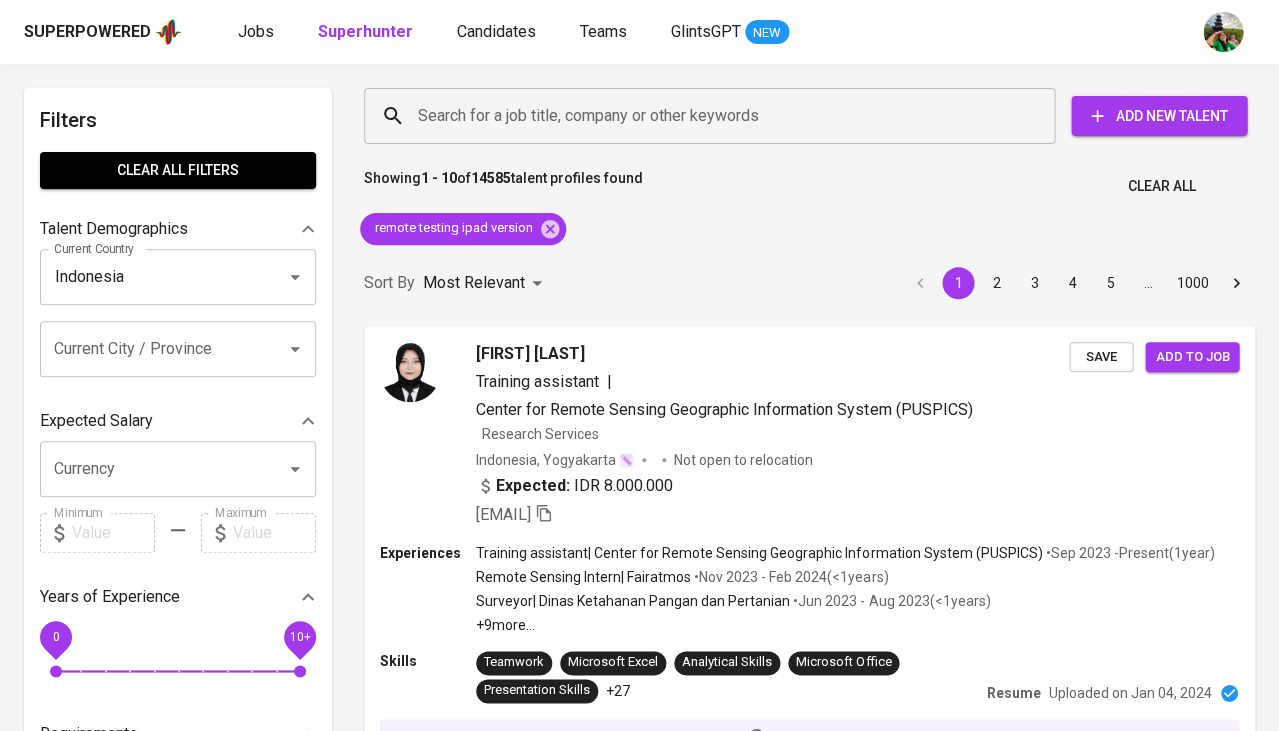 scroll, scrollTop: 0, scrollLeft: 0, axis: both 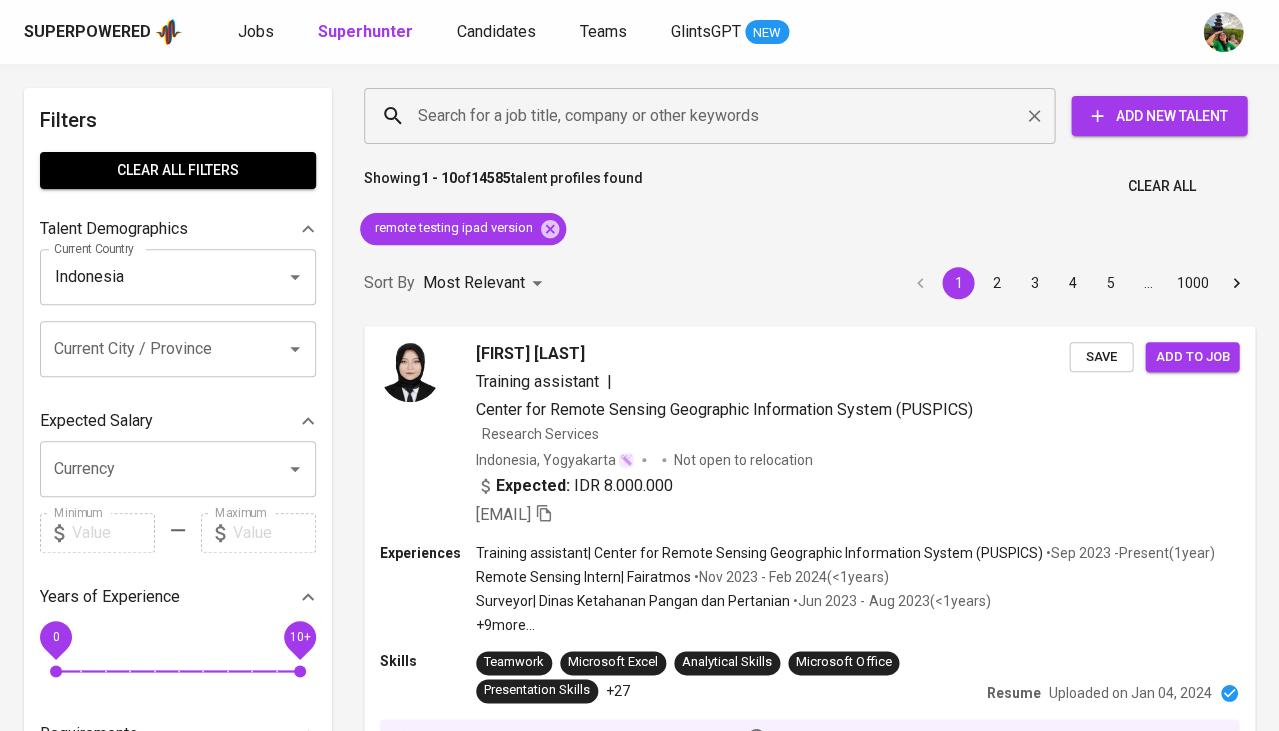 click on "Search for a job title, company or other keywords" at bounding box center [714, 116] 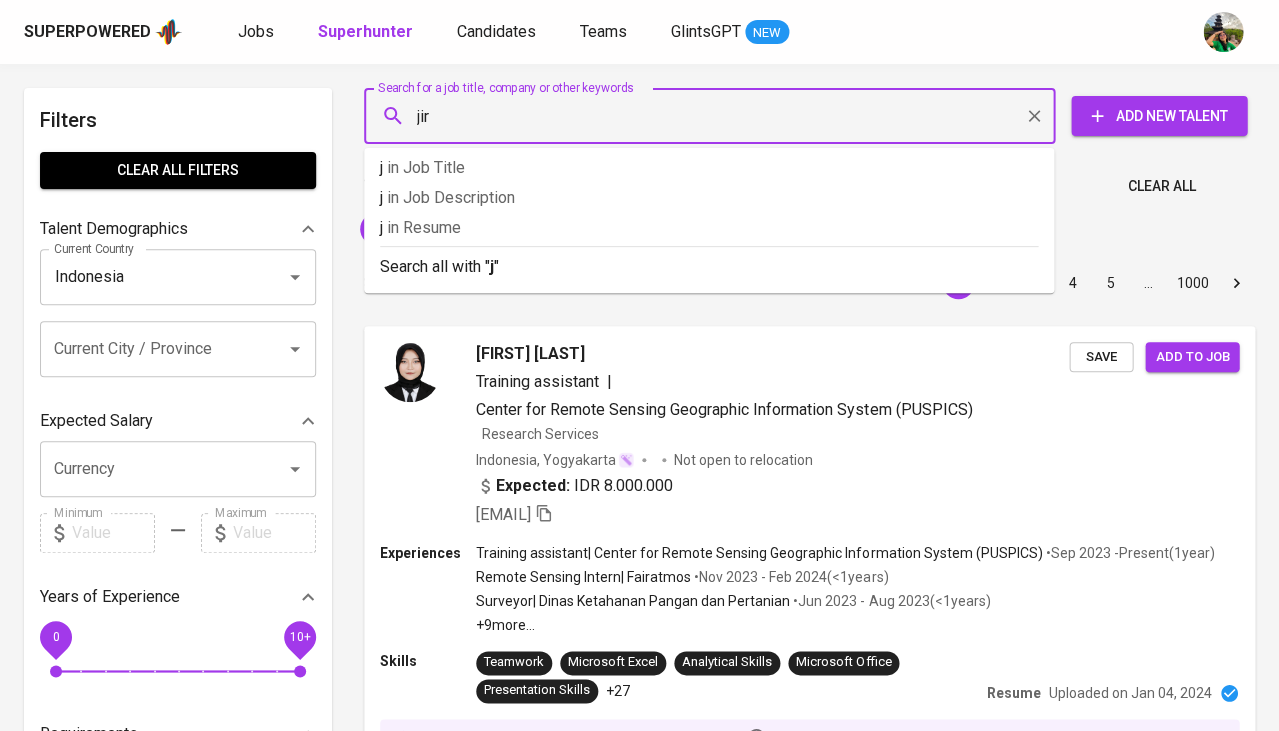 type on "jira" 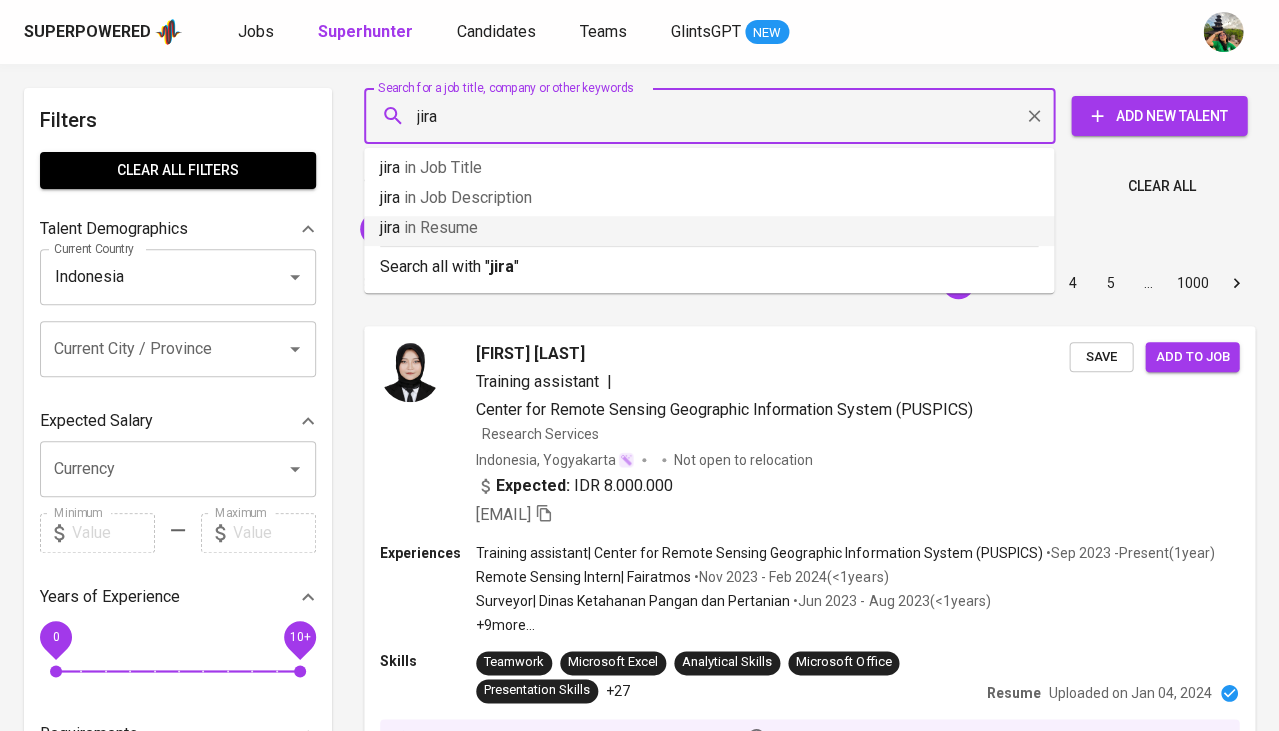 click on "jira   in   Resume" at bounding box center (709, 228) 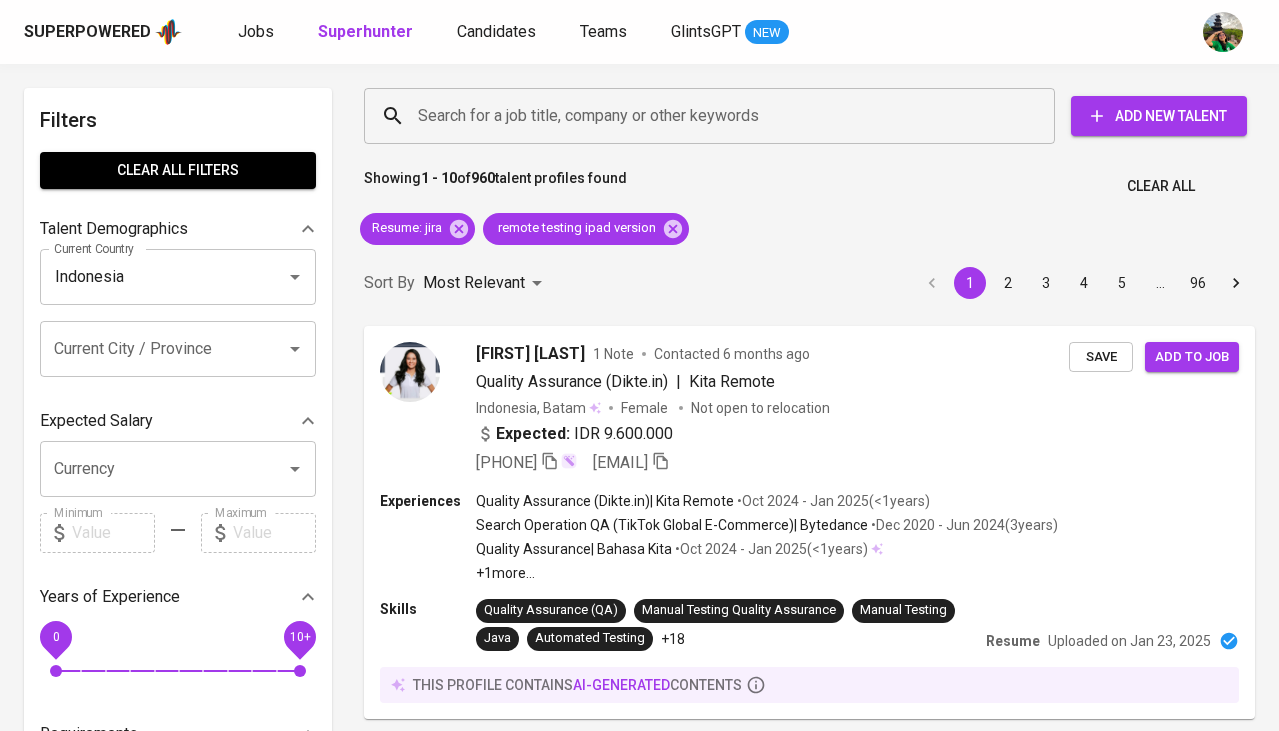 scroll, scrollTop: 0, scrollLeft: 0, axis: both 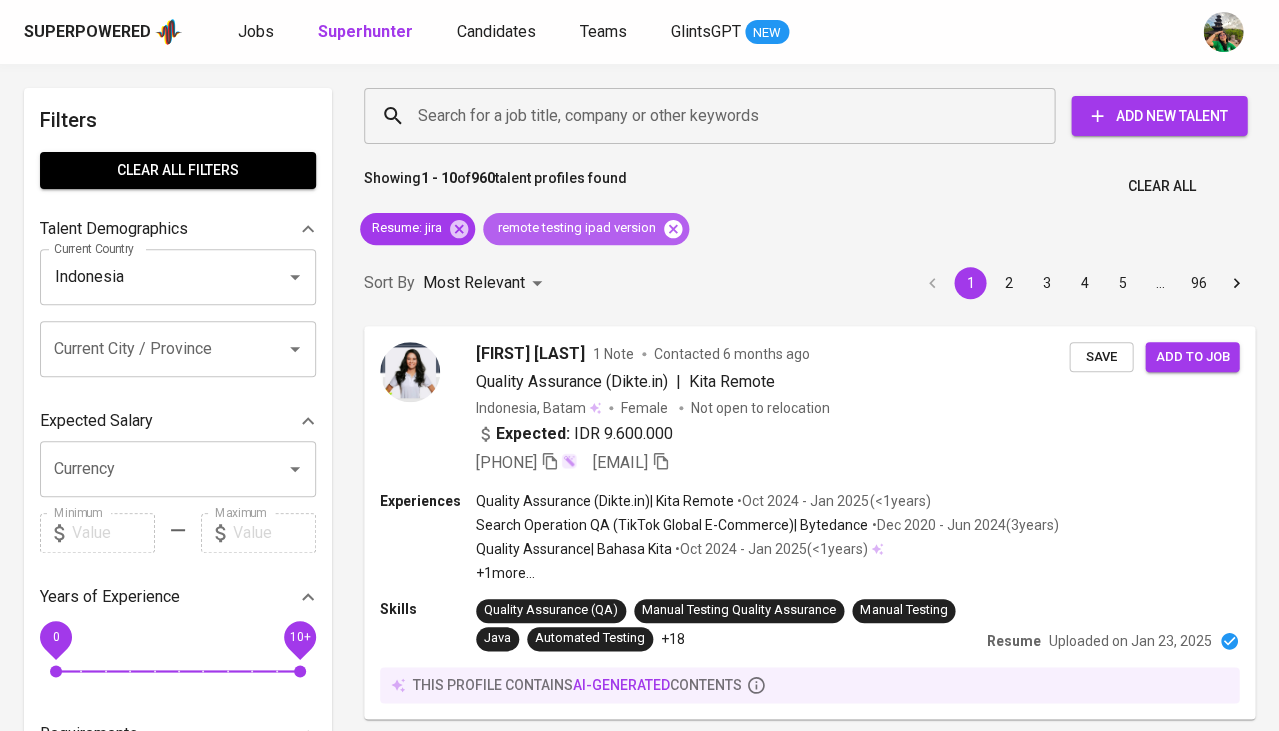 click 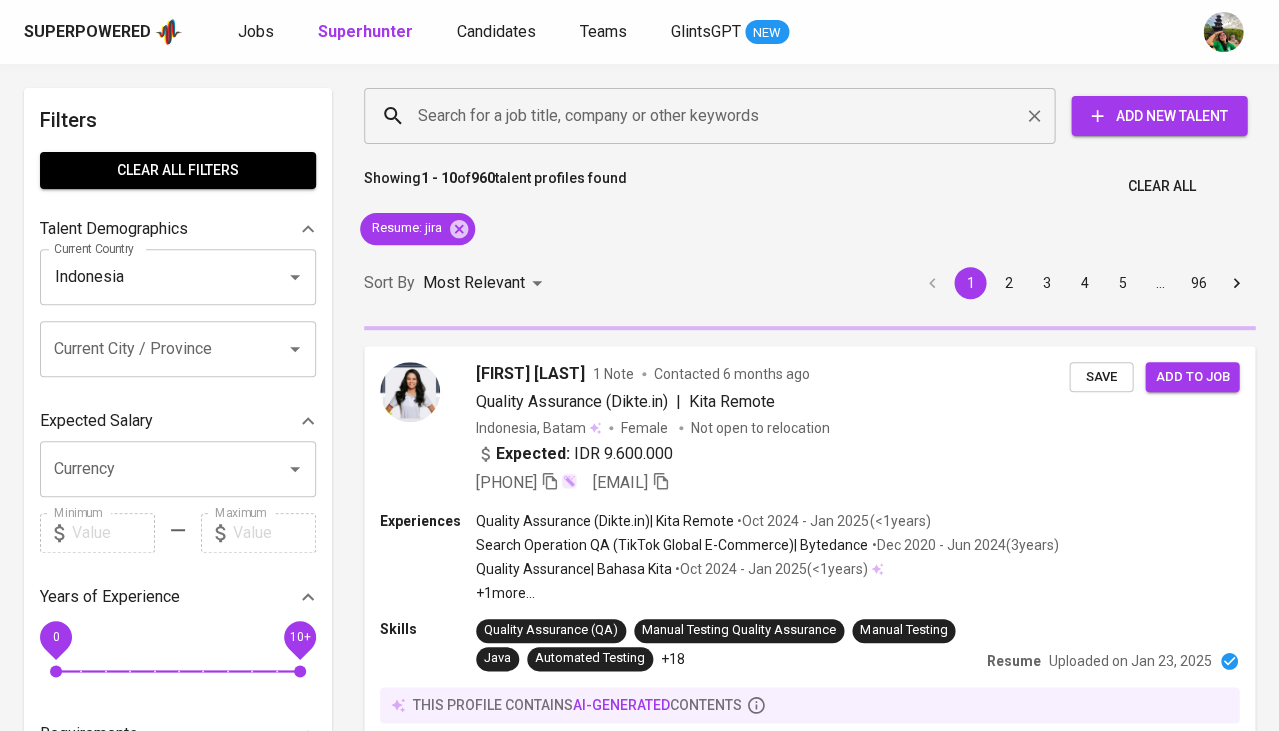 click on "Search for a job title, company or other keywords" at bounding box center (714, 116) 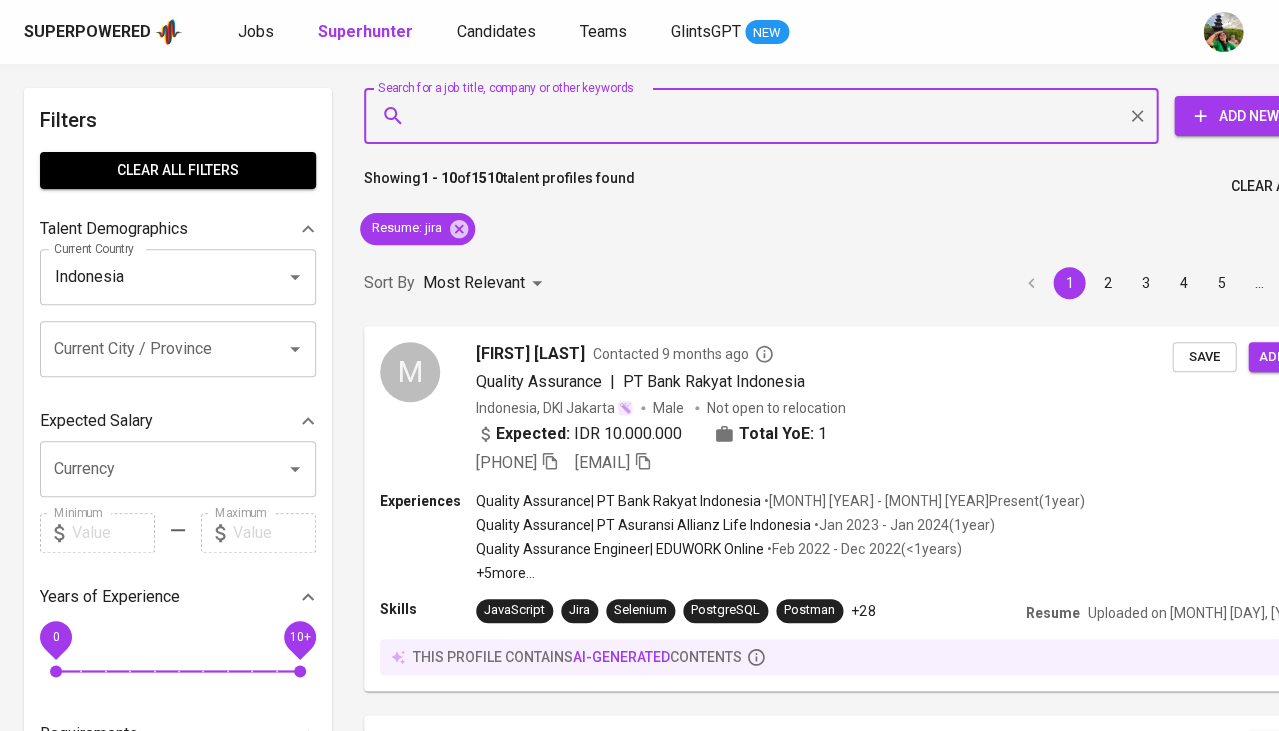 click on "Search for a job title, company or other keywords" at bounding box center (766, 116) 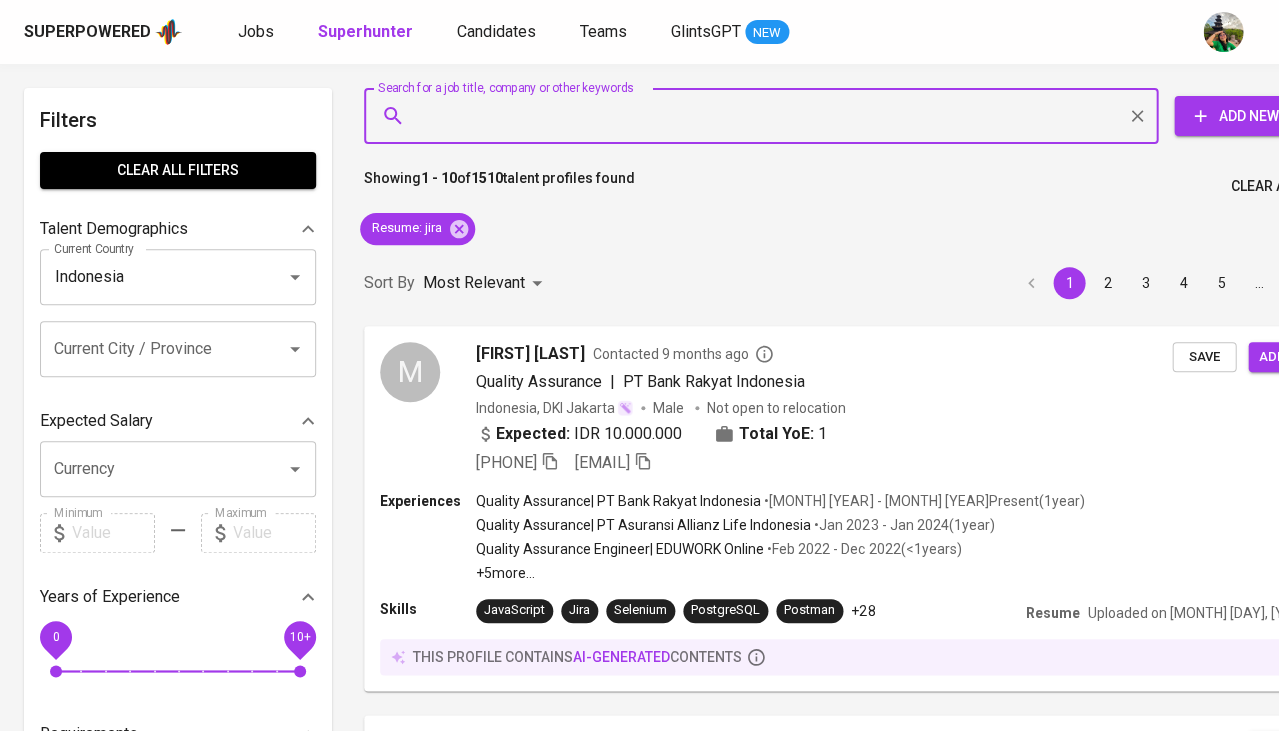 paste on "RoboDK" 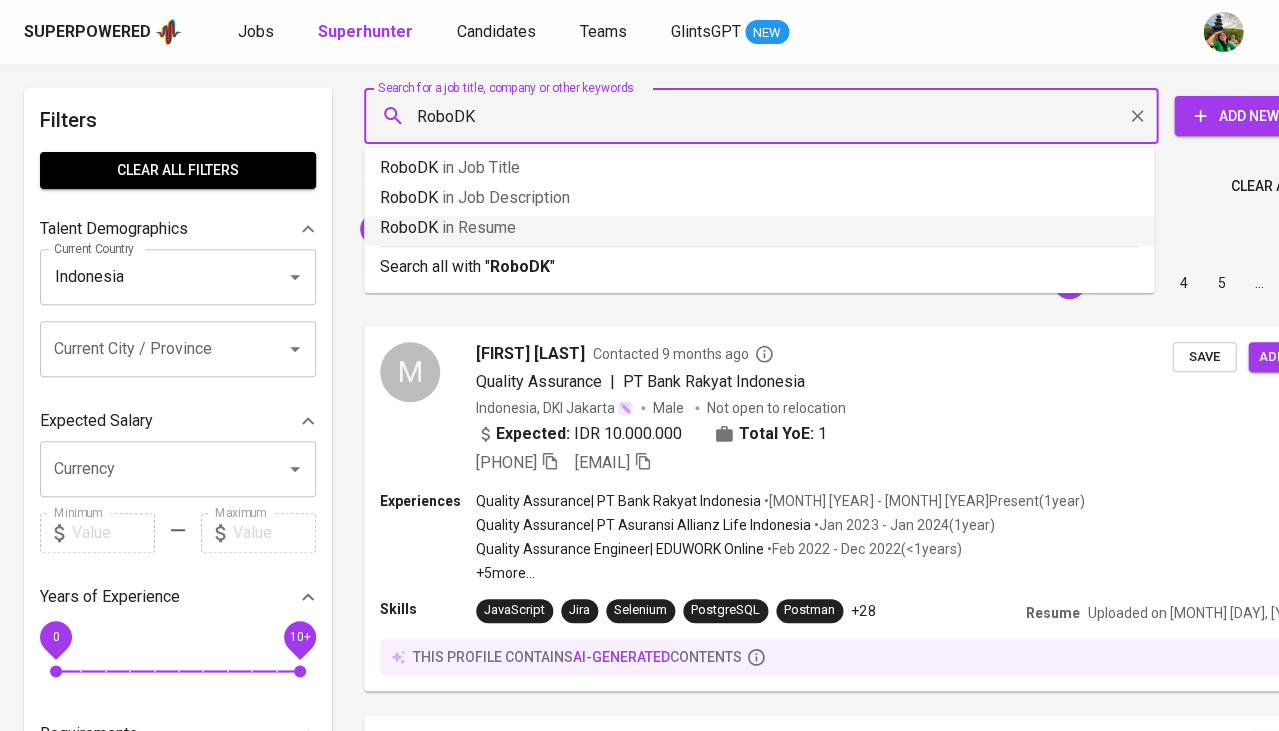 type on "RoboDK" 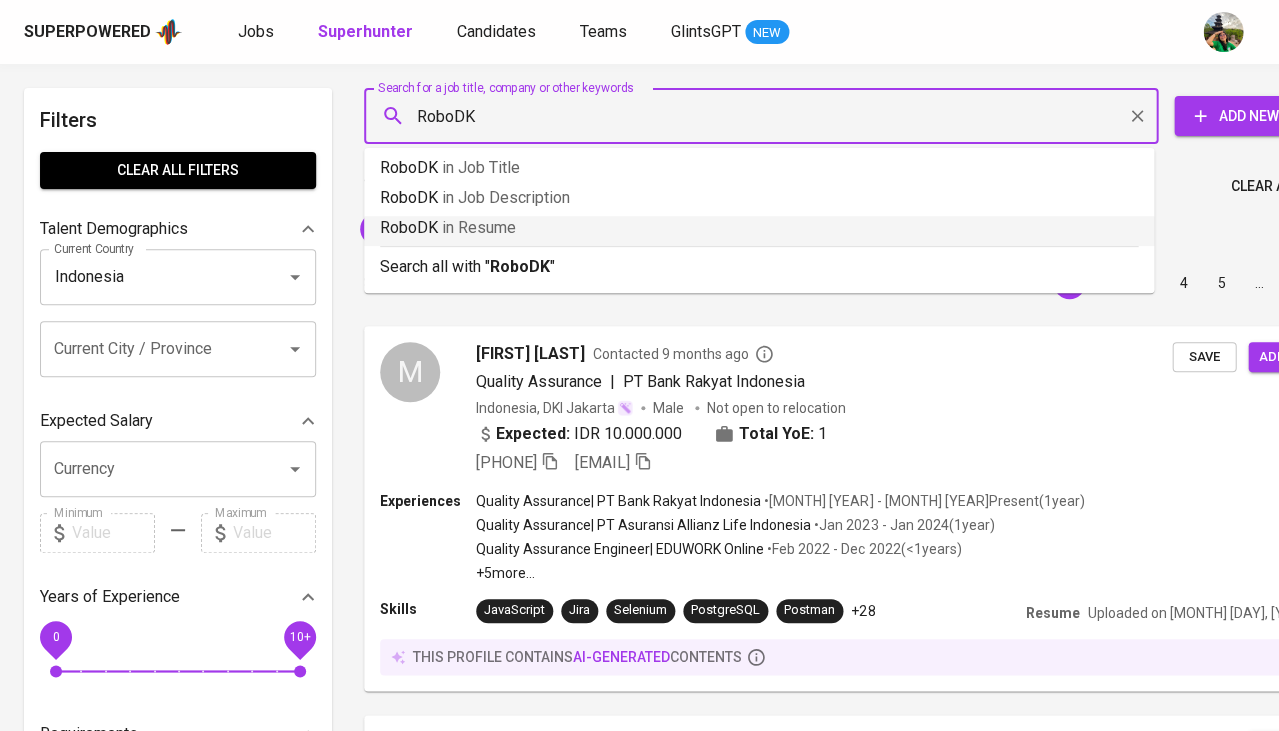click on "in   Resume" at bounding box center [479, 227] 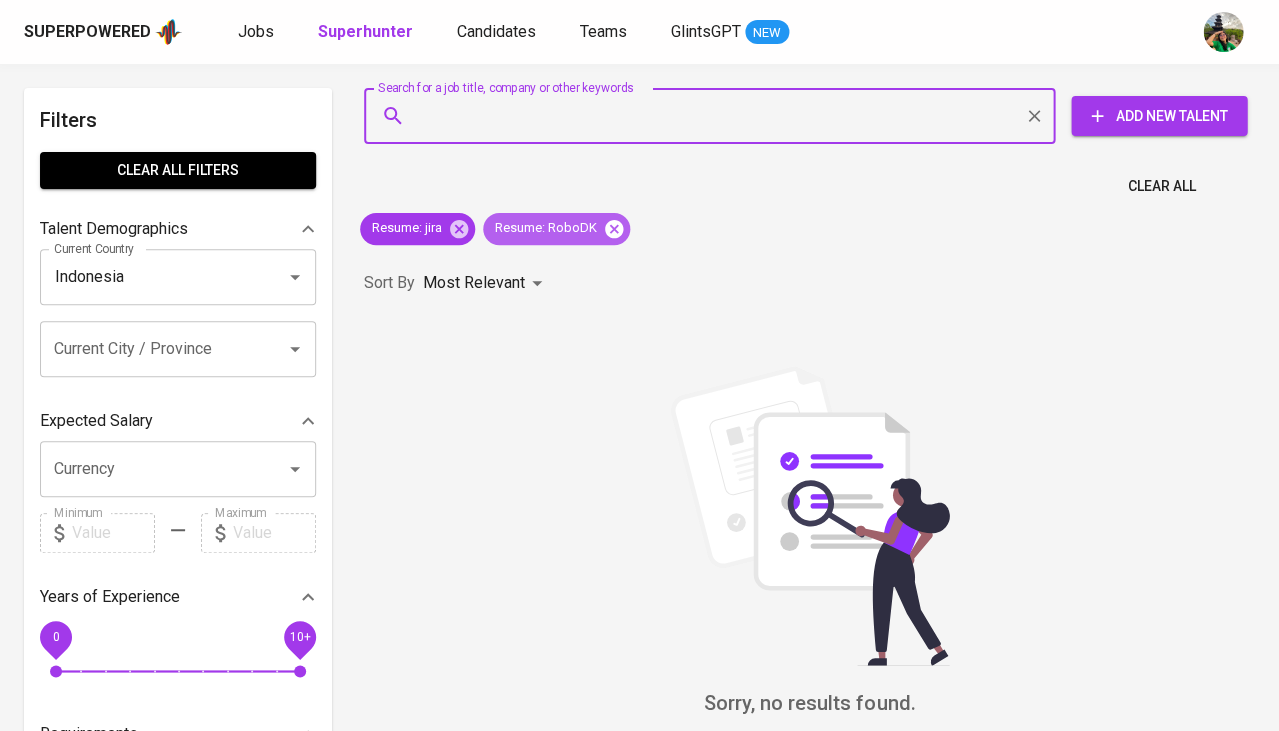 click 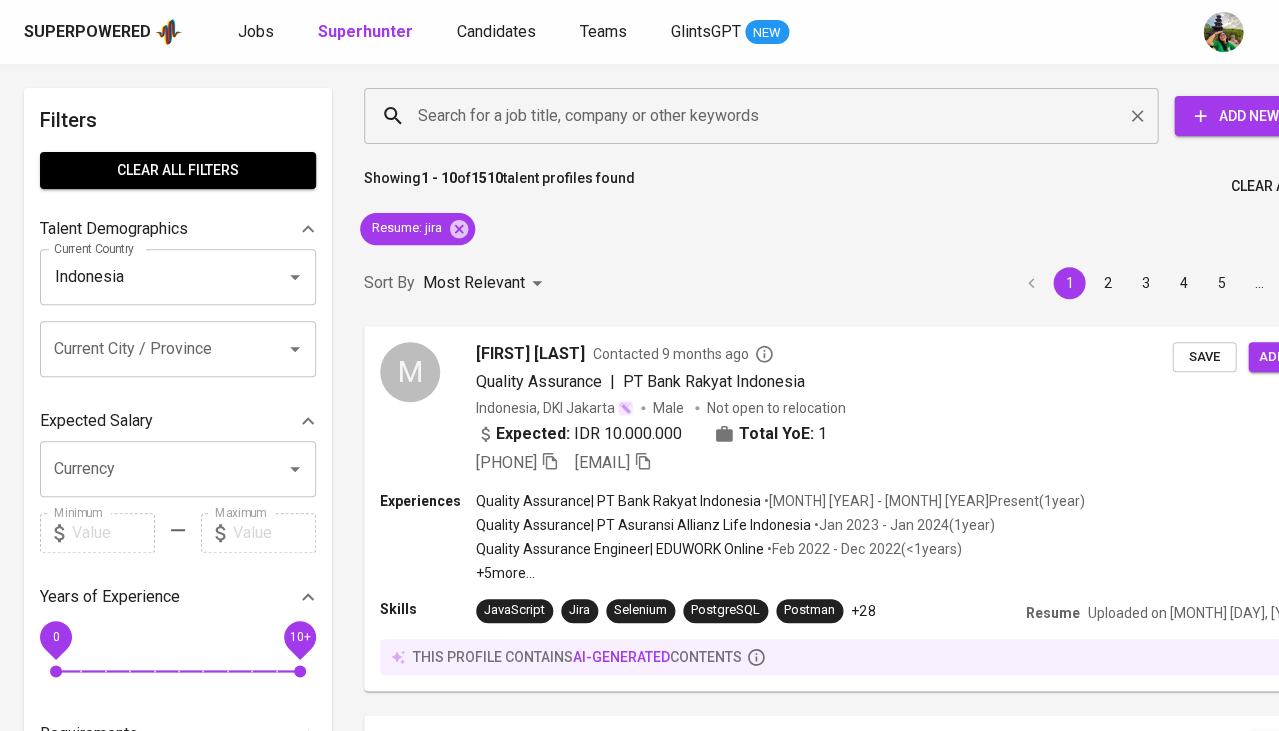 click on "Search for a job title, company or other keywords" at bounding box center (766, 116) 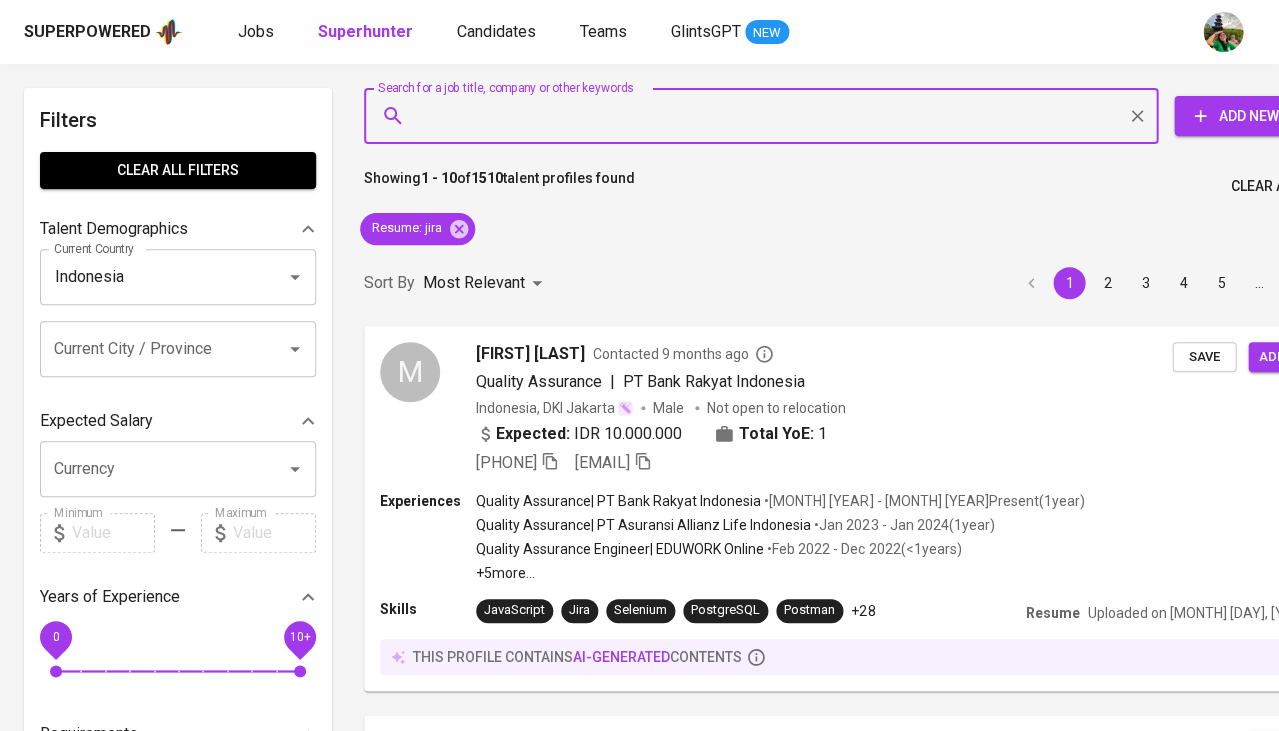 paste on "RoboDK" 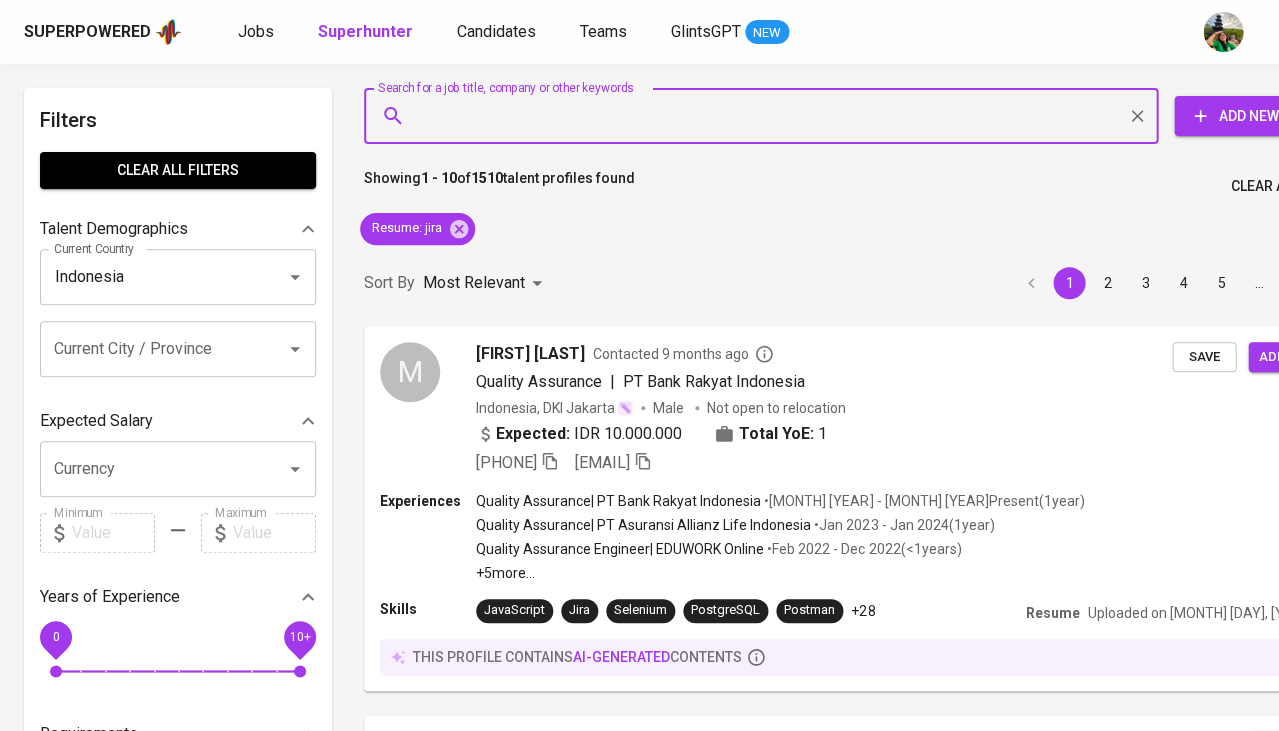 type on "RoboDK" 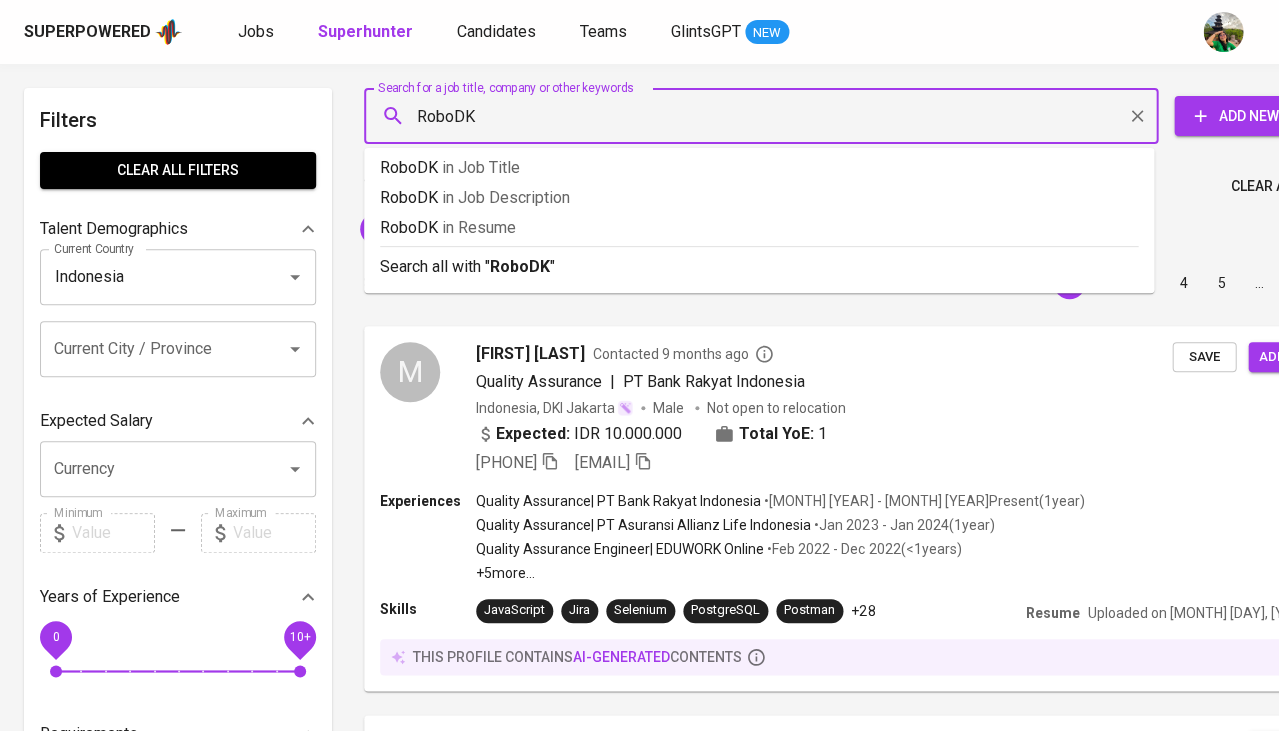 click on "RoboDK" at bounding box center [766, 116] 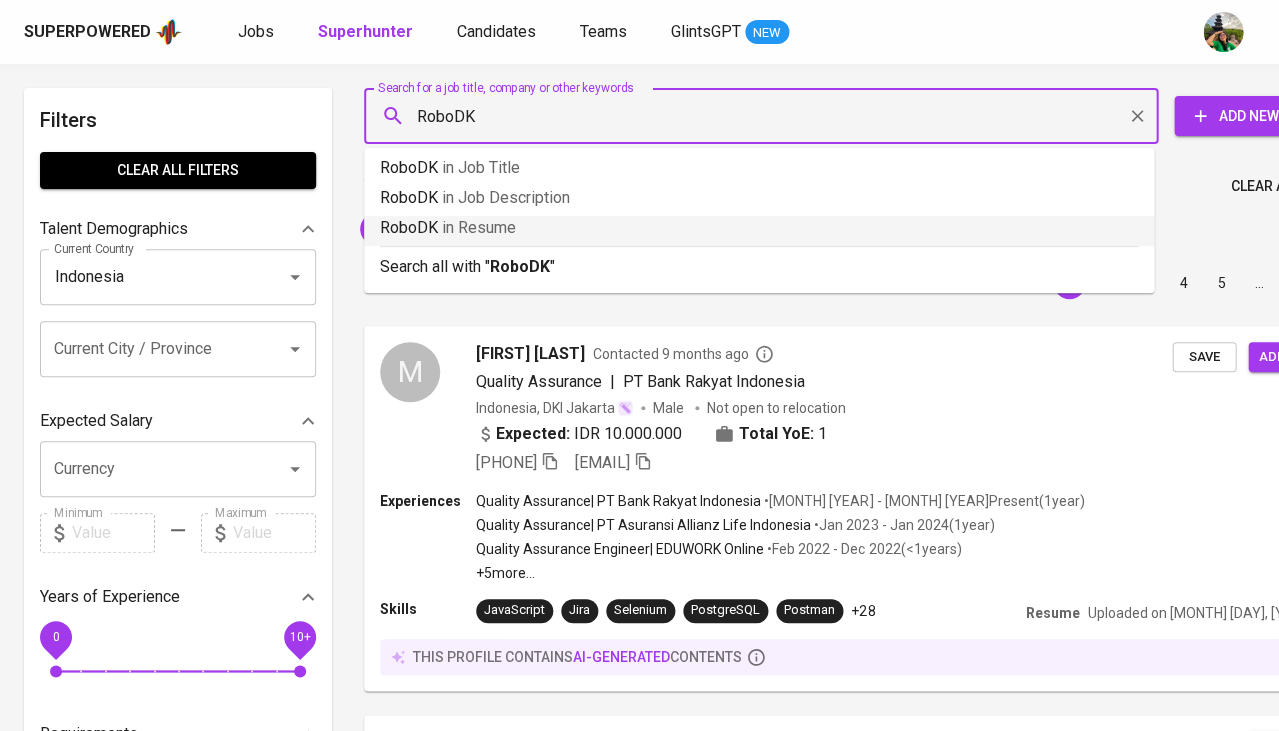 click on "RoboDK    in   Resume" at bounding box center (759, 228) 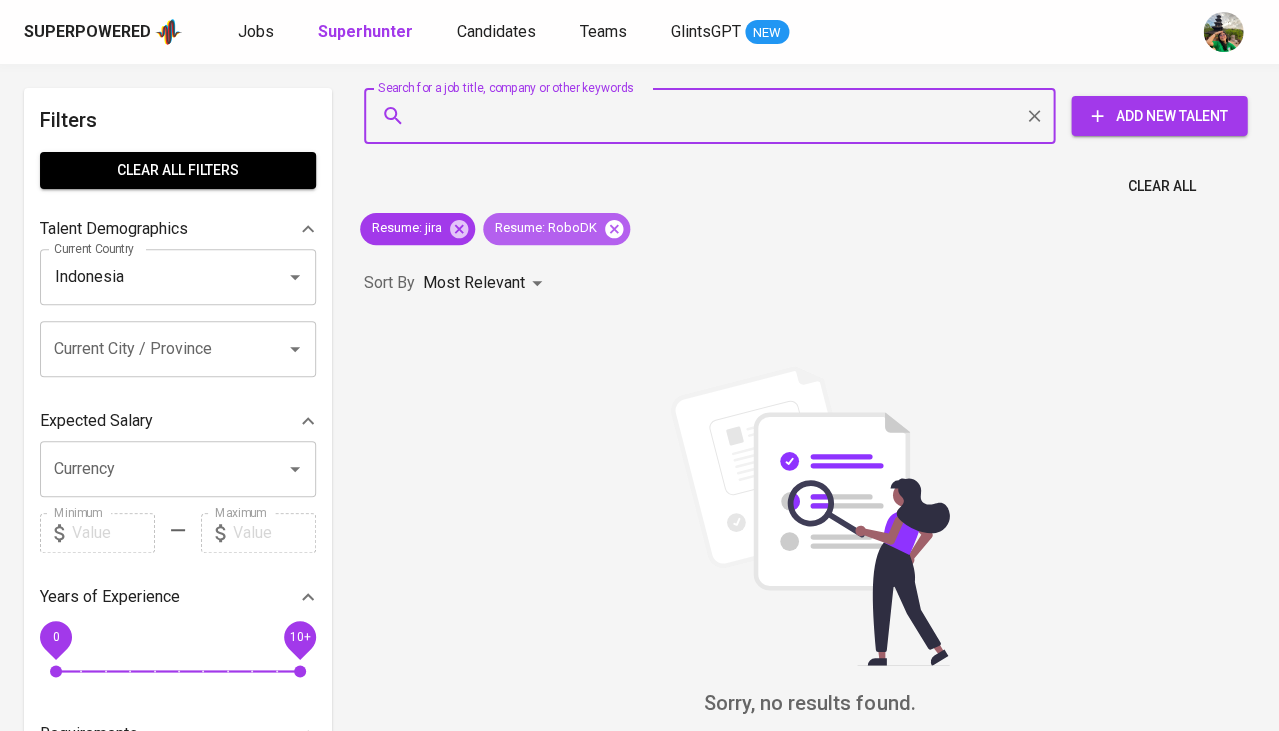 click 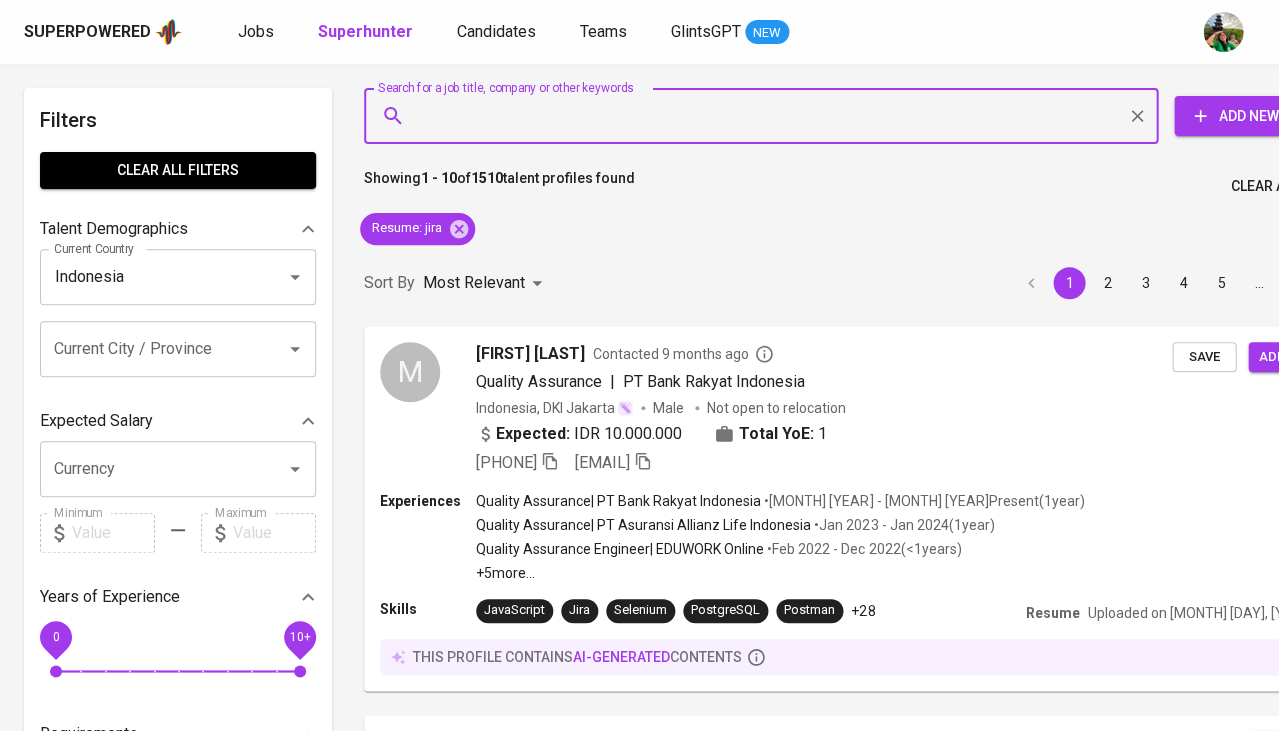 click on "Search for a job title, company or other keywords" at bounding box center (766, 116) 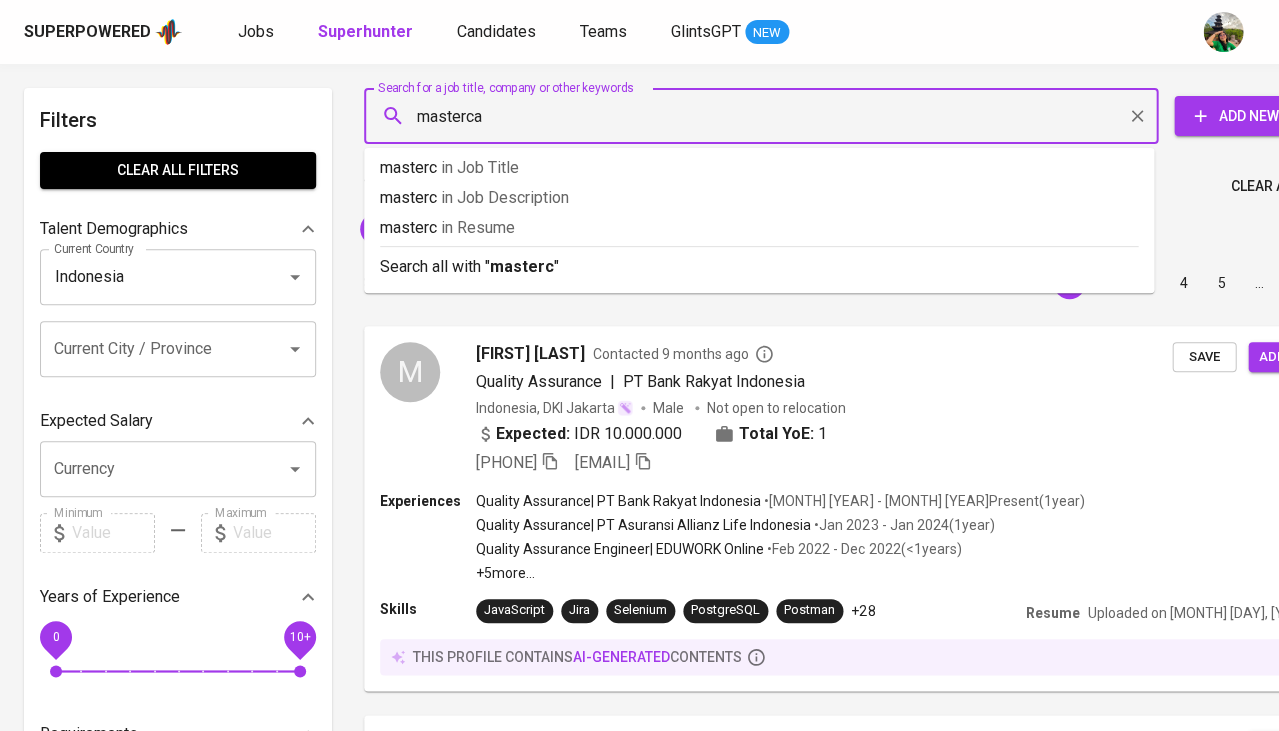 type on "mastercam" 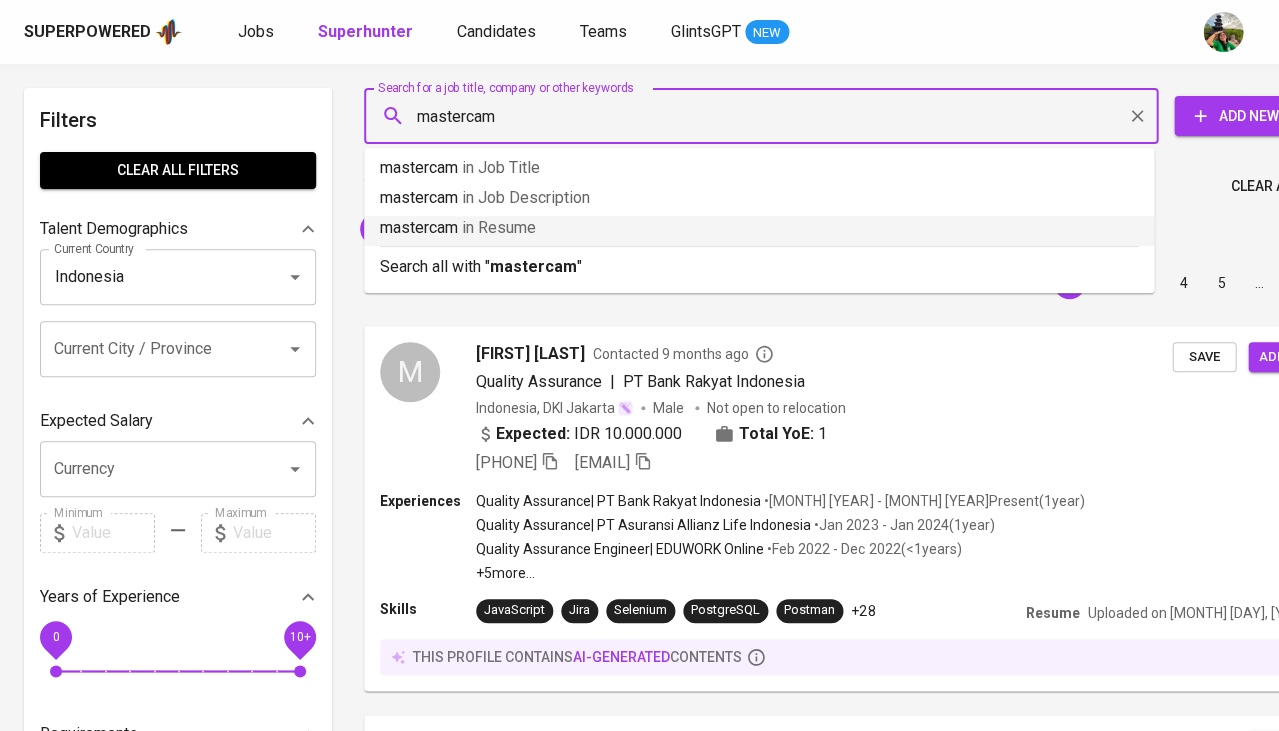 click on "mastercam   in   Resume" at bounding box center (759, 228) 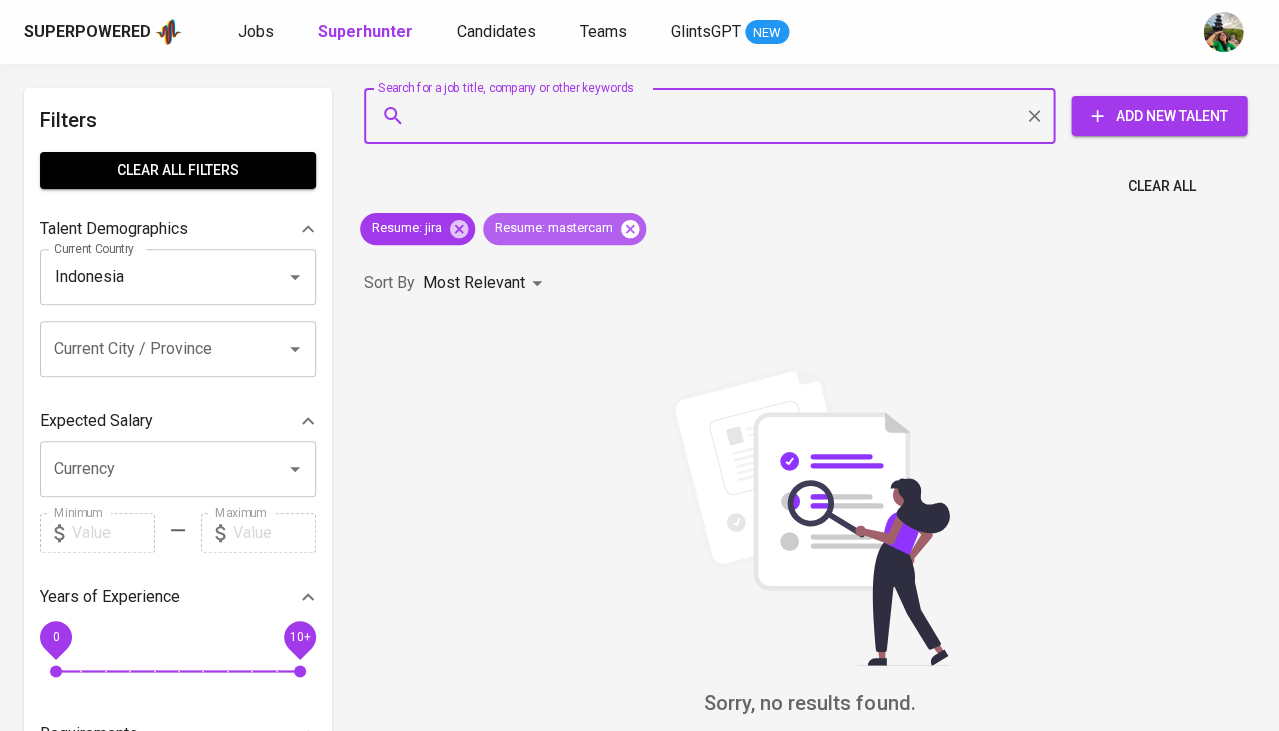 click 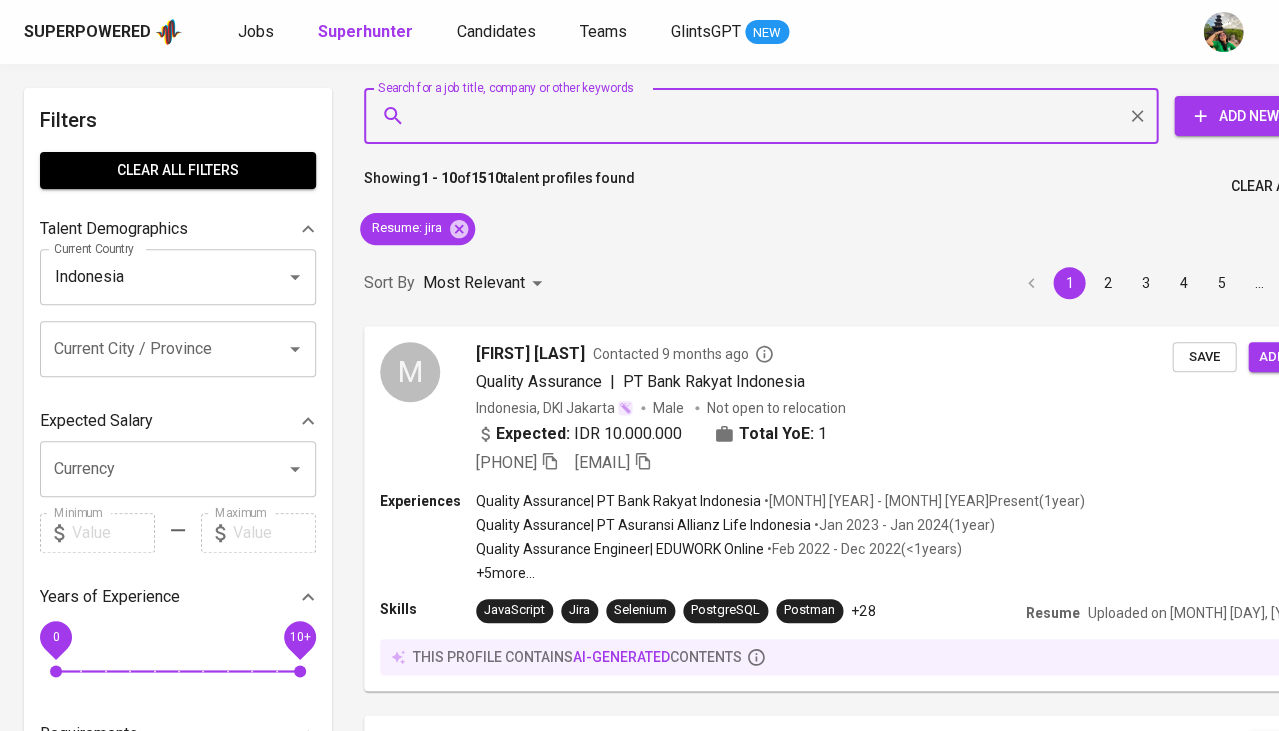 click on "Search for a job title, company or other keywords" at bounding box center [766, 116] 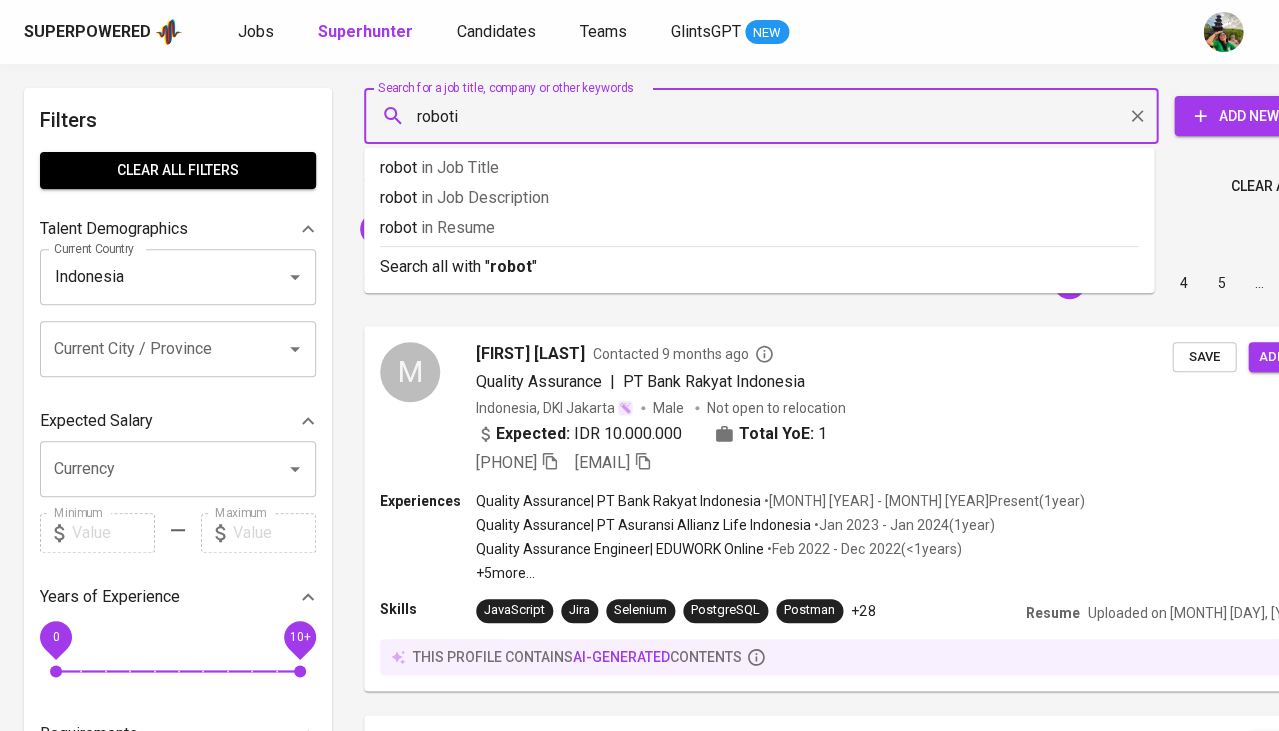 type on "robotic" 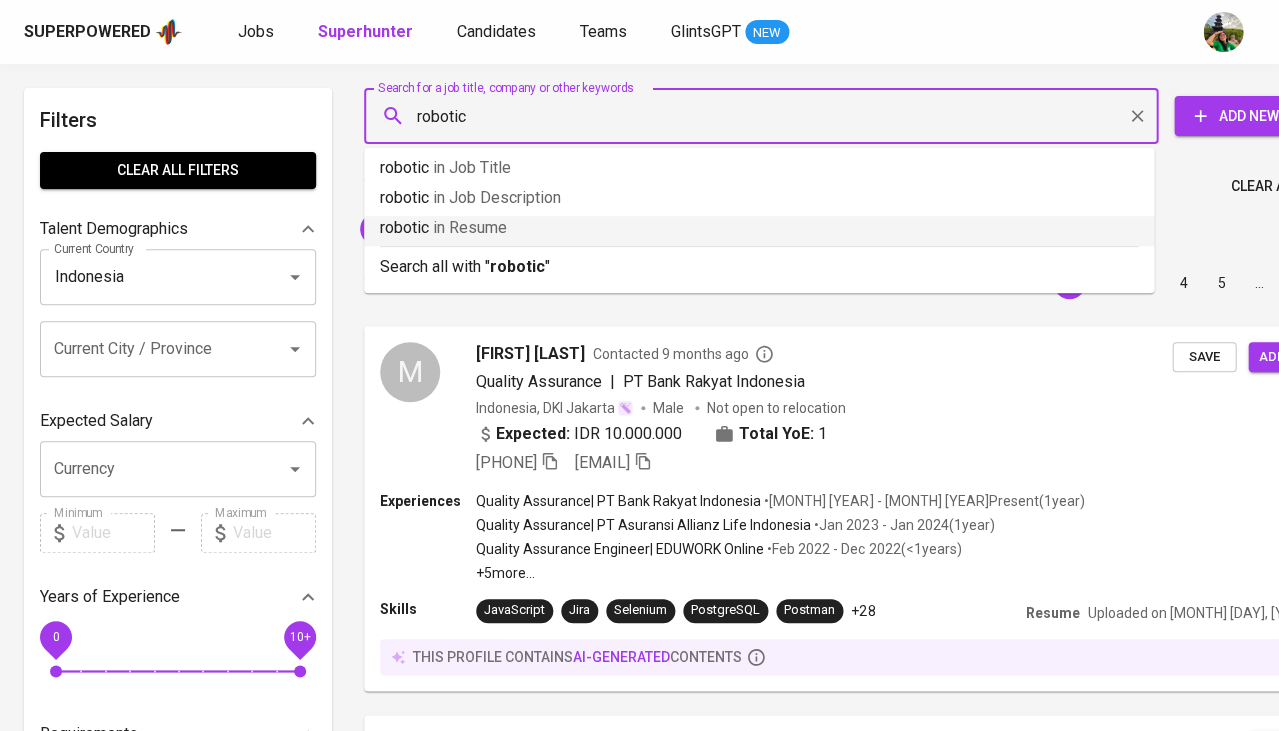 click on "robotic   in   Resume" at bounding box center (759, 228) 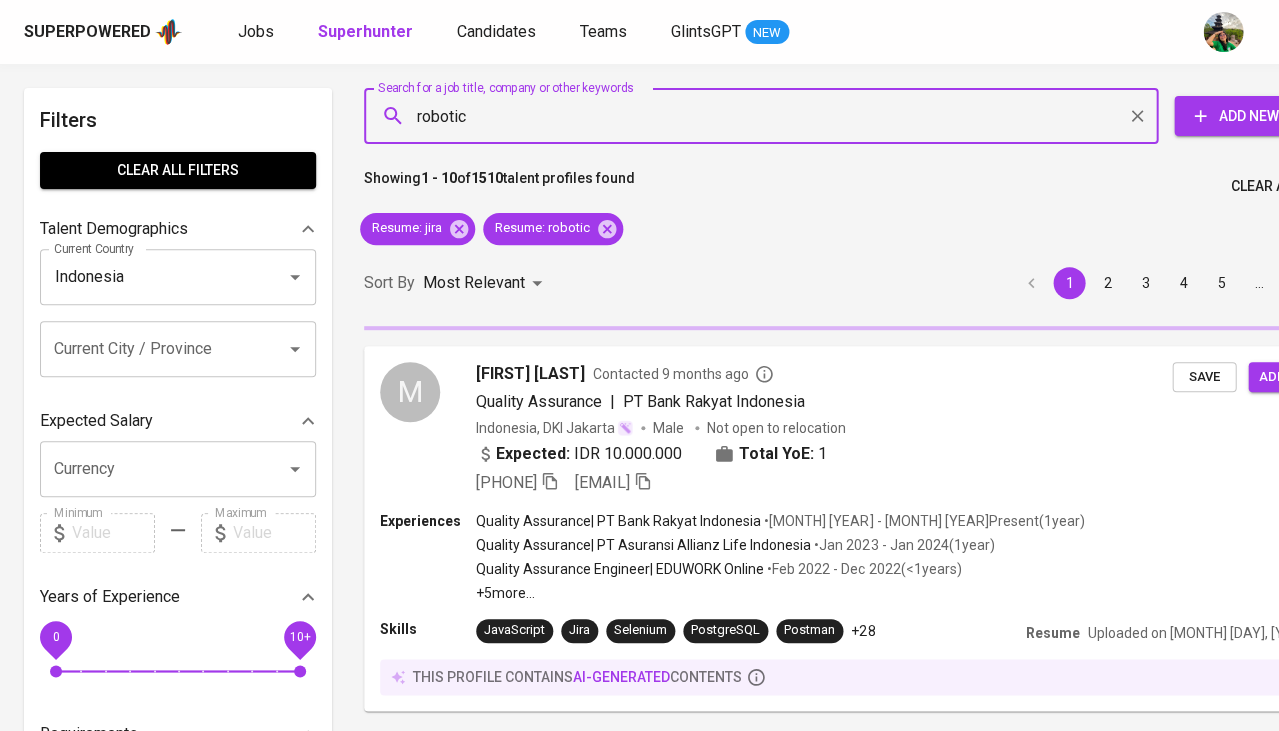 type 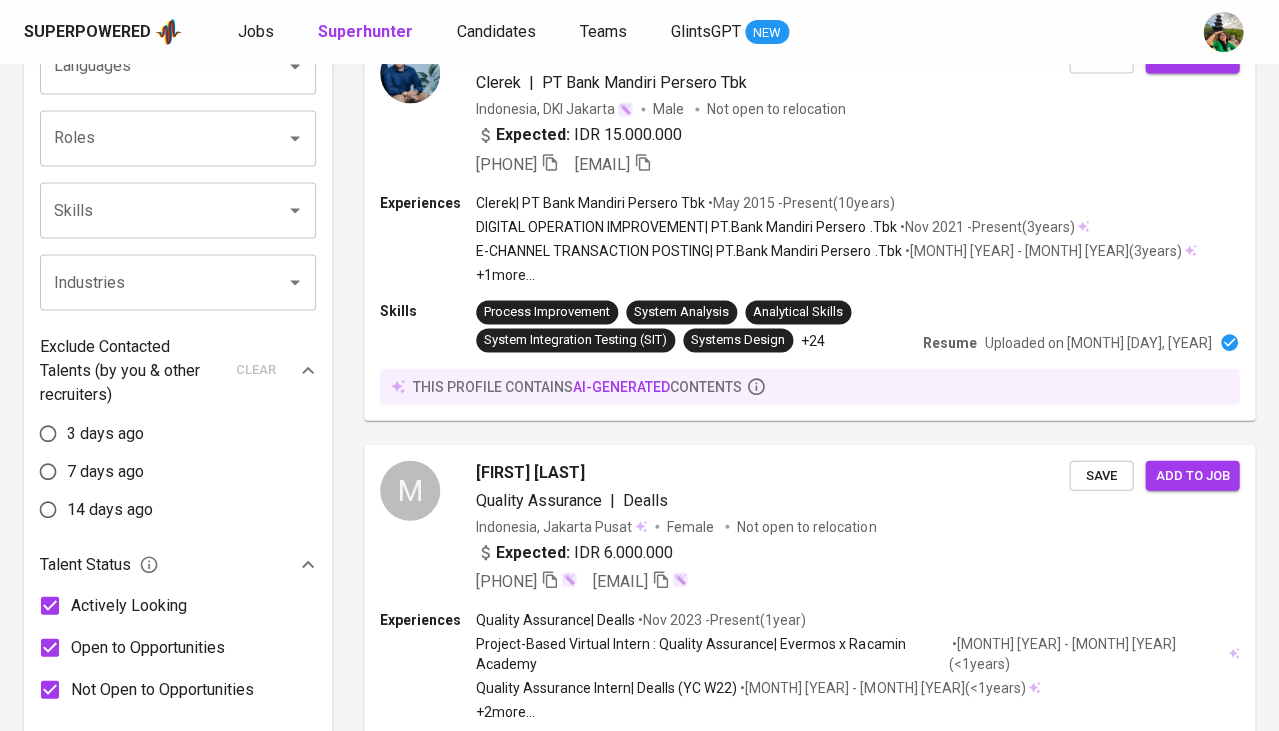 scroll, scrollTop: 826, scrollLeft: 0, axis: vertical 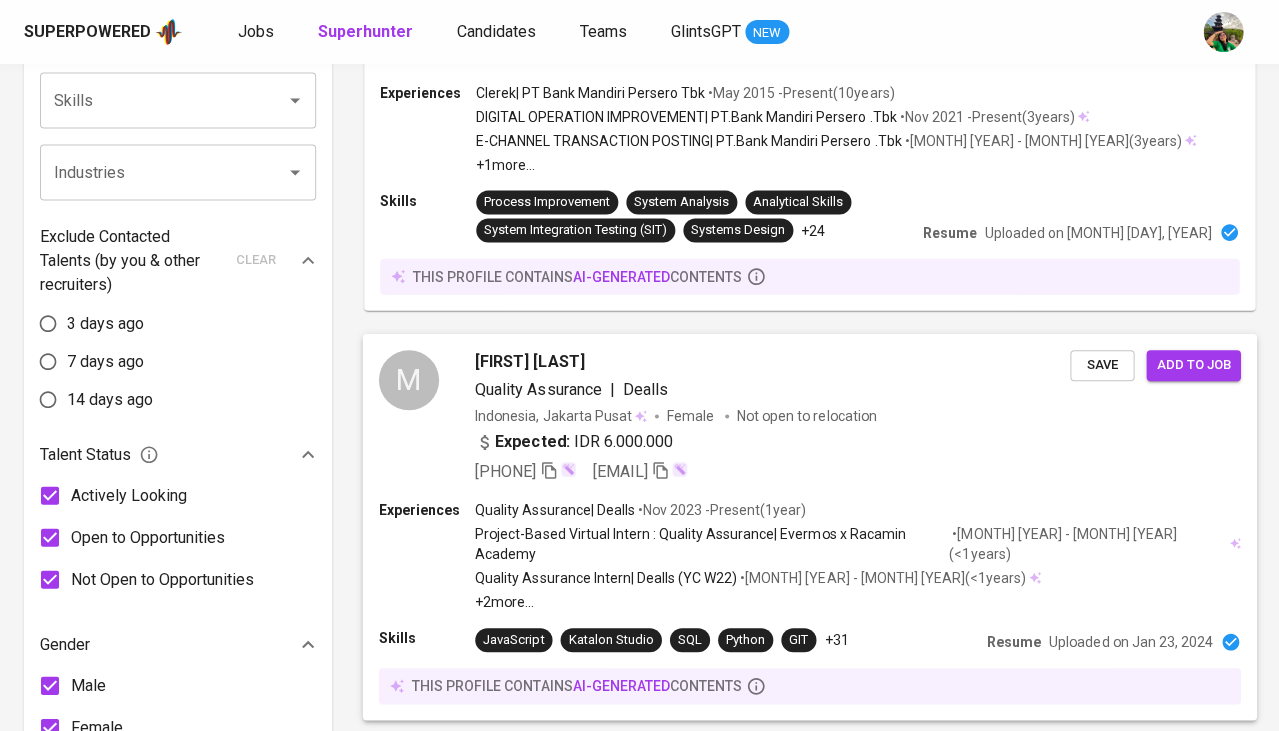 click on "Maruli Agustina Siagian" at bounding box center (529, 361) 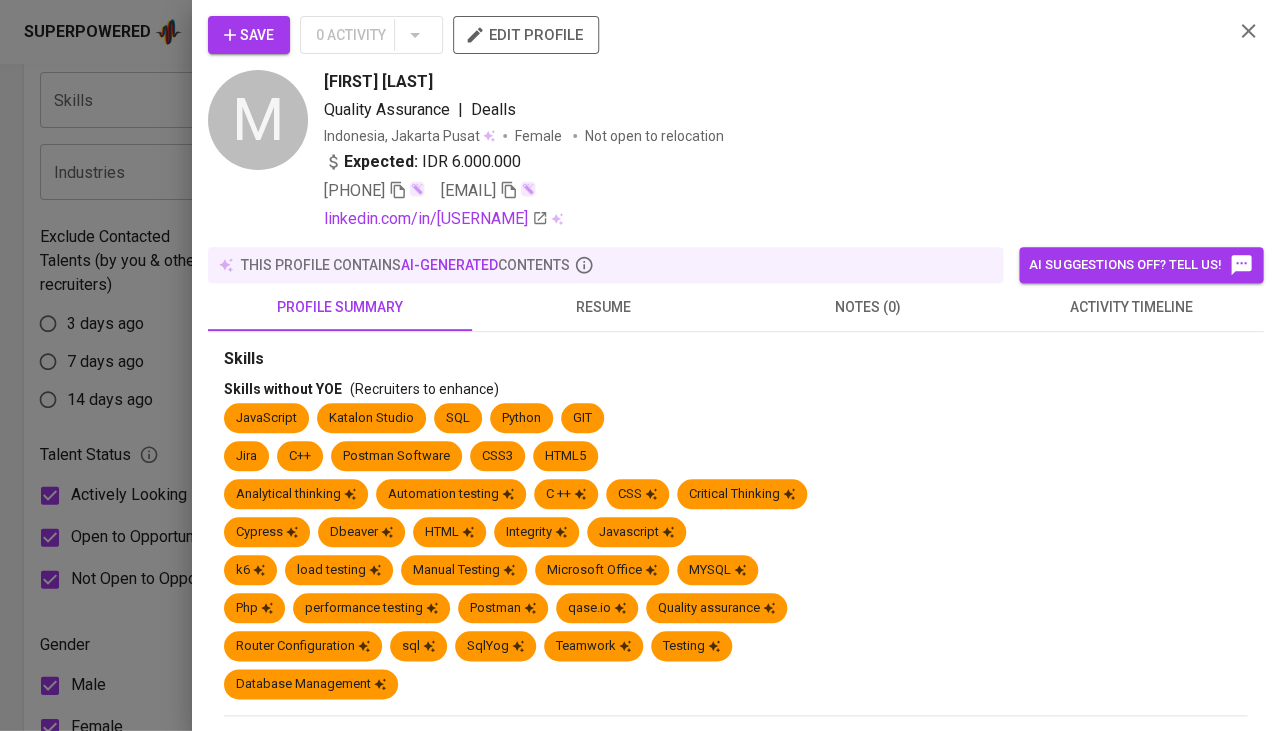 click on "resume" at bounding box center [604, 307] 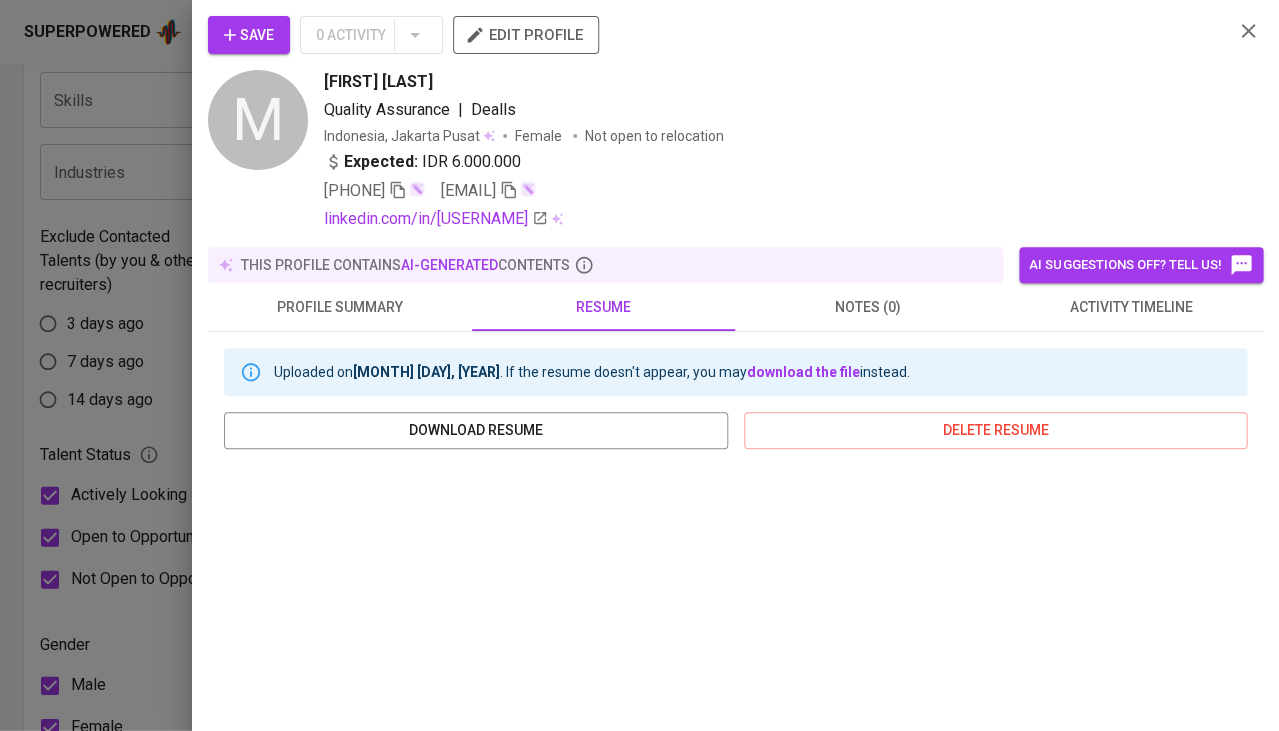 scroll, scrollTop: 203, scrollLeft: 0, axis: vertical 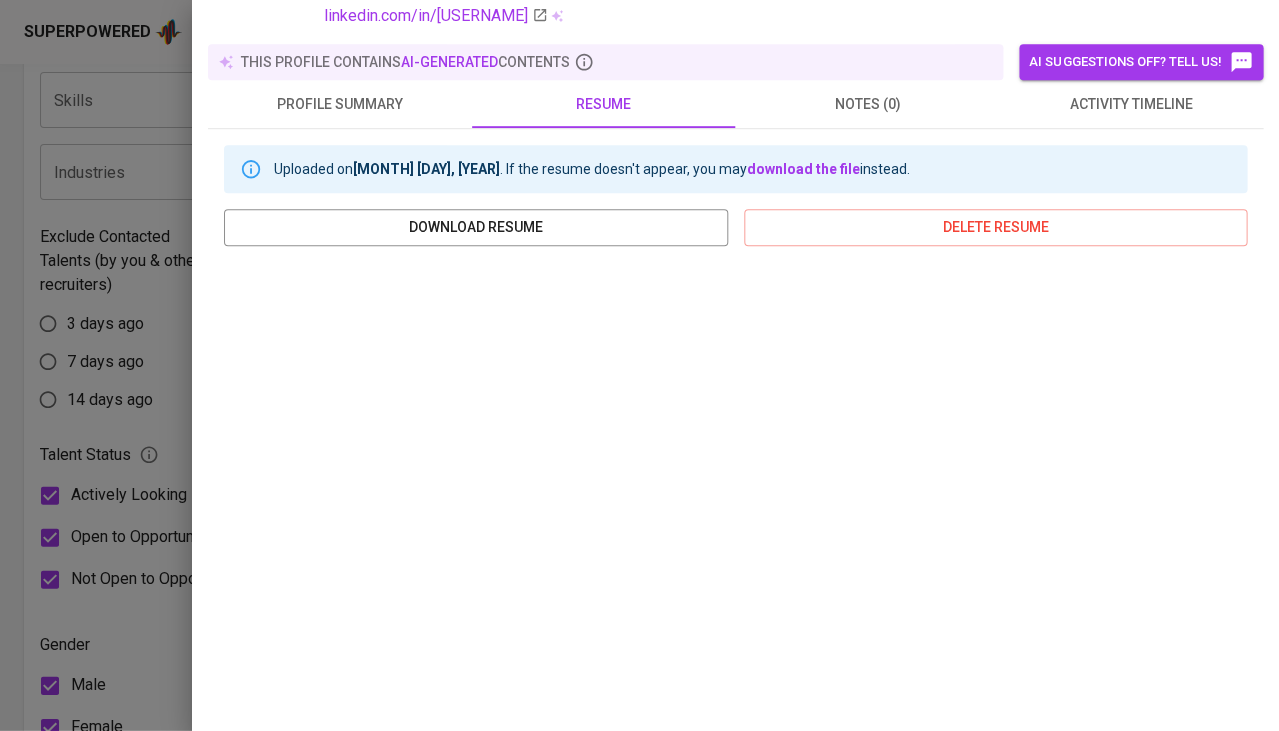 click at bounding box center [639, 365] 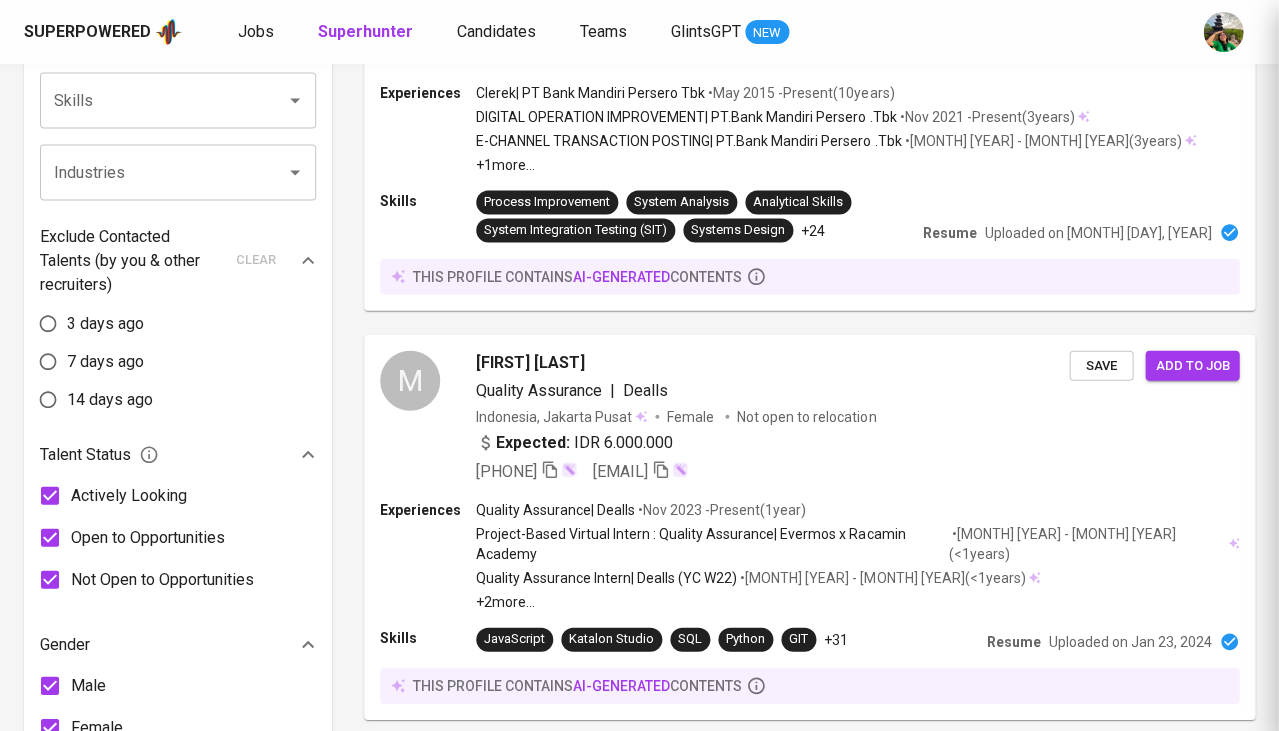 scroll, scrollTop: 0, scrollLeft: 0, axis: both 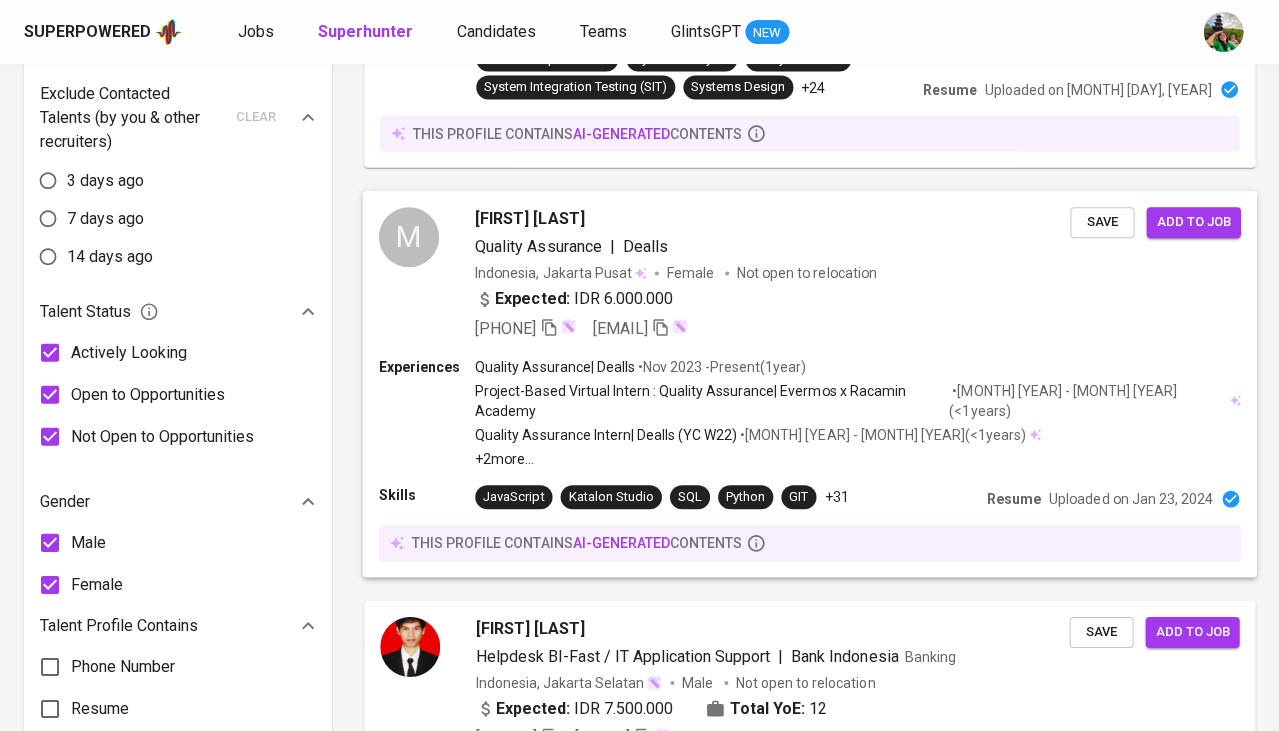 click on "M Maruli Agustina Siagian Quality Assurance | Dealls Indonesia, Jakarta Pusat Female   Not open to relocation Expected:   IDR 6.000.000 +62 821-6826-3475   tinasiagian121@gmail.com   Save Add to job" at bounding box center (810, 274) 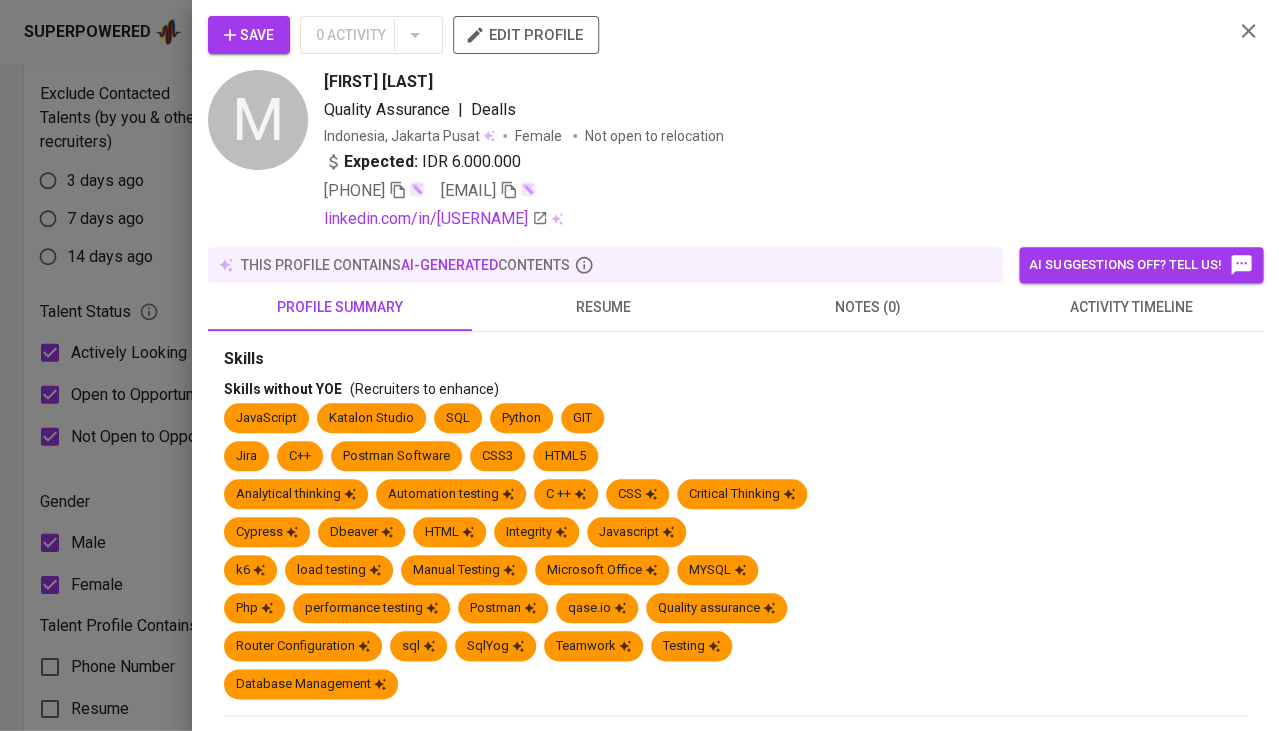 click on "resume" at bounding box center (604, 307) 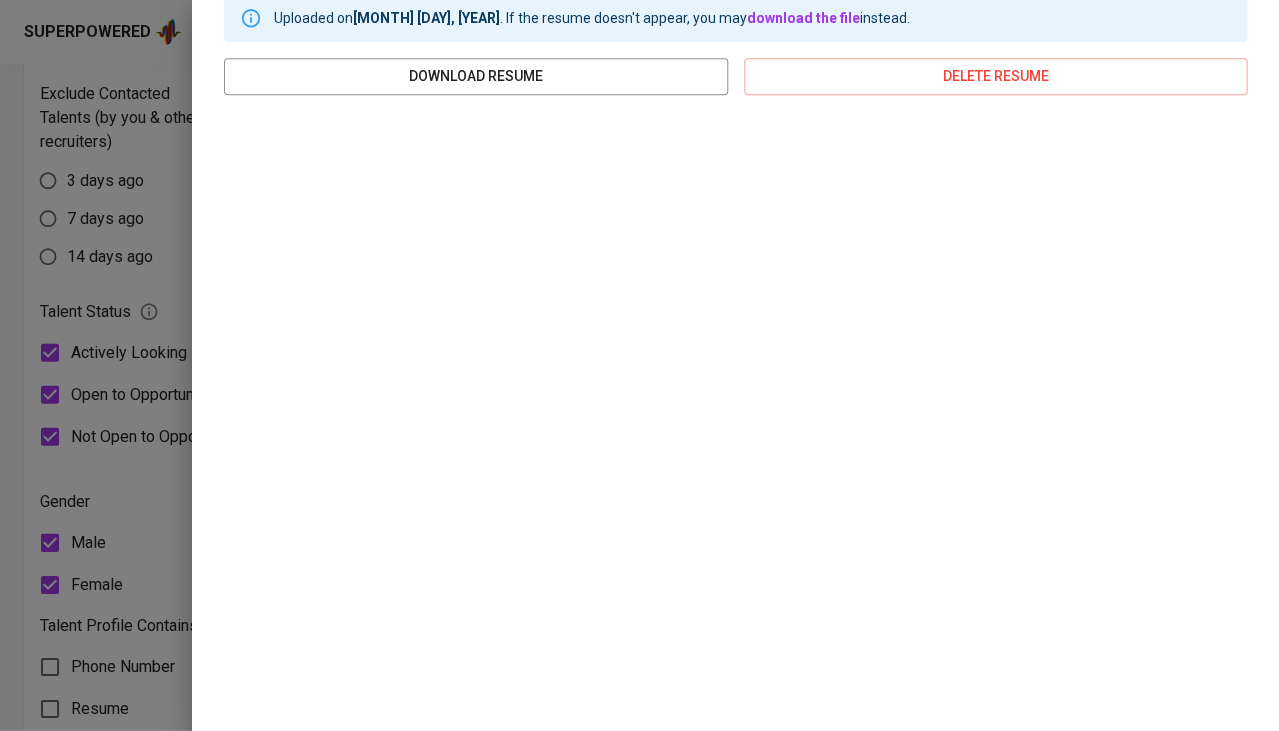 scroll, scrollTop: 361, scrollLeft: 0, axis: vertical 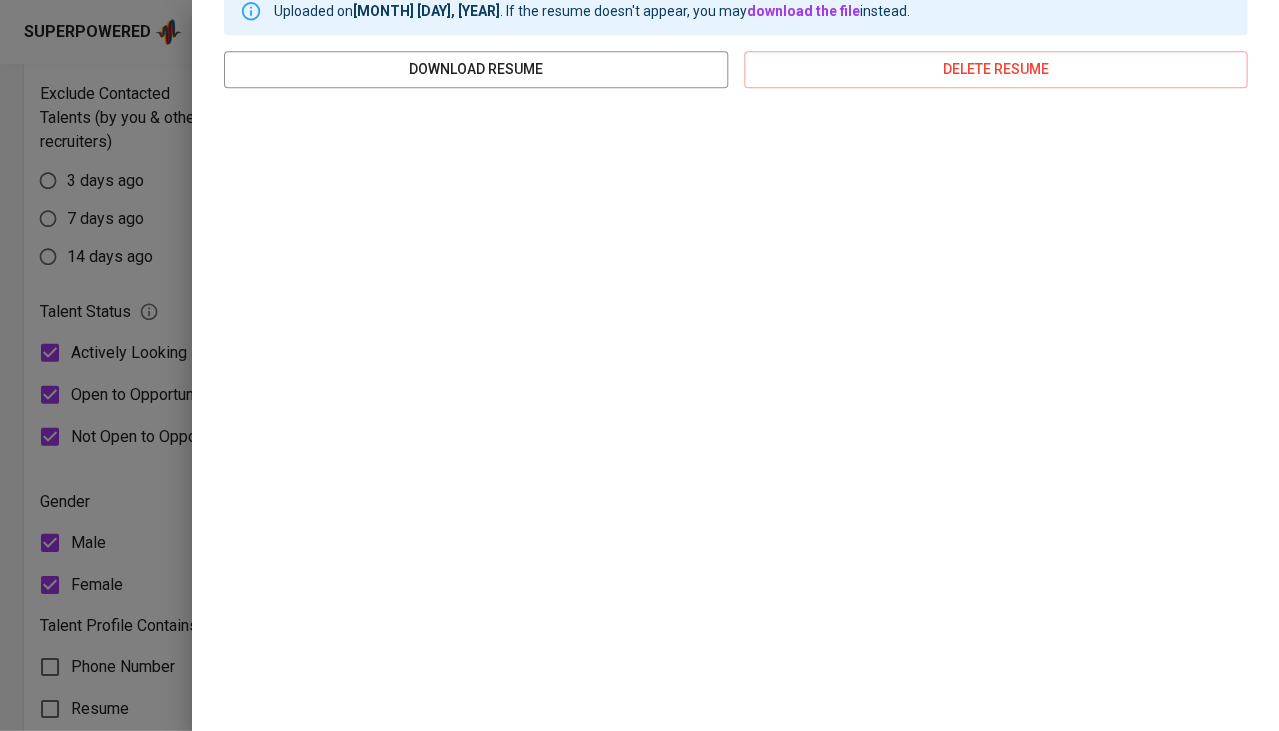 click at bounding box center [639, 365] 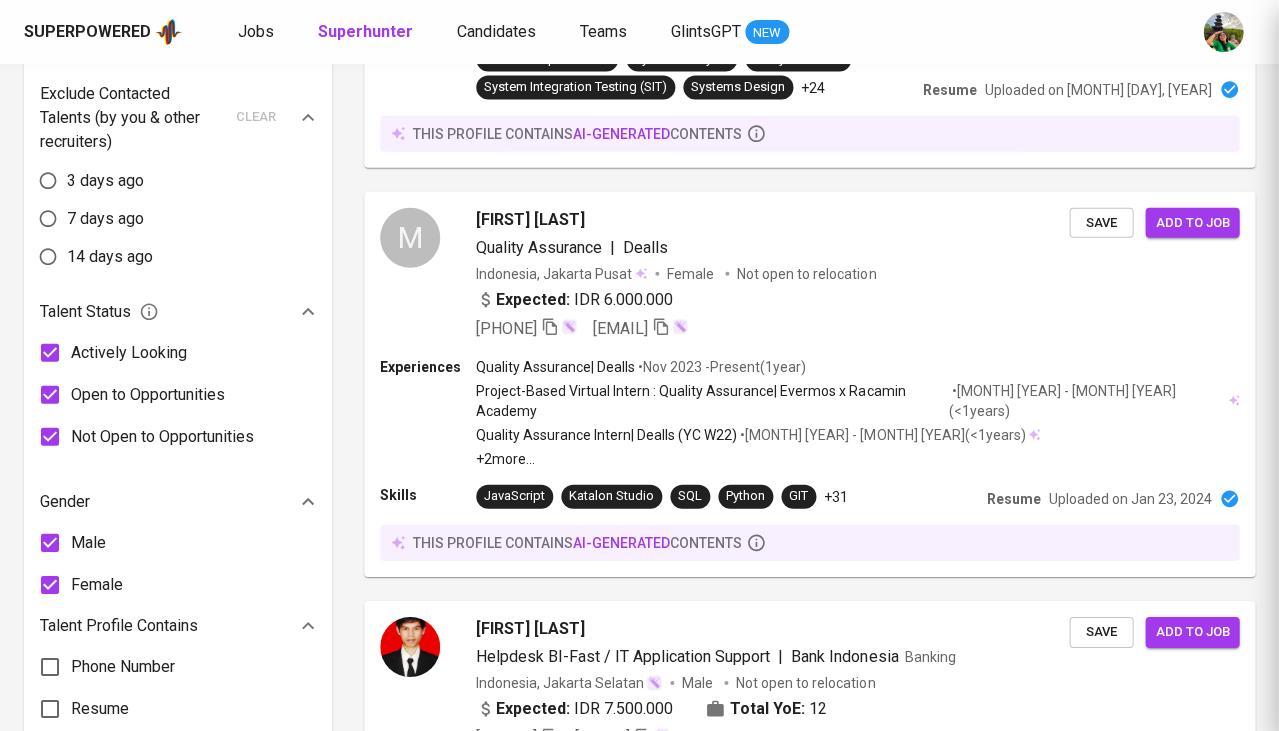 scroll, scrollTop: 0, scrollLeft: 0, axis: both 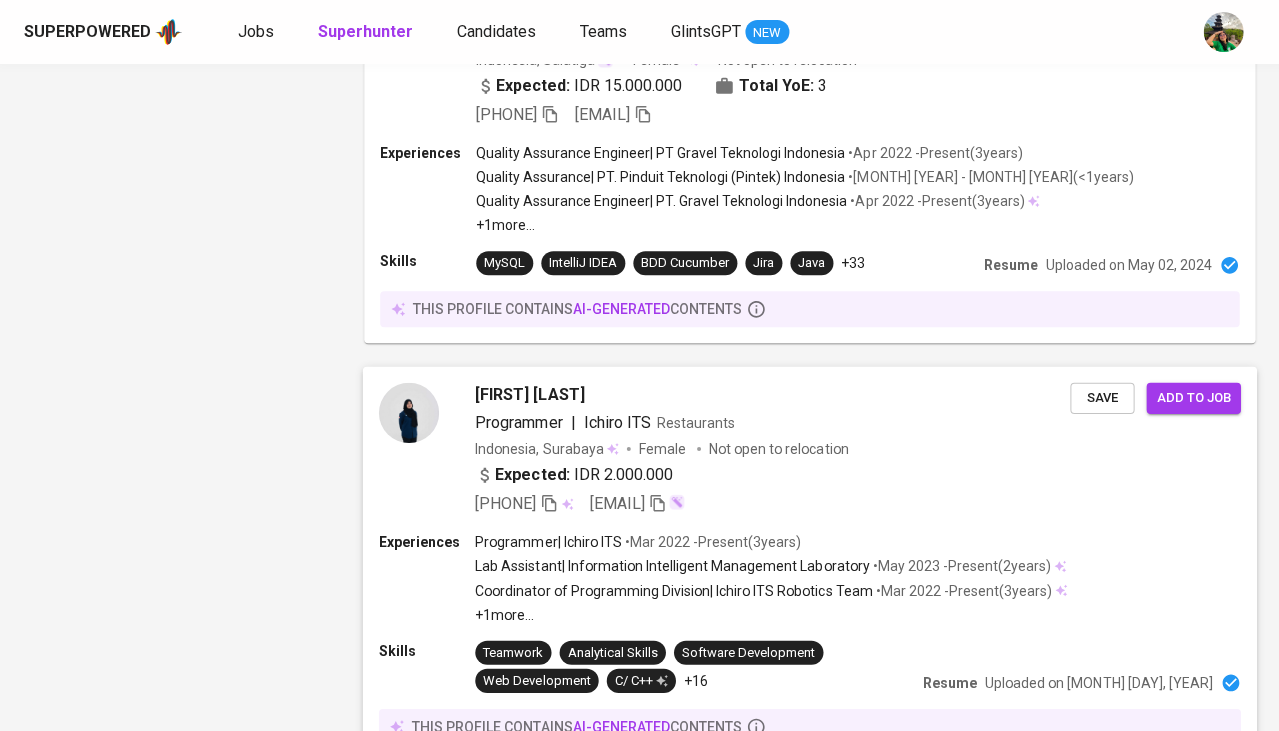 click on "Hanun Shaka Puspa Programmer | Ichiro ITS Restaurants Indonesia, Surabaya Female   Not open to relocation Expected:   IDR 2.000.000 +62 851-5696-1624   hanunshaka02@gmail.com   Save Add to job" at bounding box center (810, 449) 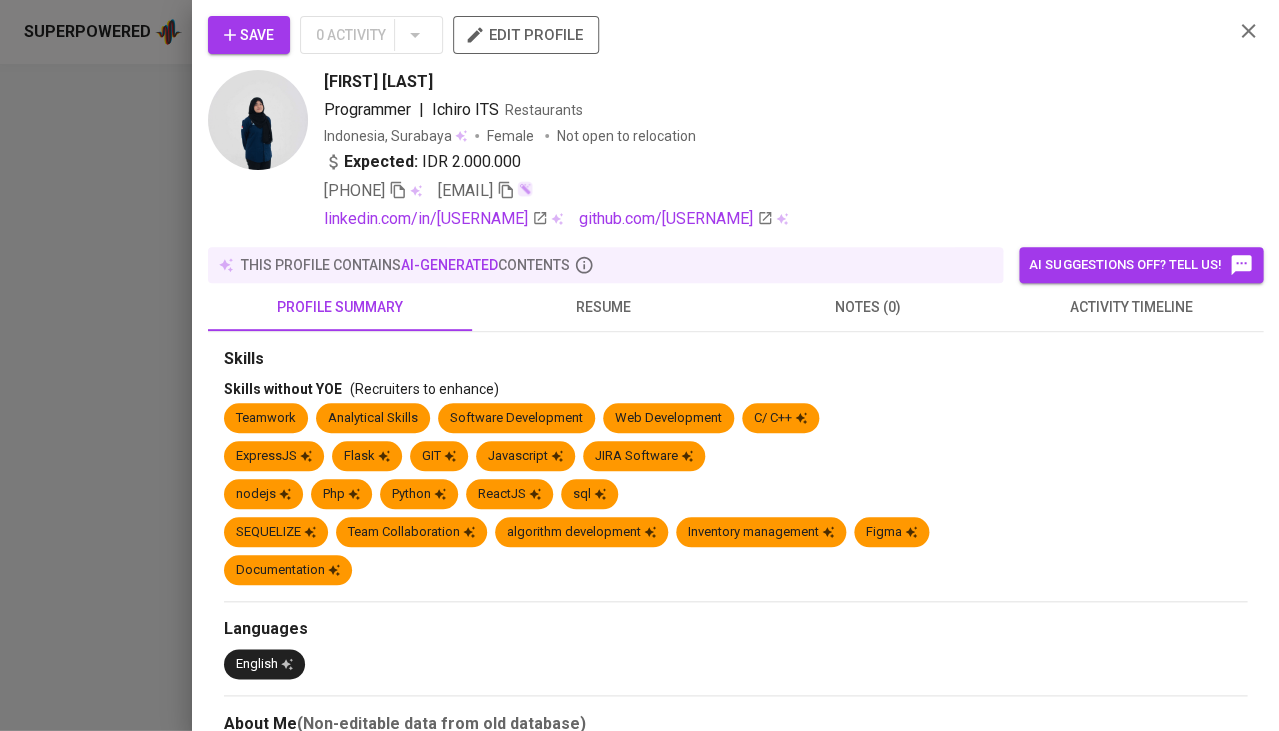 click on "resume" at bounding box center (604, 307) 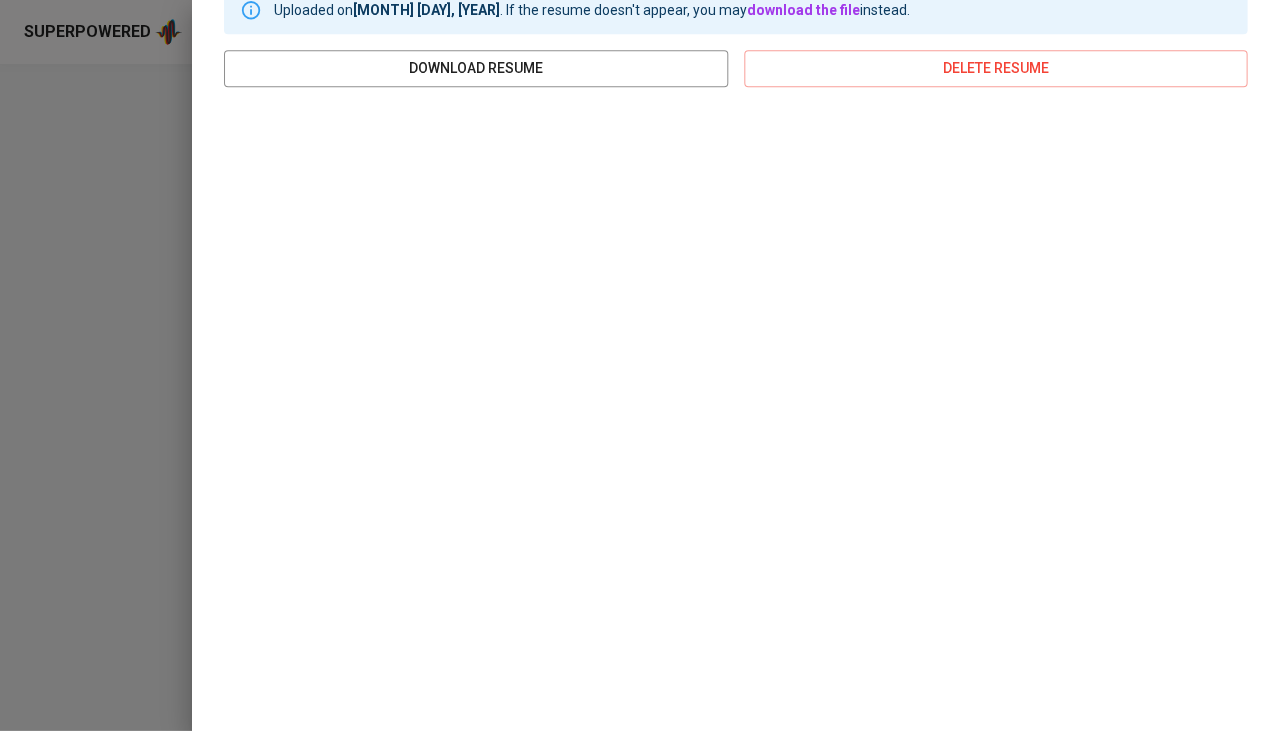 scroll, scrollTop: 361, scrollLeft: 0, axis: vertical 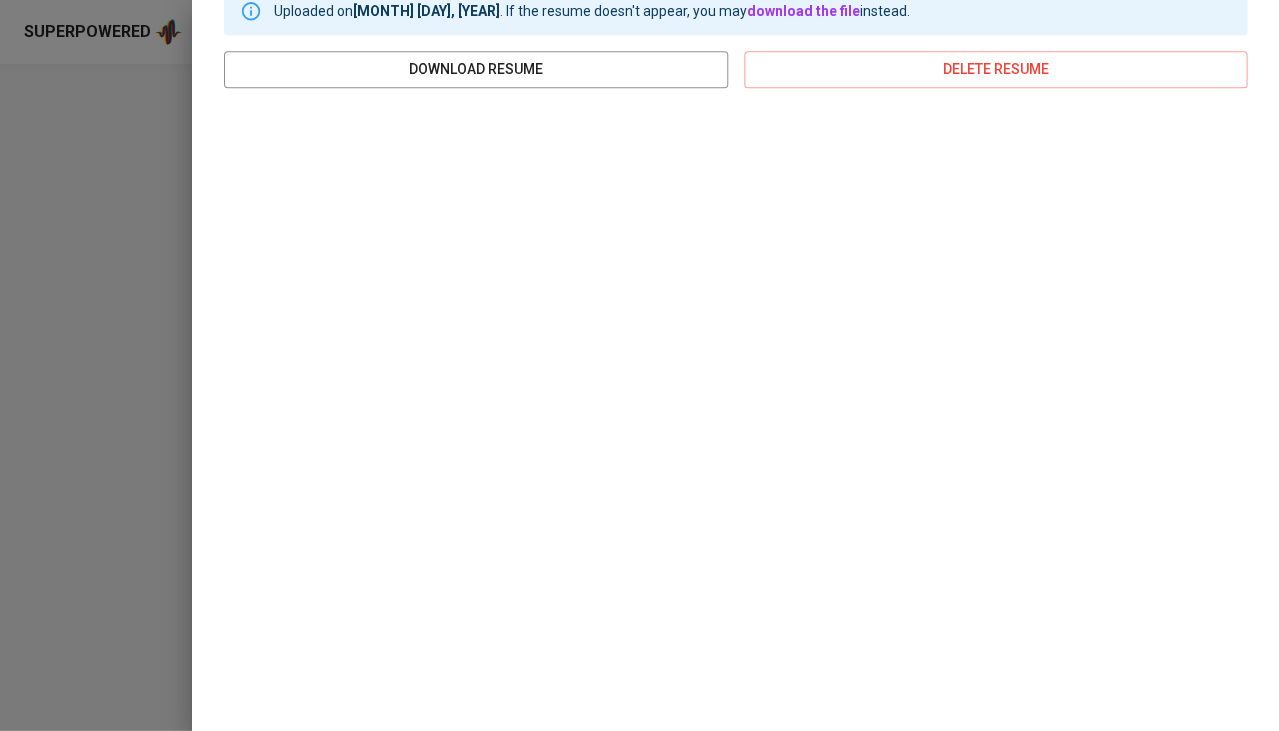 click at bounding box center [639, 365] 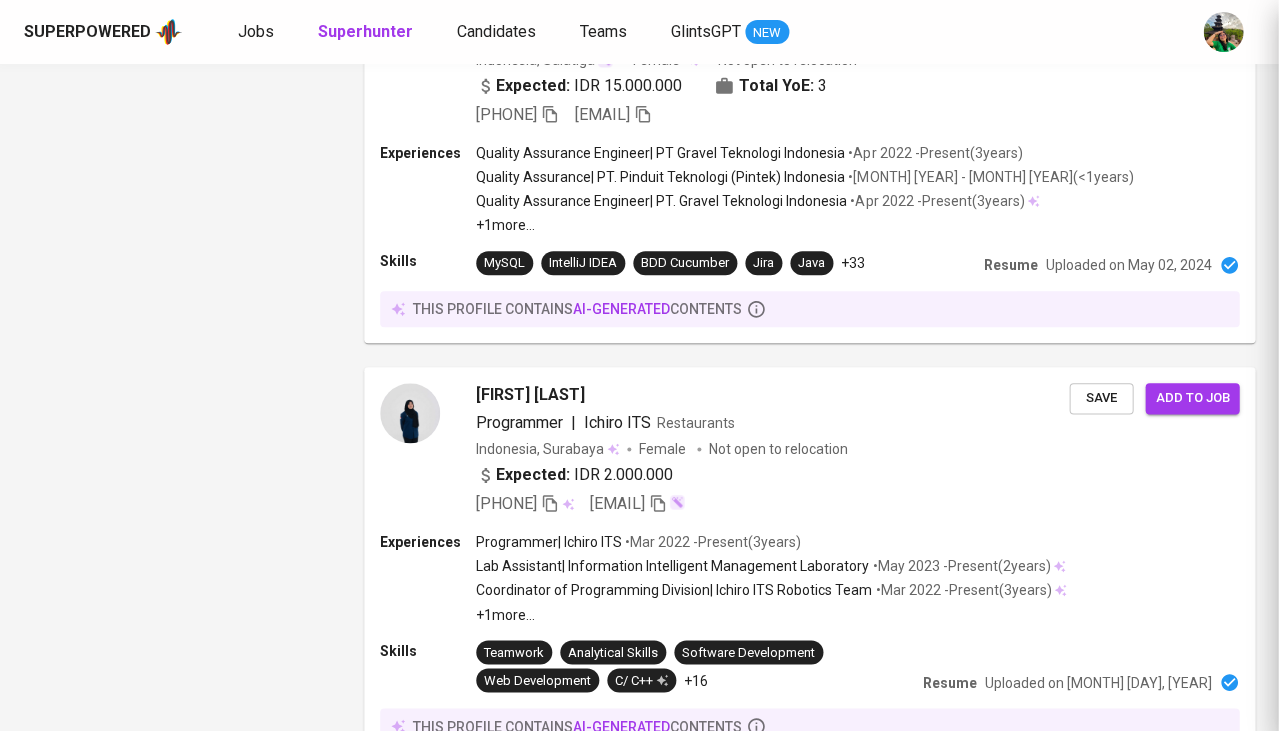 scroll, scrollTop: 0, scrollLeft: 0, axis: both 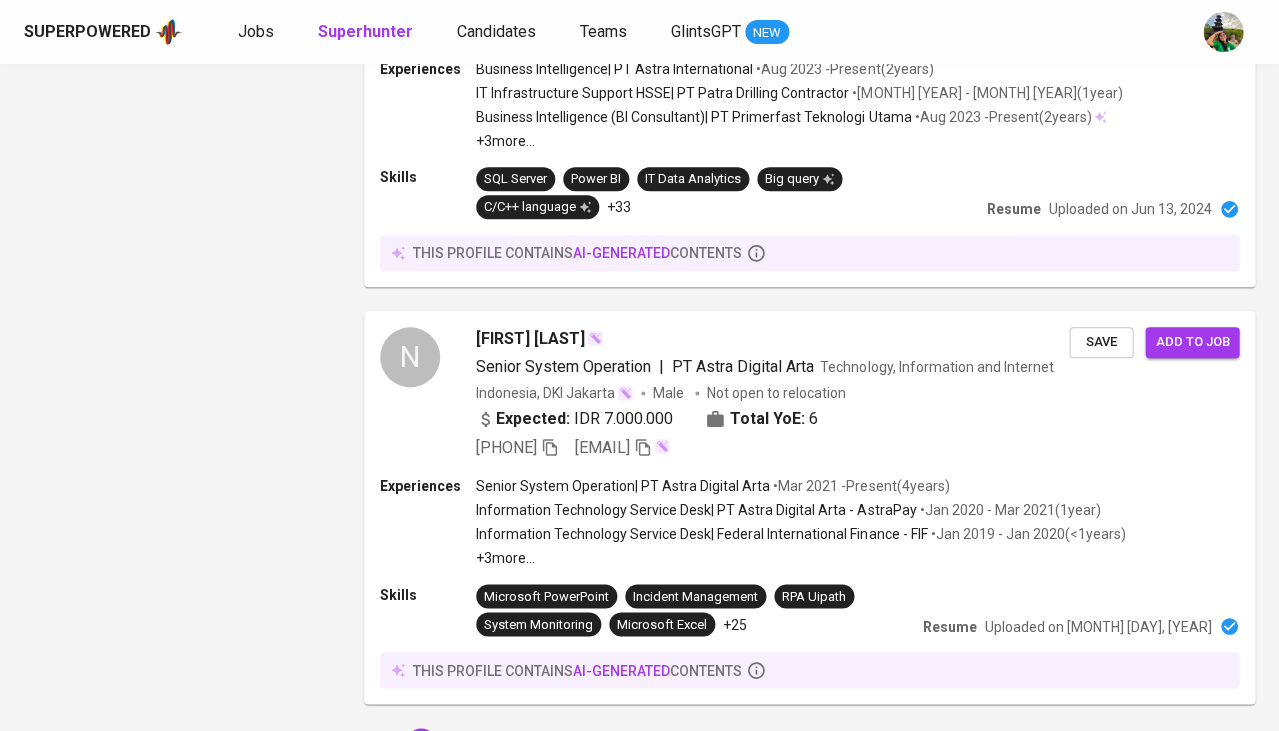 click on "2" at bounding box center (459, 744) 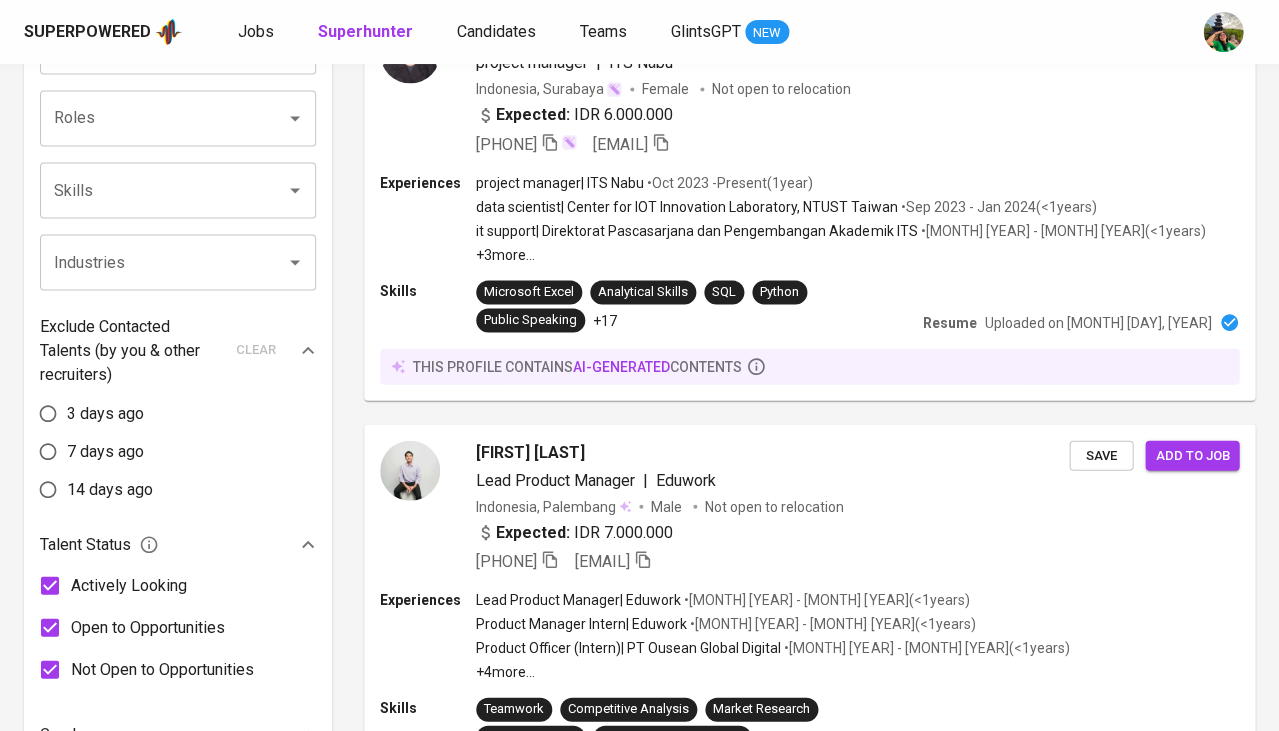 scroll, scrollTop: 920, scrollLeft: 0, axis: vertical 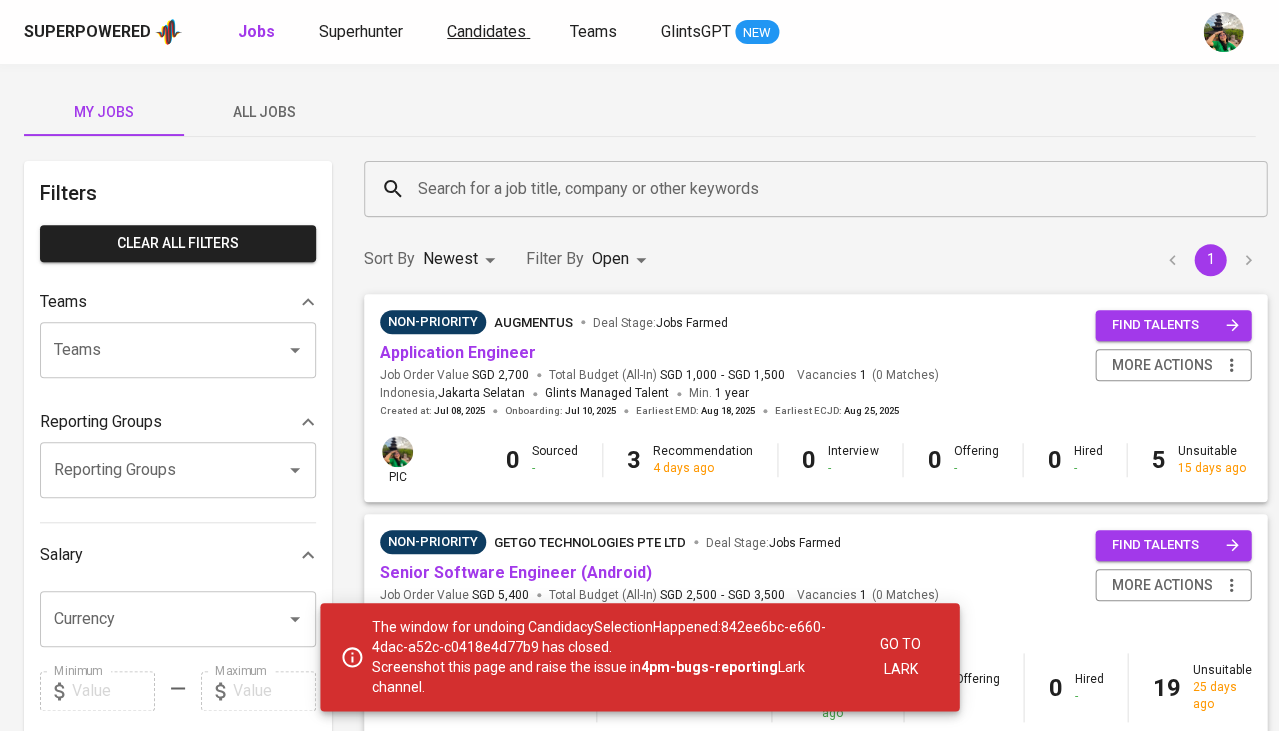 click on "Candidates" at bounding box center [486, 31] 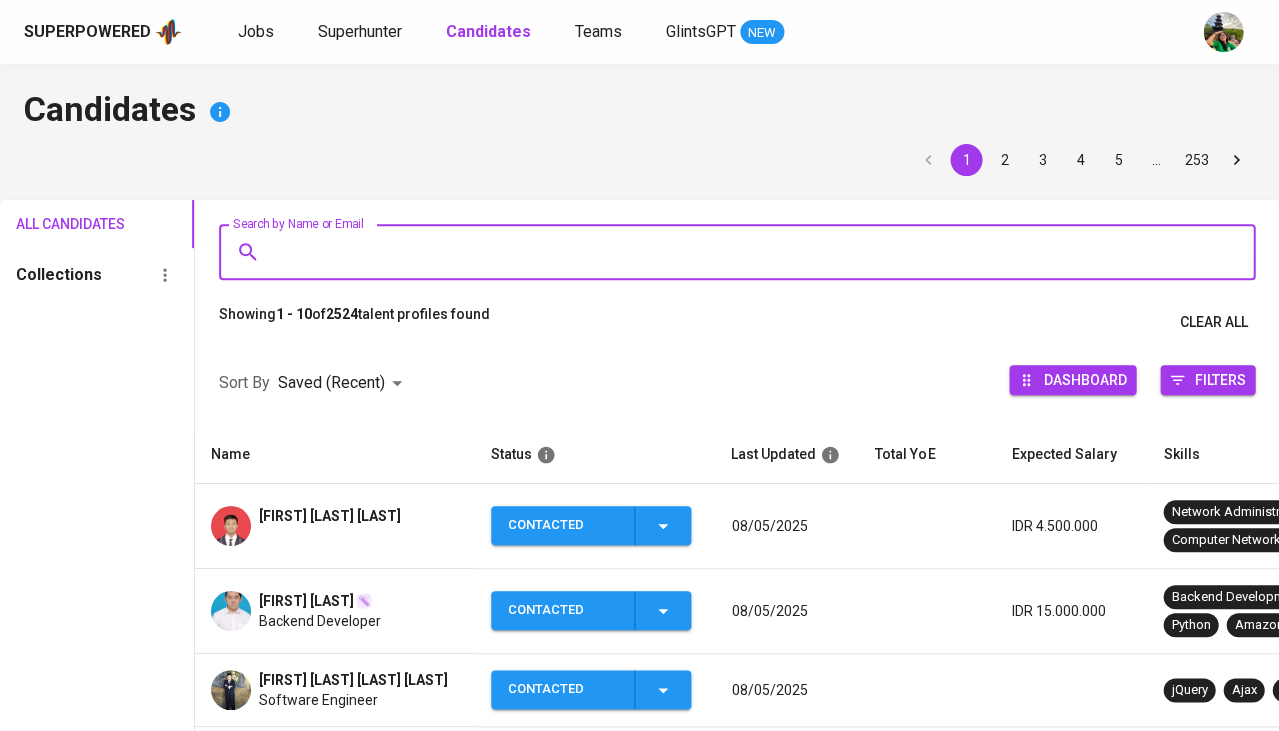 click on "Search by Name or Email" at bounding box center [742, 252] 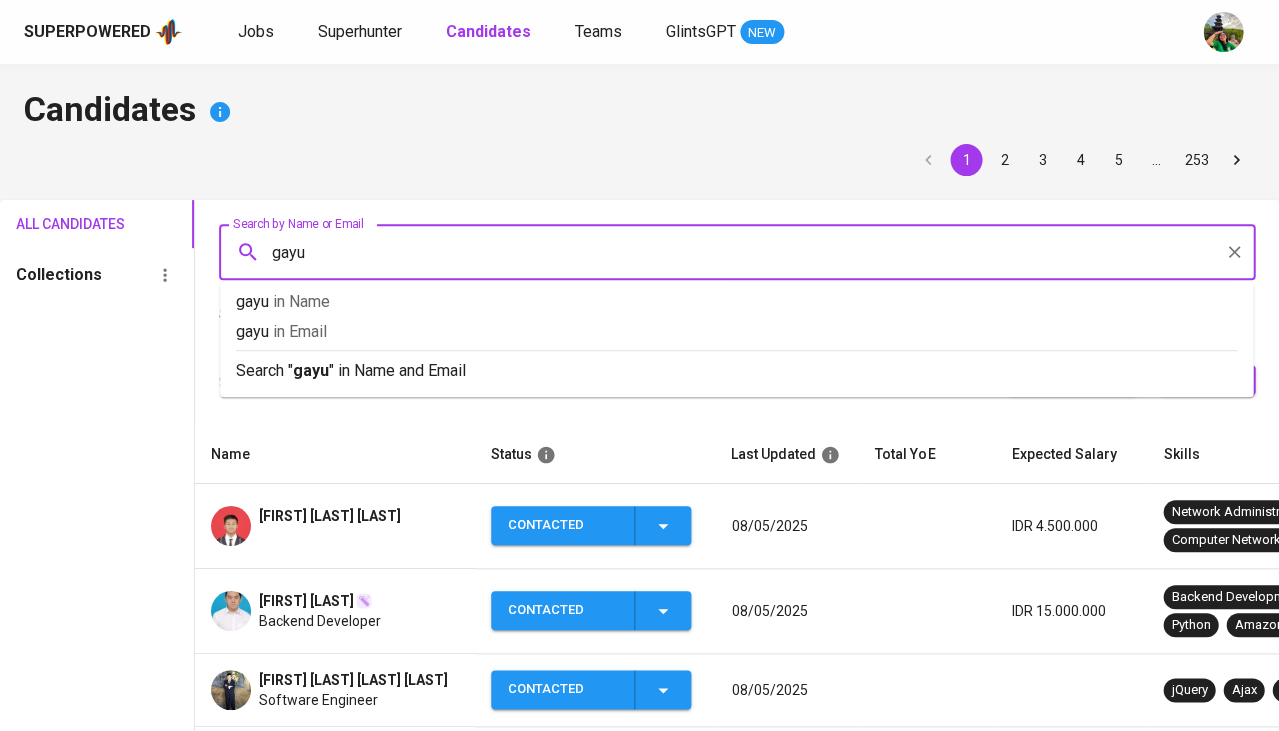 type on "gayuh" 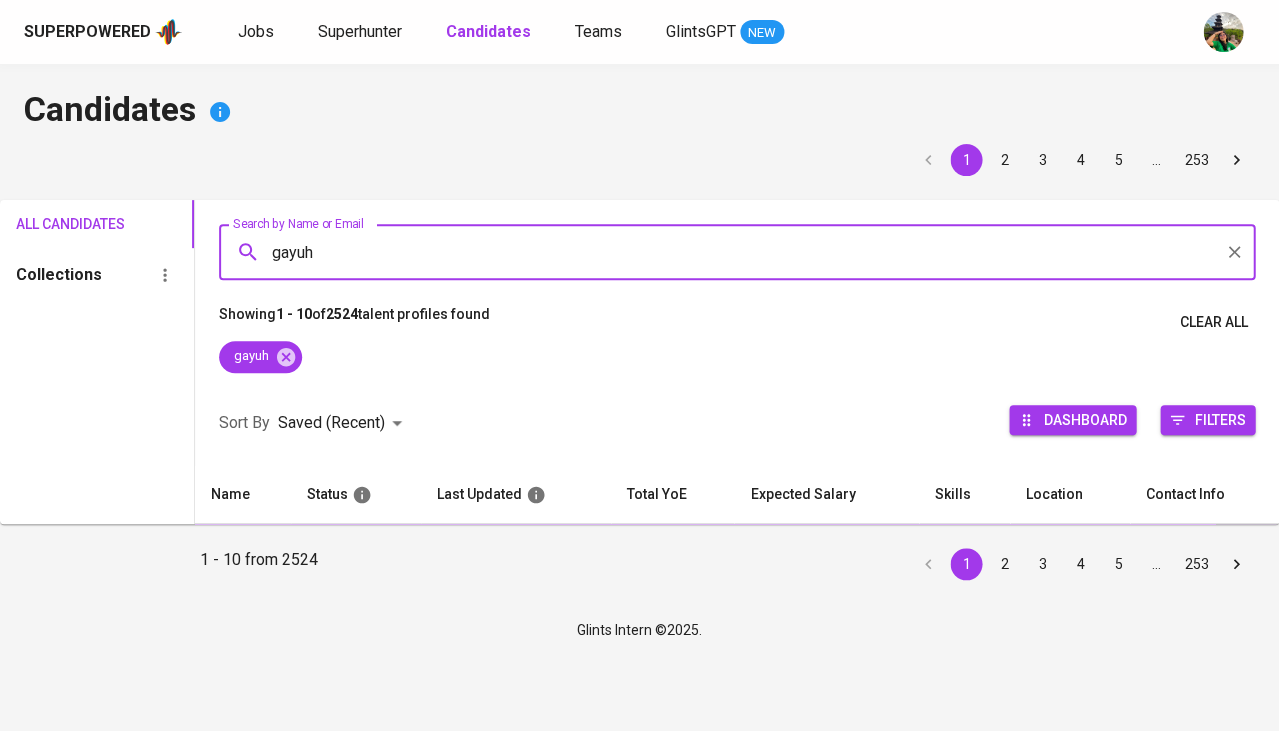 type 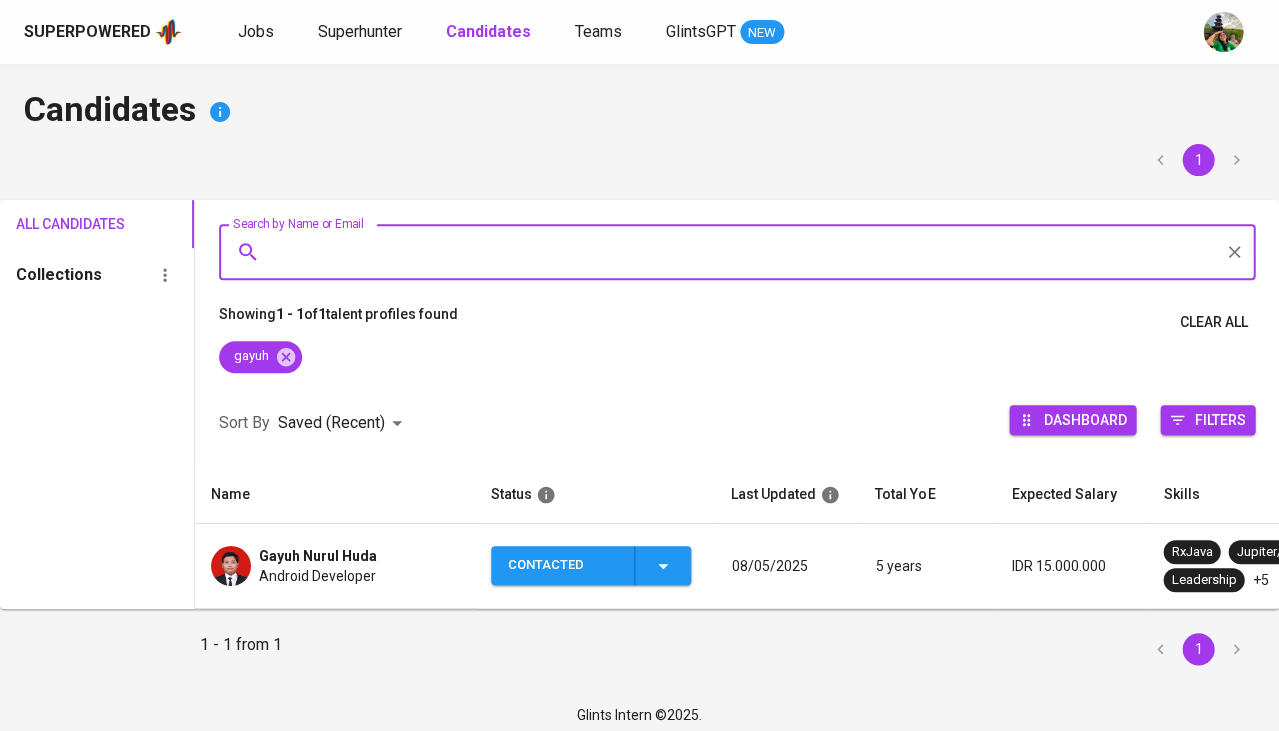 click on "Gayuh Nurul Huda" at bounding box center [318, 556] 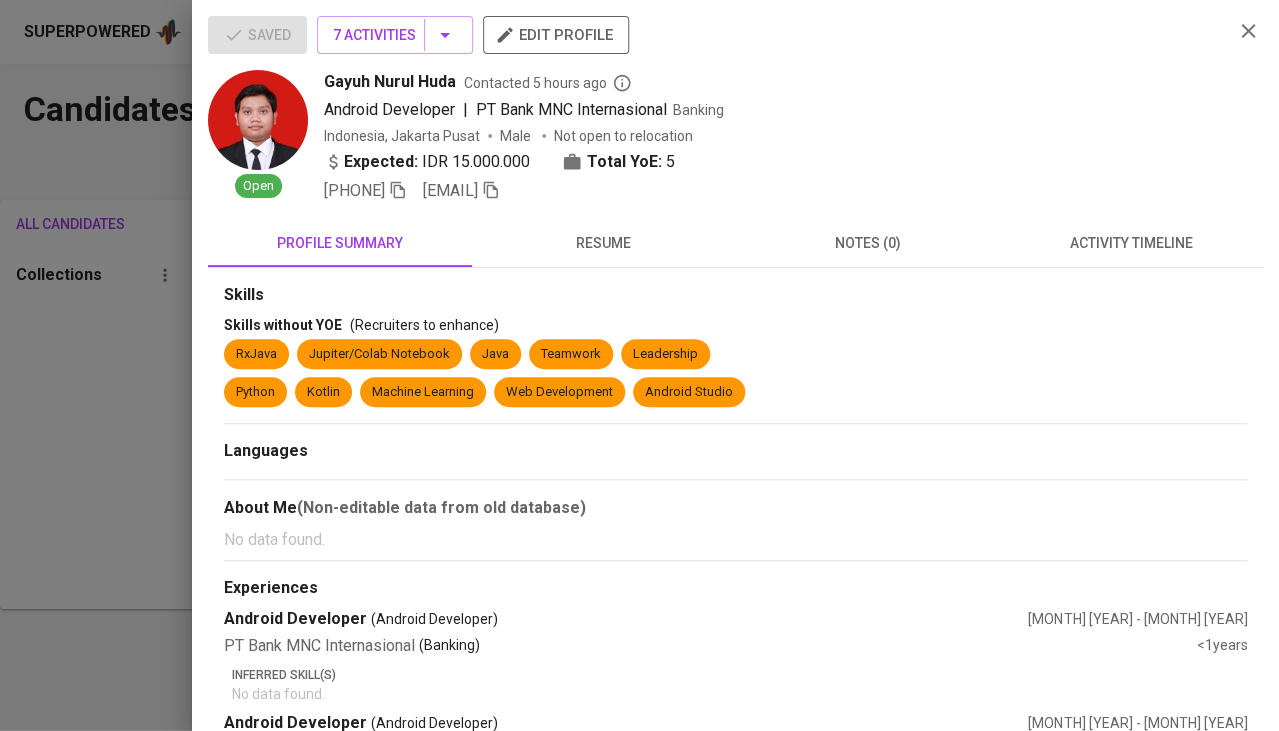 click 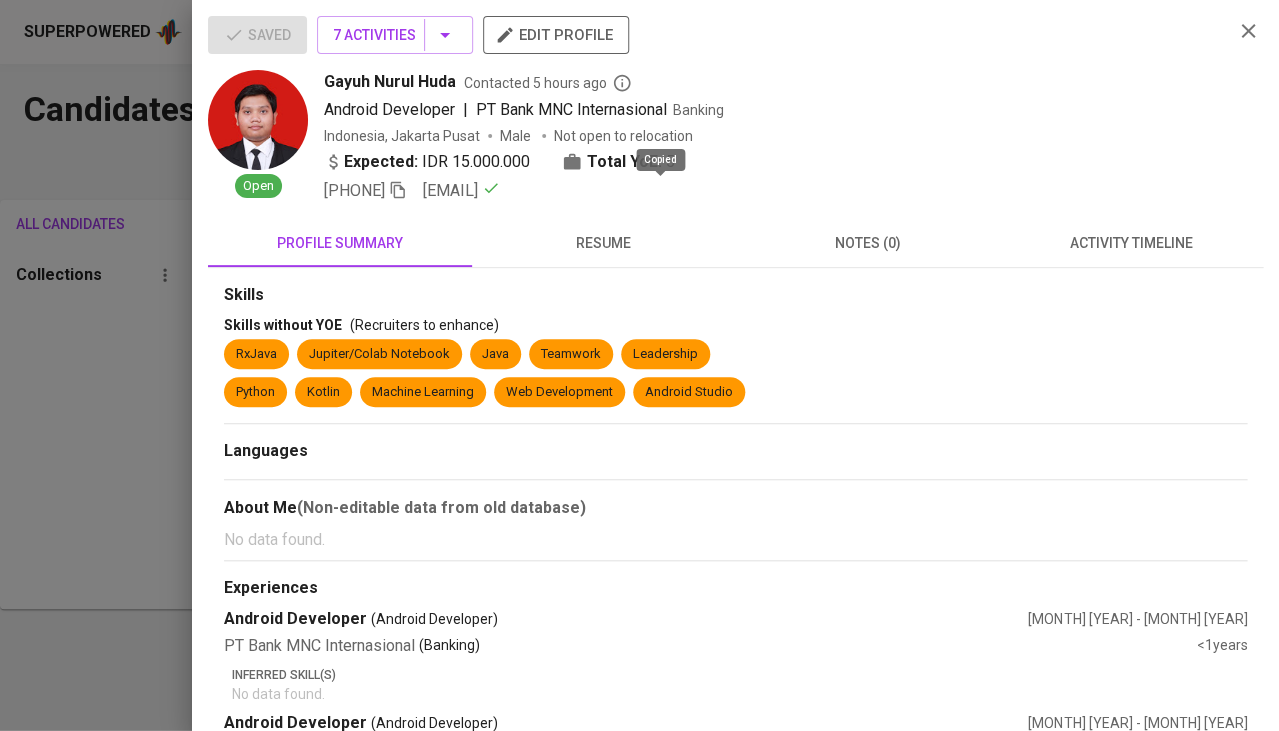 click at bounding box center (639, 365) 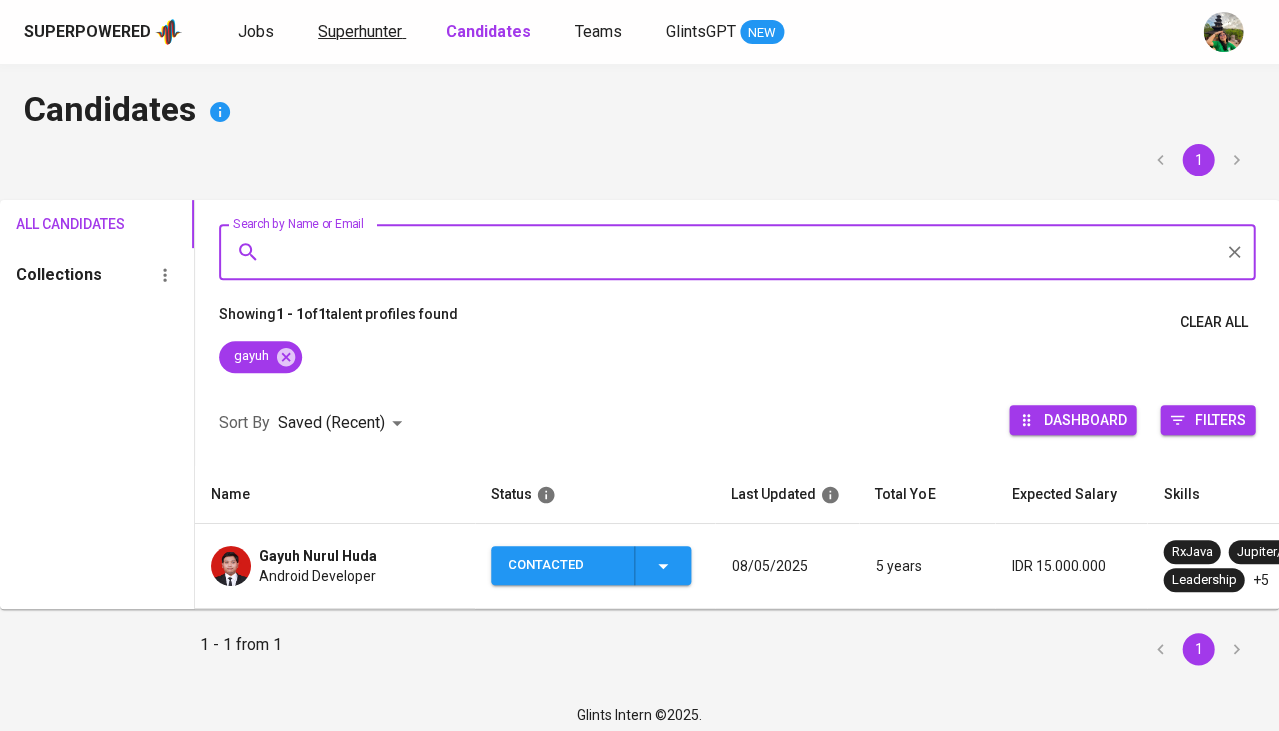 click on "Superhunter" at bounding box center (360, 31) 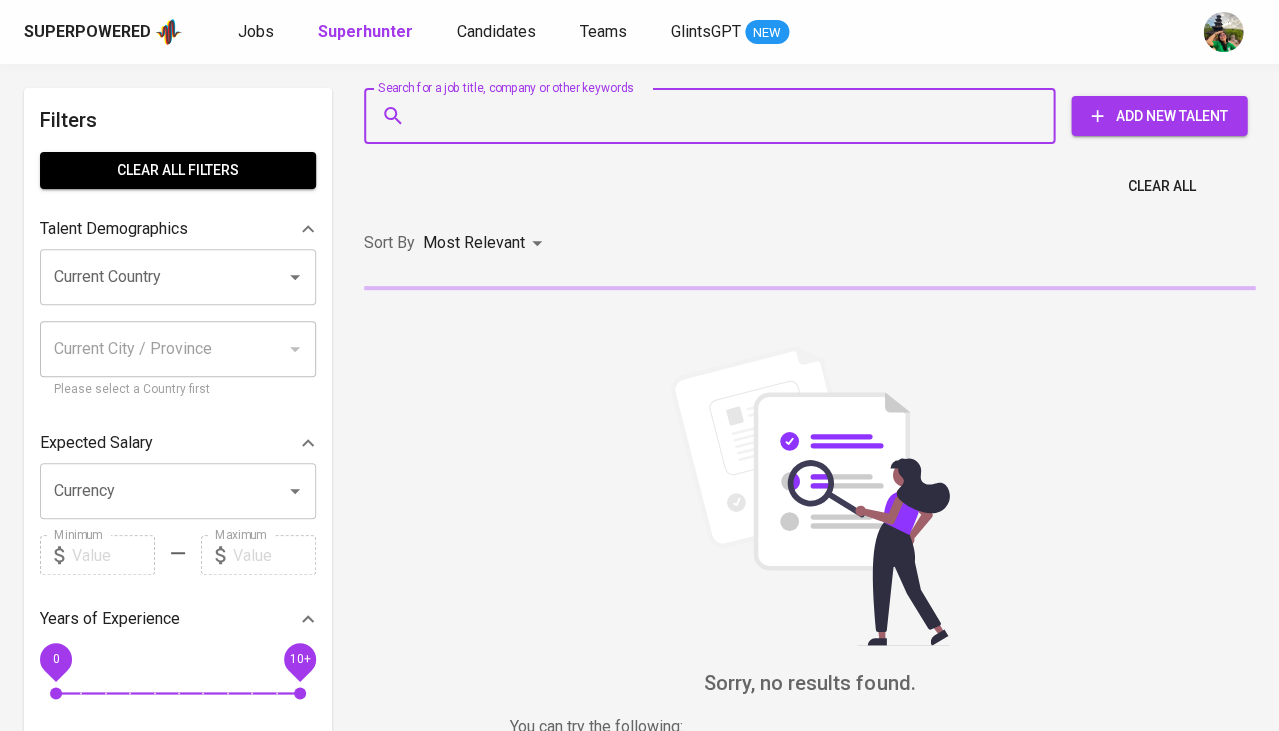 click on "Search for a job title, company or other keywords" at bounding box center (714, 116) 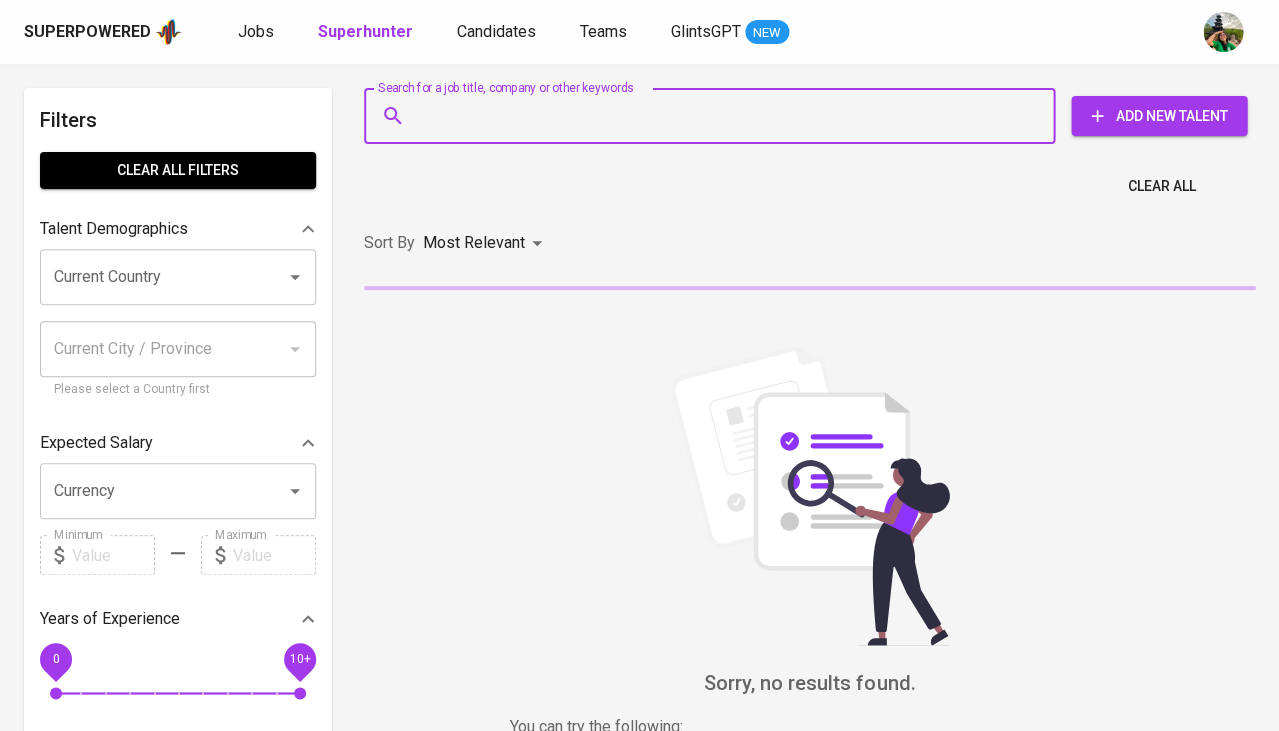 paste on "[EMAIL]" 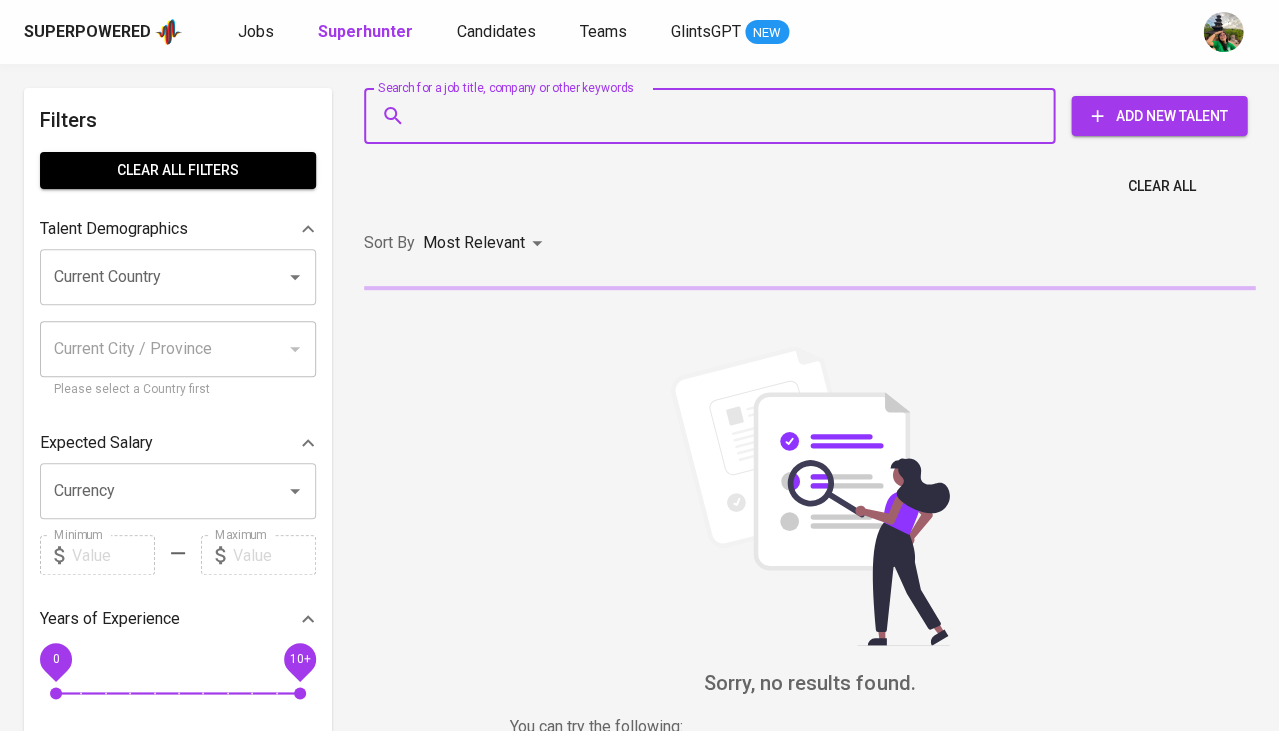 type on "[EMAIL]" 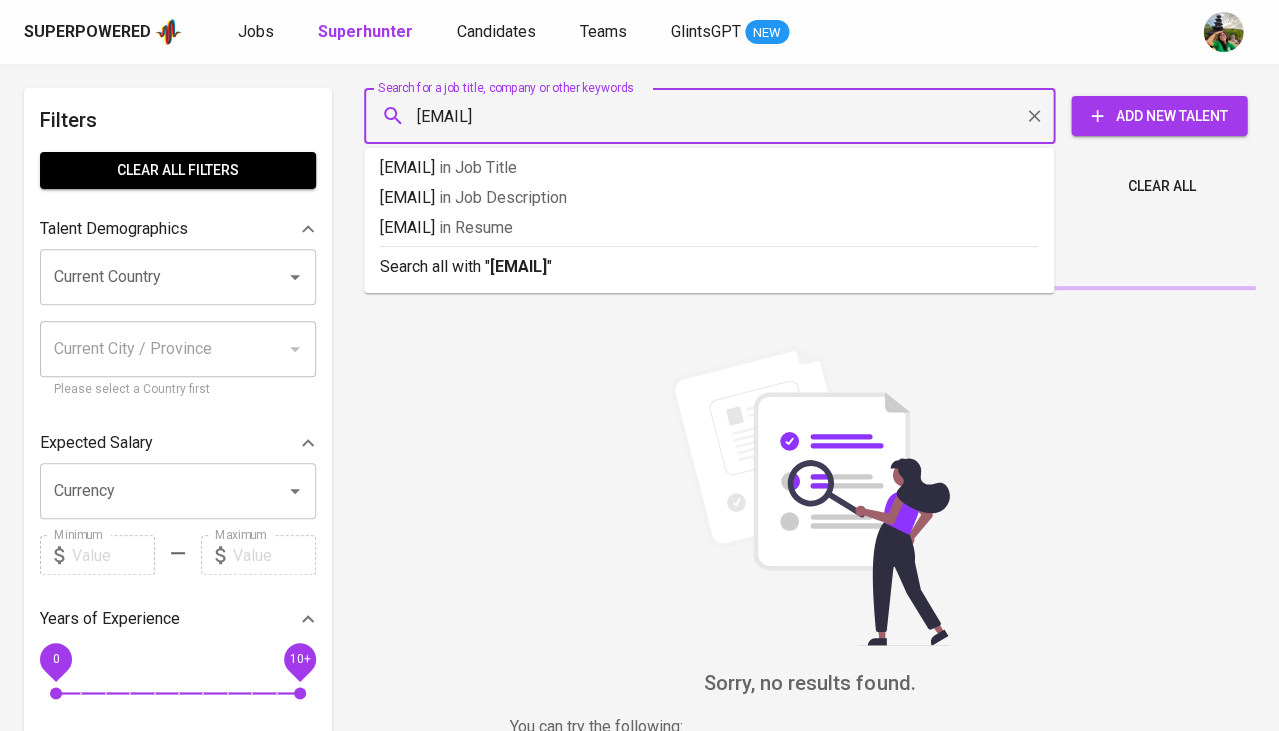 type 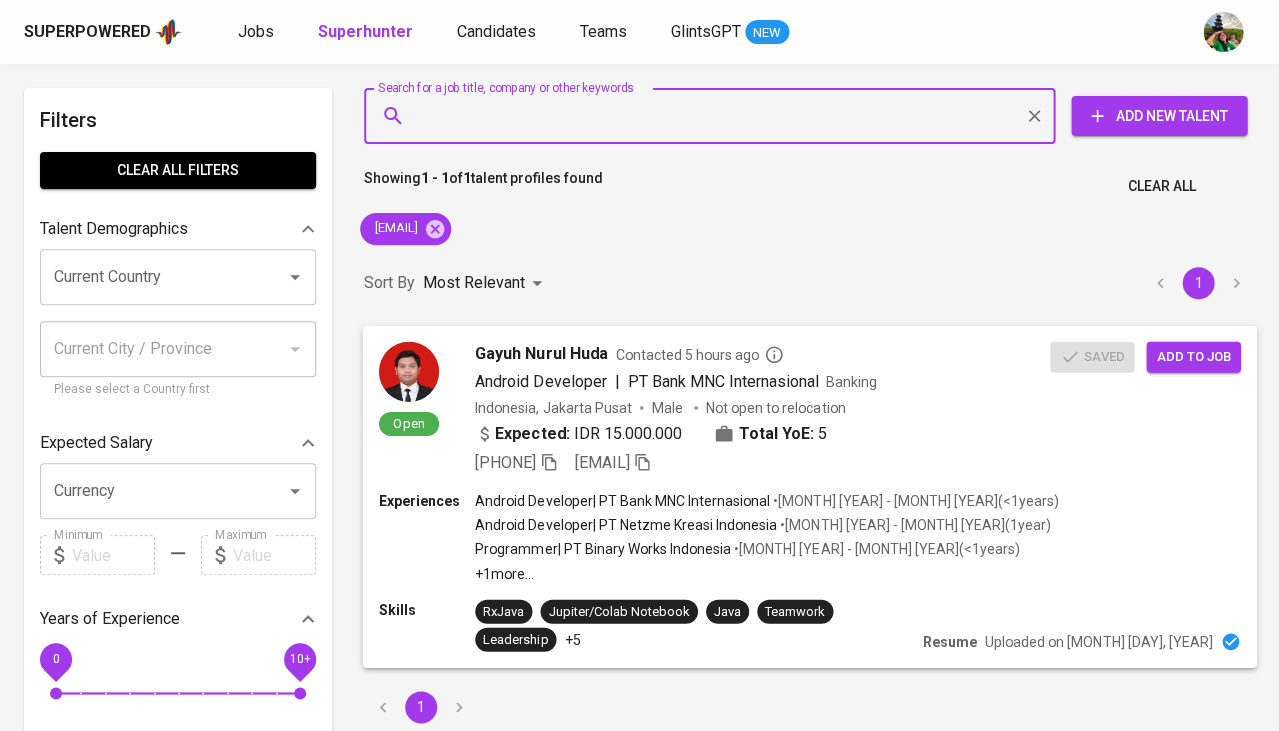click on "Add to job" at bounding box center (1193, 356) 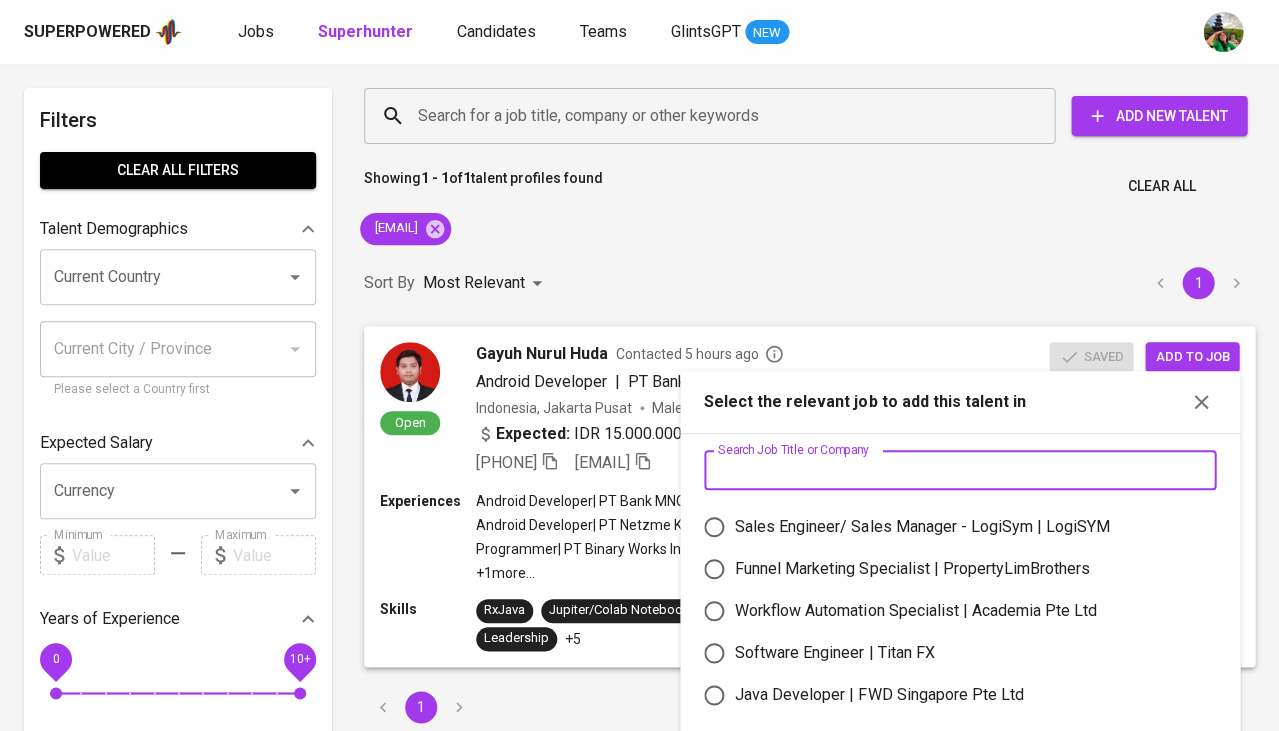 click at bounding box center [960, 470] 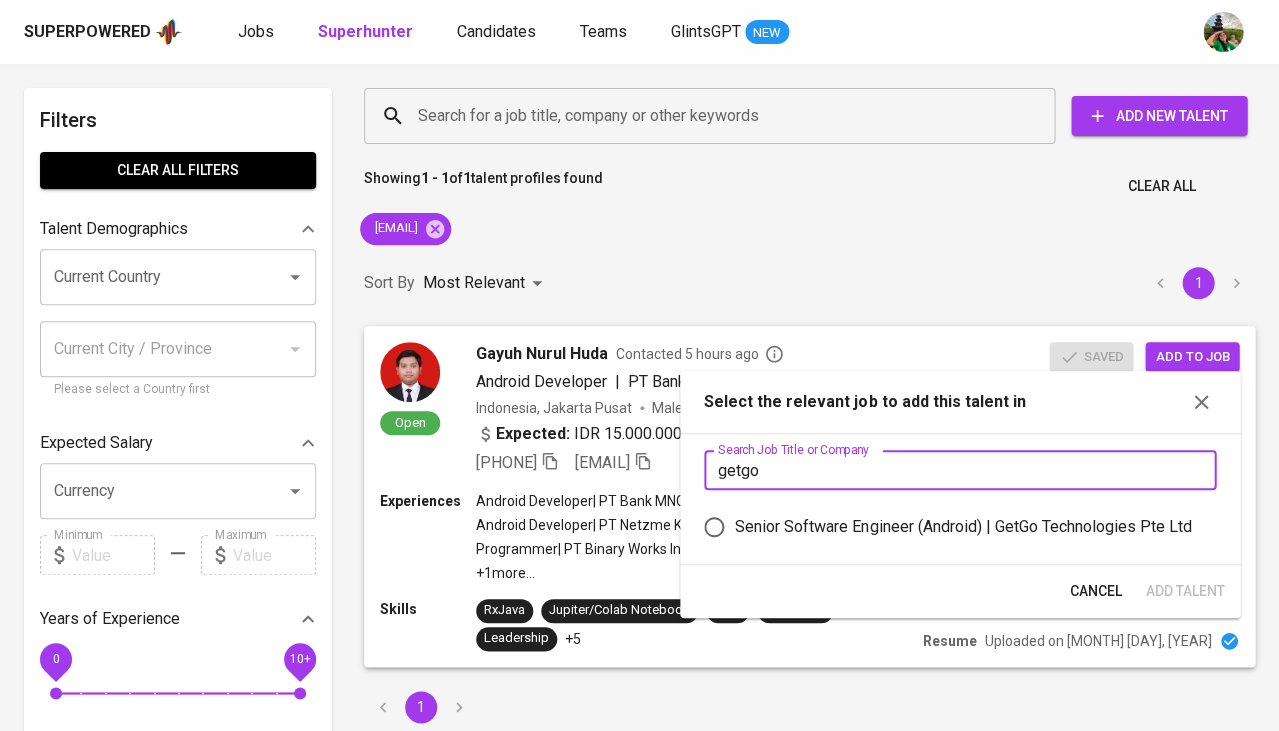 type on "getgo" 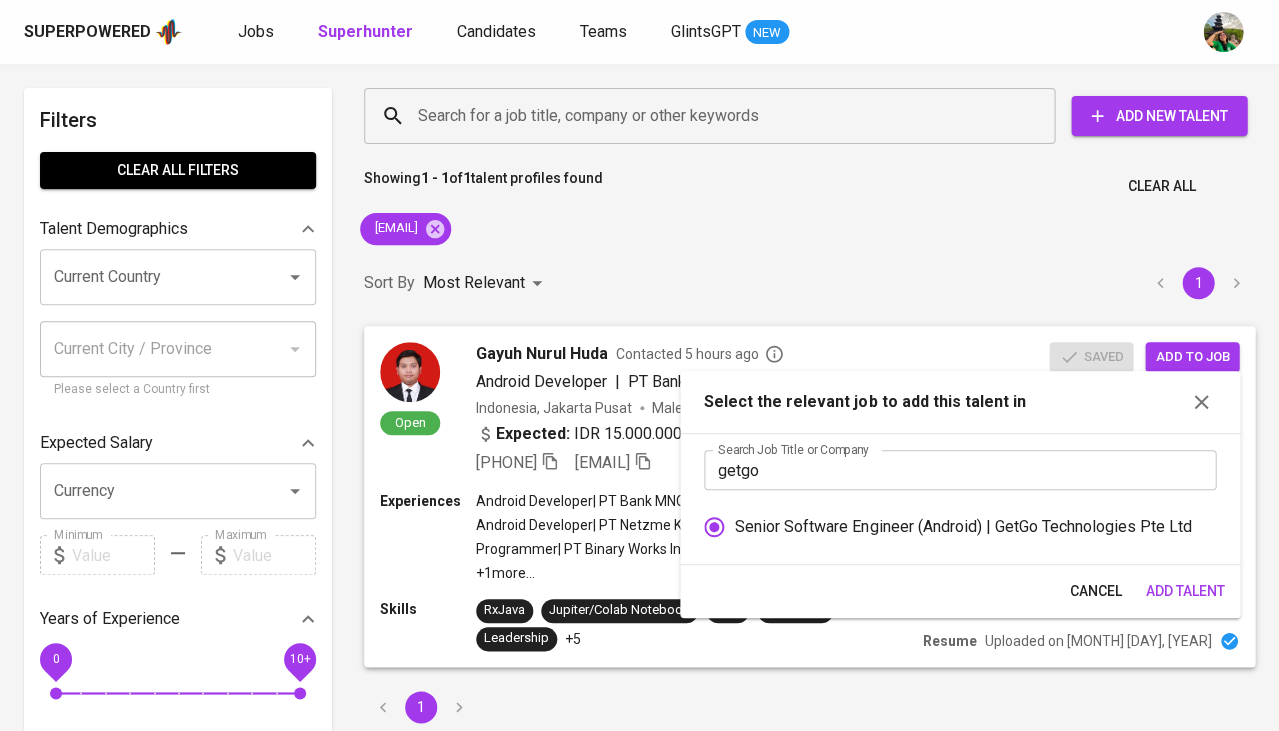click on "Add Talent" at bounding box center [1184, 591] 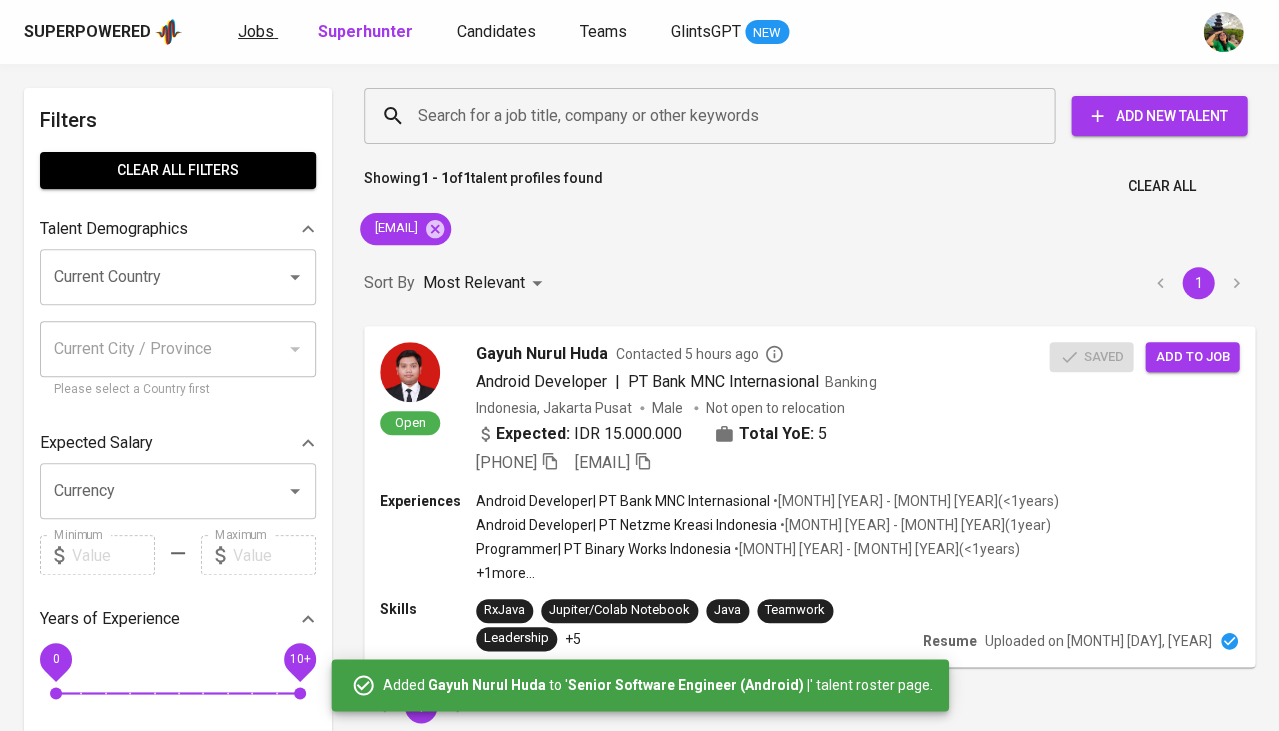 click on "Jobs" at bounding box center (258, 32) 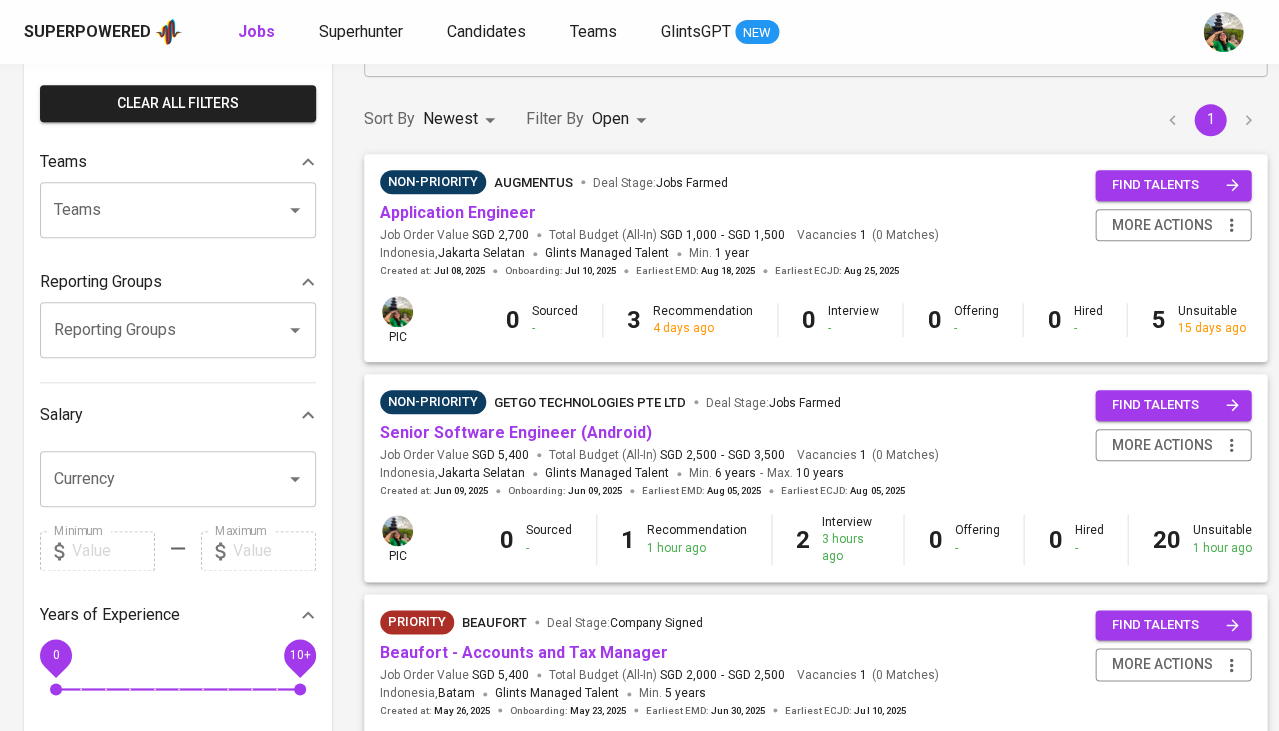 scroll, scrollTop: 158, scrollLeft: 0, axis: vertical 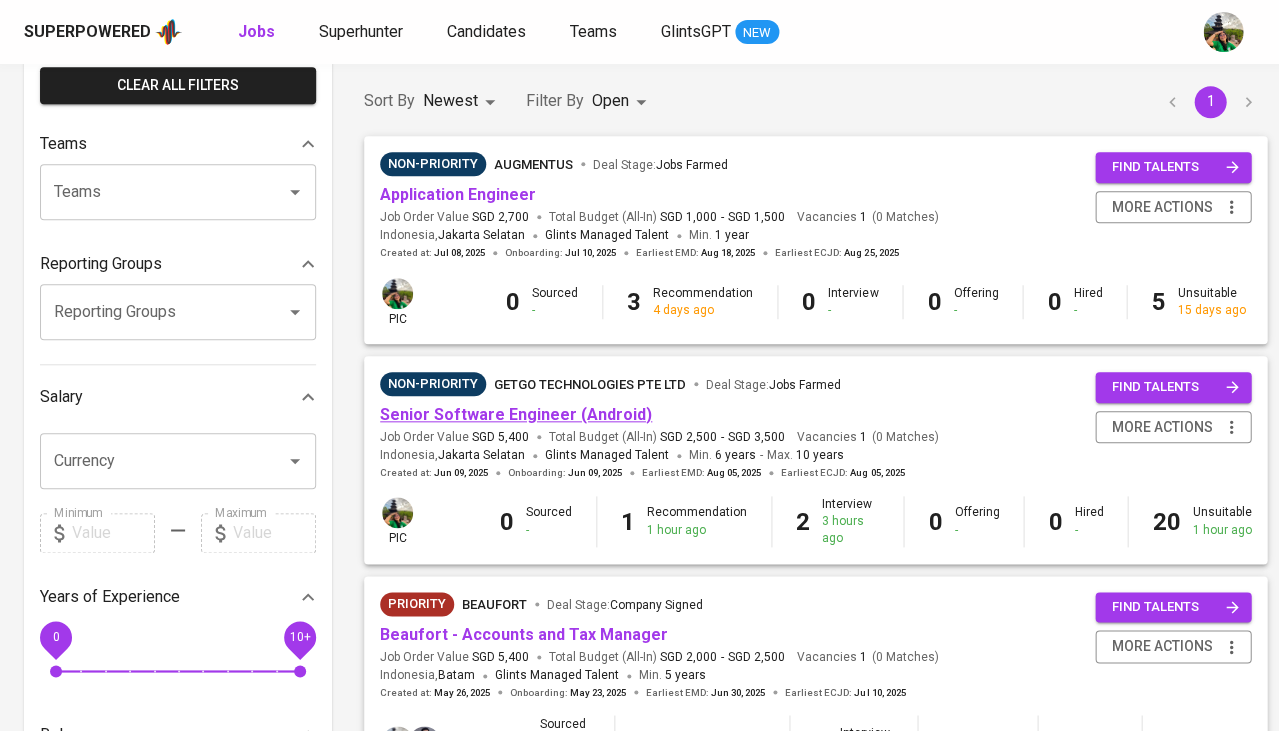 click on "Senior Software Engineer (Android)" at bounding box center [516, 414] 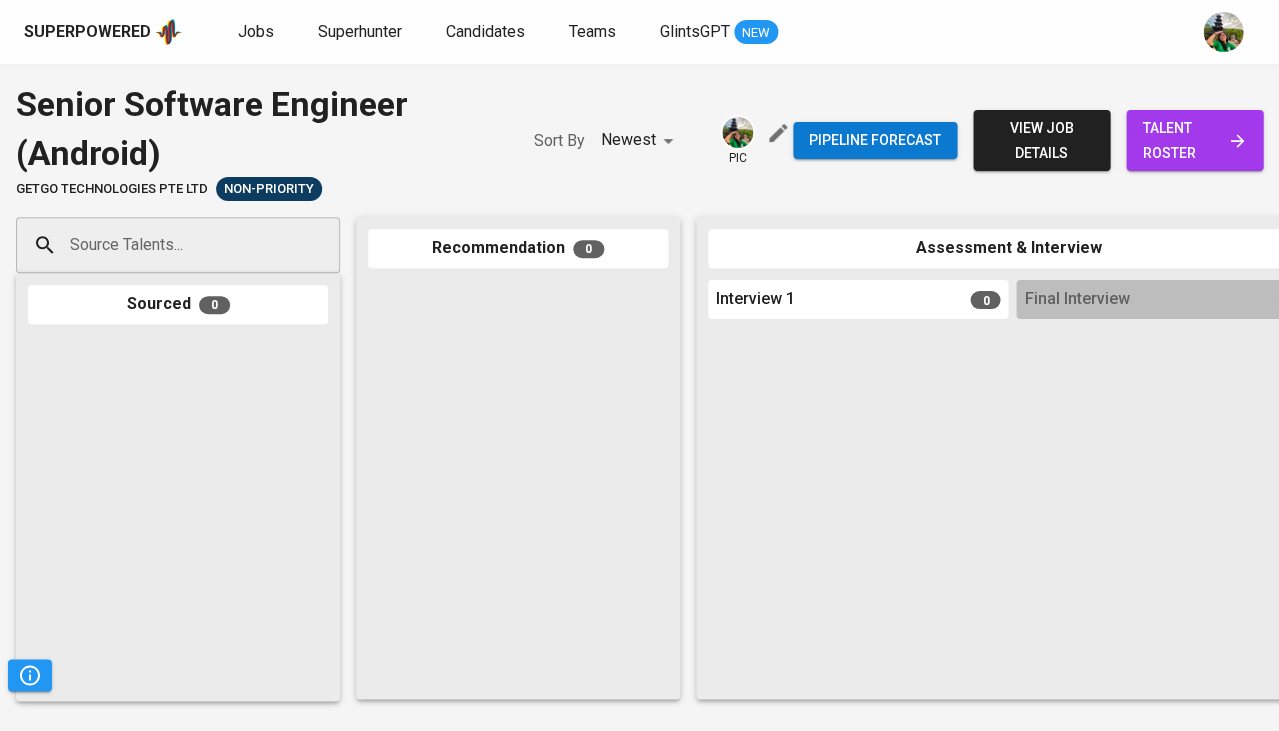 scroll, scrollTop: 0, scrollLeft: 0, axis: both 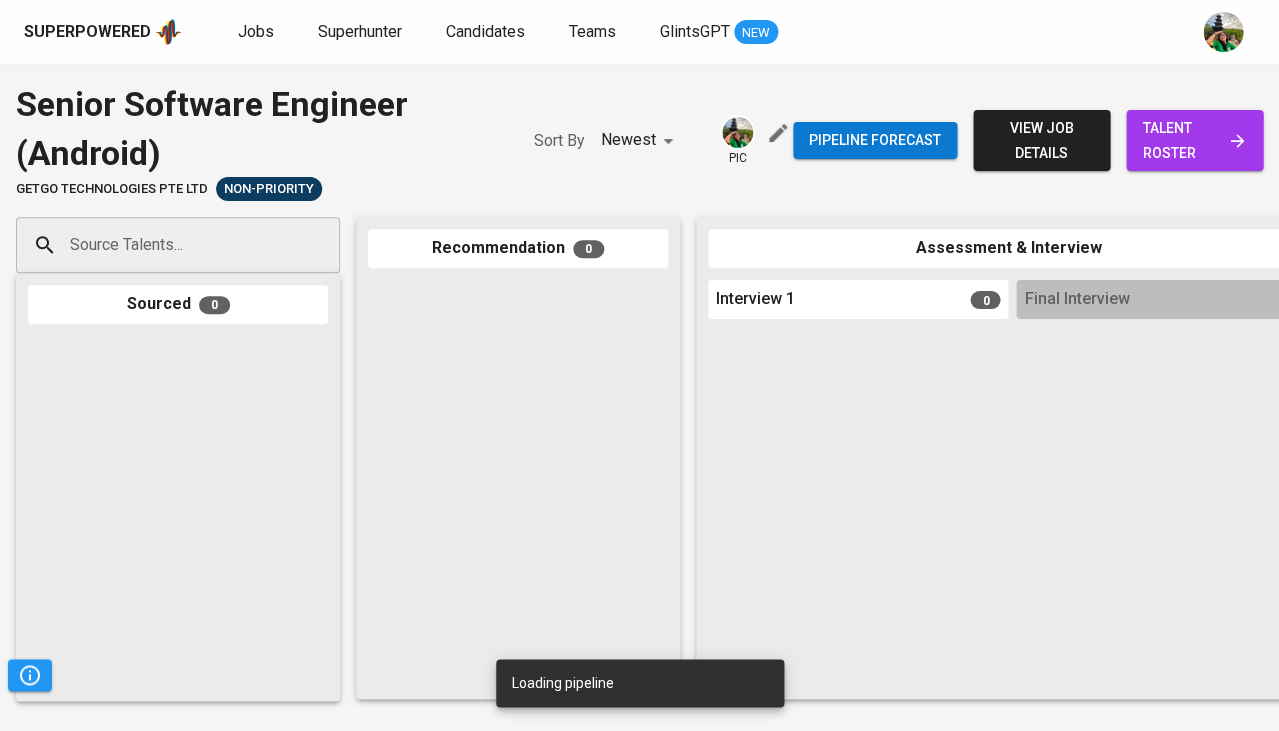 click on "talent roster" at bounding box center (1194, 140) 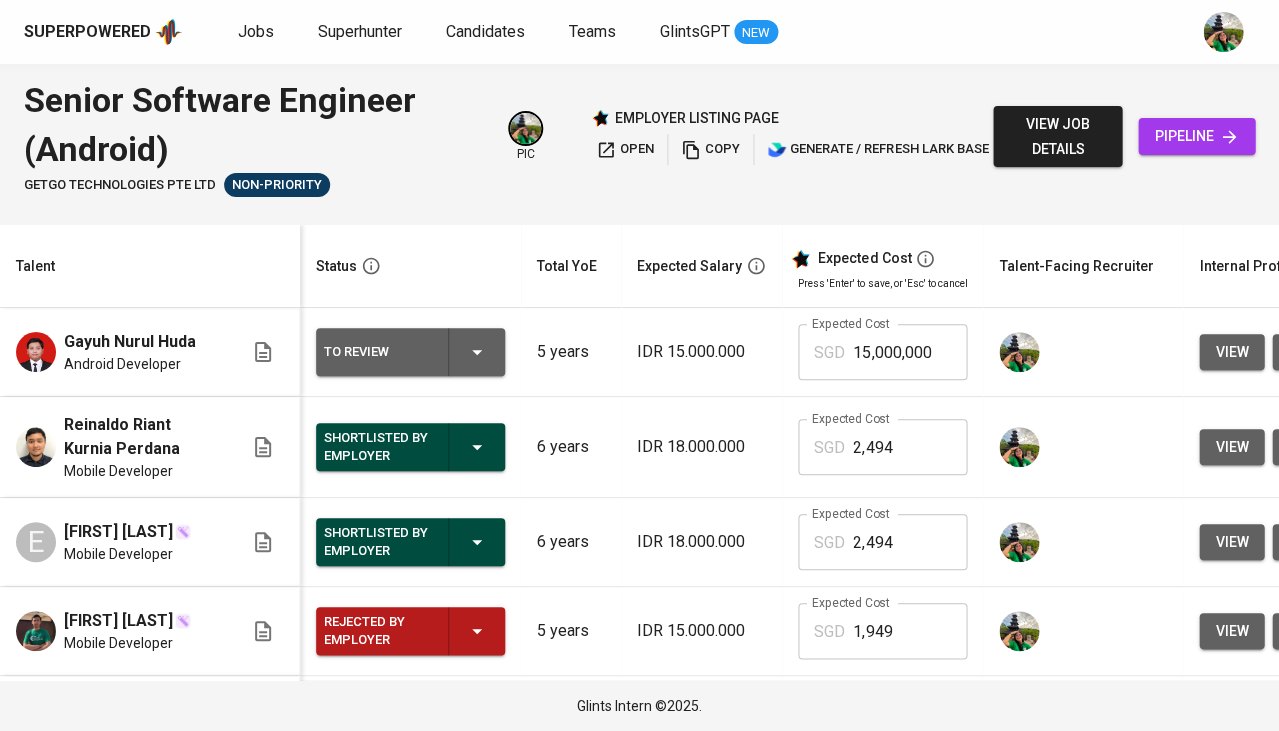 scroll, scrollTop: 0, scrollLeft: 0, axis: both 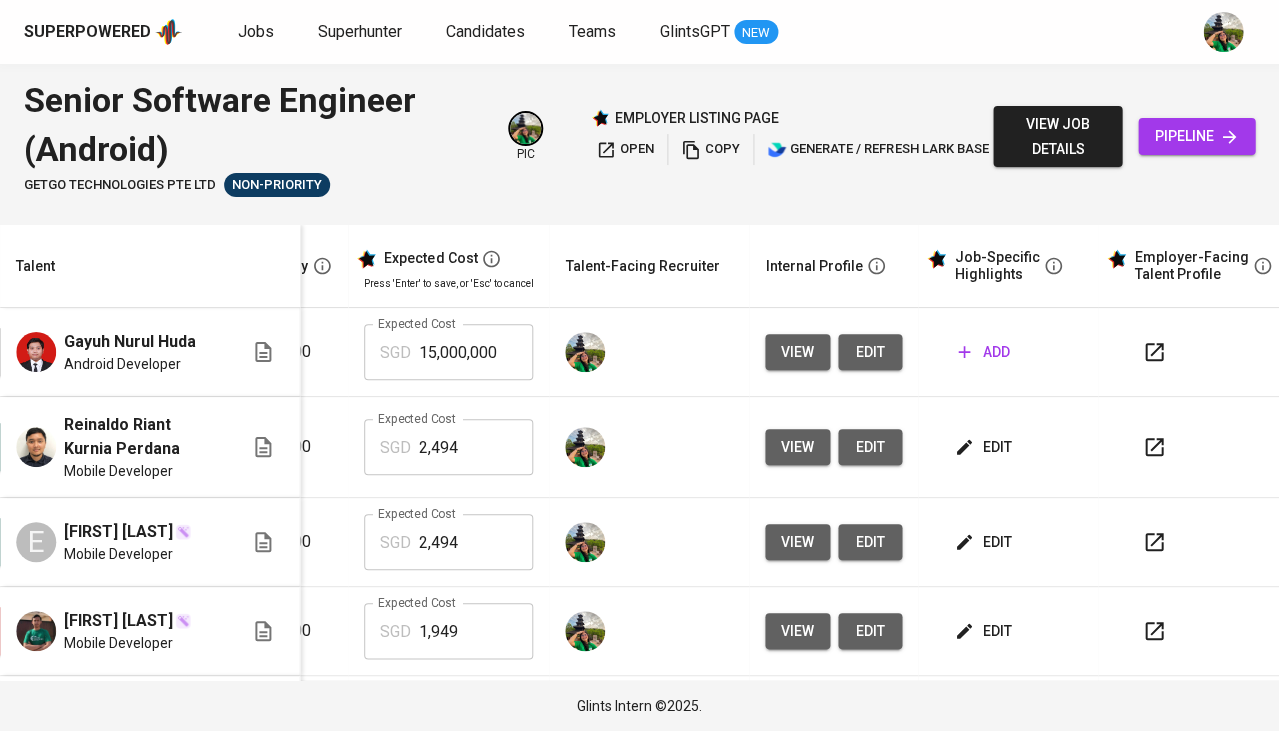 click on "edit" at bounding box center [870, 352] 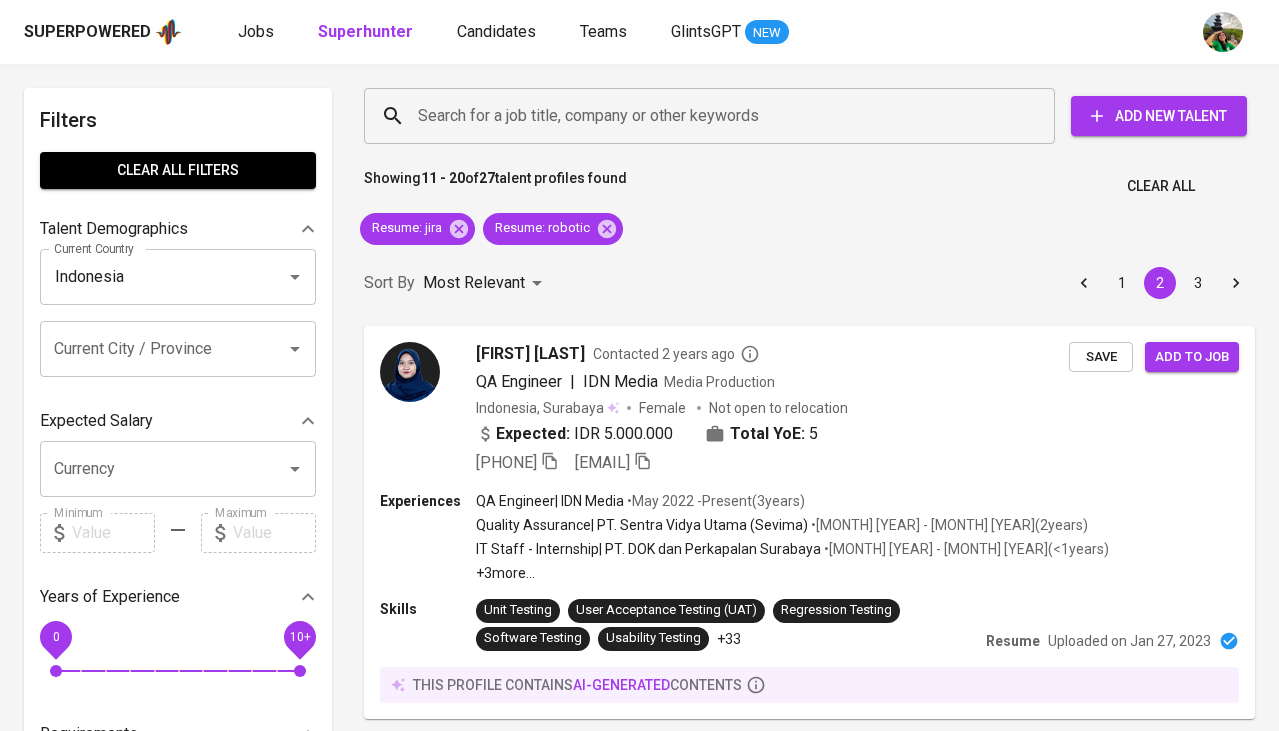 scroll, scrollTop: 921, scrollLeft: 0, axis: vertical 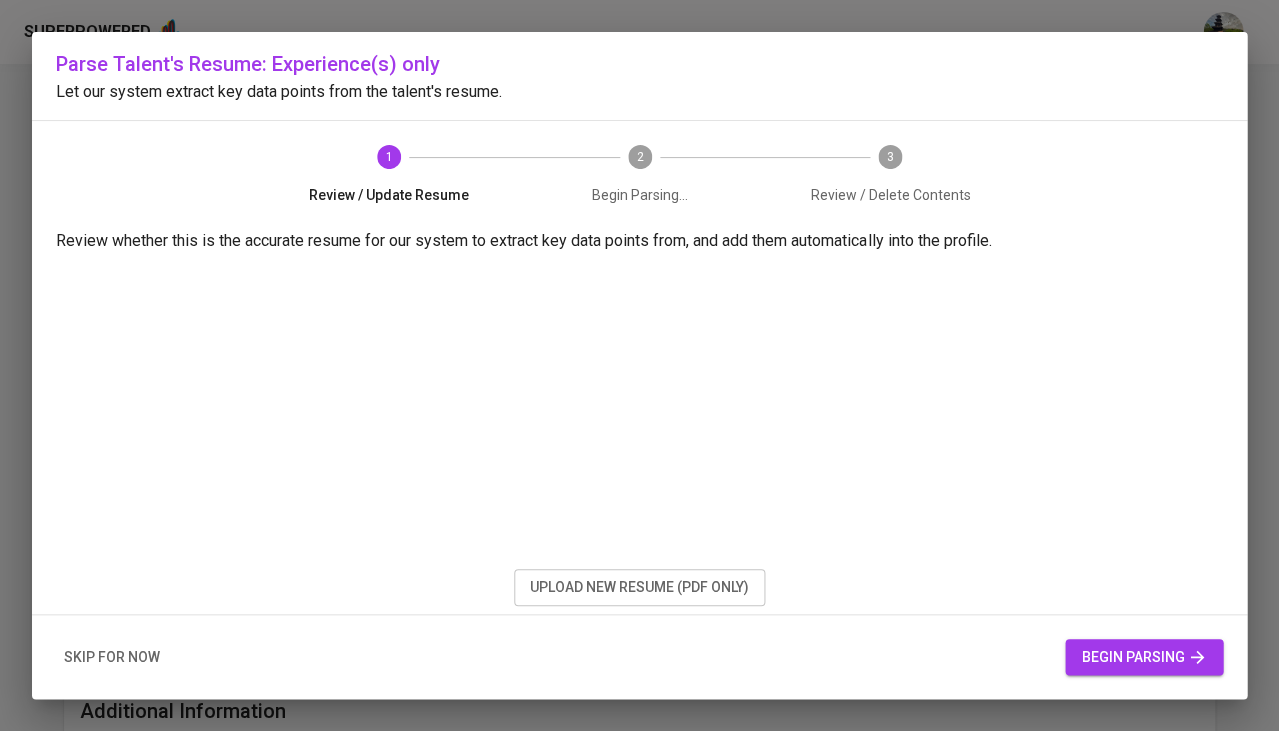 click on "skip for now" at bounding box center (112, 657) 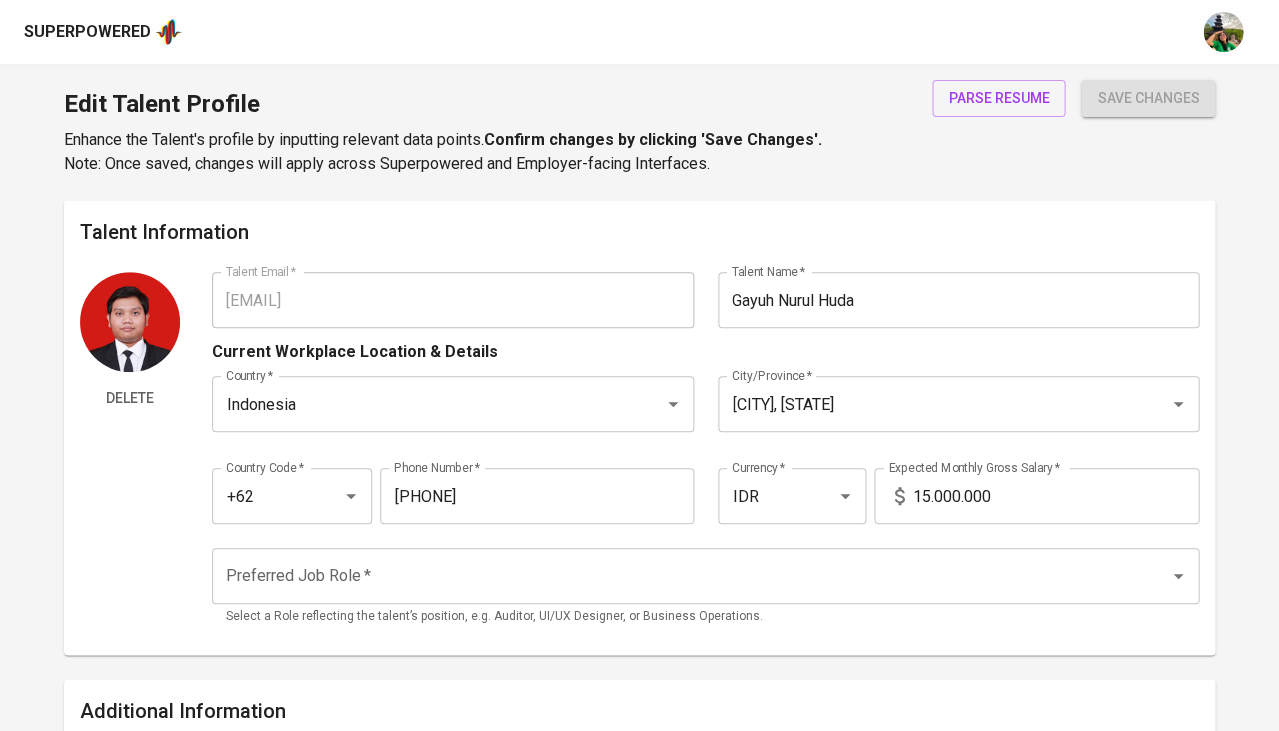 scroll, scrollTop: 96, scrollLeft: 0, axis: vertical 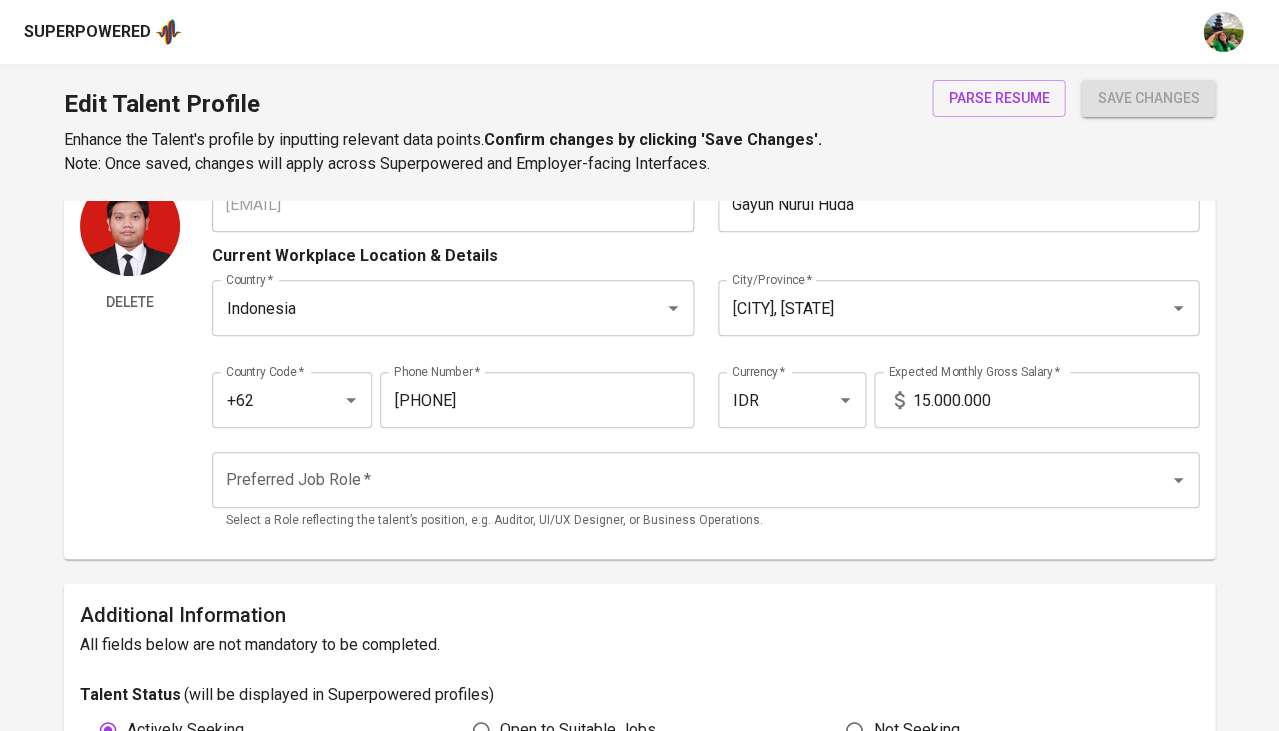 click on "15.000.000" at bounding box center (1055, 400) 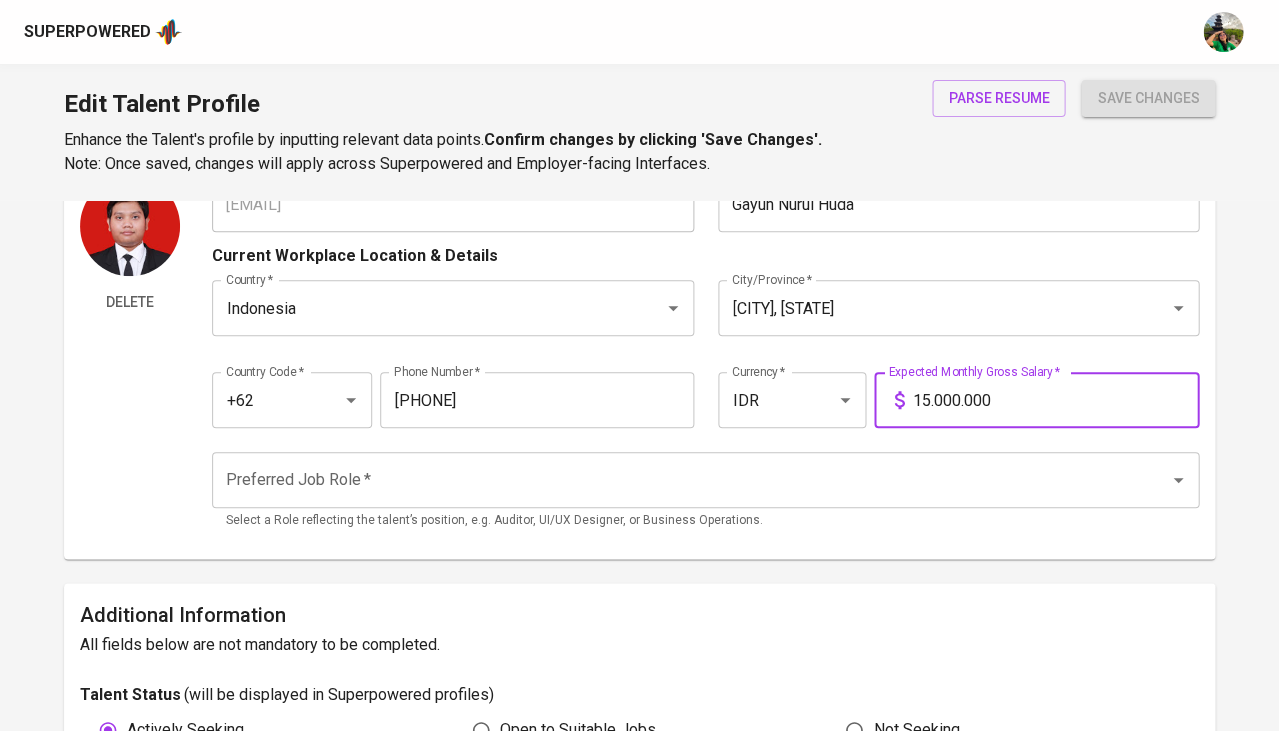 click on "15.000.000" at bounding box center (1055, 400) 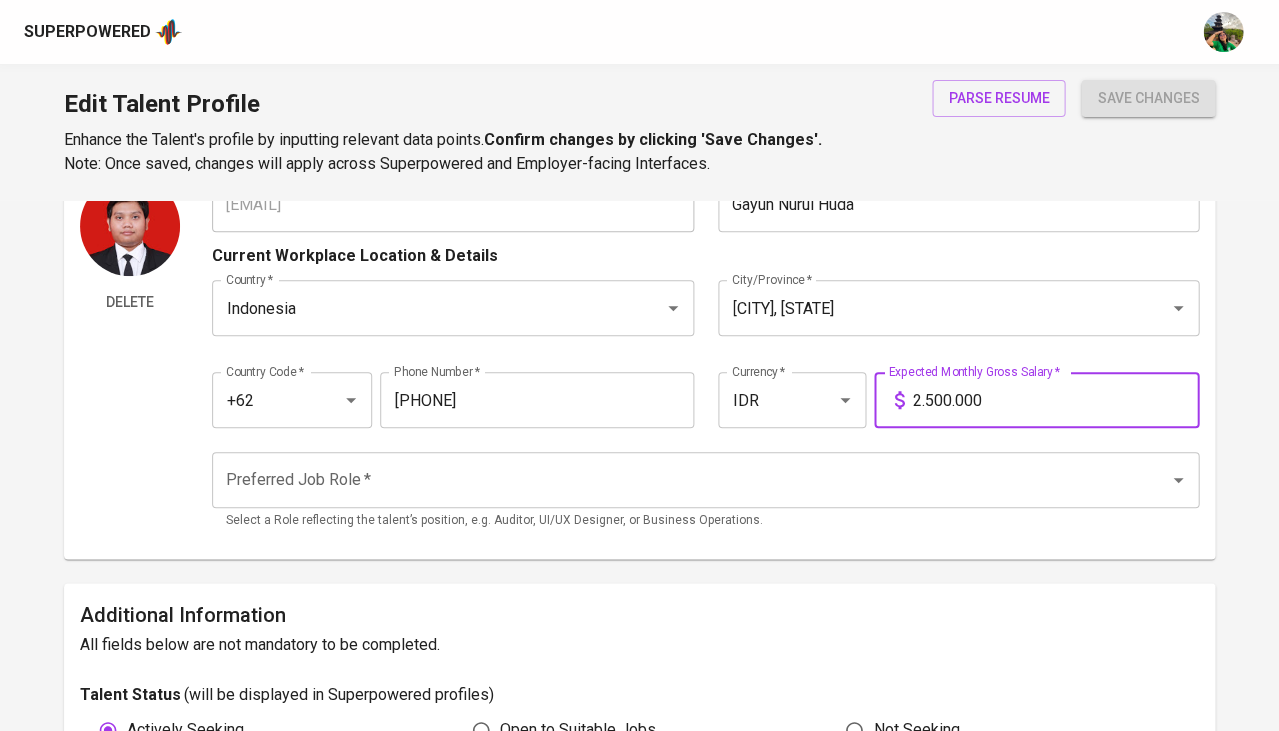 type on "25.000.000" 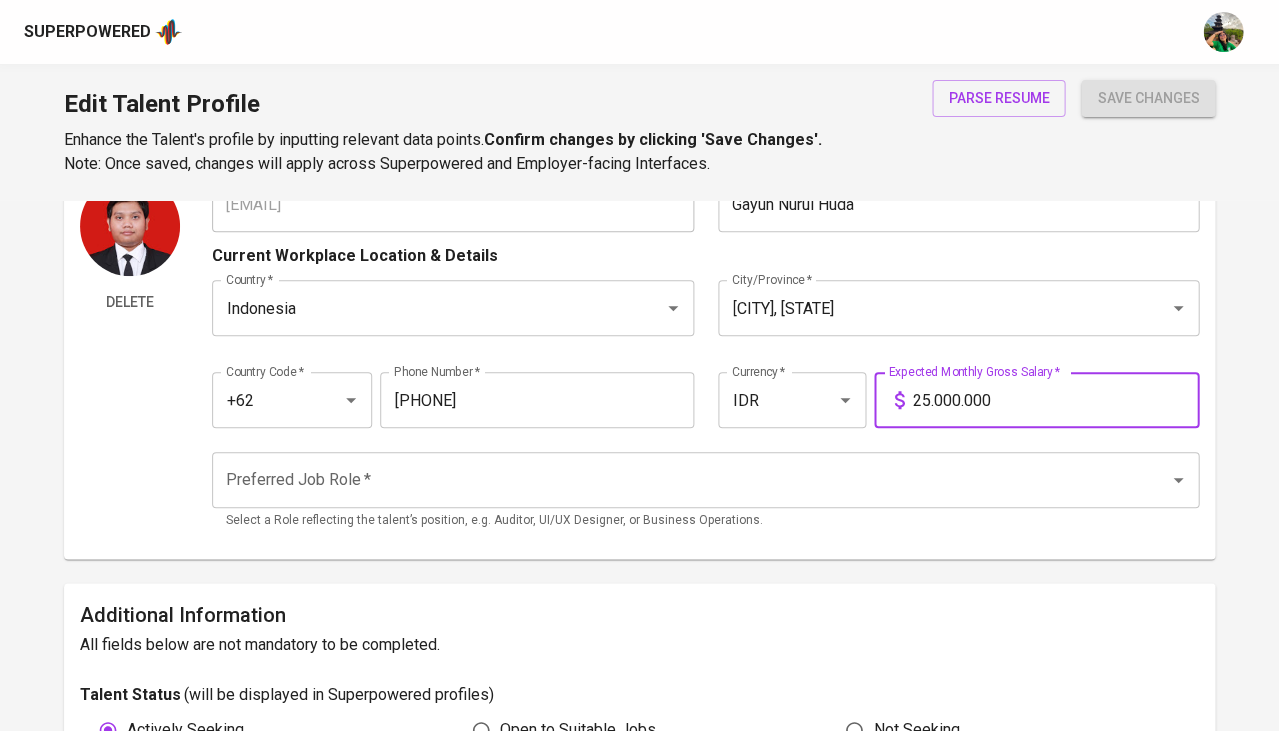 click on "Preferred Job Role   *" 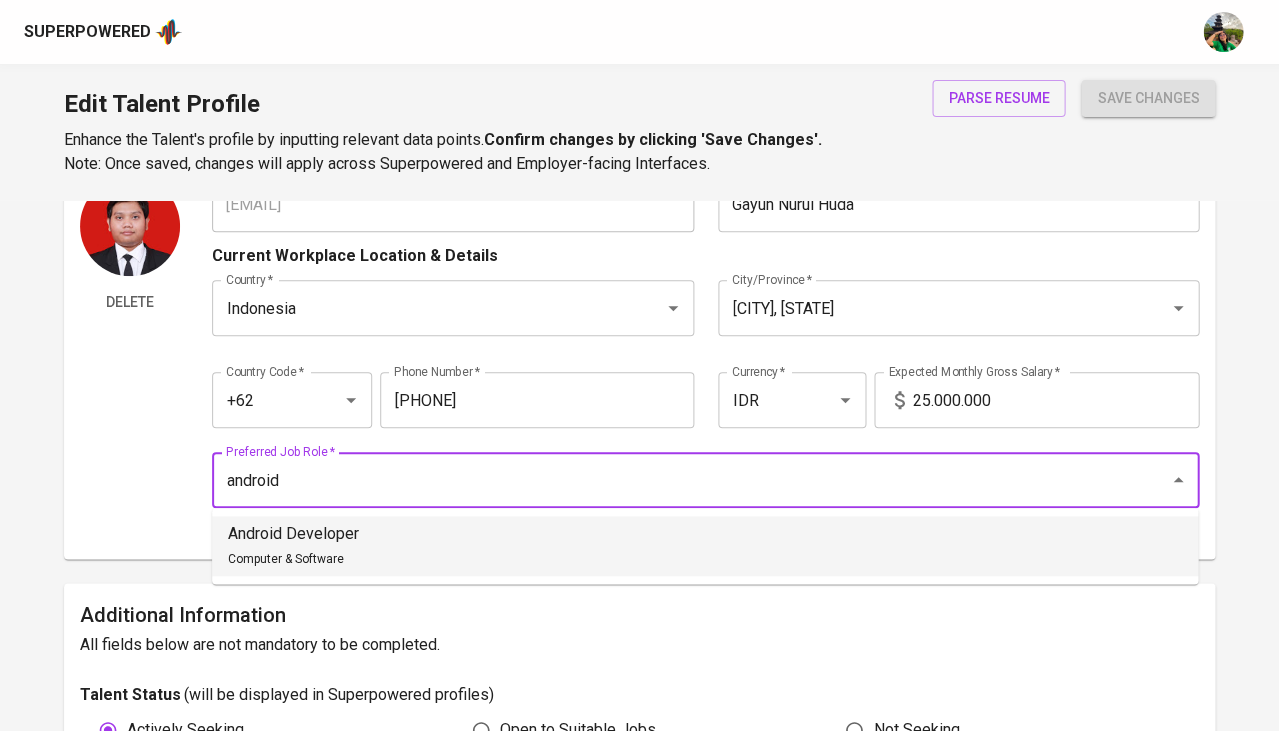 click on "Android Developer Computer & Software" at bounding box center (705, 546) 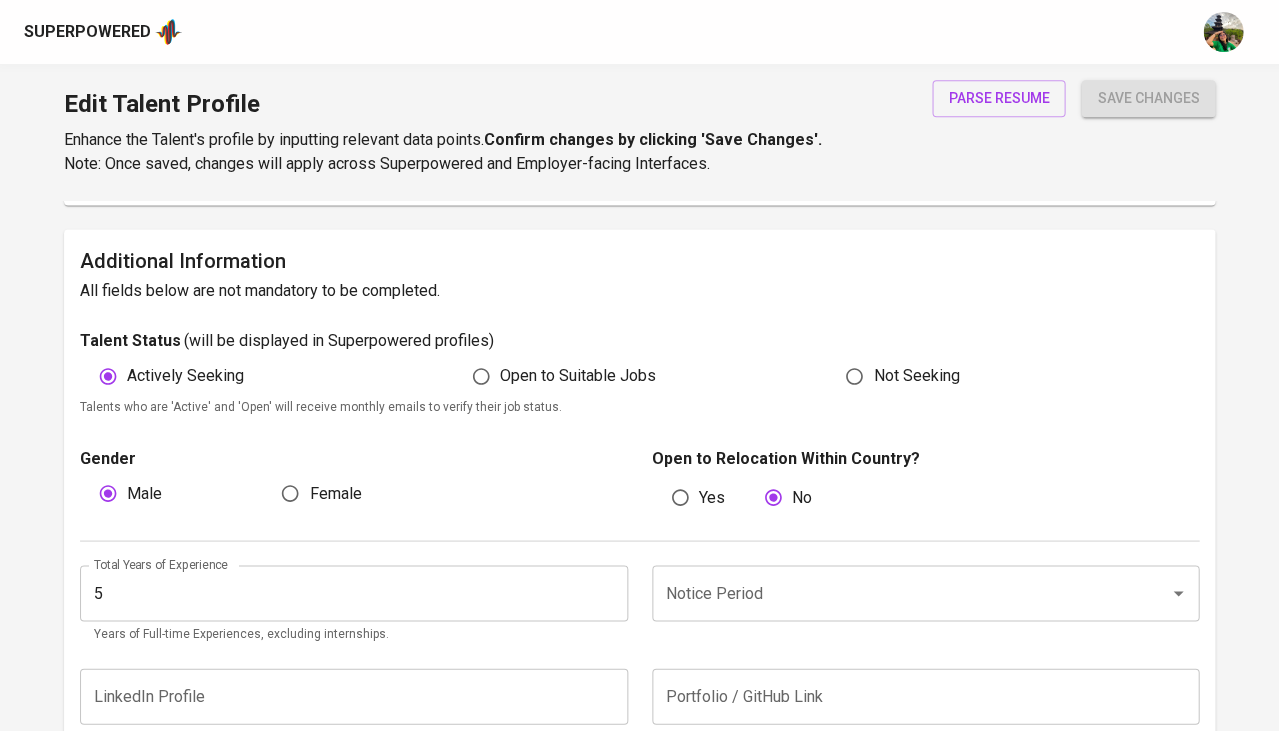 scroll, scrollTop: 453, scrollLeft: 0, axis: vertical 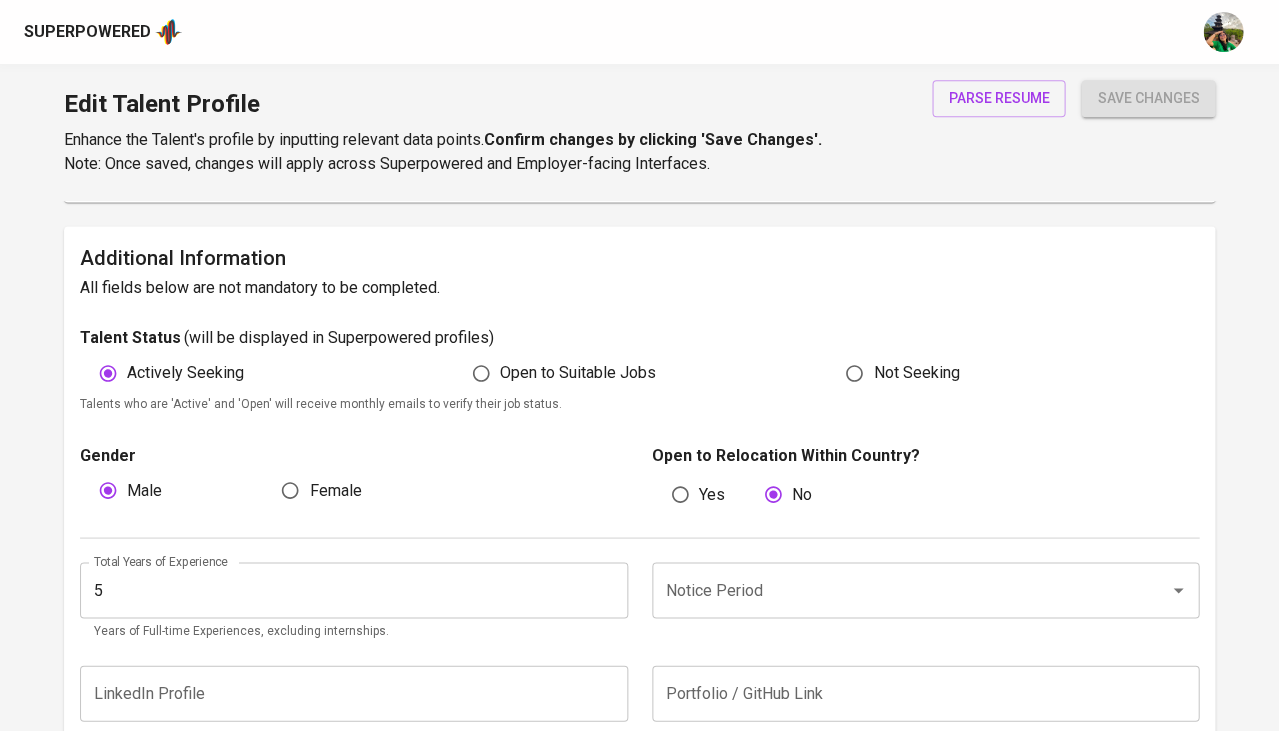 click on "Open to Suitable Jobs" at bounding box center [578, 373] 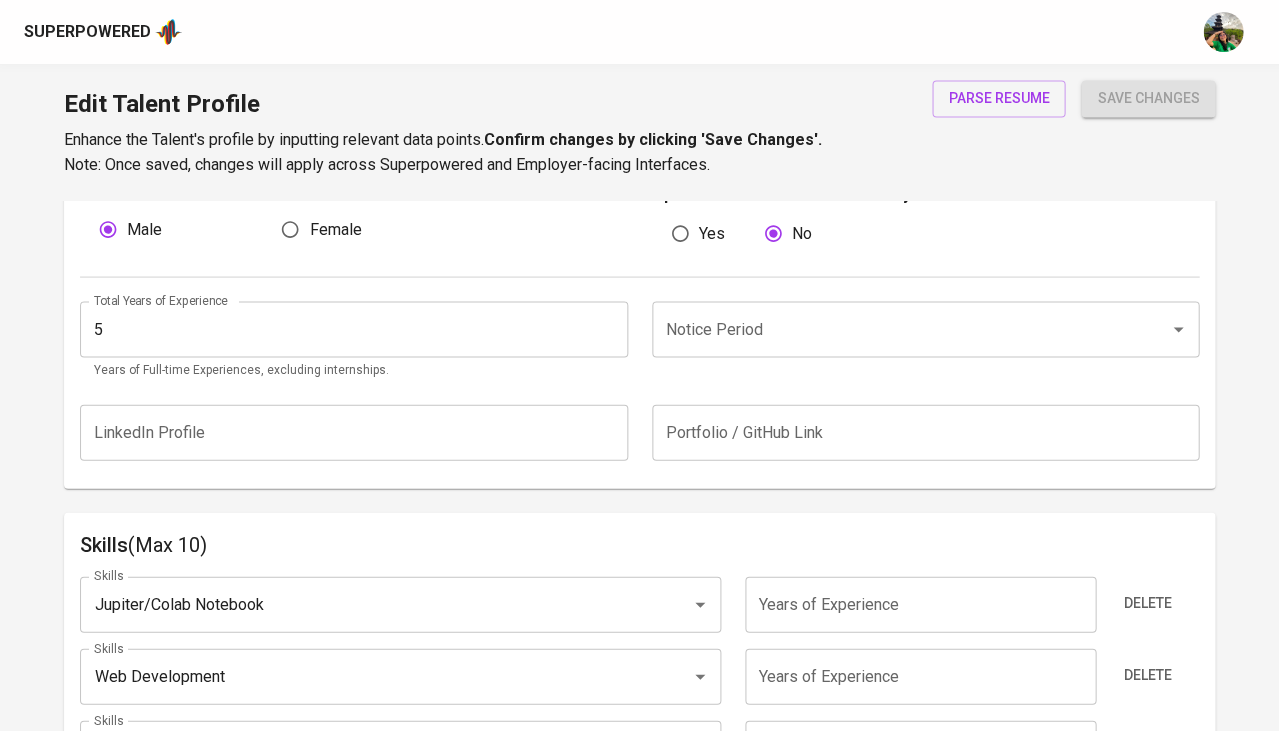 scroll, scrollTop: 726, scrollLeft: 0, axis: vertical 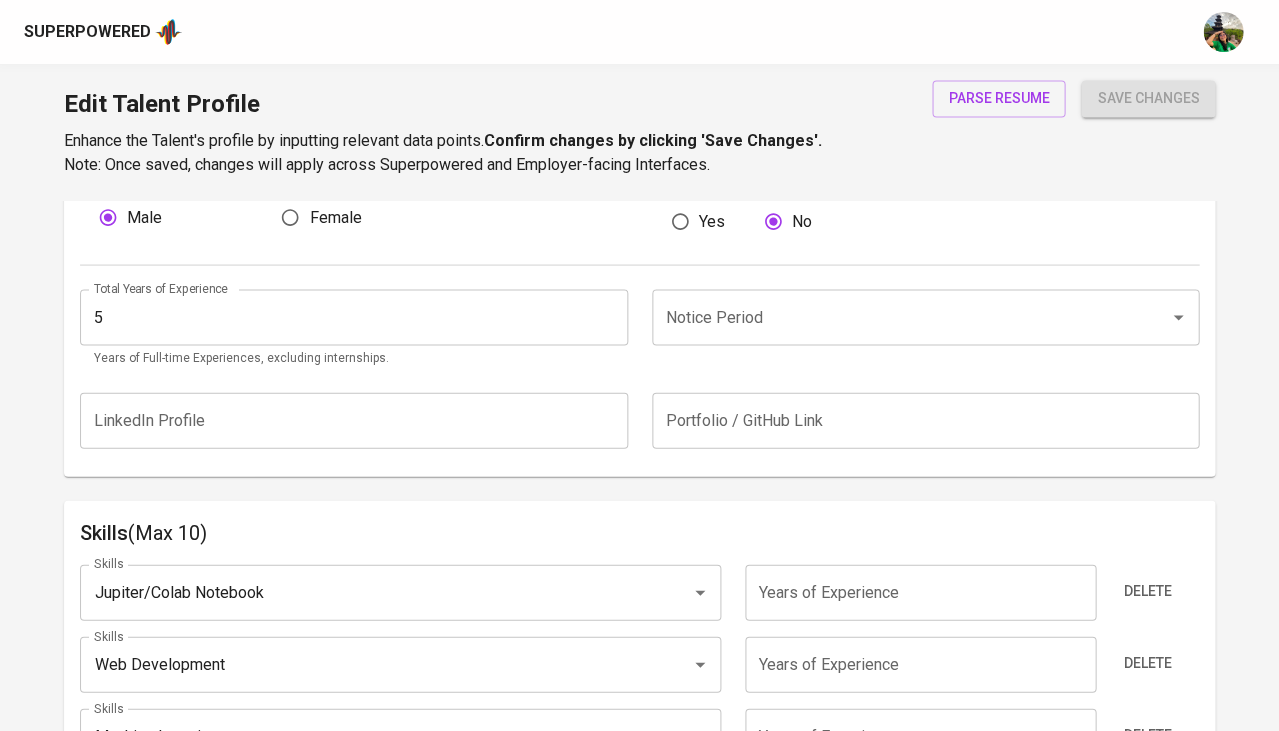 click on "5" at bounding box center (354, 317) 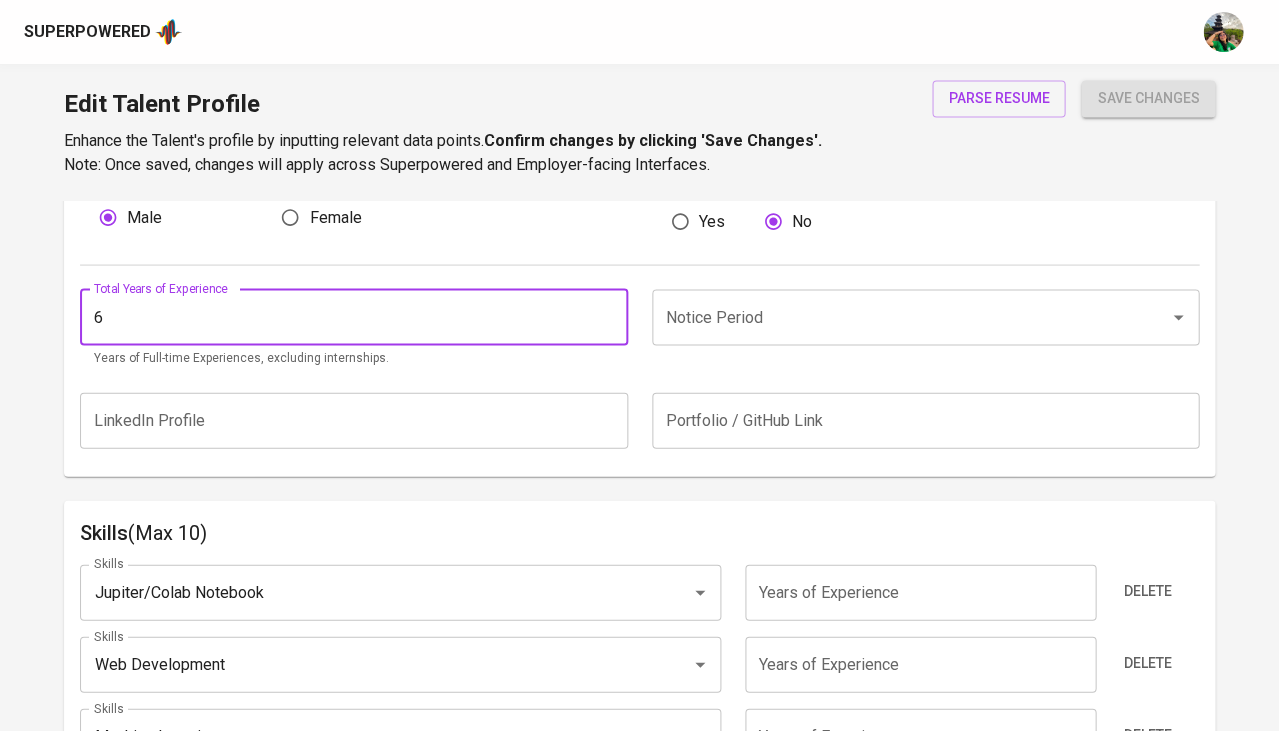 type on "6" 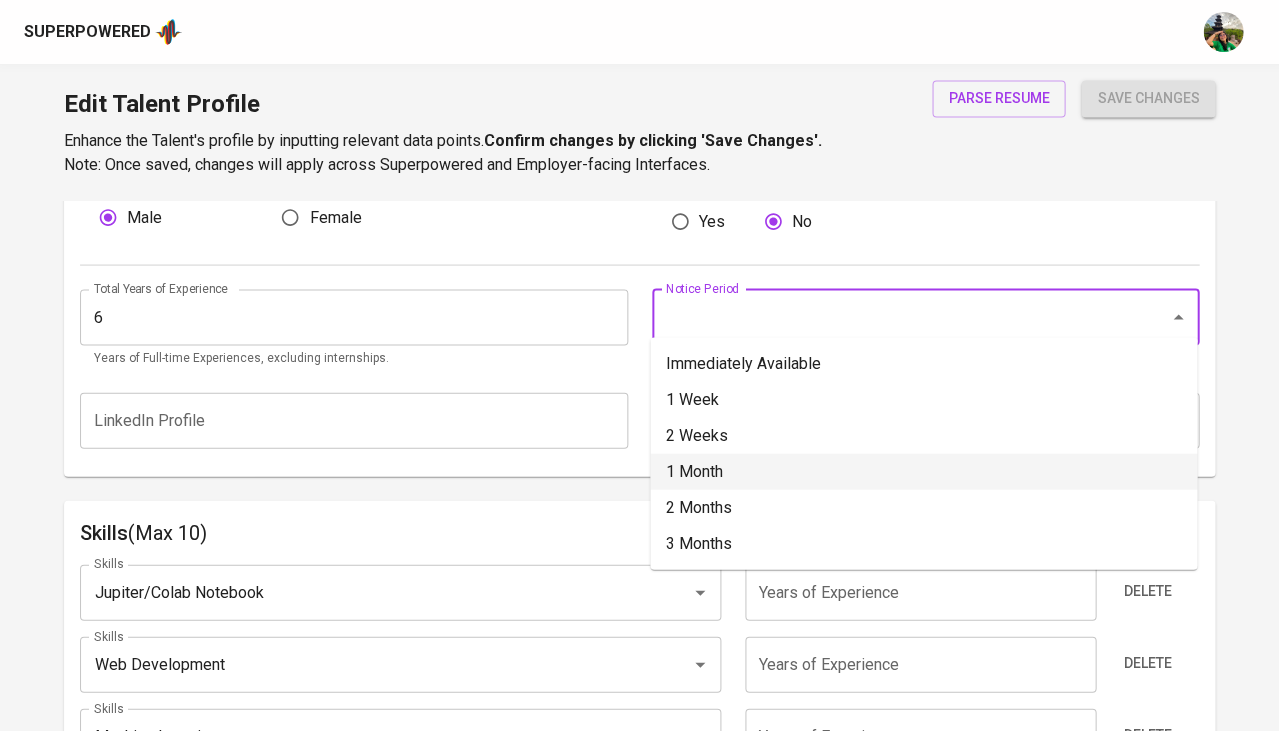 click on "1 Month" at bounding box center [923, 471] 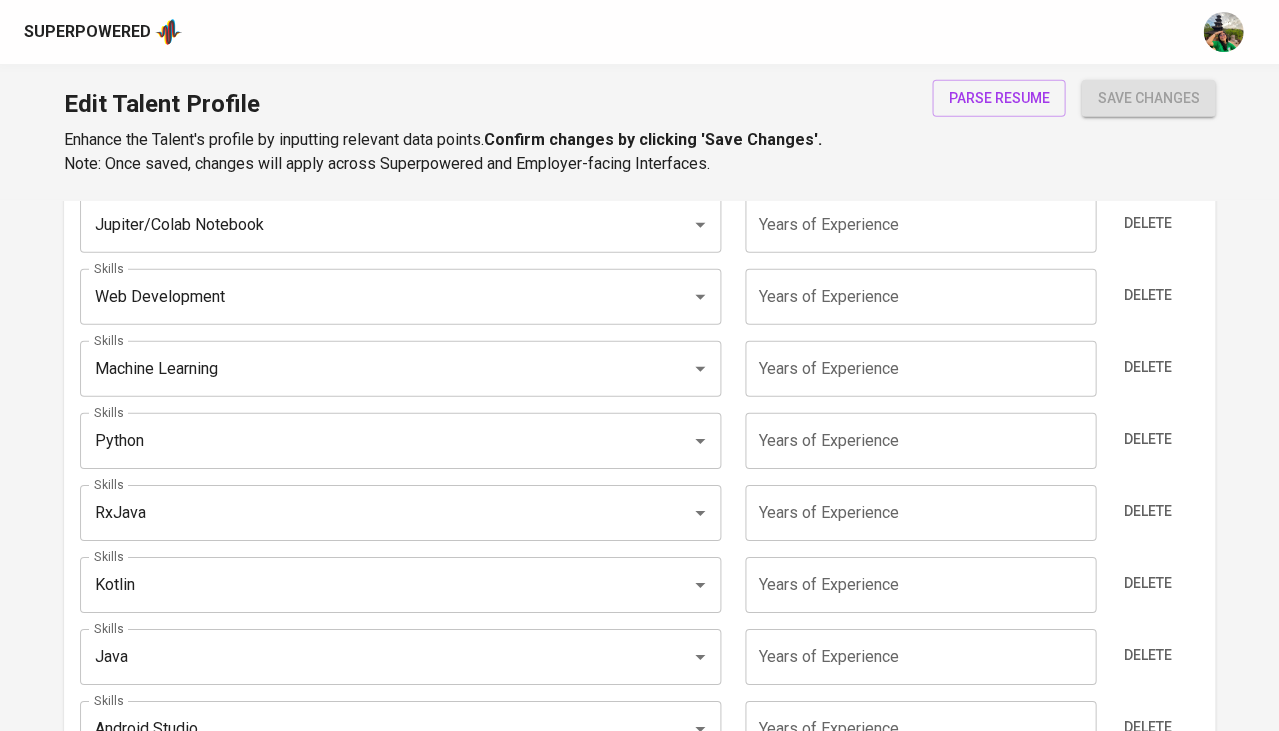 scroll, scrollTop: 1117, scrollLeft: 0, axis: vertical 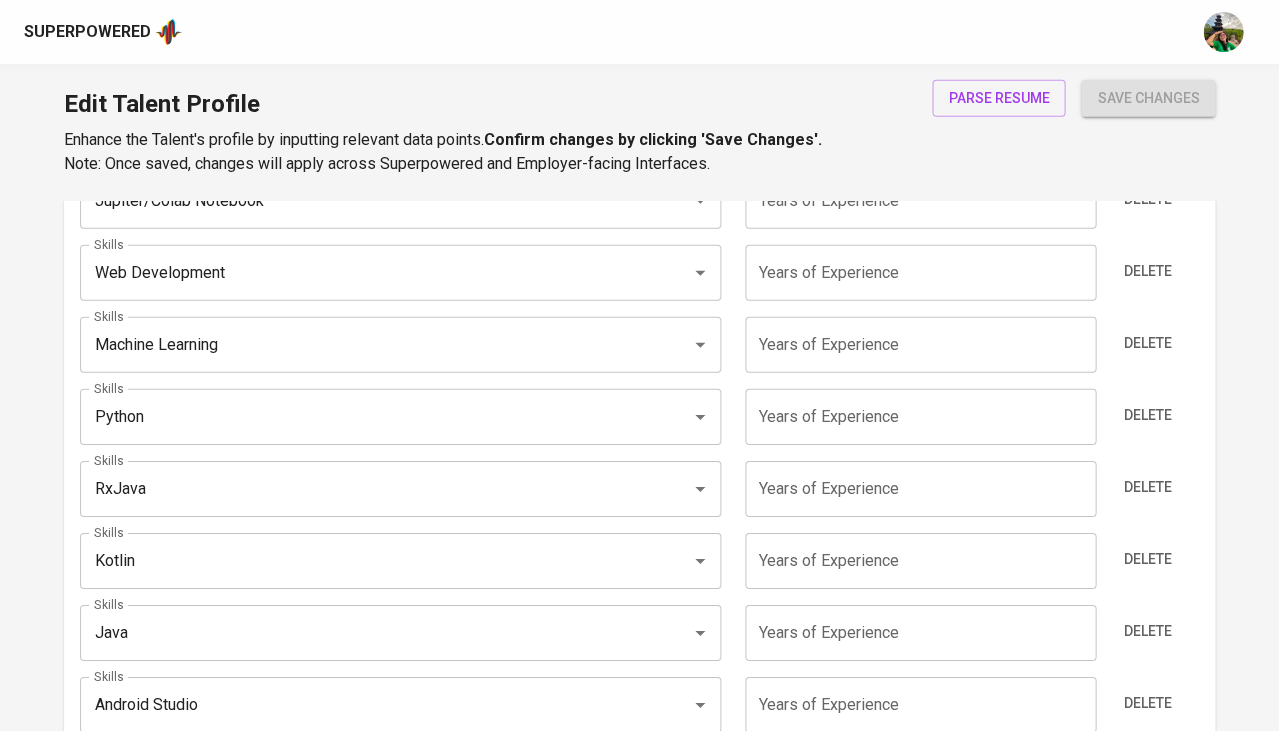 click at bounding box center [920, 561] 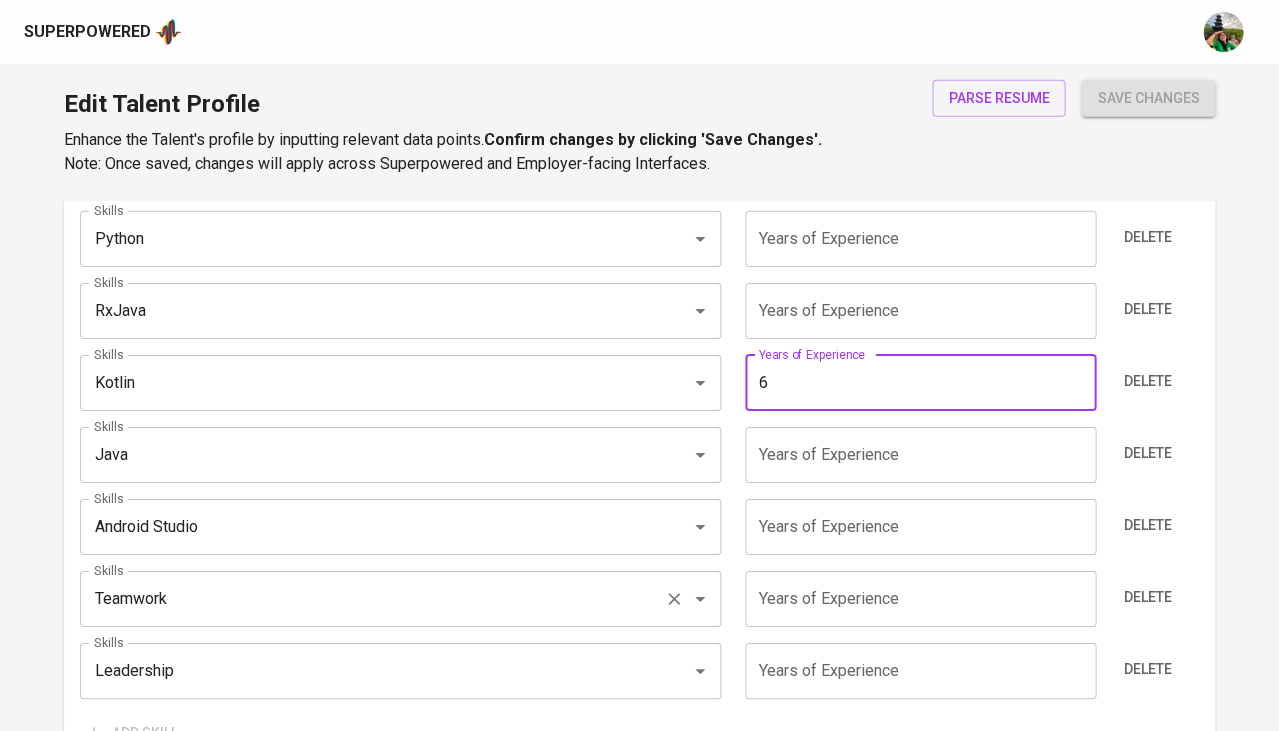 scroll, scrollTop: 1299, scrollLeft: 0, axis: vertical 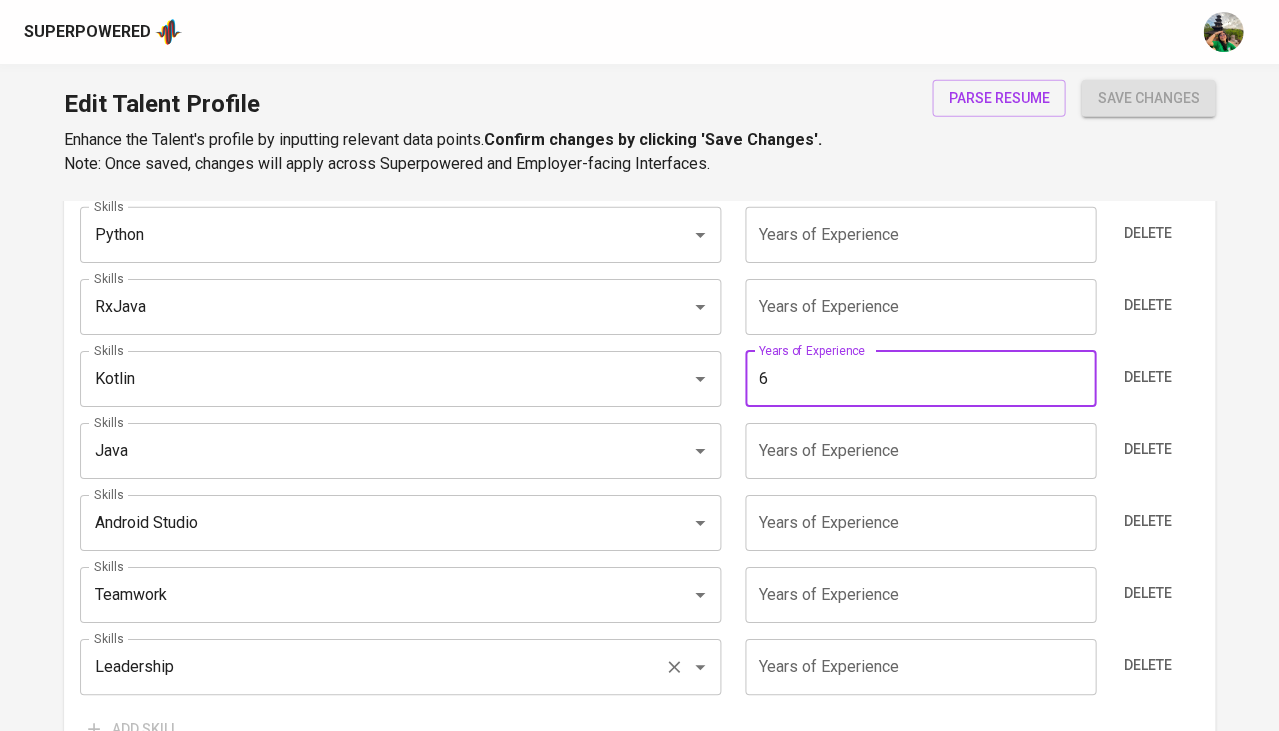 type on "6" 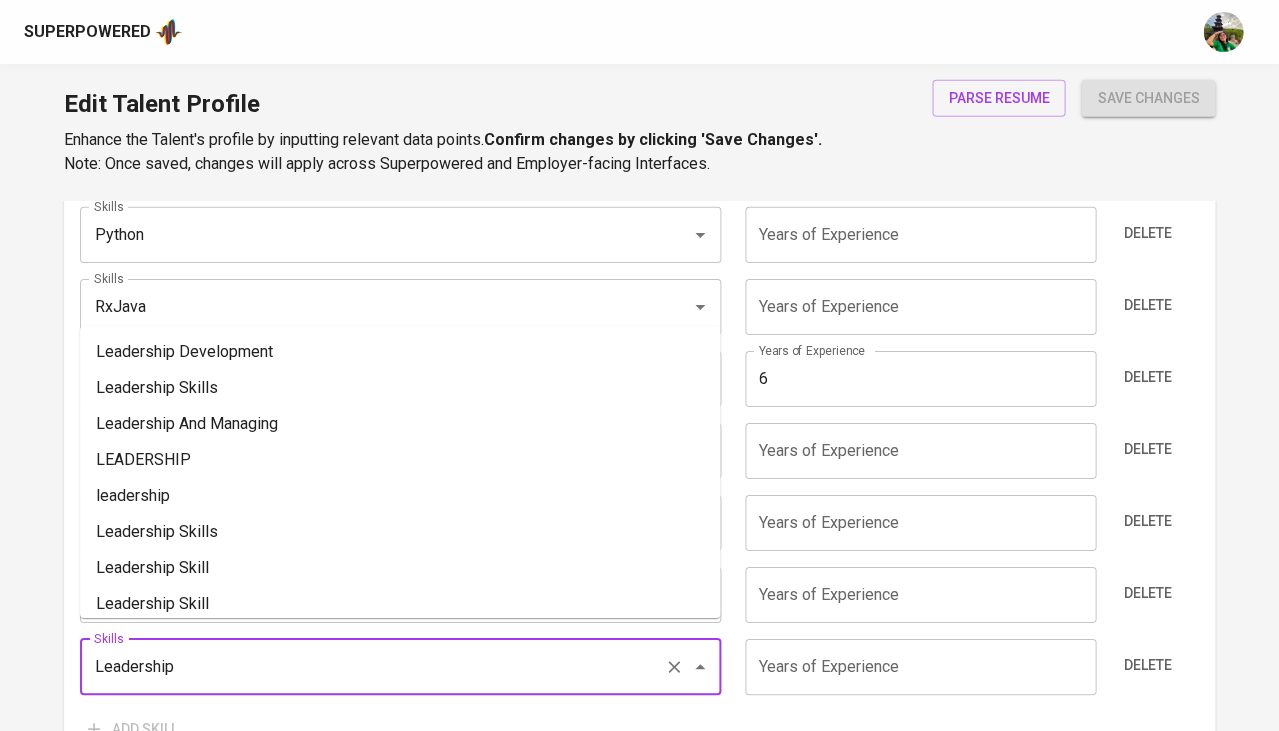 click on "Leadership" at bounding box center (372, 667) 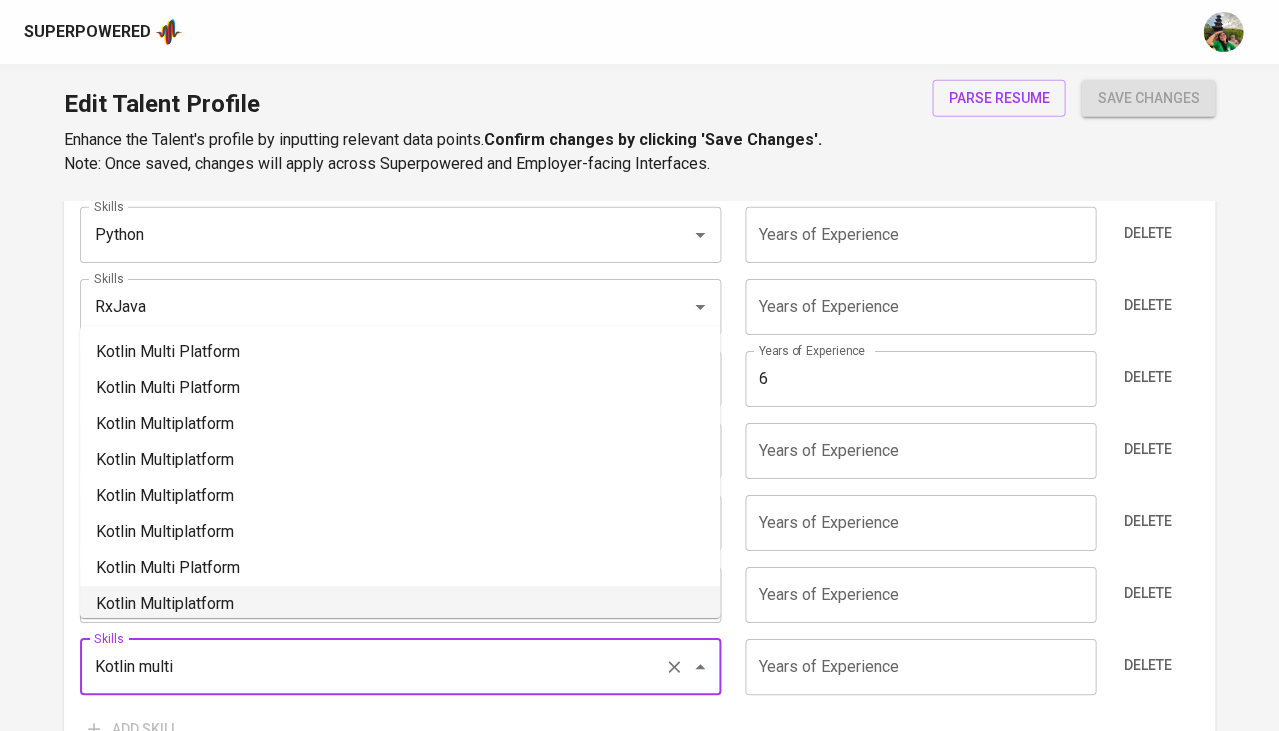 click on "Kotlin Multiplatform" at bounding box center (400, 604) 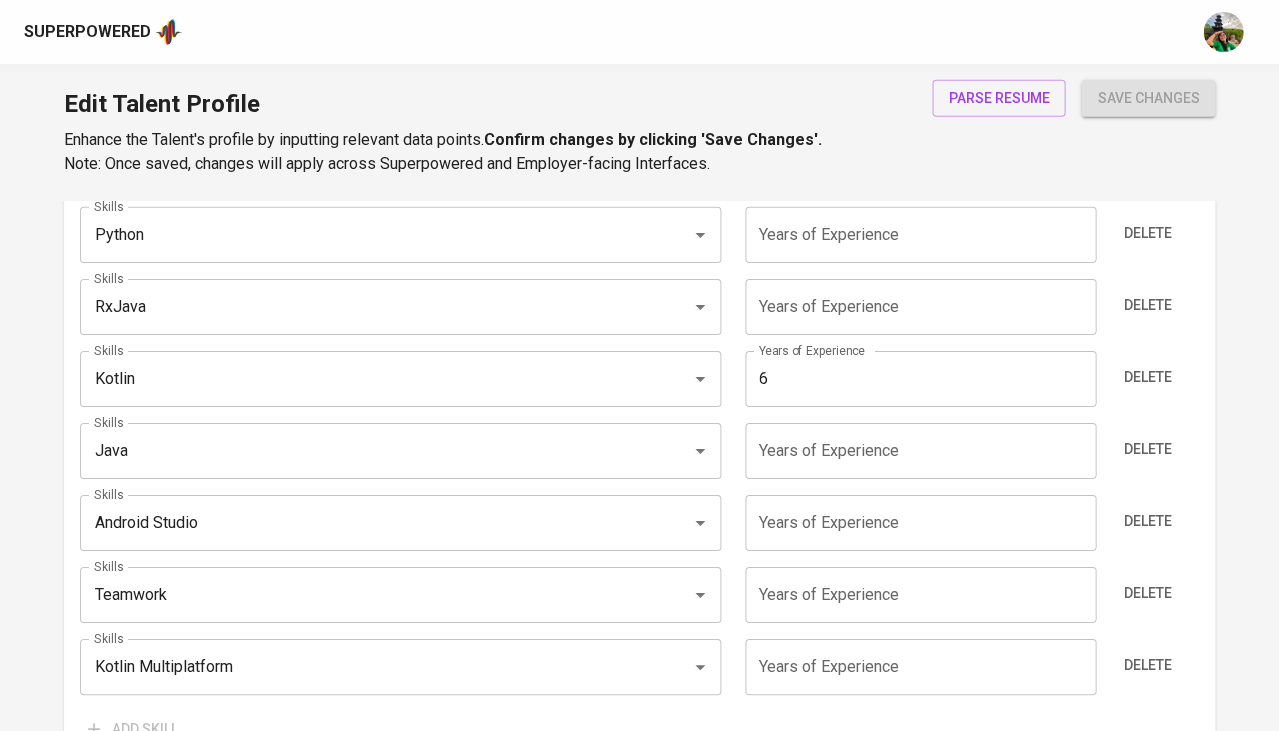 click at bounding box center [920, 667] 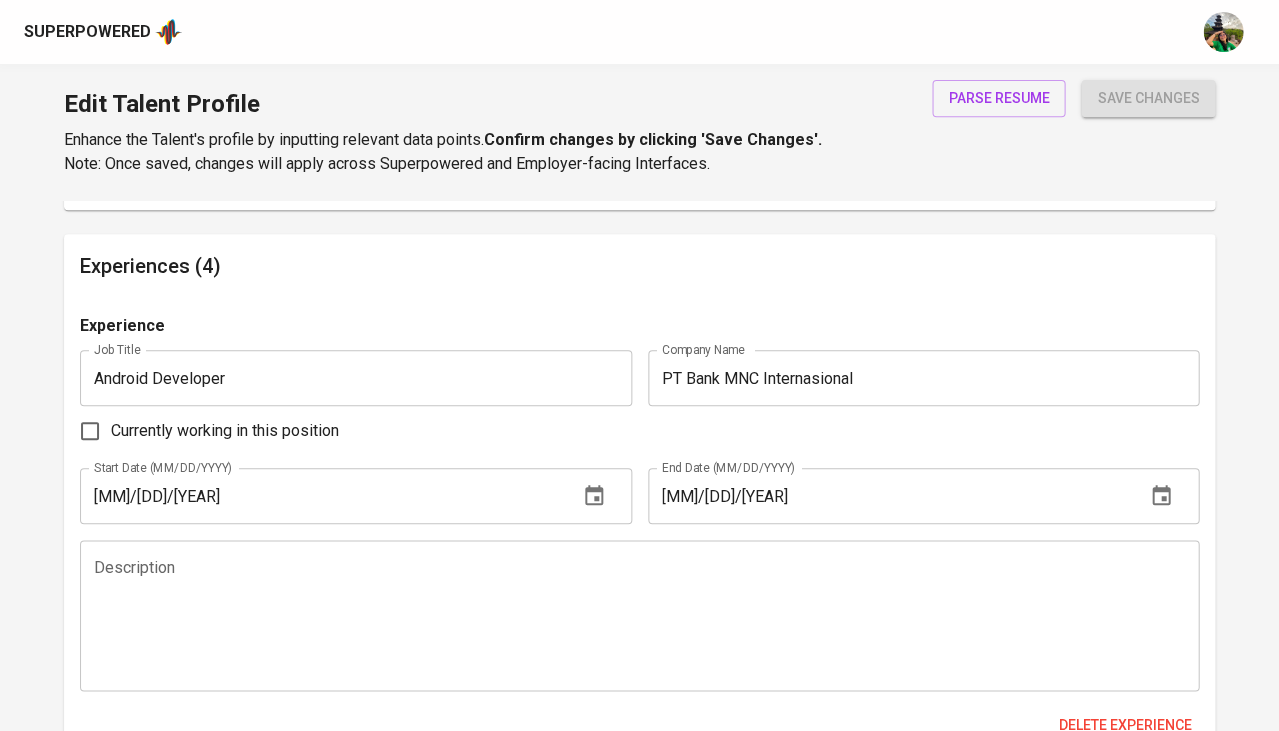 scroll, scrollTop: 1873, scrollLeft: 0, axis: vertical 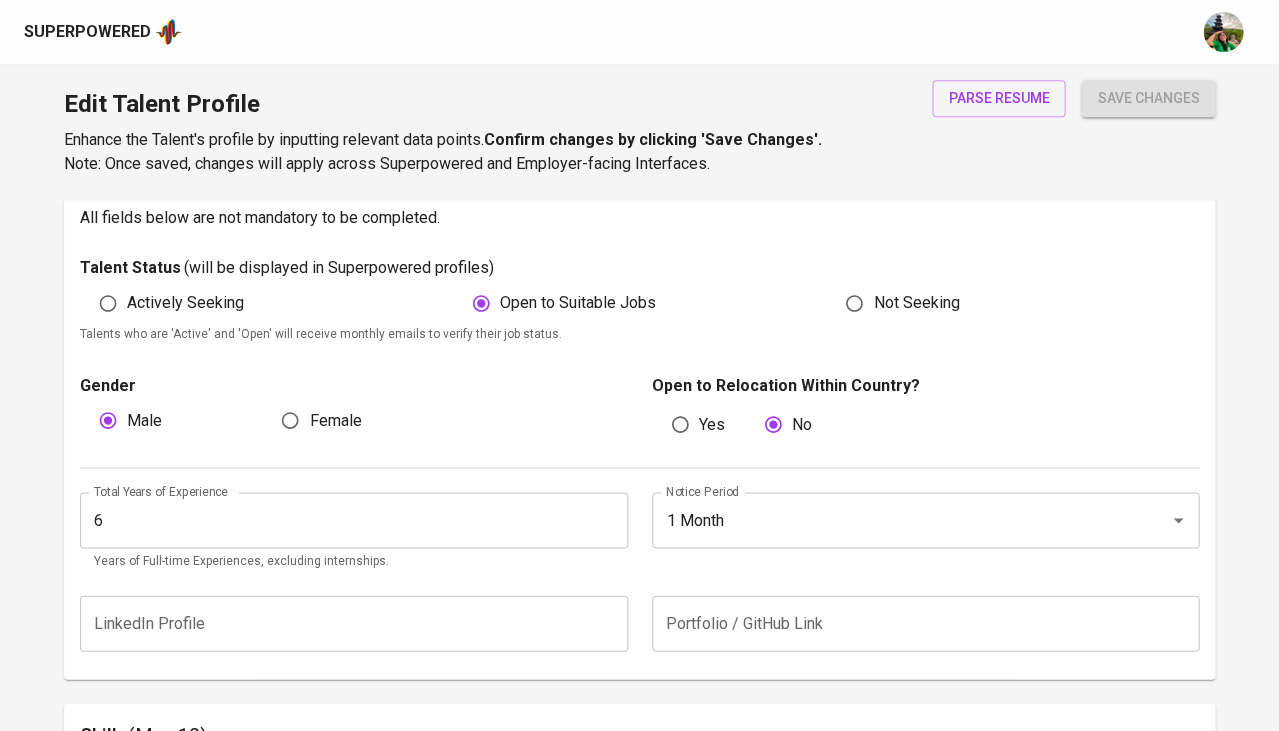 type on "1" 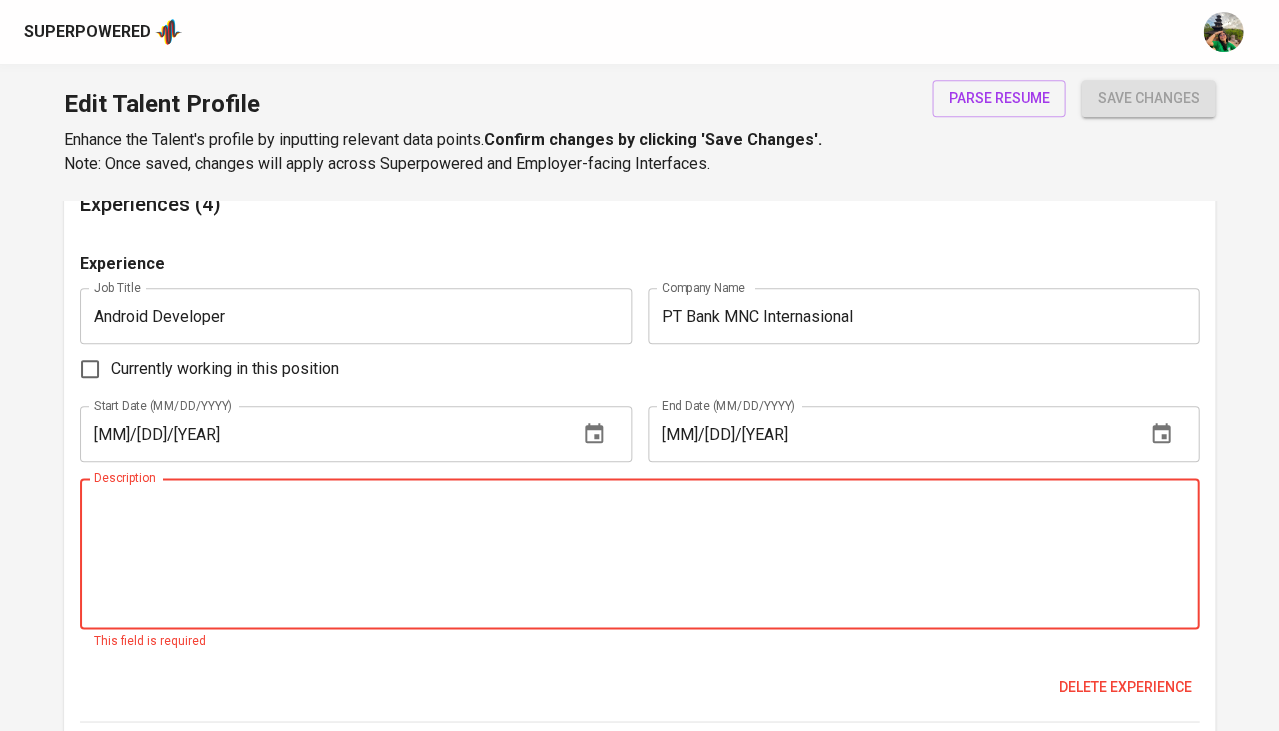 scroll, scrollTop: 1900, scrollLeft: 0, axis: vertical 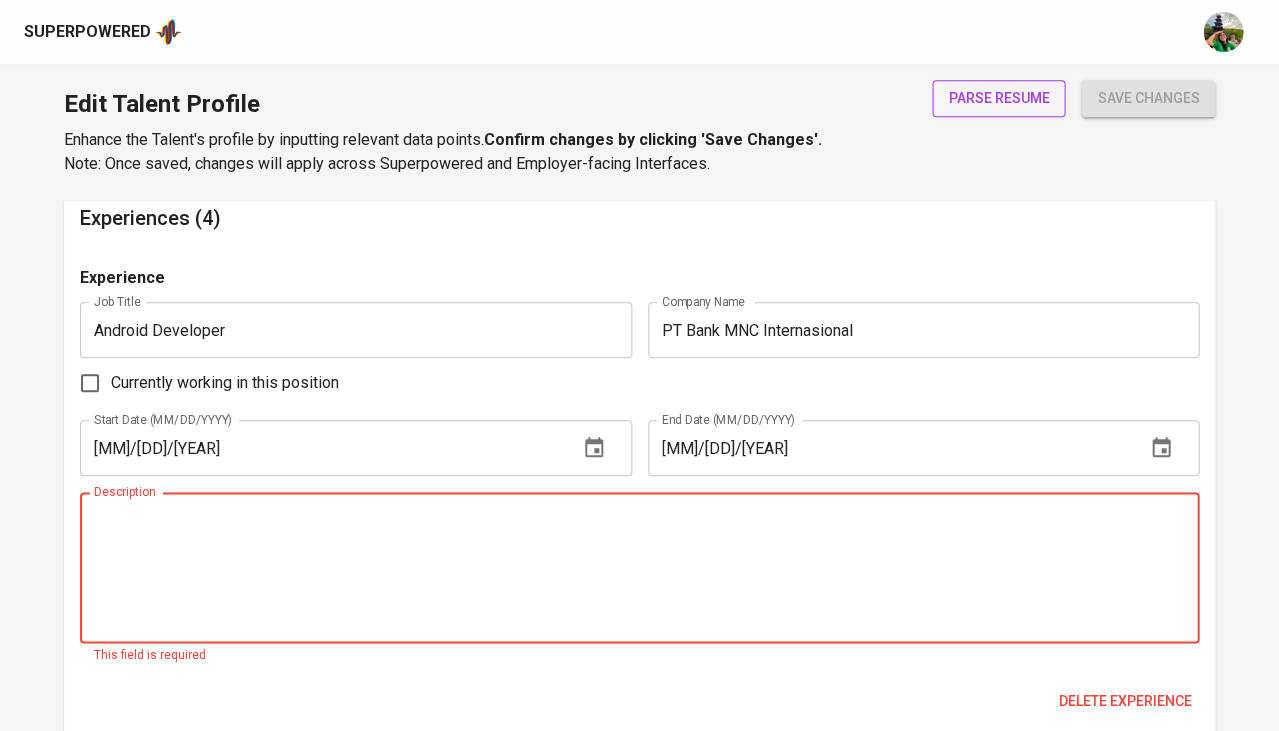 click on "parse resume" at bounding box center [998, 98] 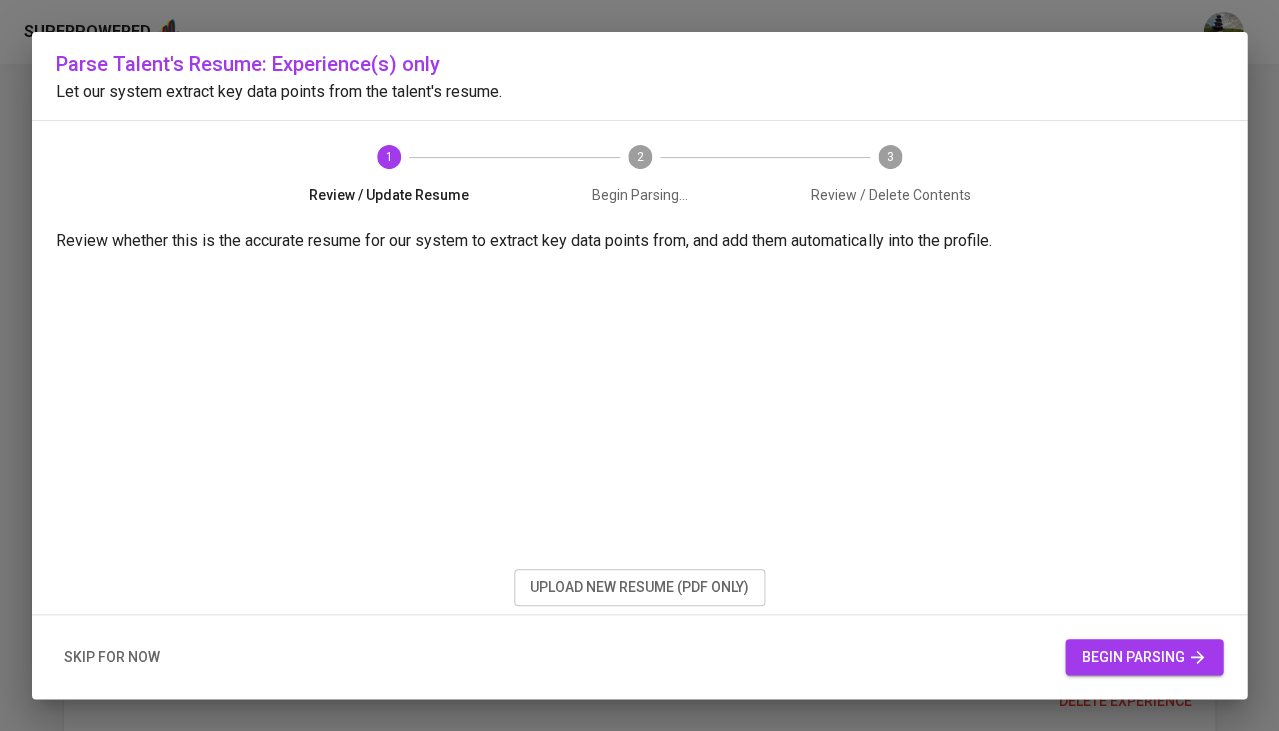 click on "upload new resume (pdf only)" at bounding box center (639, 587) 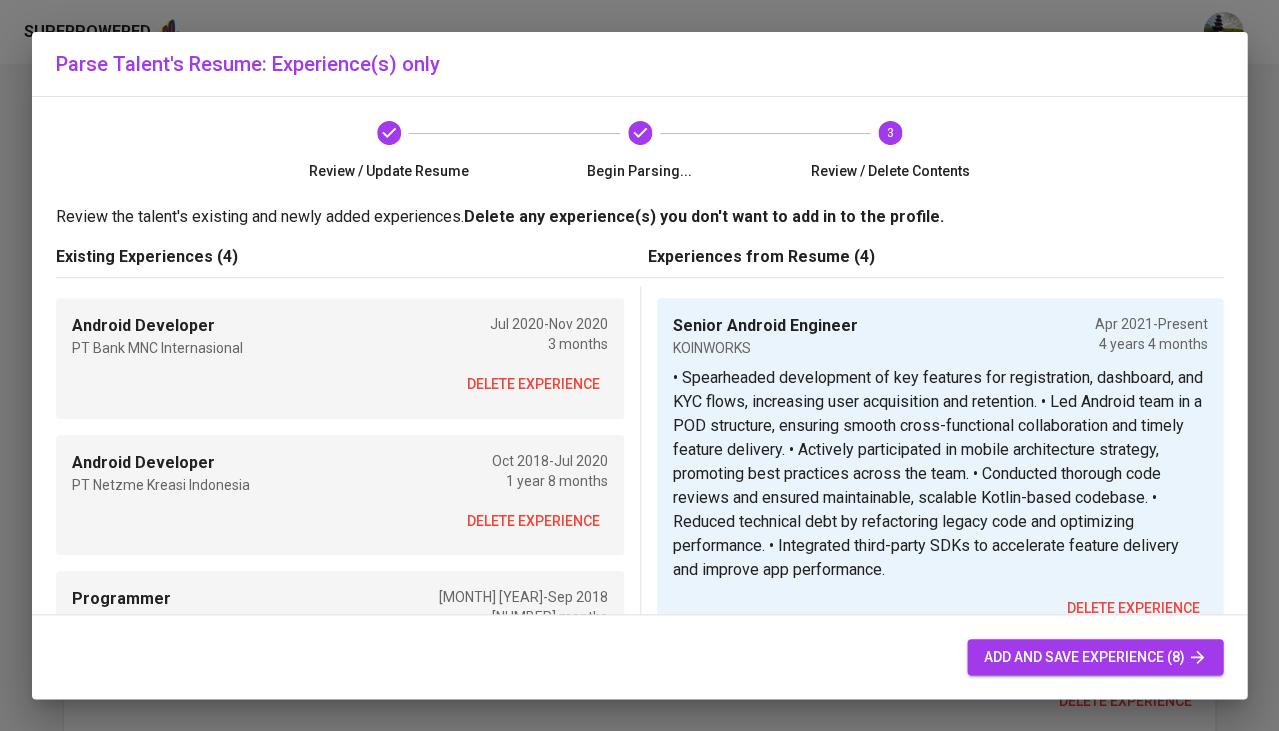 click on "add and save experience (8)" at bounding box center (1095, 657) 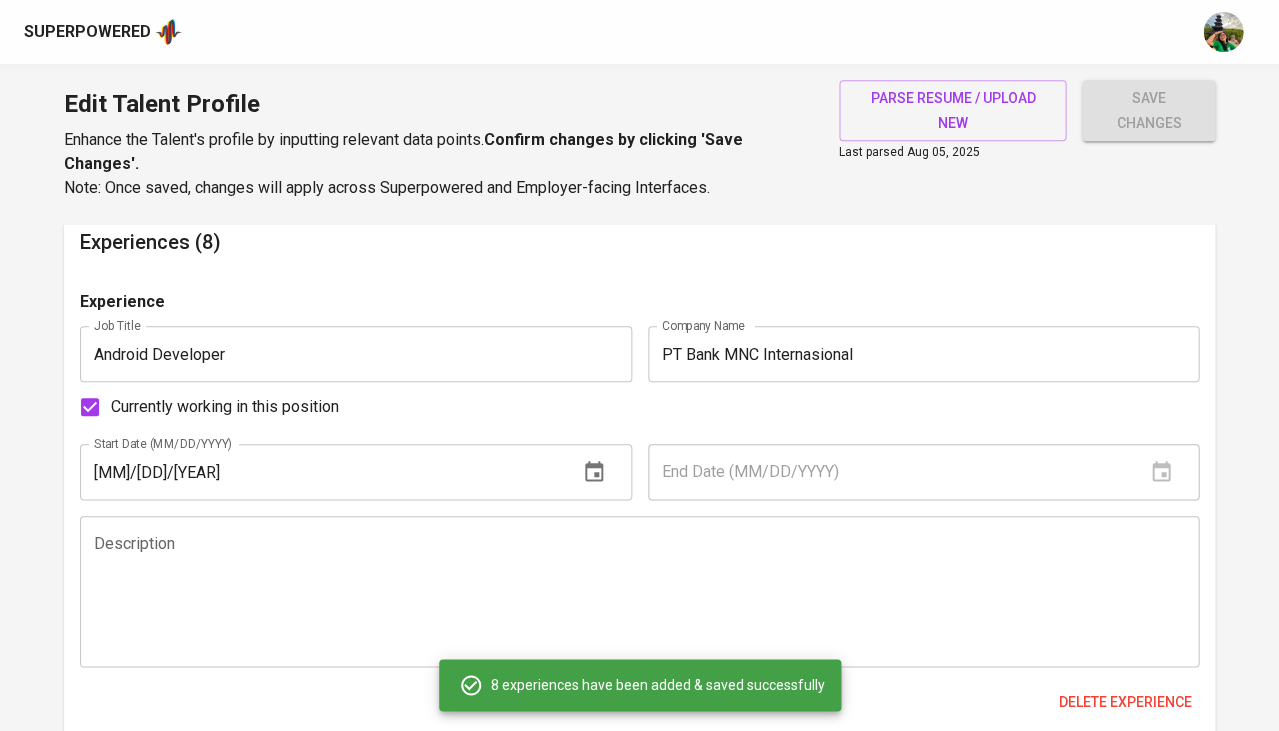 type on "15.000.000" 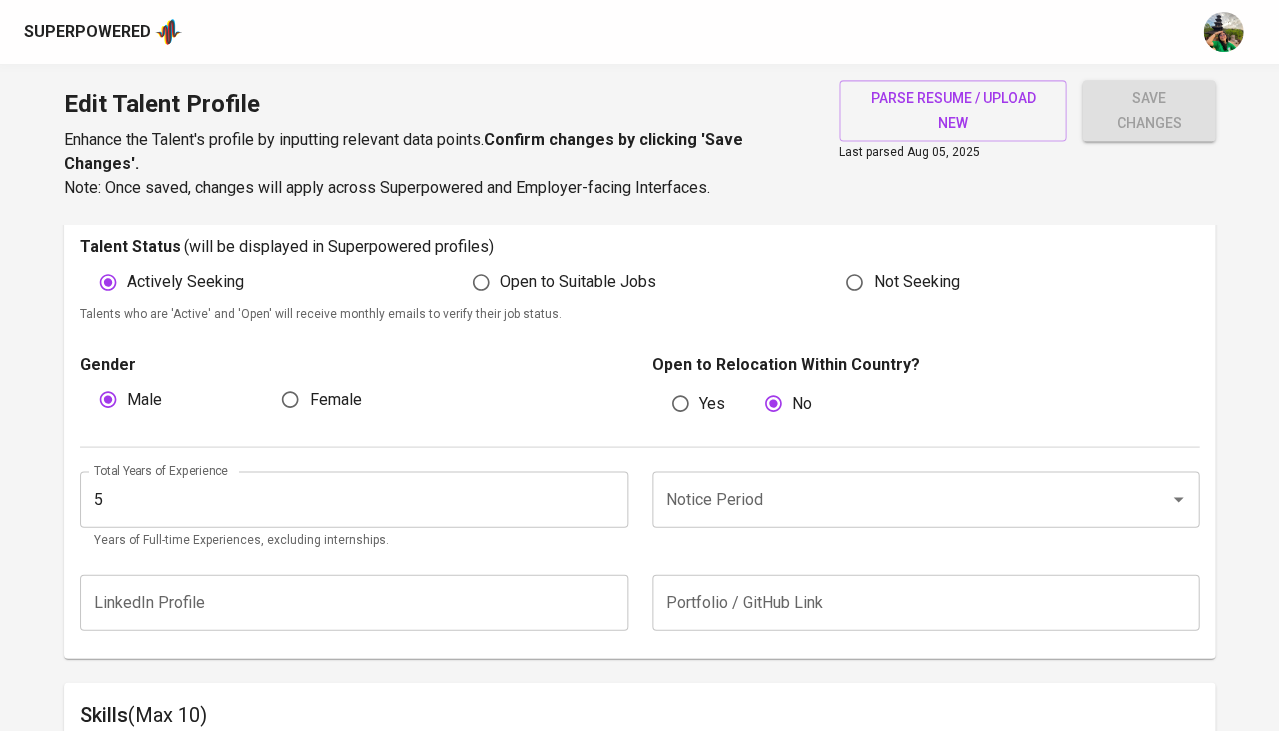 scroll, scrollTop: 637, scrollLeft: 0, axis: vertical 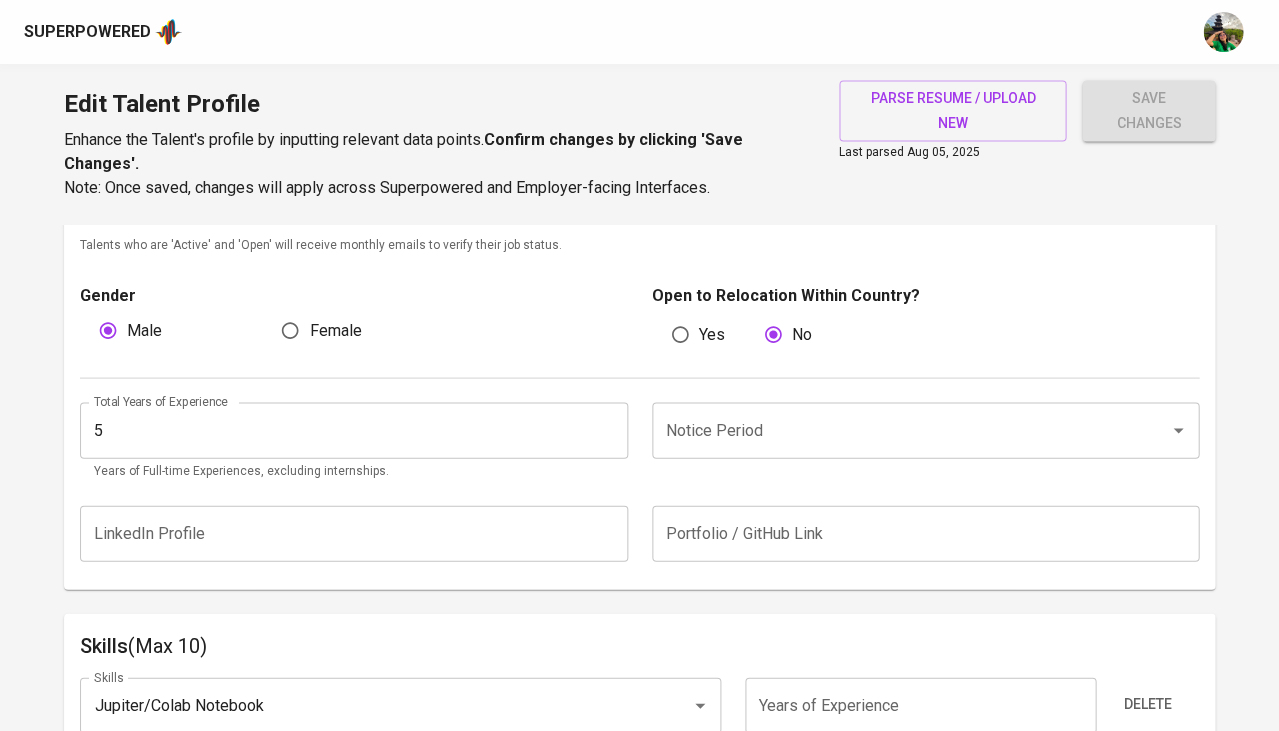 click on "5" at bounding box center [354, 430] 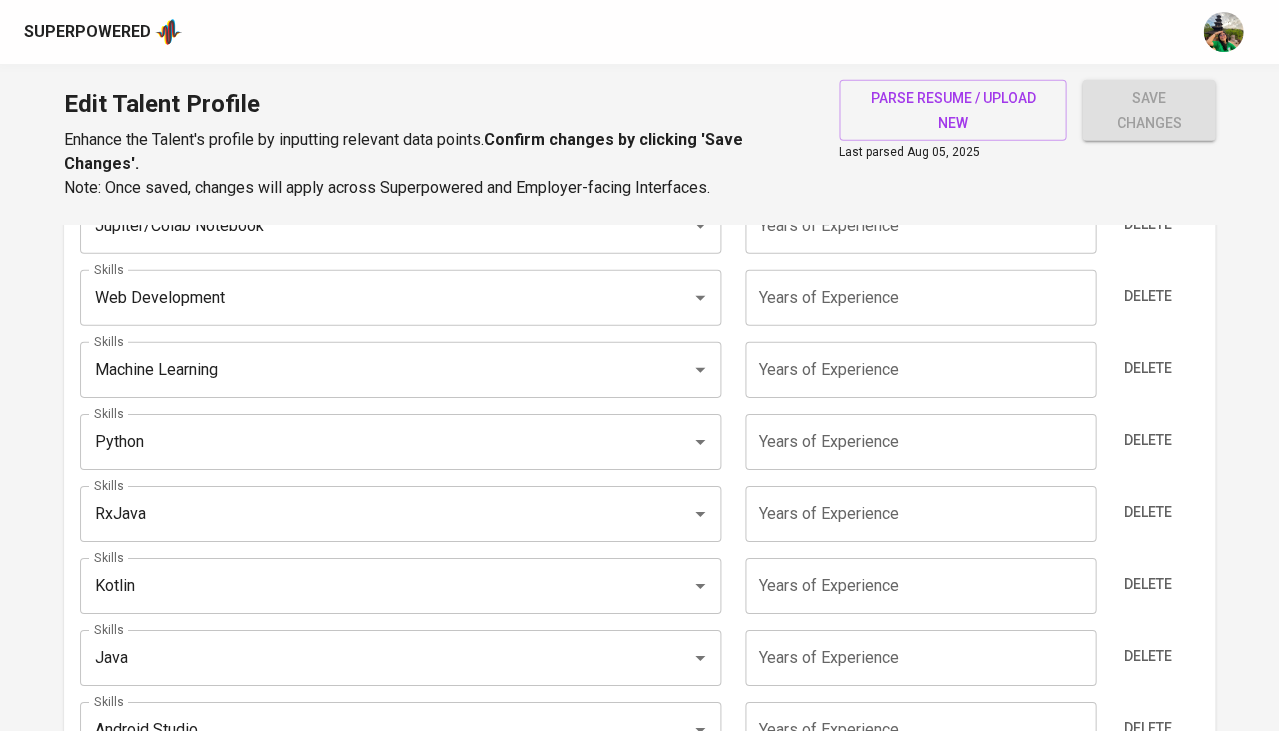 type on "6" 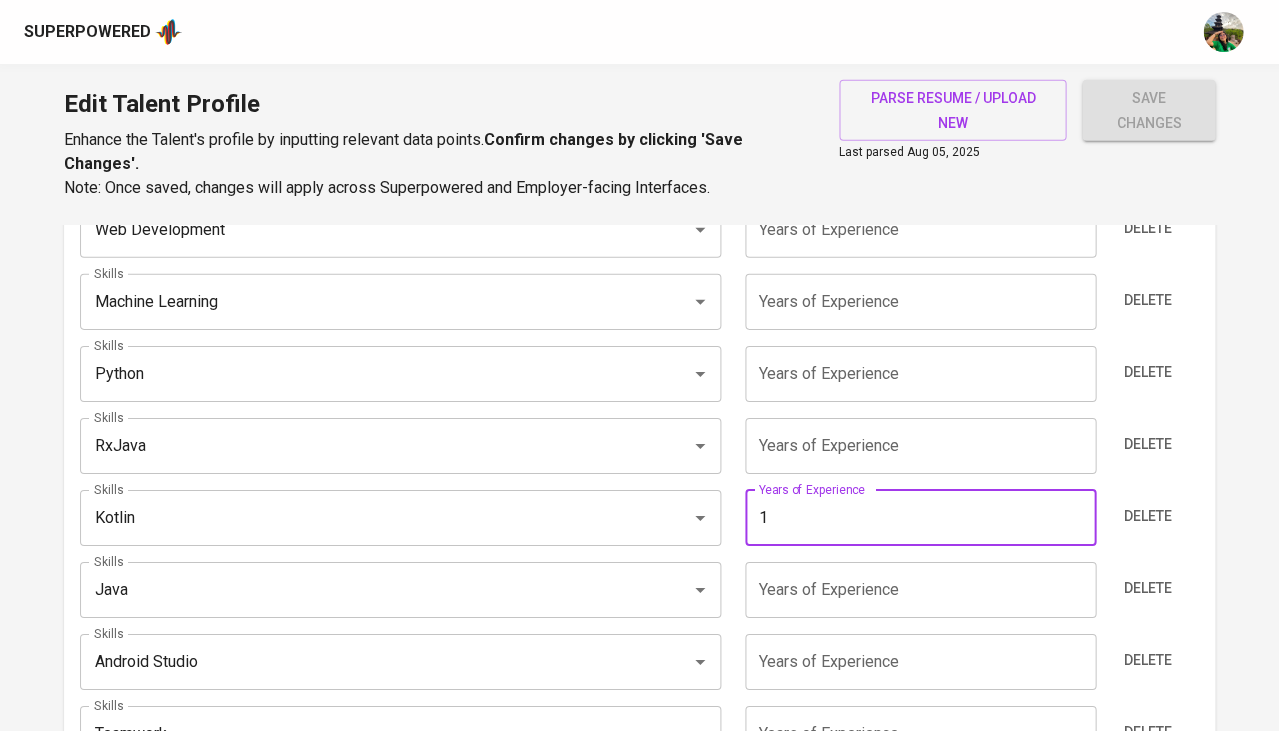 type on "0" 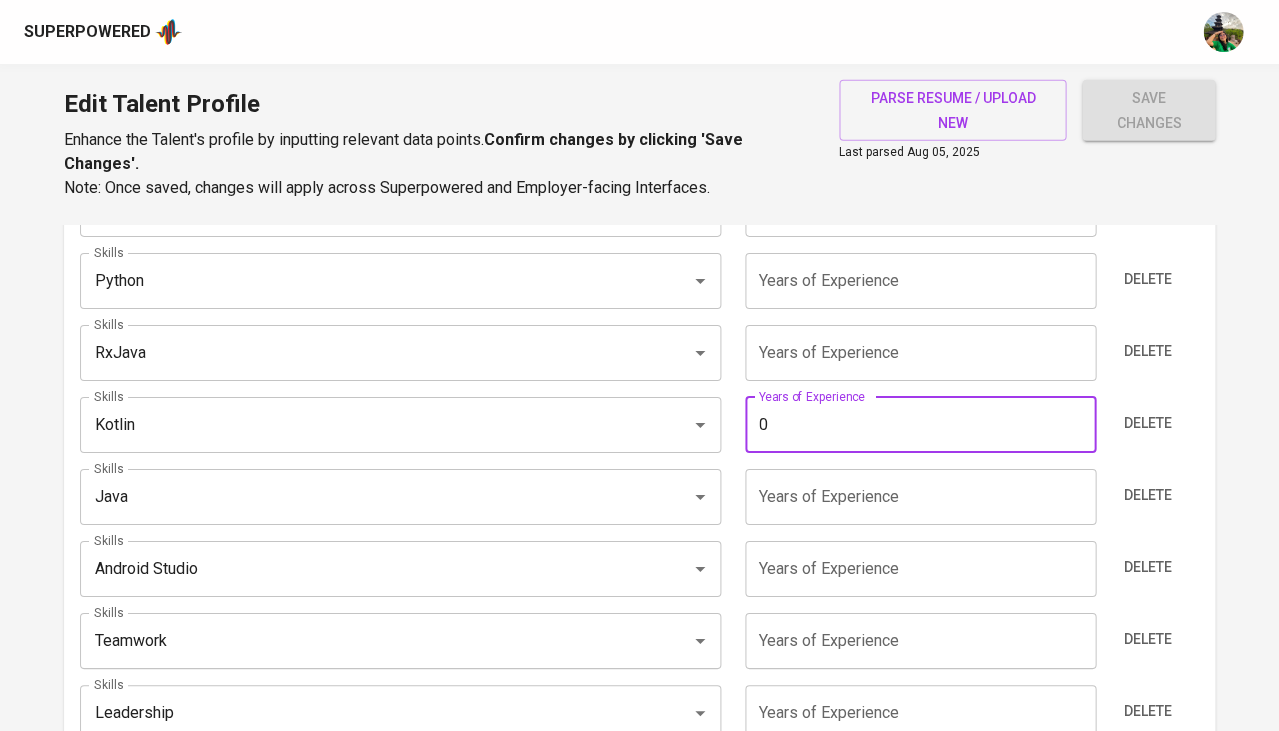 scroll, scrollTop: 1288, scrollLeft: 0, axis: vertical 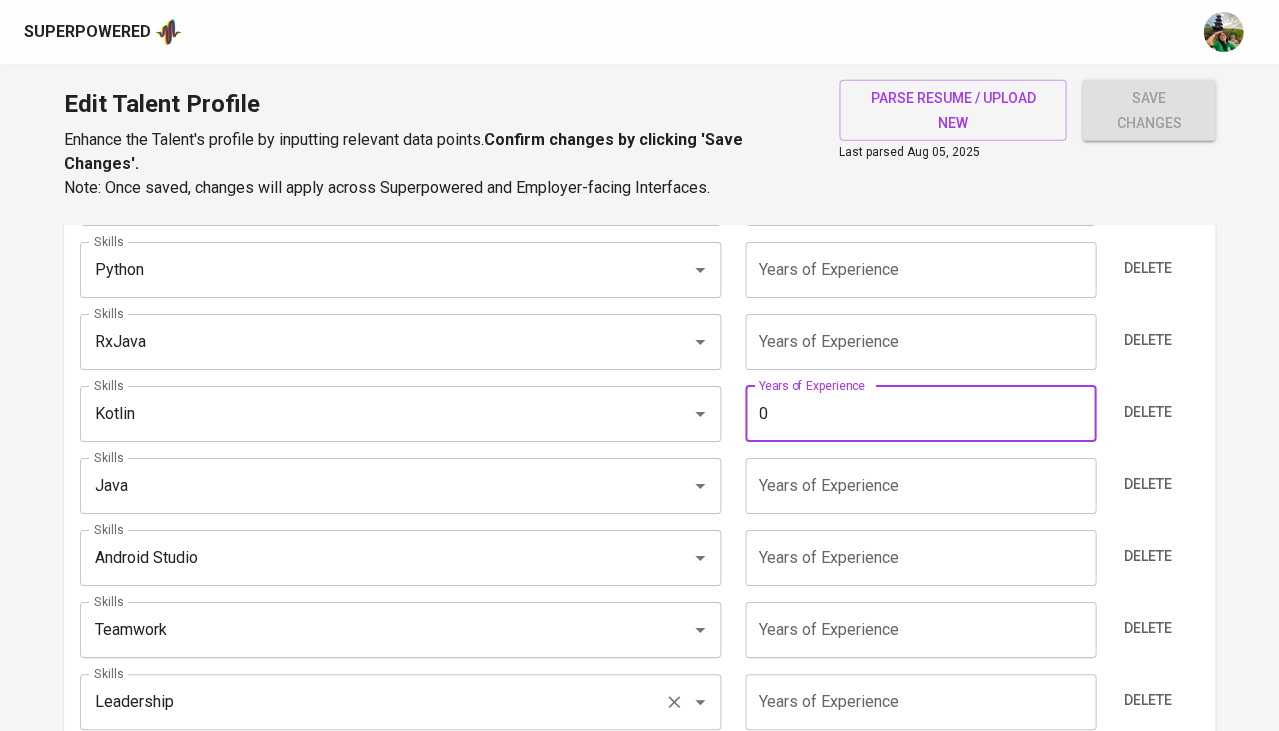 click on "Leadership" at bounding box center [372, 702] 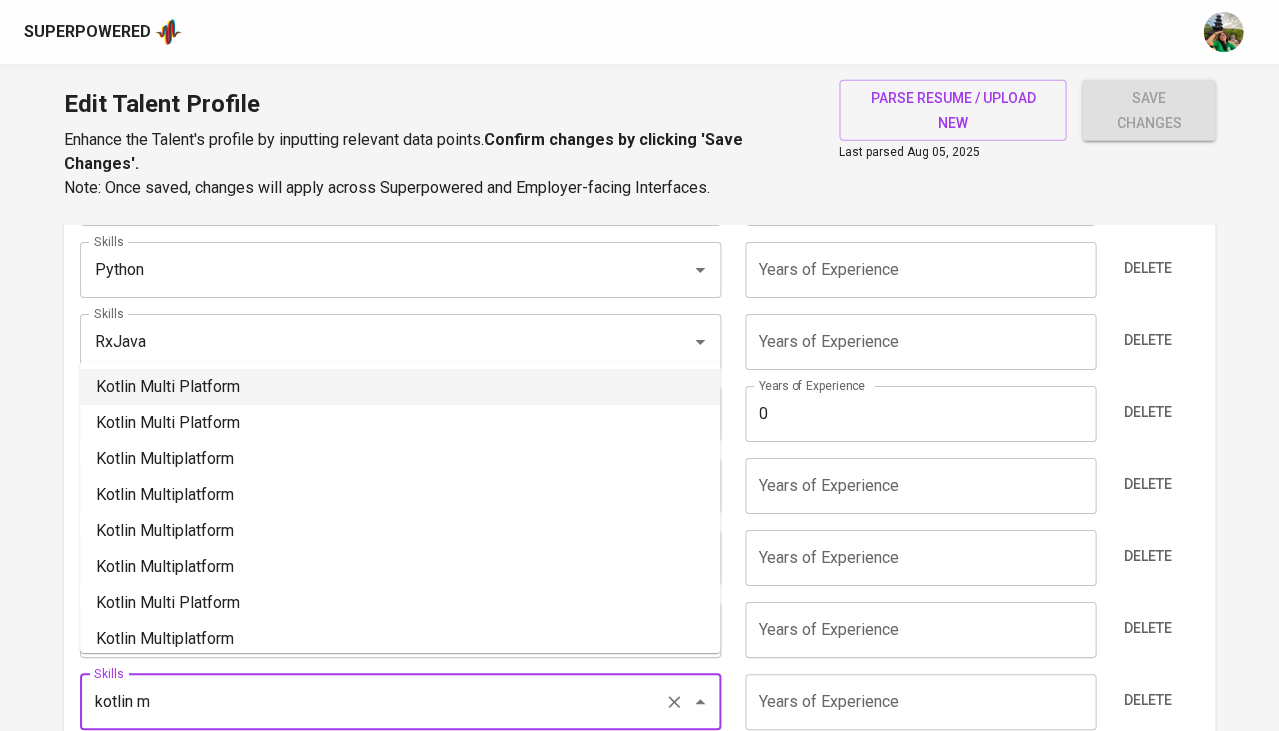click on "Kotlin Multi Platform" at bounding box center [400, 387] 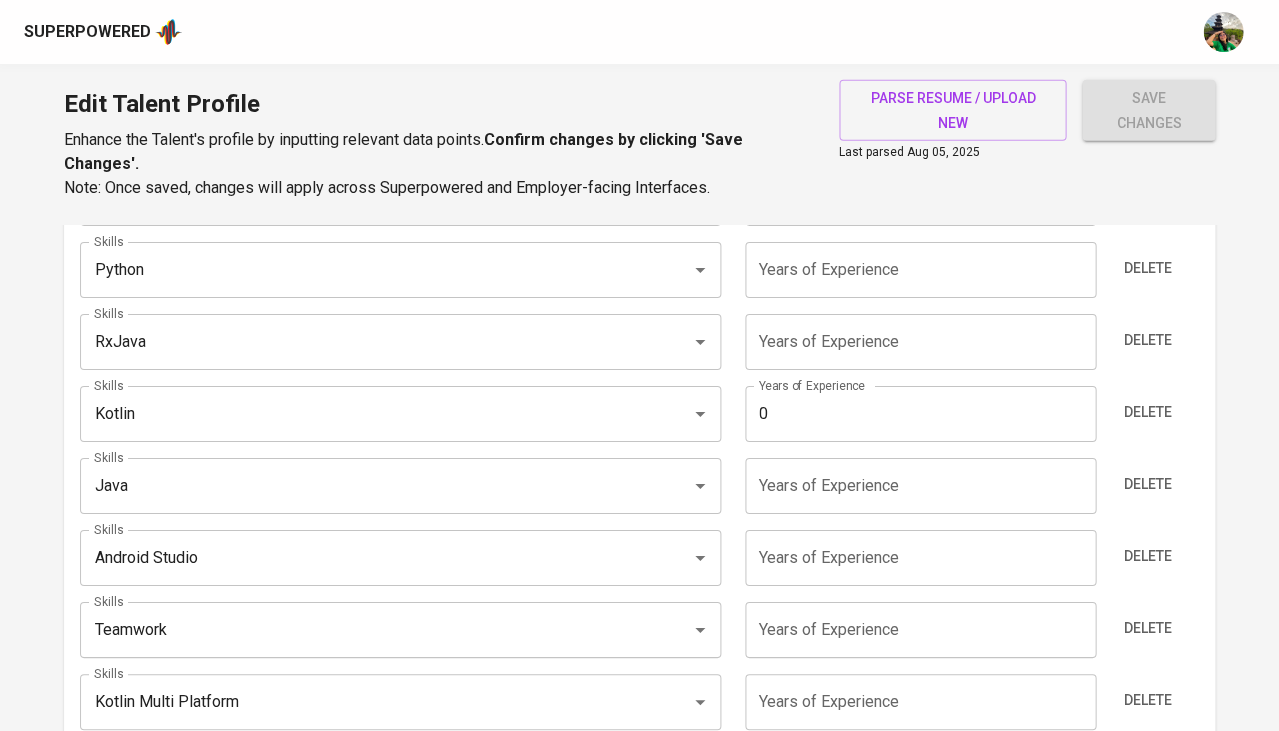 click at bounding box center [920, 702] 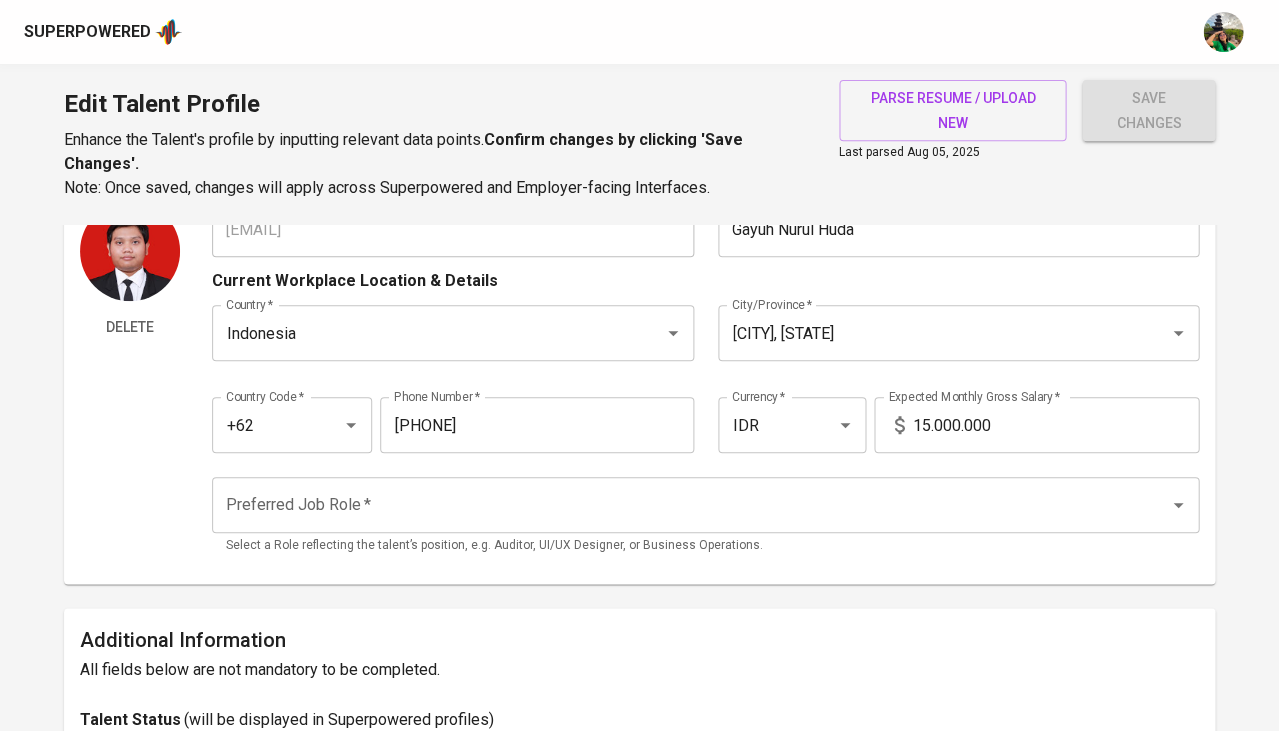 scroll, scrollTop: 0, scrollLeft: 0, axis: both 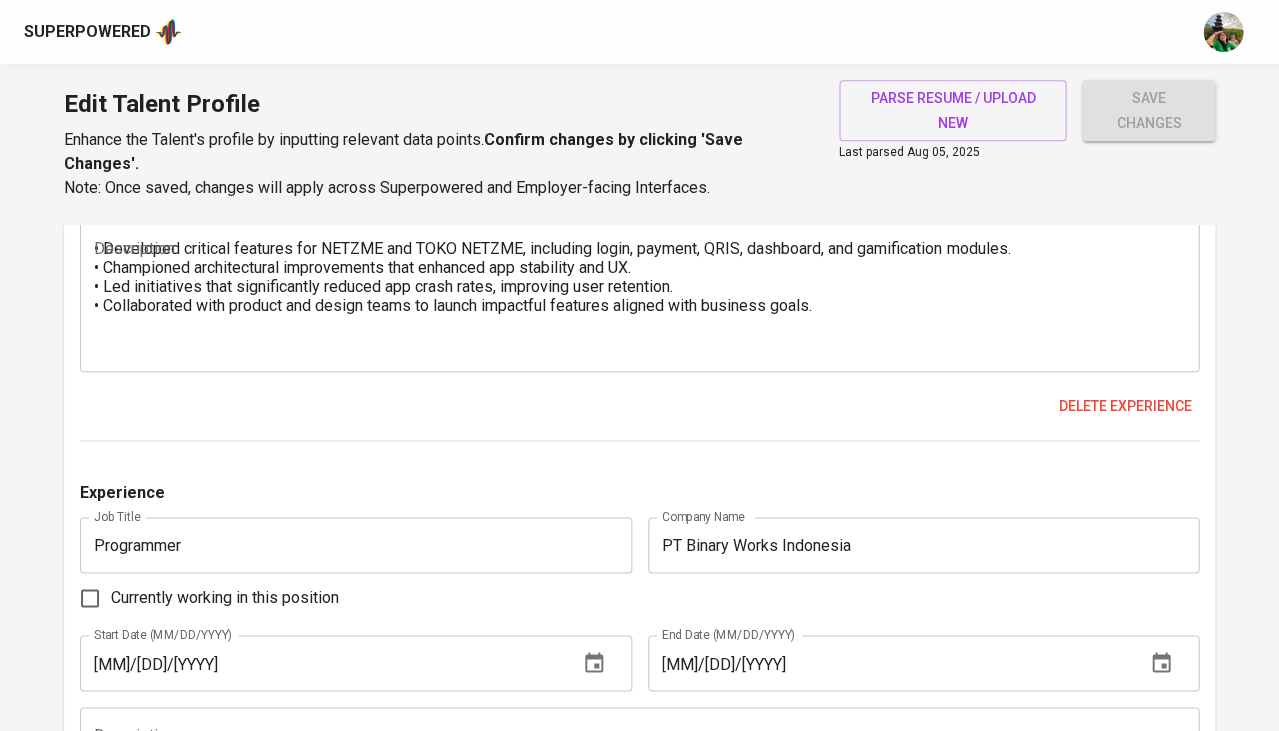 type on "1" 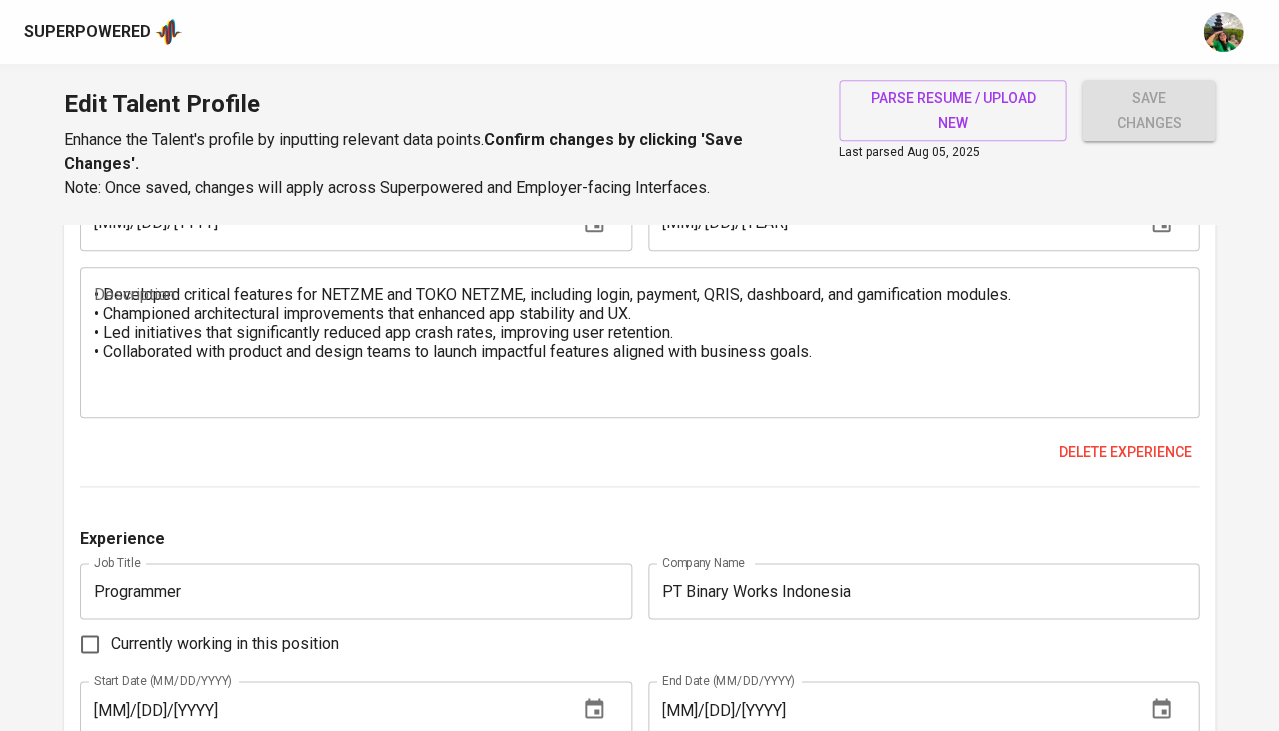 scroll, scrollTop: 230, scrollLeft: 0, axis: vertical 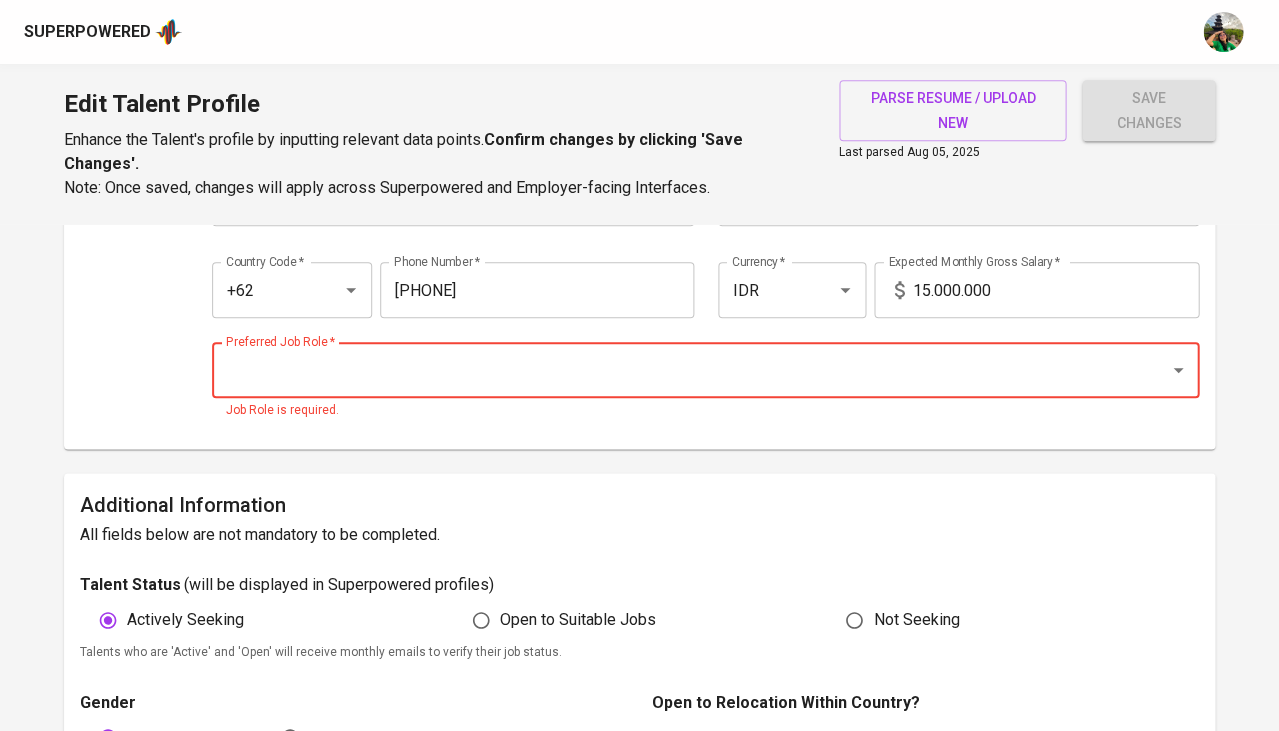 click on "save changes" at bounding box center (1148, 110) 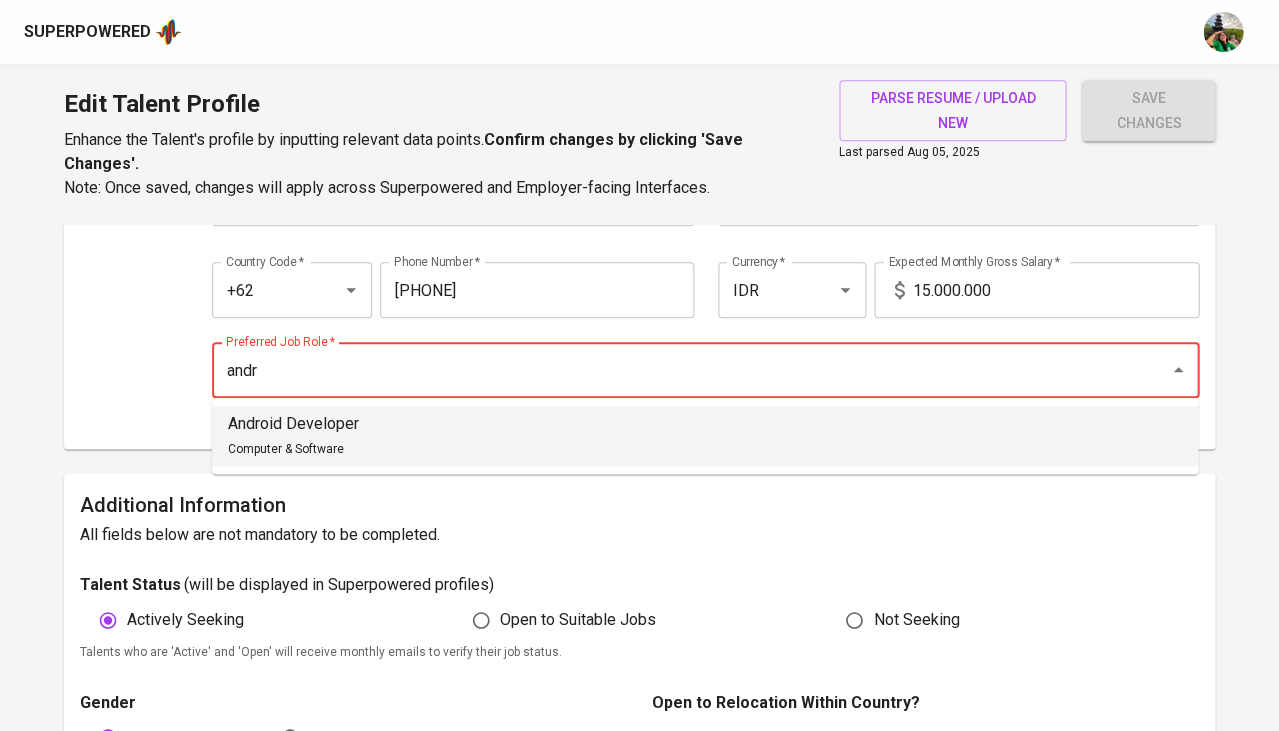 click on "Android Developer Computer & Software" at bounding box center (705, 436) 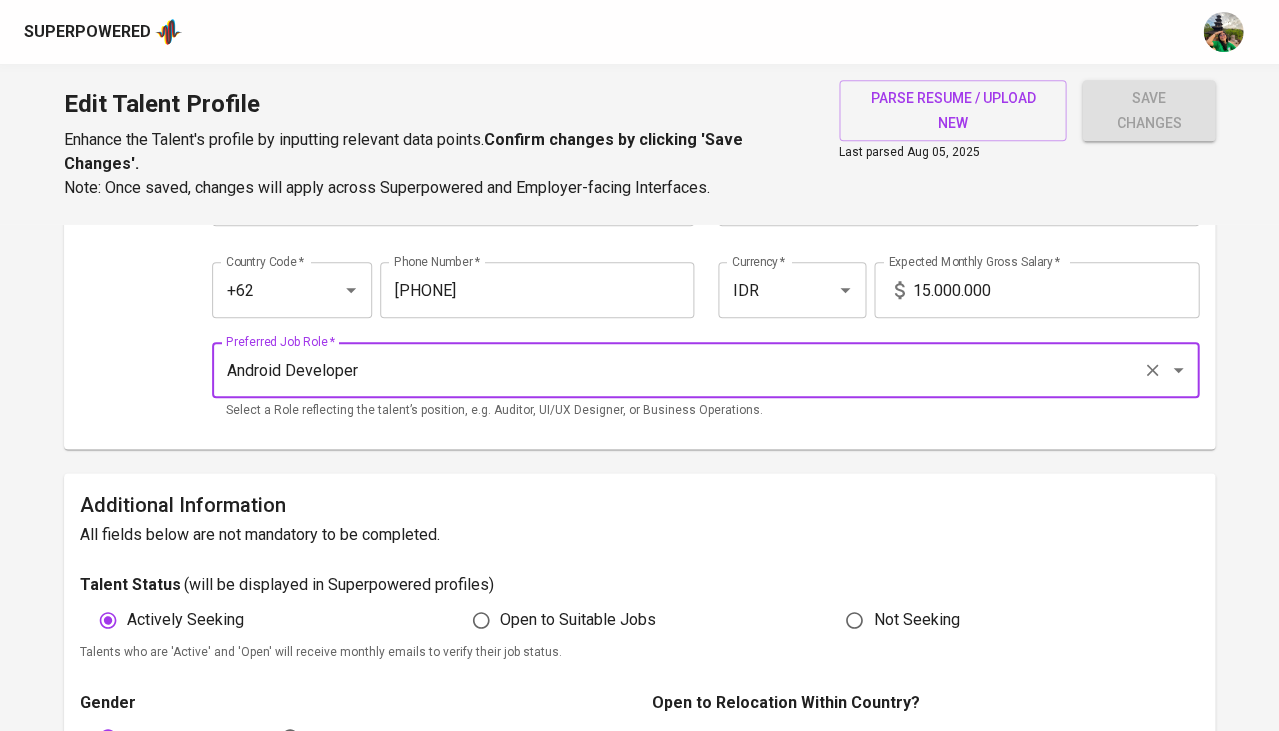 click on "15.000.000" at bounding box center [1055, 290] 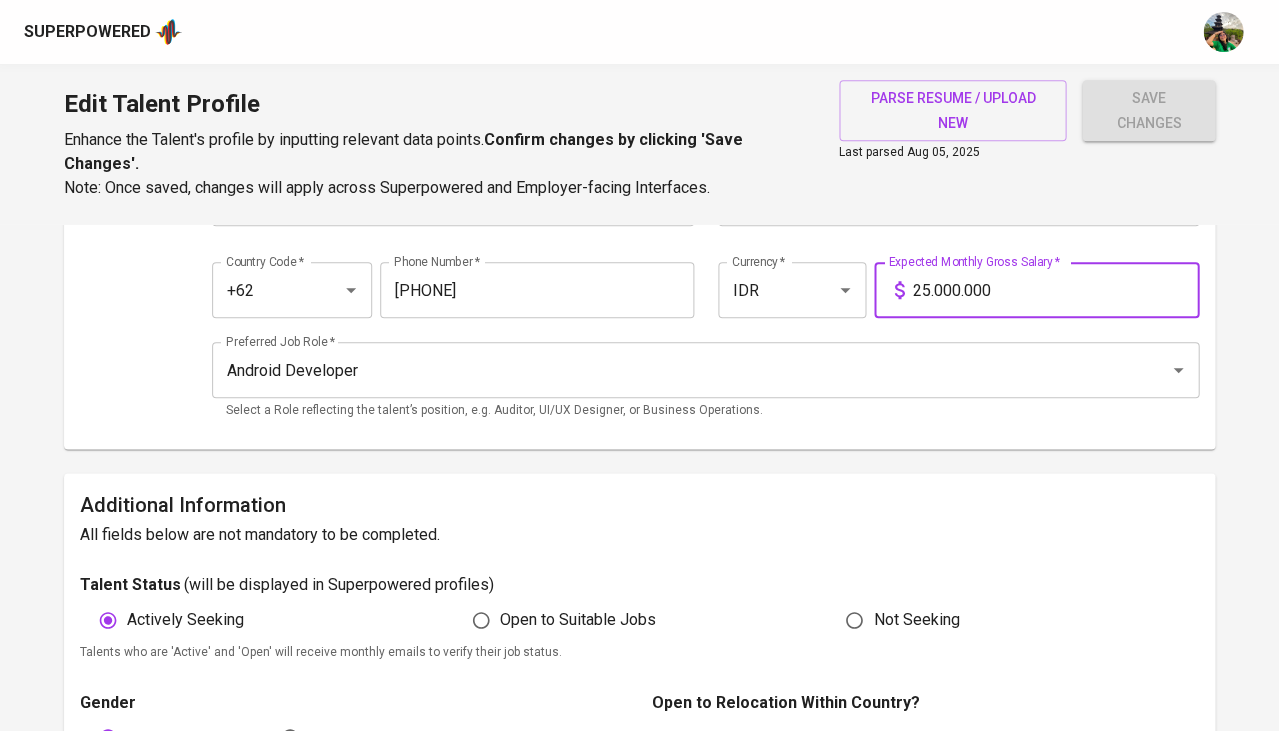 type on "25.000.000" 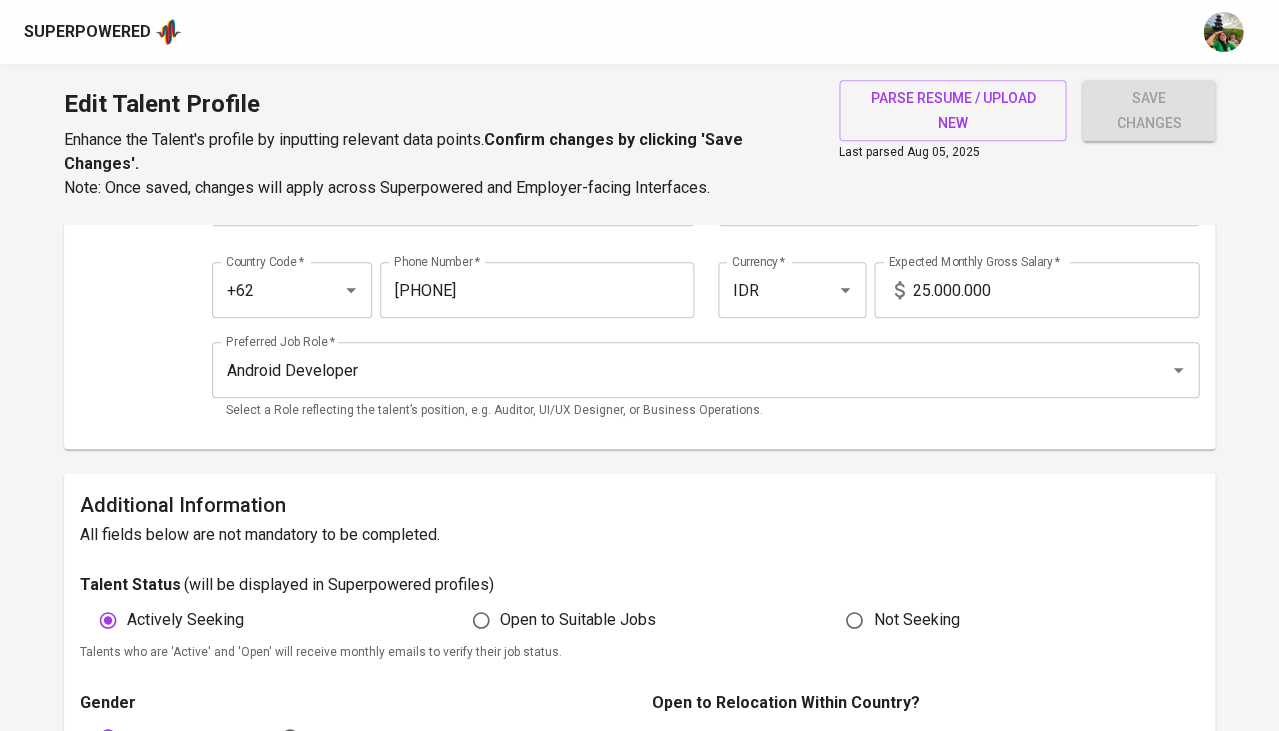 click on "save changes" at bounding box center (1148, 110) 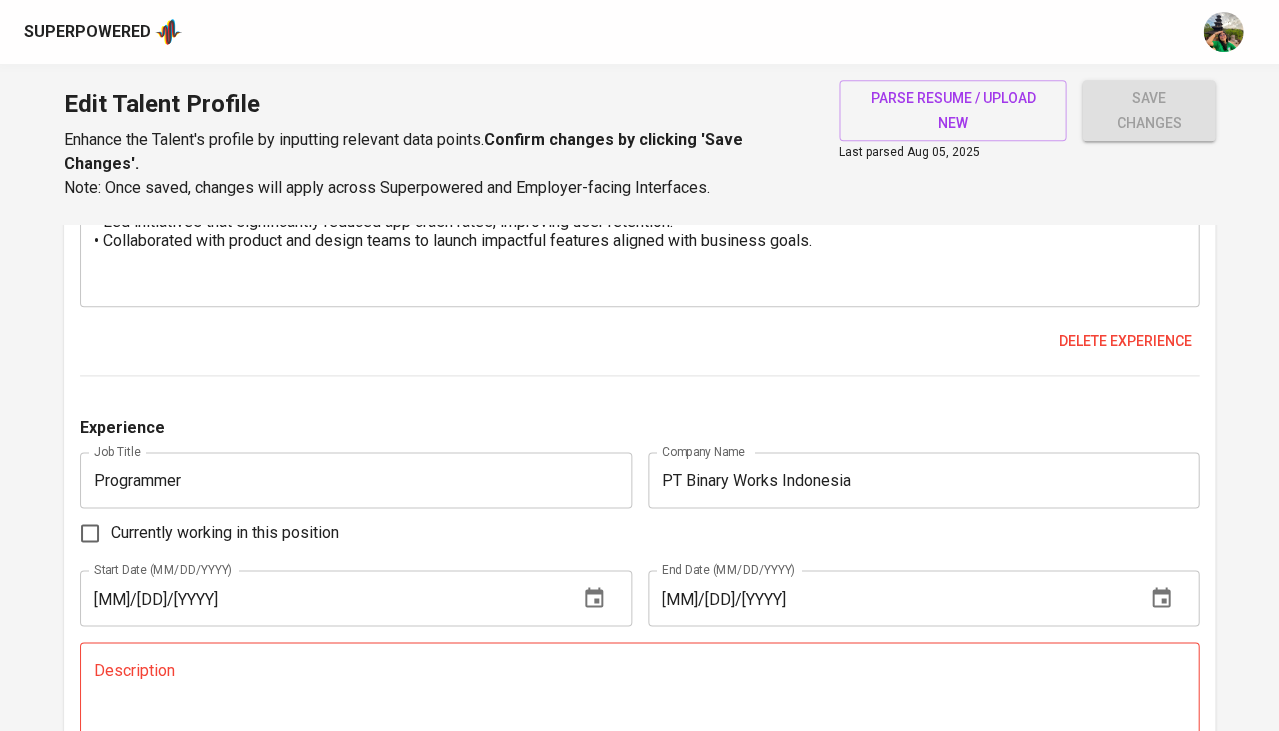 scroll, scrollTop: 3819, scrollLeft: 0, axis: vertical 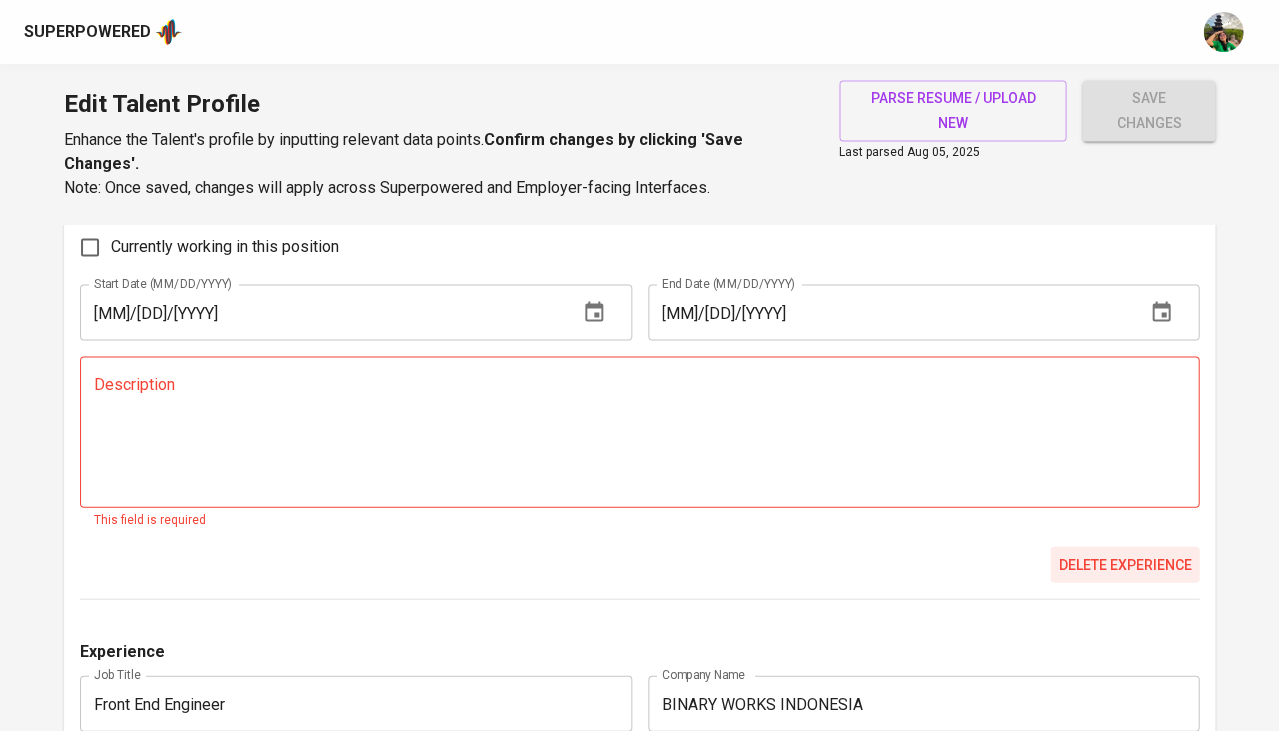 click on "Delete experience" at bounding box center [1124, 564] 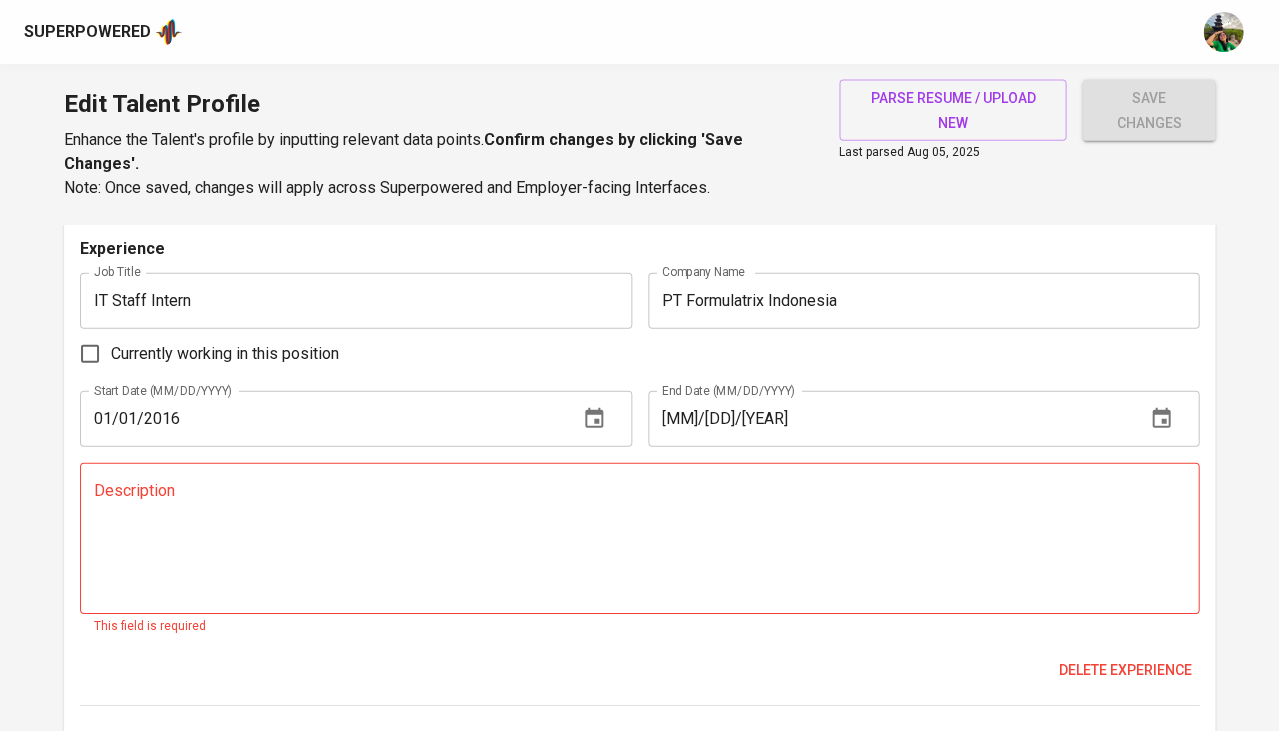 scroll, scrollTop: 4433, scrollLeft: 0, axis: vertical 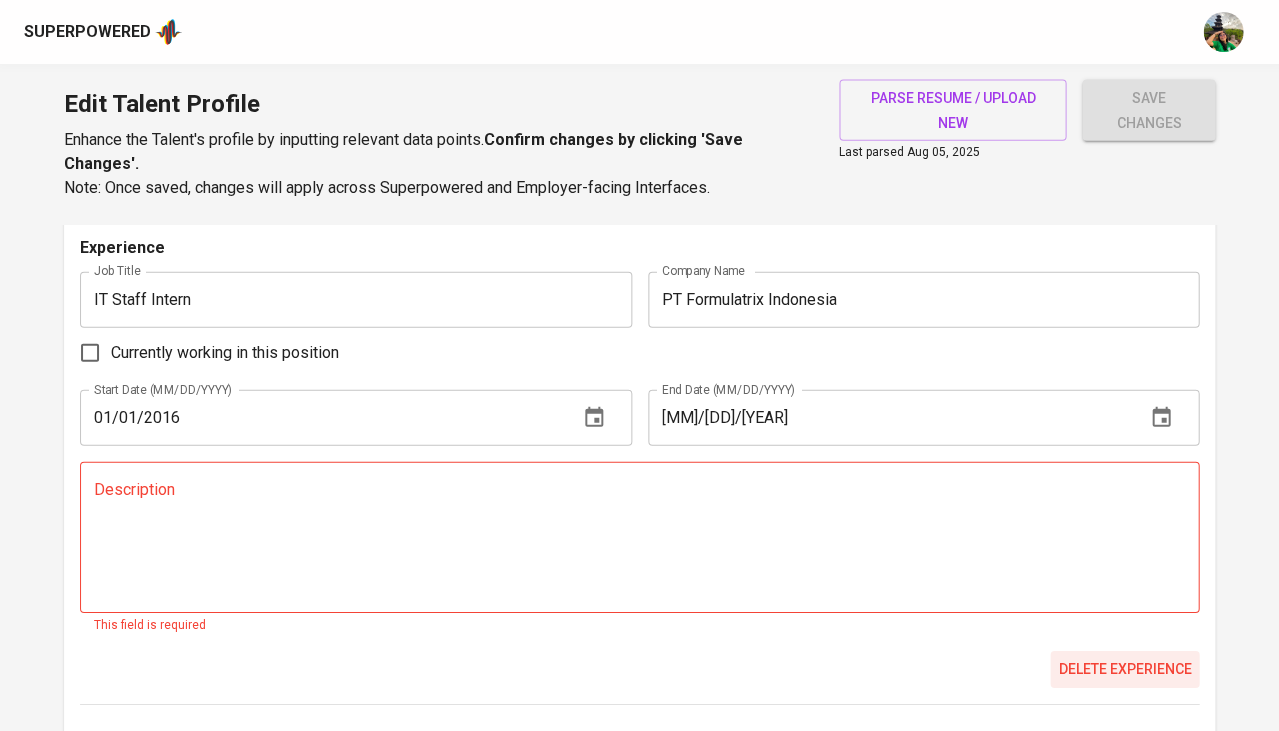click on "Delete experience" at bounding box center [1124, 669] 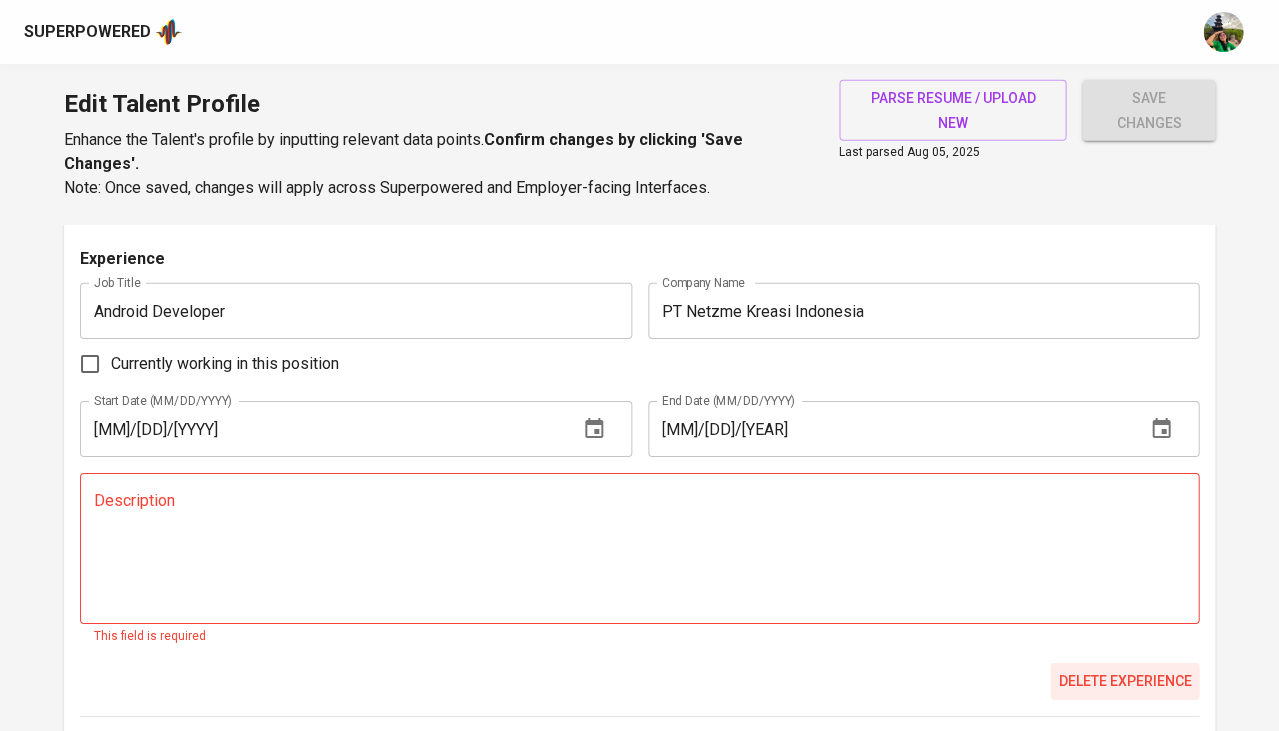 click on "Delete experience" at bounding box center [1124, 681] 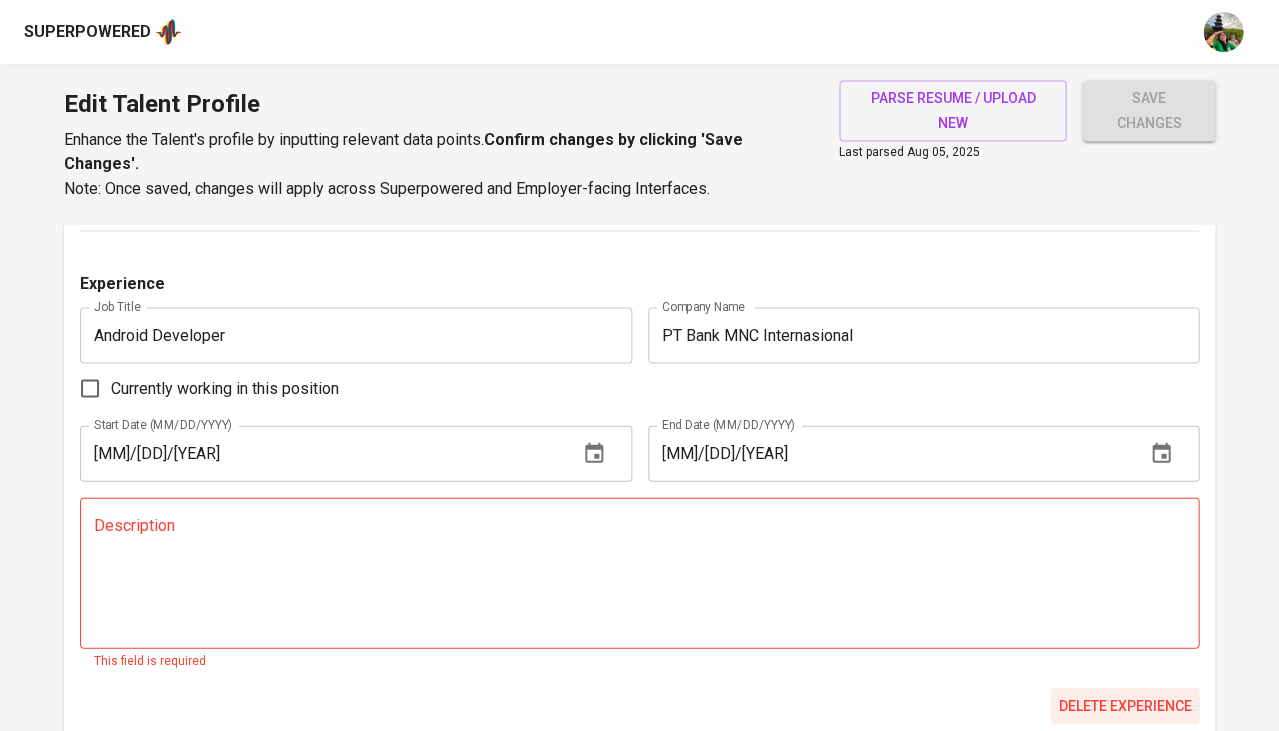 scroll, scrollTop: 2400, scrollLeft: 0, axis: vertical 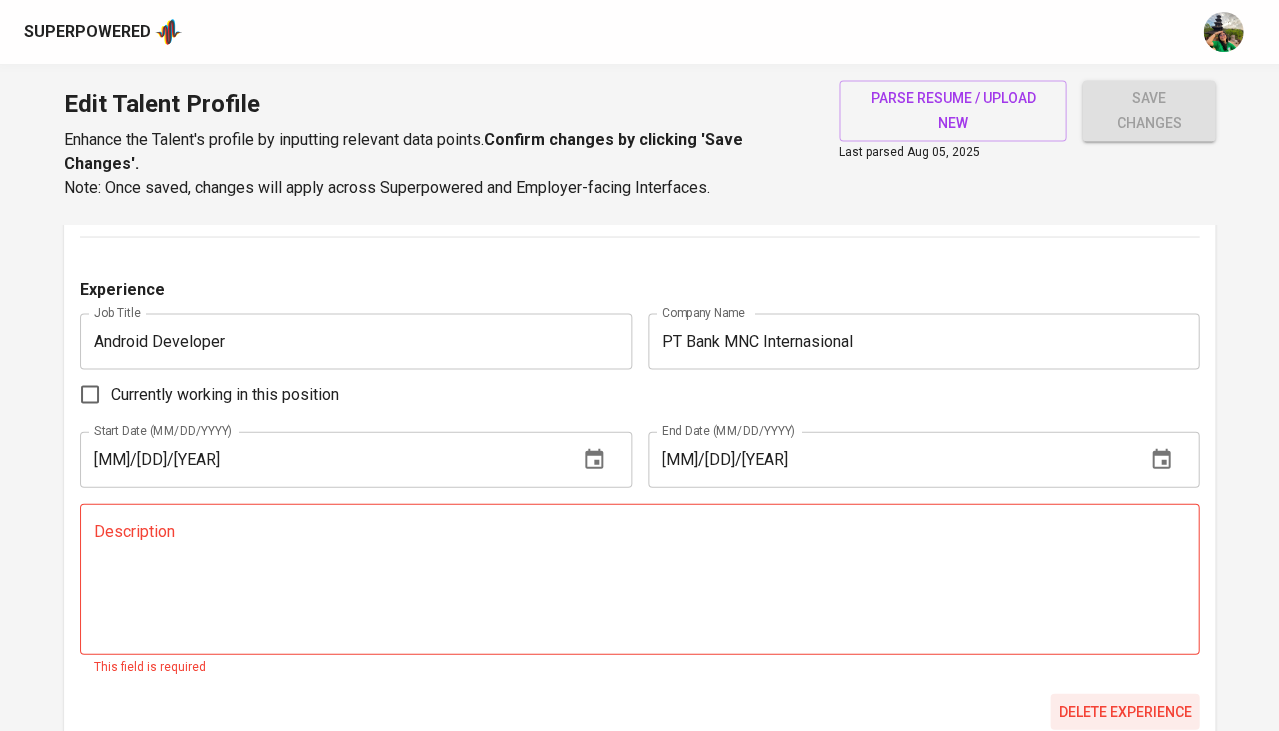 click on "Delete experience" at bounding box center (1124, 711) 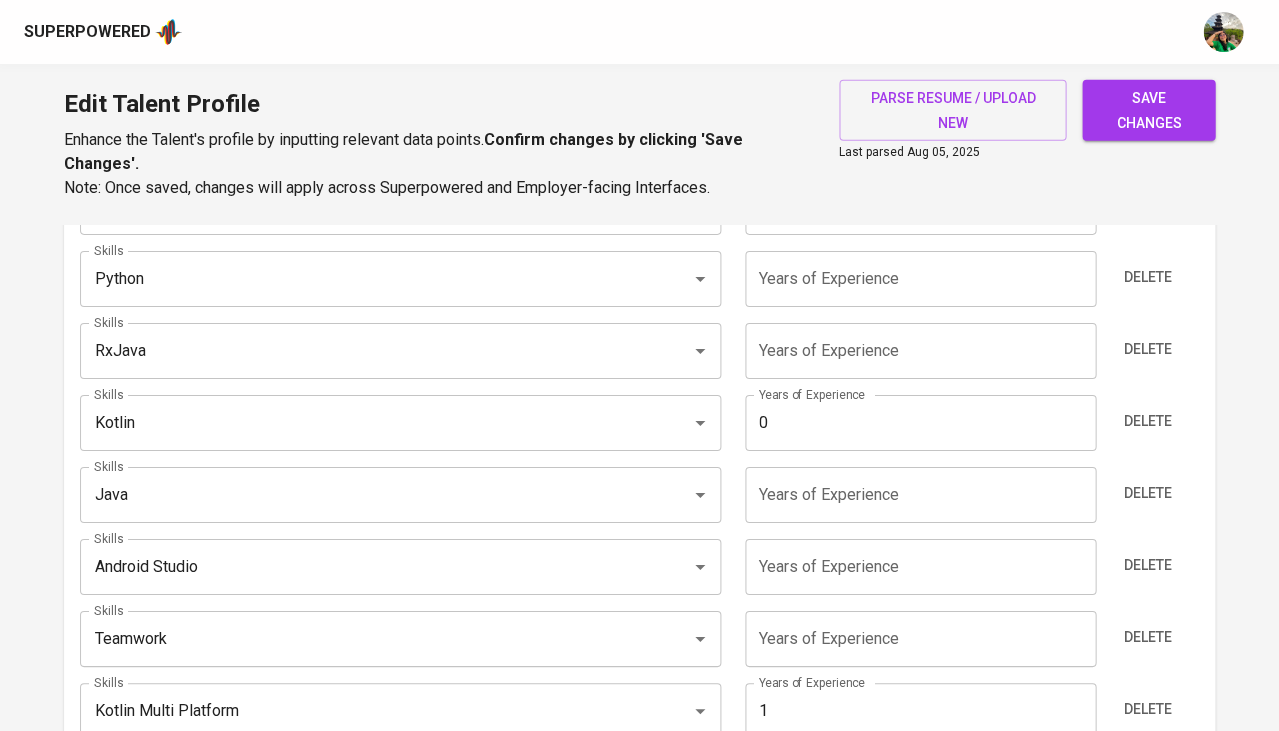 scroll, scrollTop: 1275, scrollLeft: 0, axis: vertical 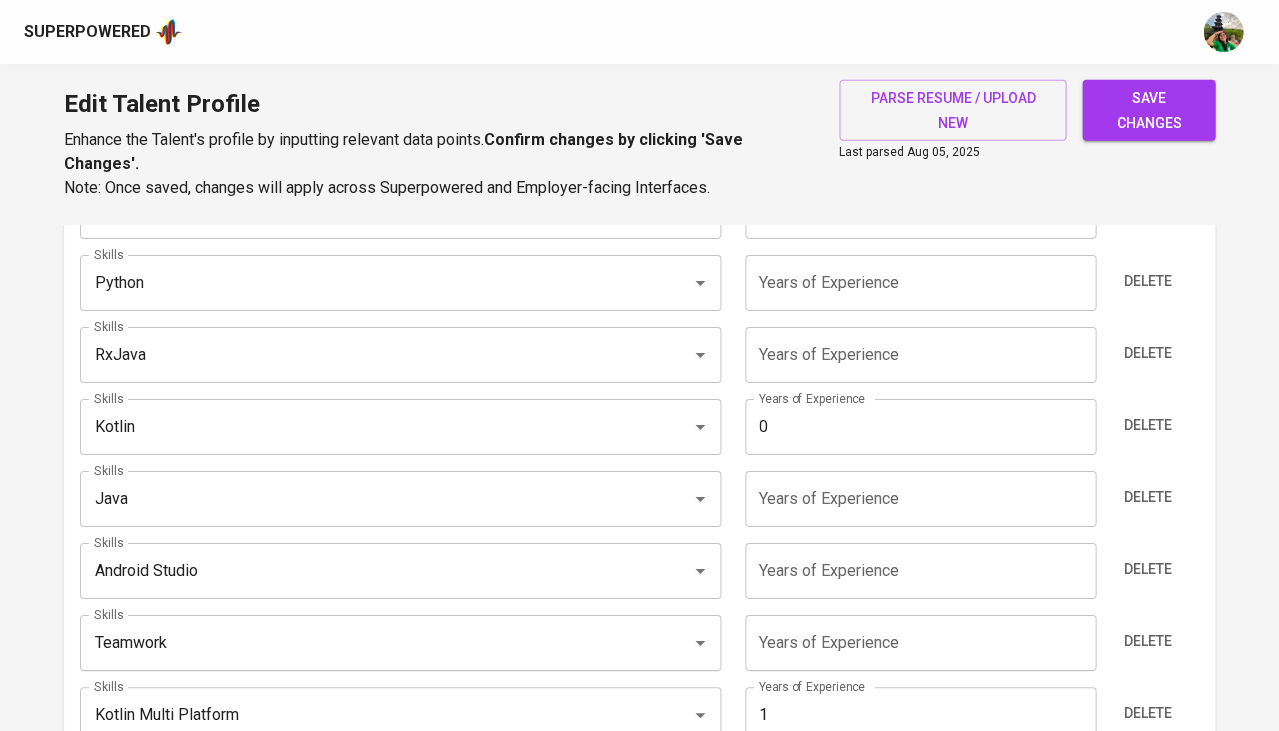 click on "0" at bounding box center (920, 427) 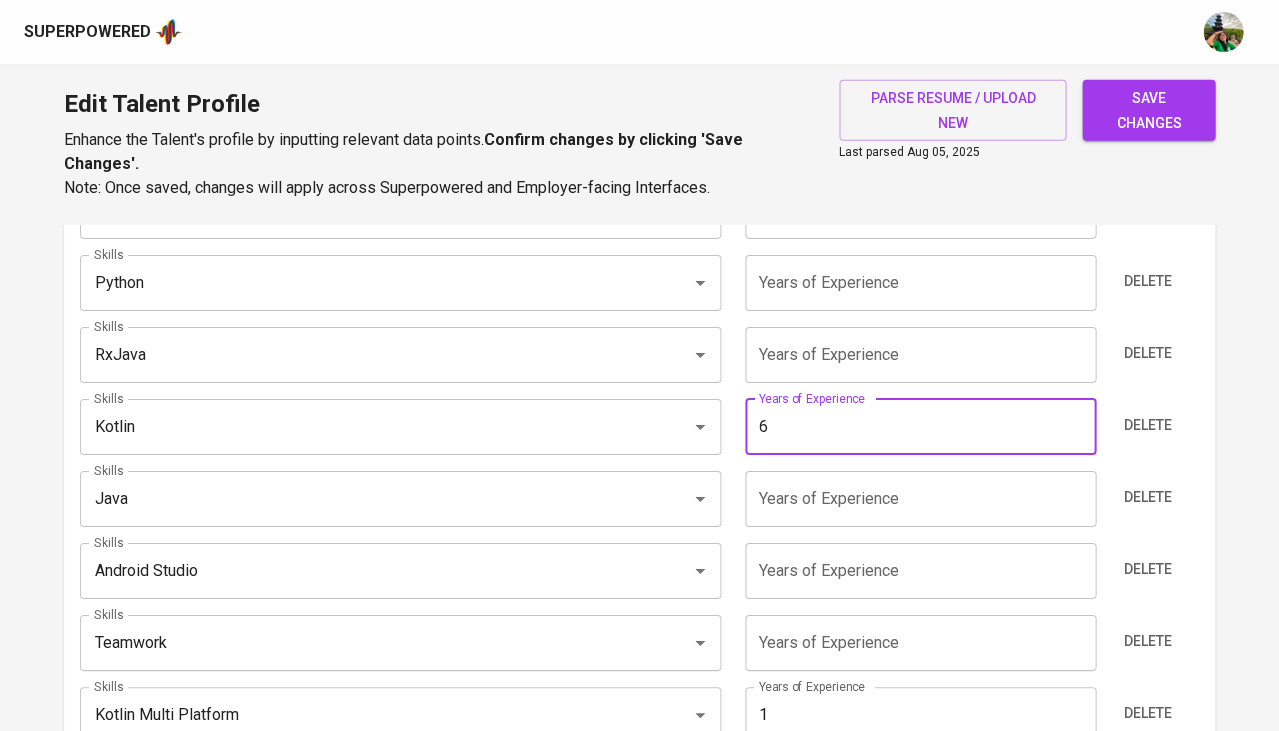 type on "6" 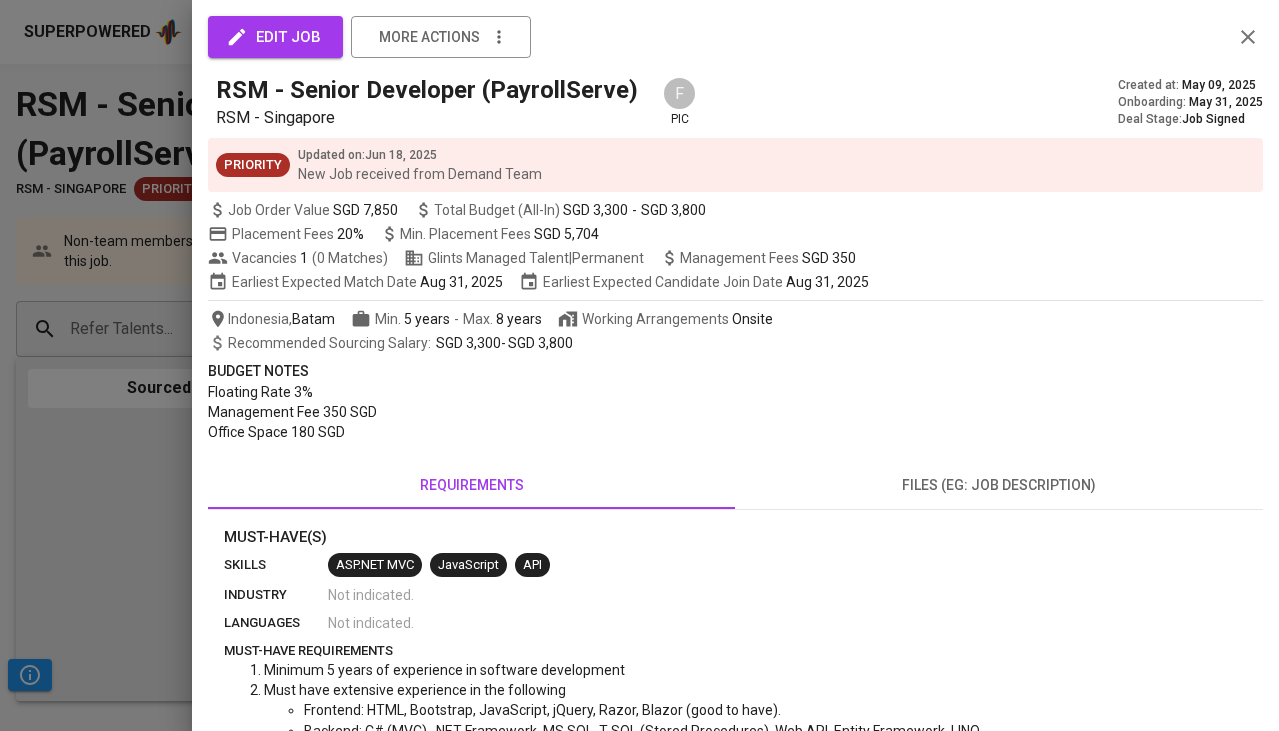 scroll, scrollTop: 0, scrollLeft: 0, axis: both 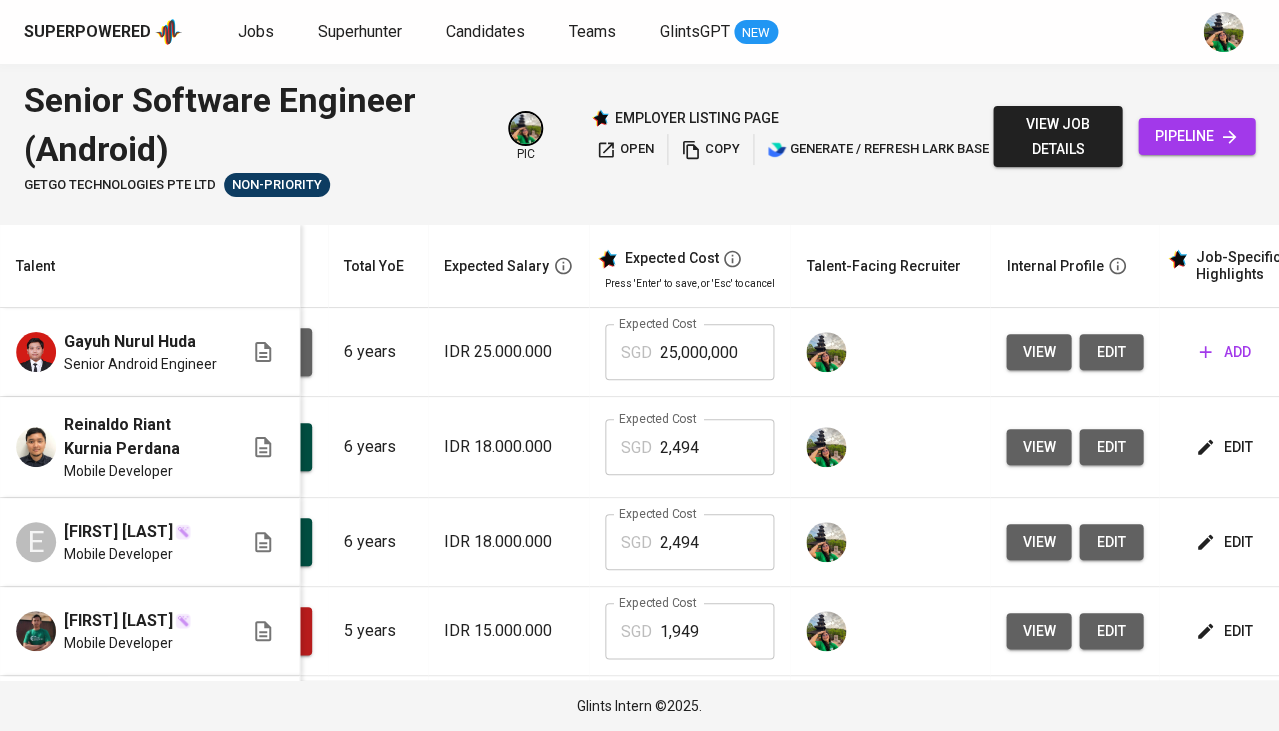 click on "add" at bounding box center [1224, 352] 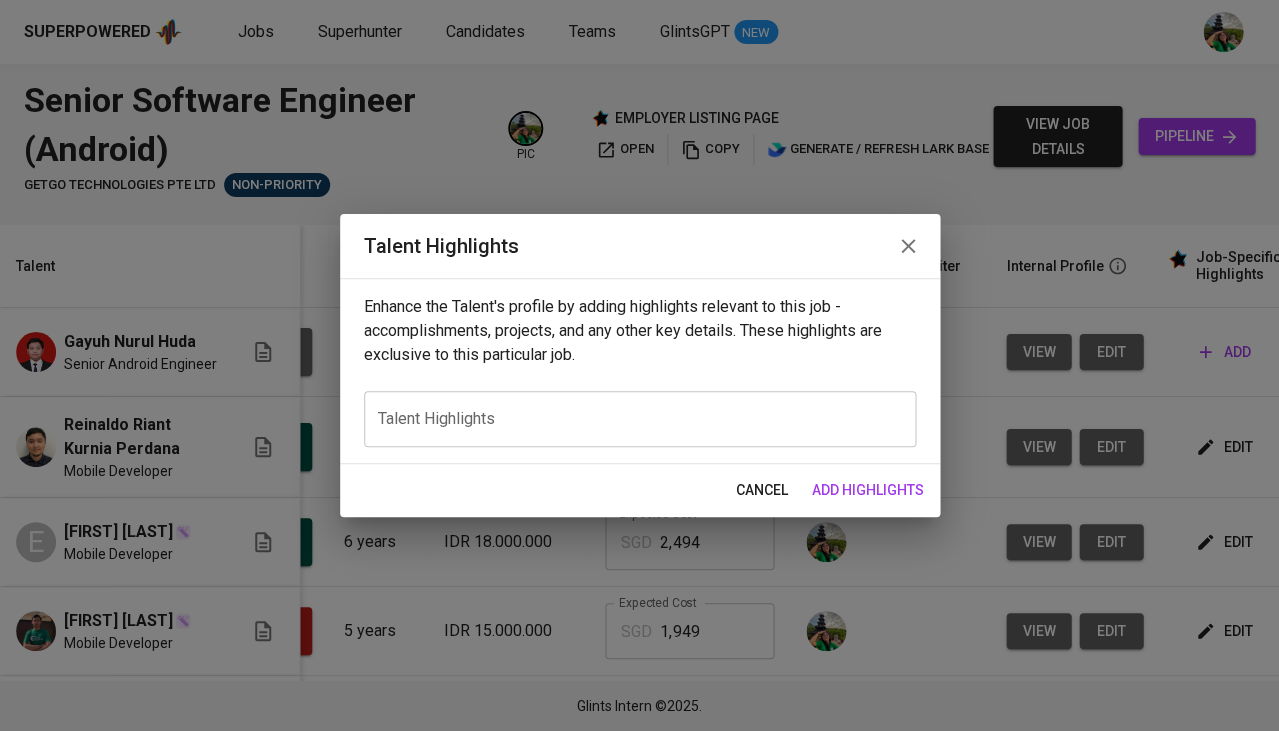 click on "x Talent Highlights" at bounding box center [640, 419] 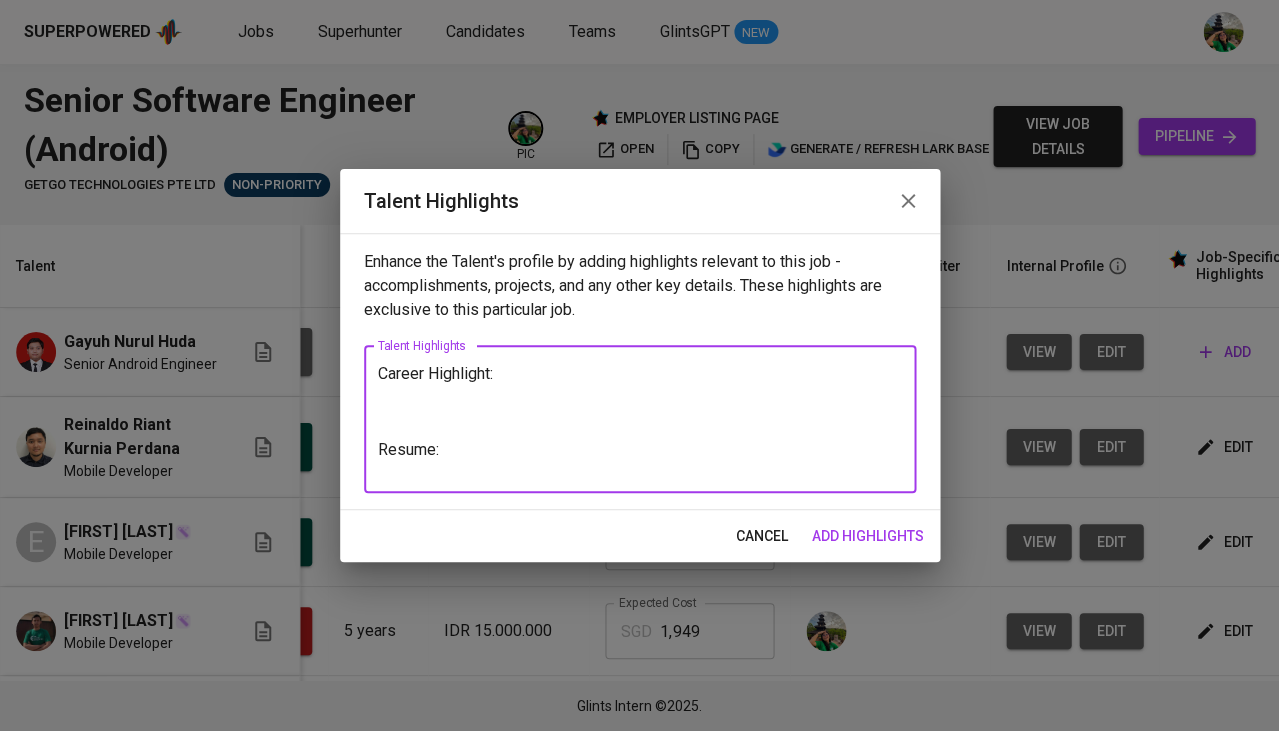 paste on "https://glints.sg.larksuite.com/wiki/JsBbwNR1eig4fKkm1Tmly3wogud?from=from_copylink" 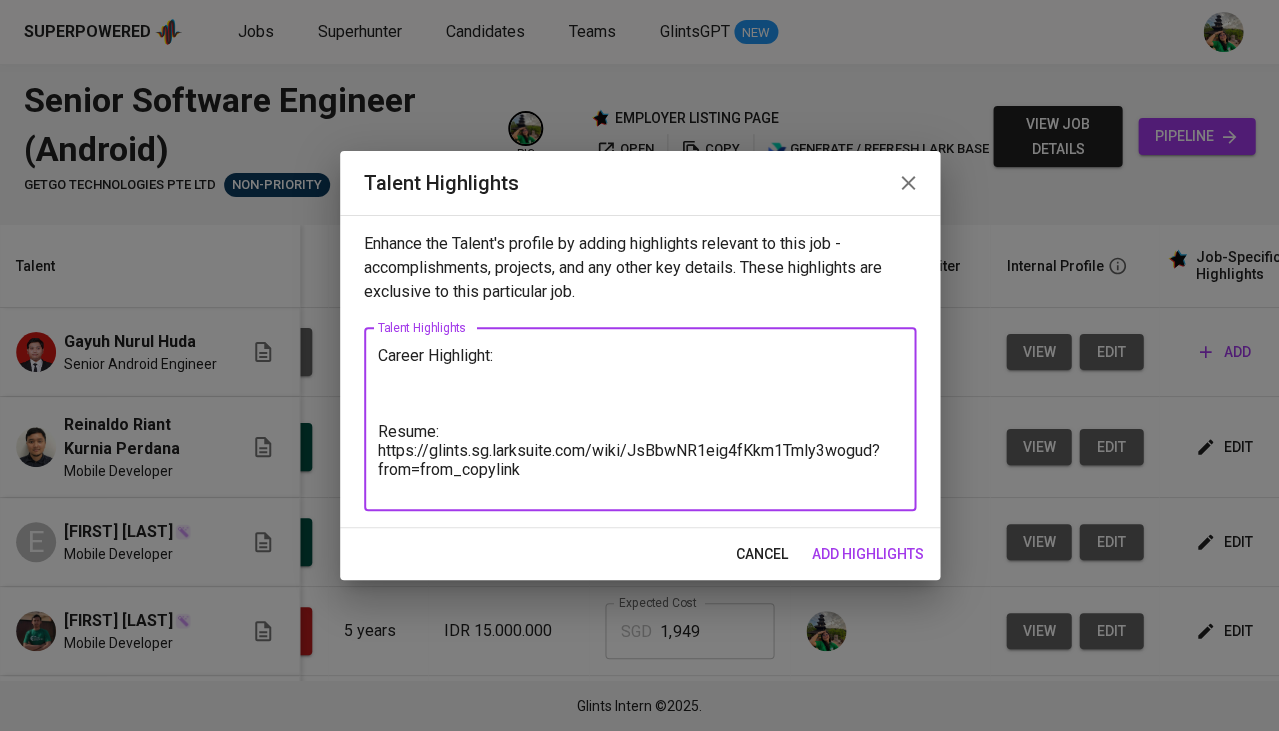 type on "Career Highlight:
Resume:
https://glints.sg.larksuite.com/wiki/JsBbwNR1eig4fKkm1Tmly3wogud?from=from_copylink" 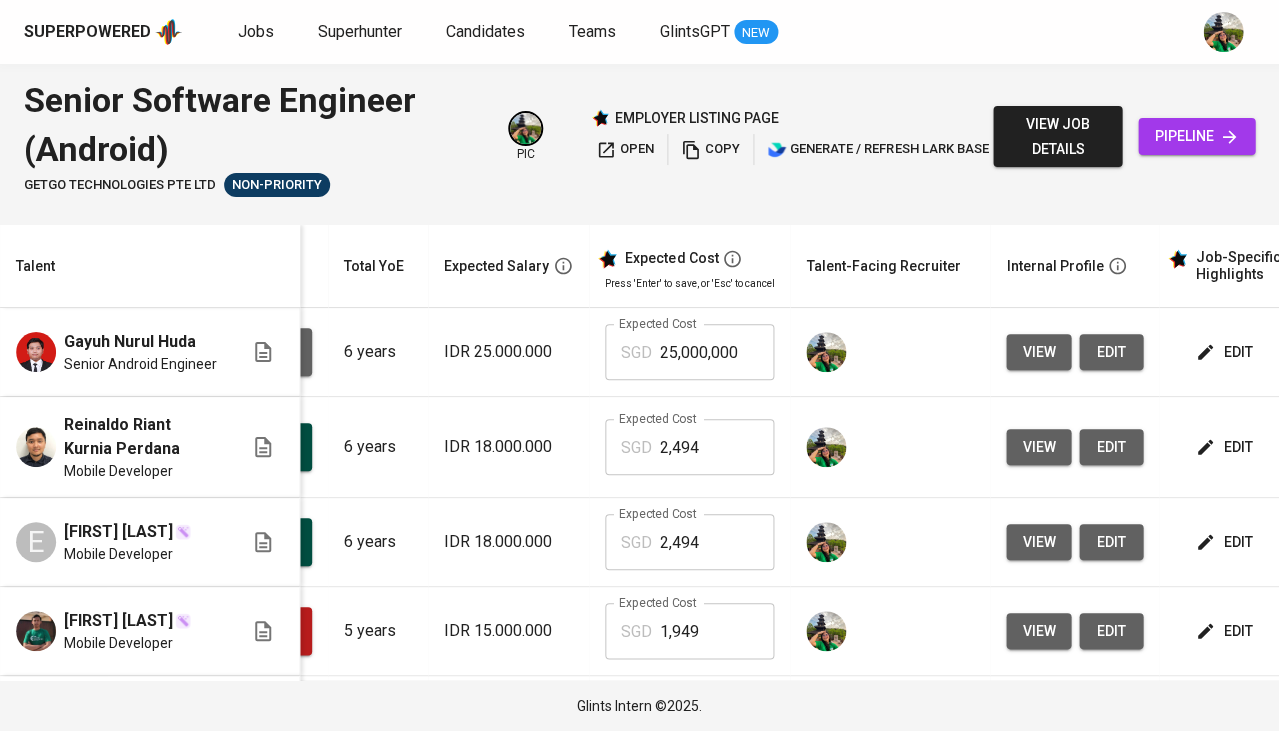 click on "edit" at bounding box center [1225, 352] 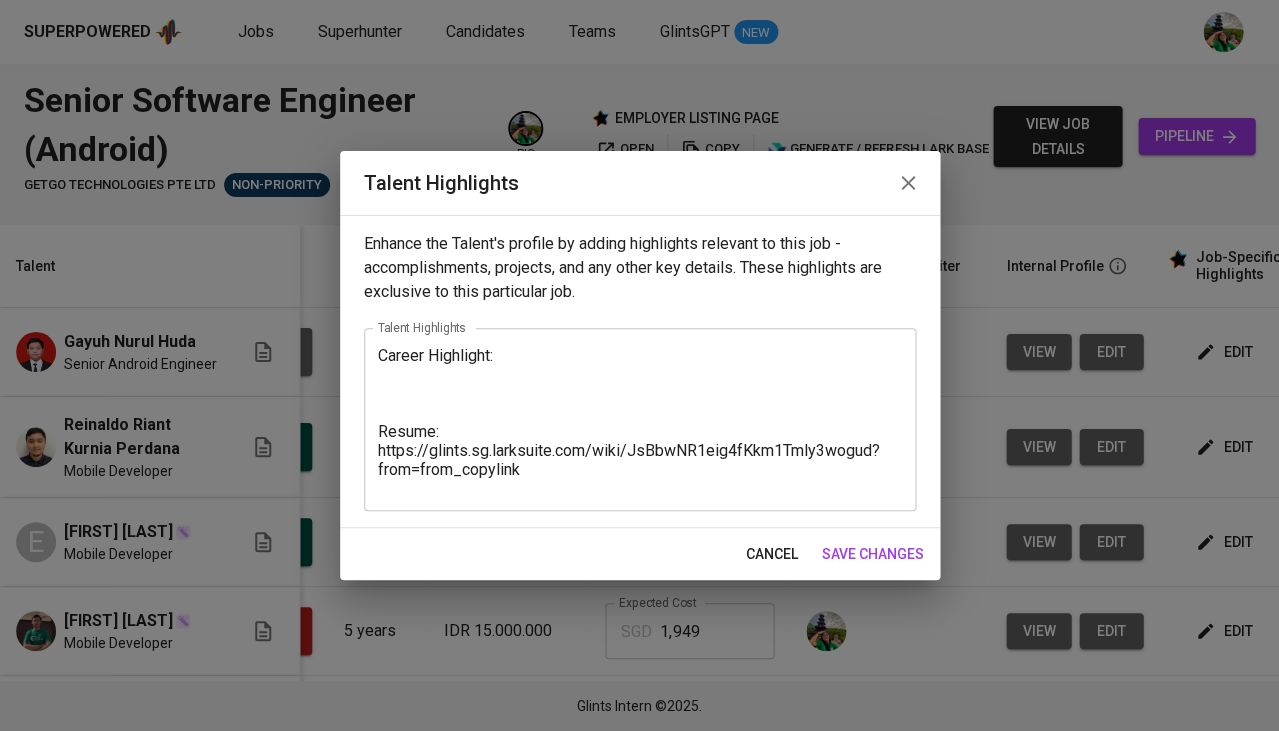 click on "Career Highlight:
Resume:
https://glints.sg.larksuite.com/wiki/JsBbwNR1eig4fKkm1Tmly3wogud?from=from_copylink" at bounding box center (640, 419) 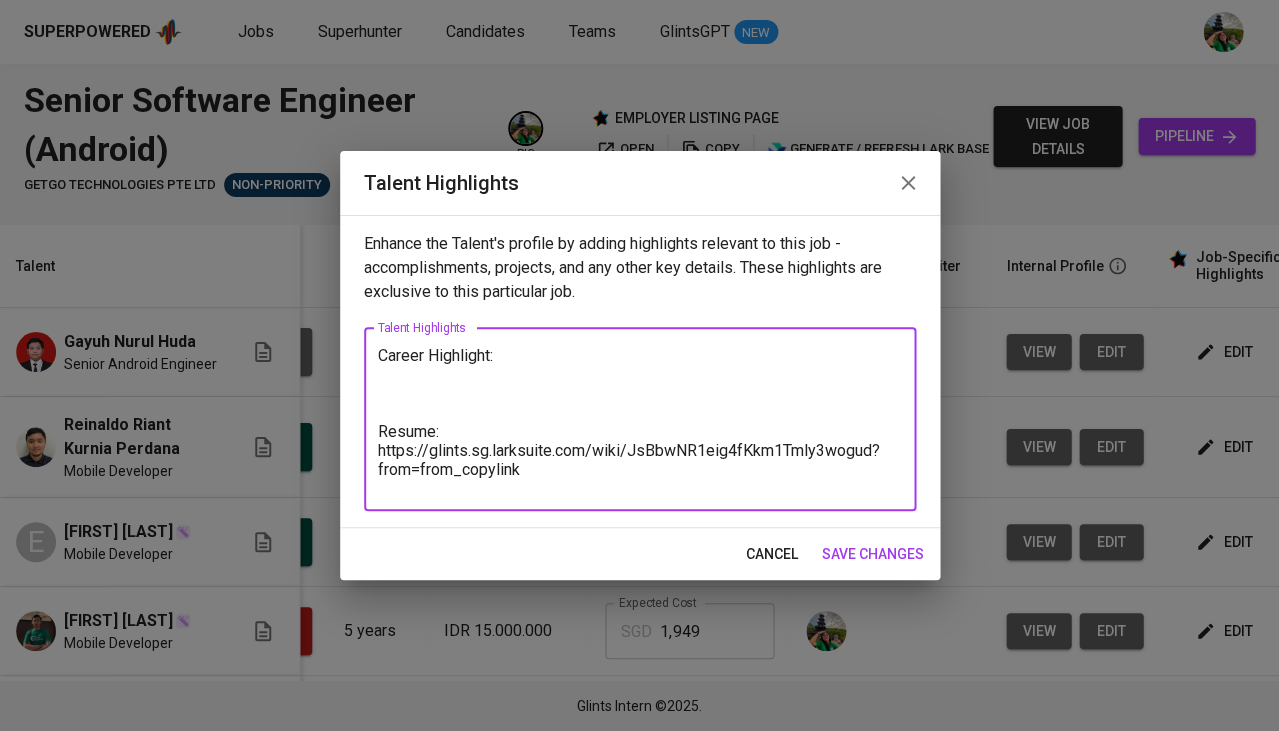 click on "Career Highlight:
Resume:
https://glints.sg.larksuite.com/wiki/JsBbwNR1eig4fKkm1Tmly3wogud?from=from_copylink" at bounding box center [640, 419] 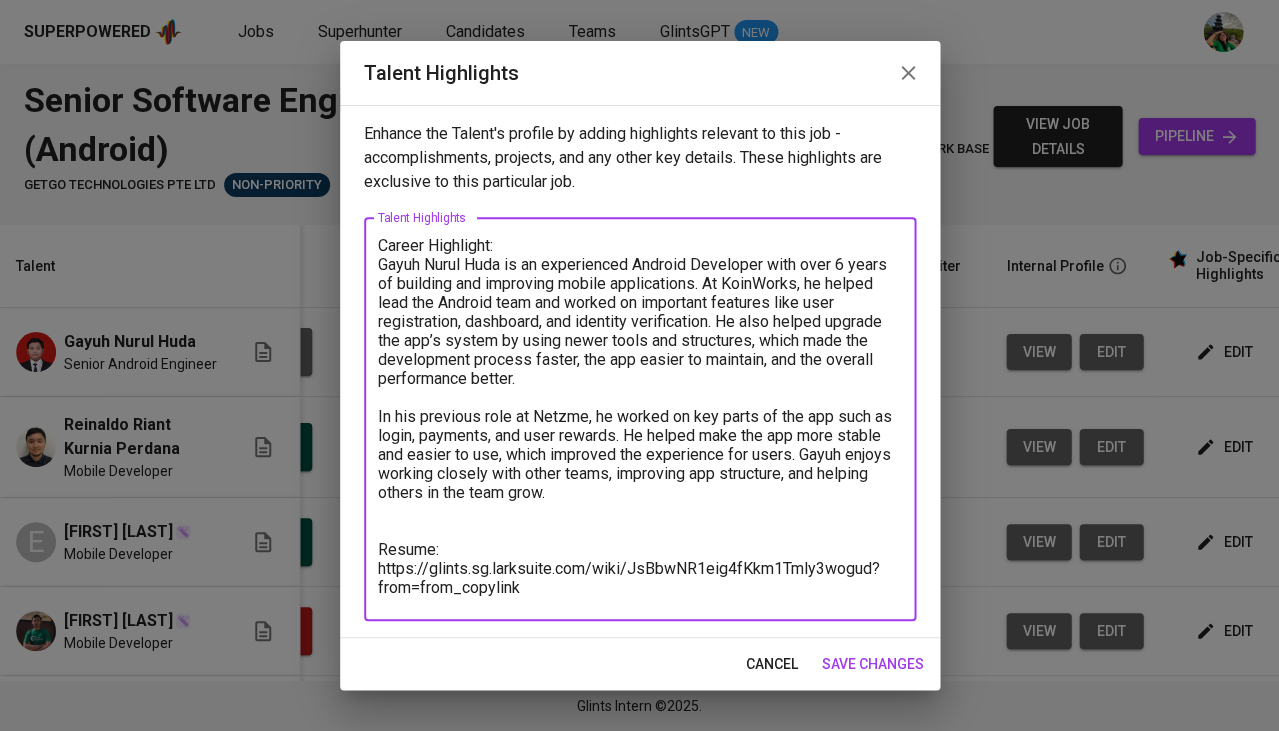 drag, startPoint x: 502, startPoint y: 263, endPoint x: 414, endPoint y: 263, distance: 88 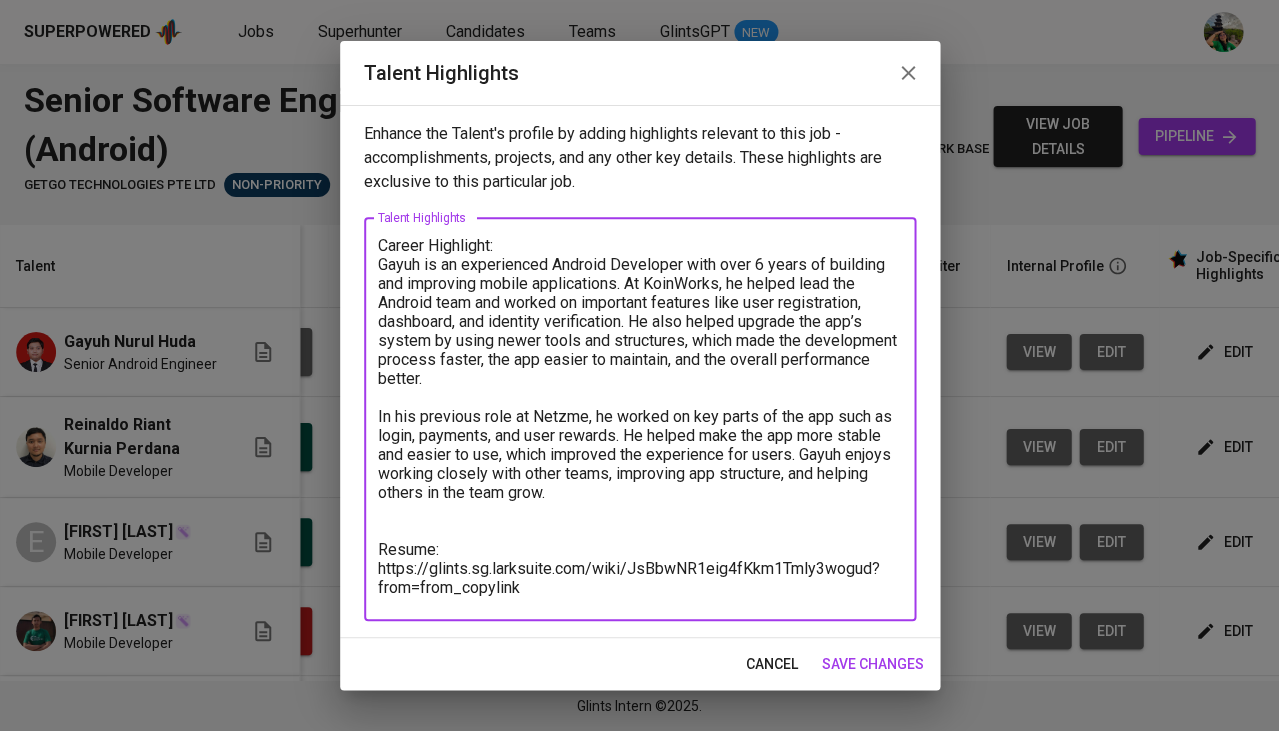 drag, startPoint x: 594, startPoint y: 380, endPoint x: 346, endPoint y: 265, distance: 273.36606 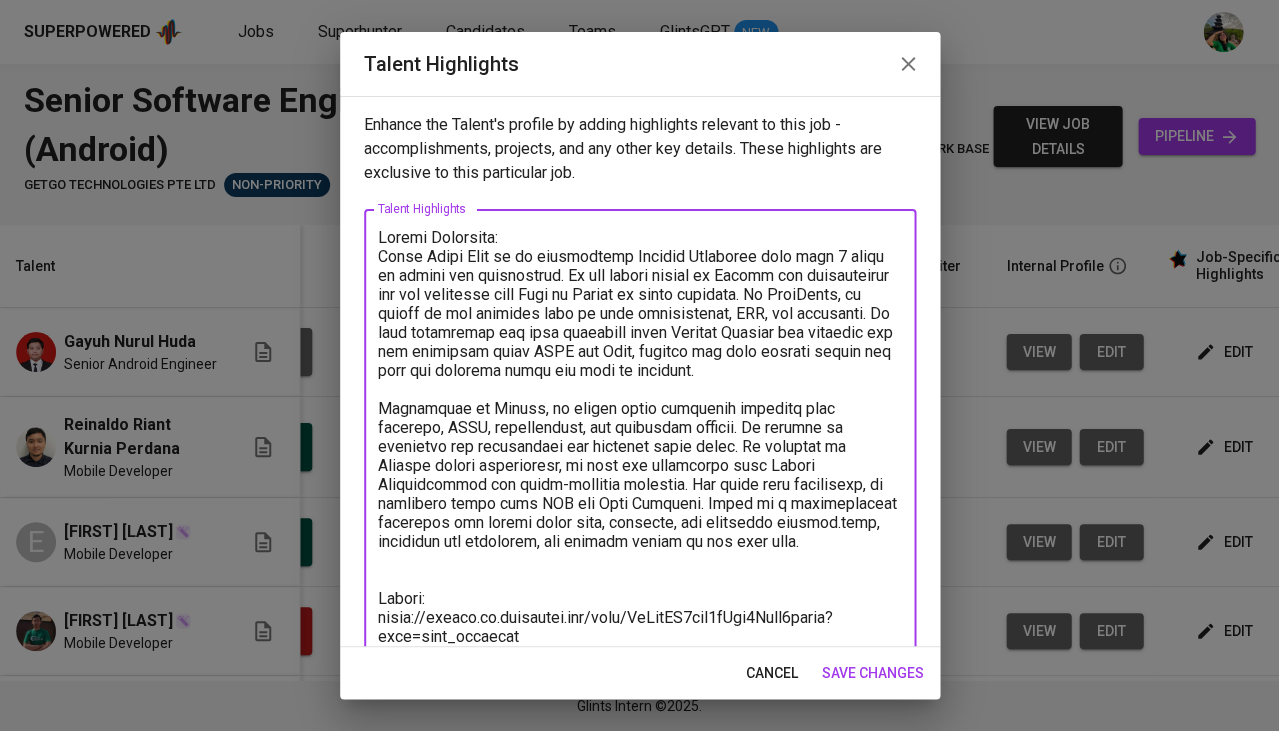 drag, startPoint x: 519, startPoint y: 251, endPoint x: 434, endPoint y: 251, distance: 85 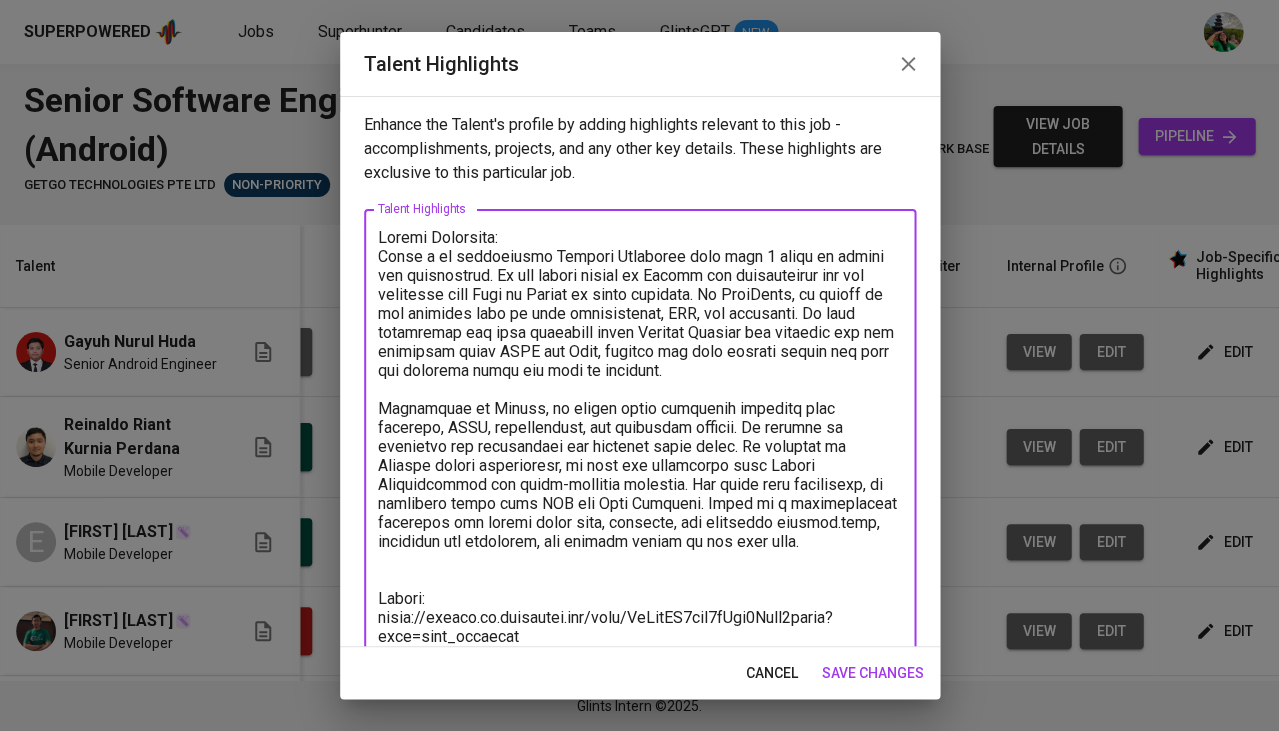 type on "Career Highlight:
Gayuh is an experienced Android Developer with over 6 years in mobile app development. He has strong skills in Kotlin and successfully led the migration from Java to Kotlin in large projects. At KoinWorks, he worked on key features such as user registration, KYC, and dashboard. He also modernized the user interface using Jetpack Compose and improved the app structure using MVVM and Hilt, helping the team develop faster and keep the codebase clean and easy to maintain.
Previously at Netzme, he helped build important features like payments, QRIS, gamification, and dashboard updates. He focused on improving app performance and reducing crash rates. In addition to Android native development, he also has experience with Kotlin Multiplatform for cross-platform projects. For local data management, he regularly works with SQL and Room Database. Gayuh is a collaborative developer who values clean code, teamwork, and knowledge sharing.eams, improving app structure, and helping others in the team g..." 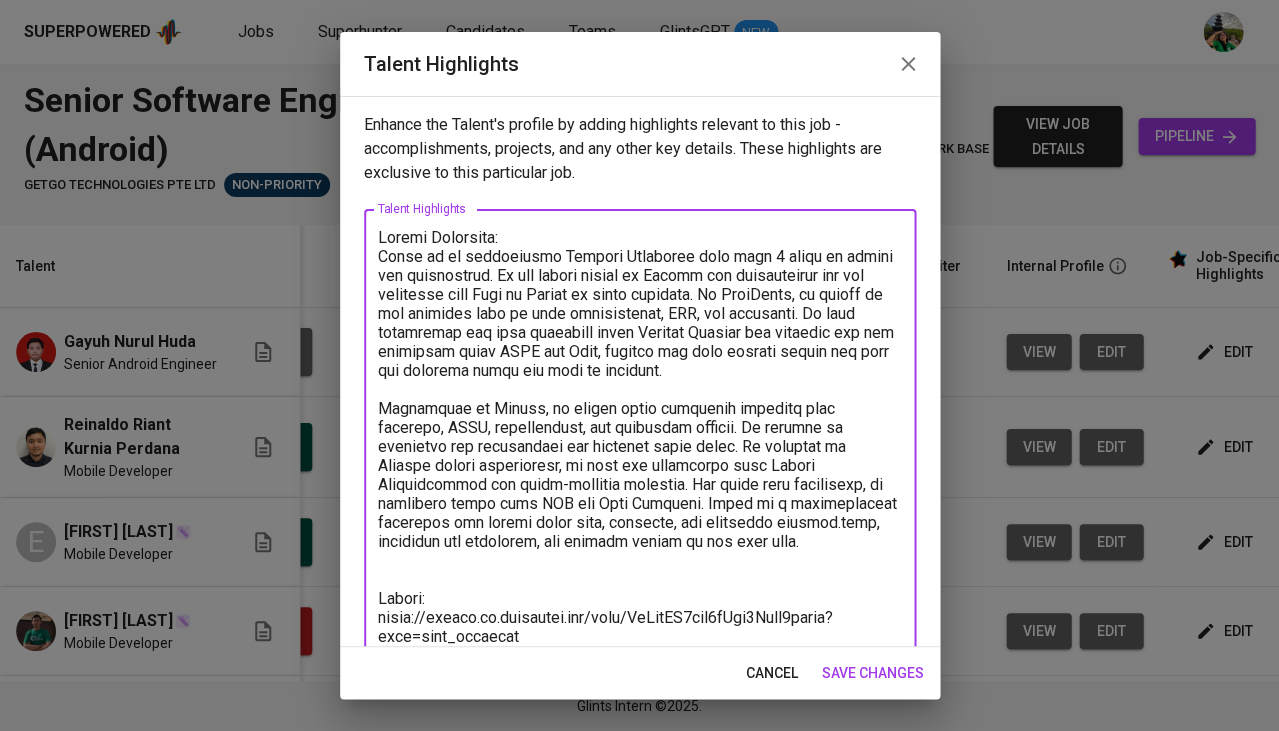 click at bounding box center (640, 438) 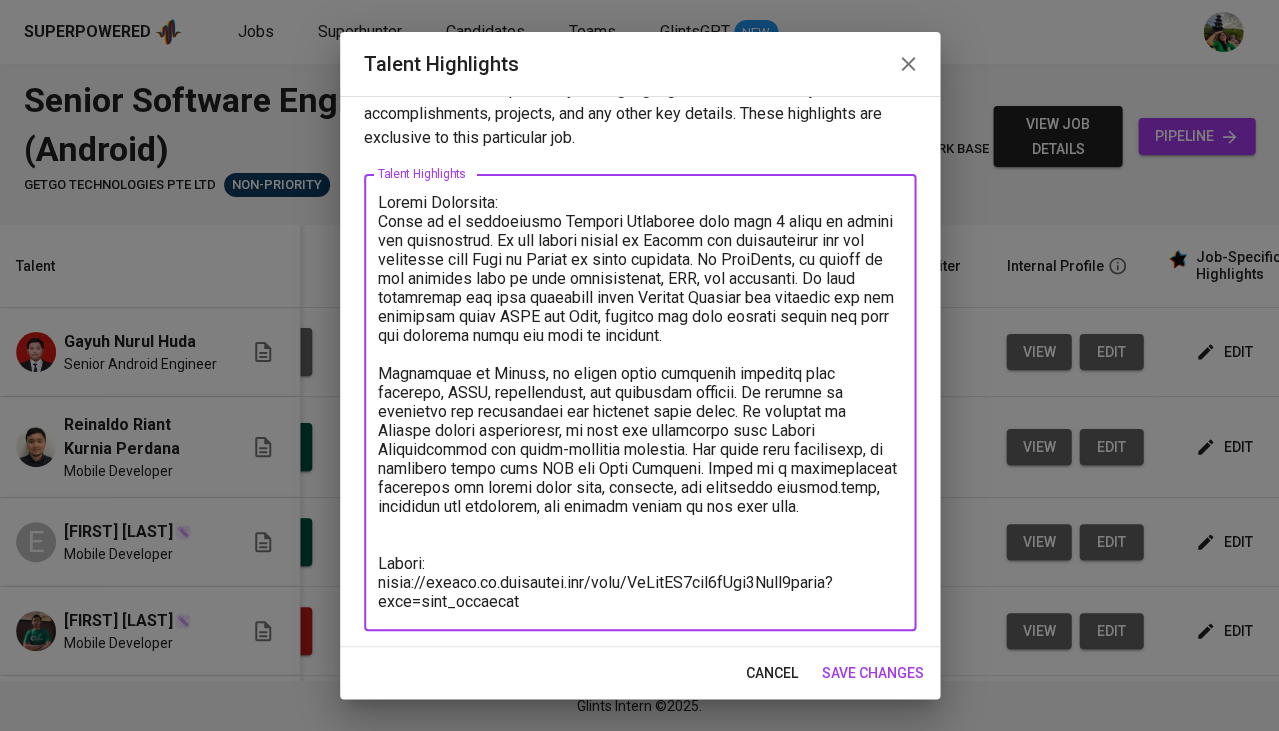scroll, scrollTop: 35, scrollLeft: 0, axis: vertical 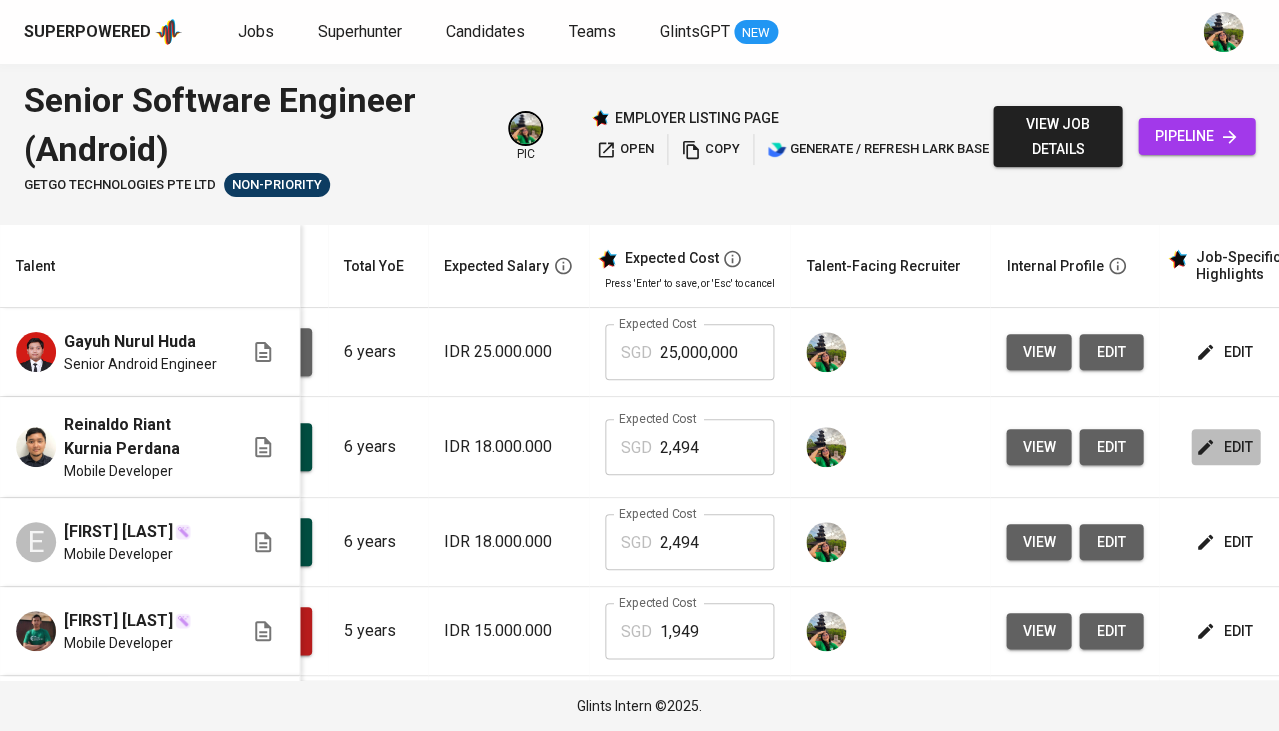 click on "edit" at bounding box center (1225, 447) 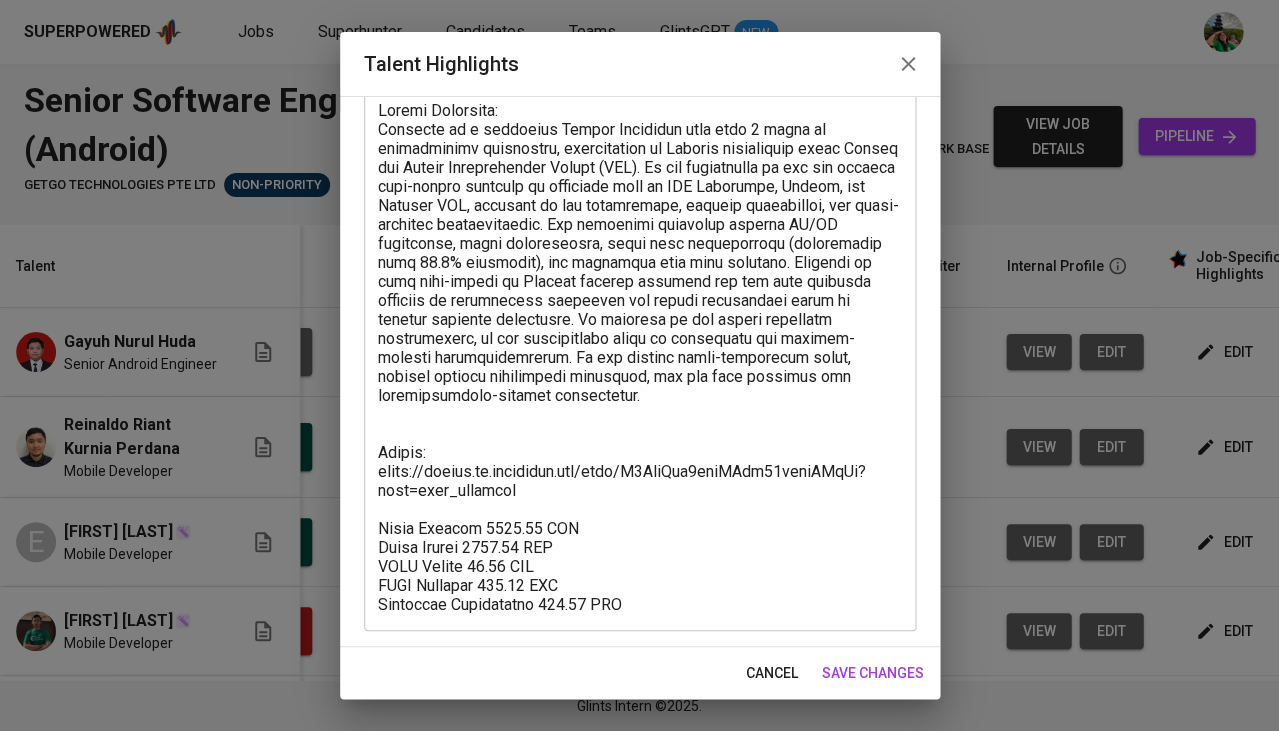 scroll, scrollTop: 126, scrollLeft: 0, axis: vertical 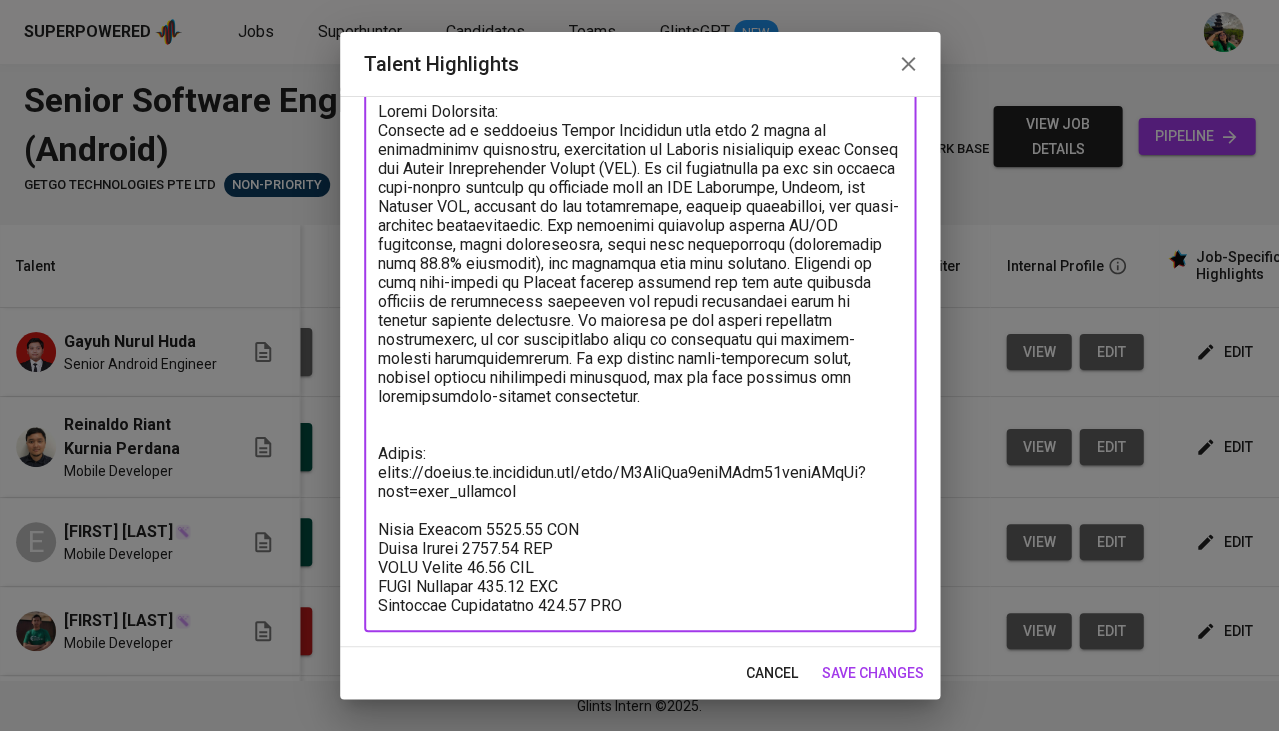drag, startPoint x: 630, startPoint y: 587, endPoint x: 373, endPoint y: 485, distance: 276.50134 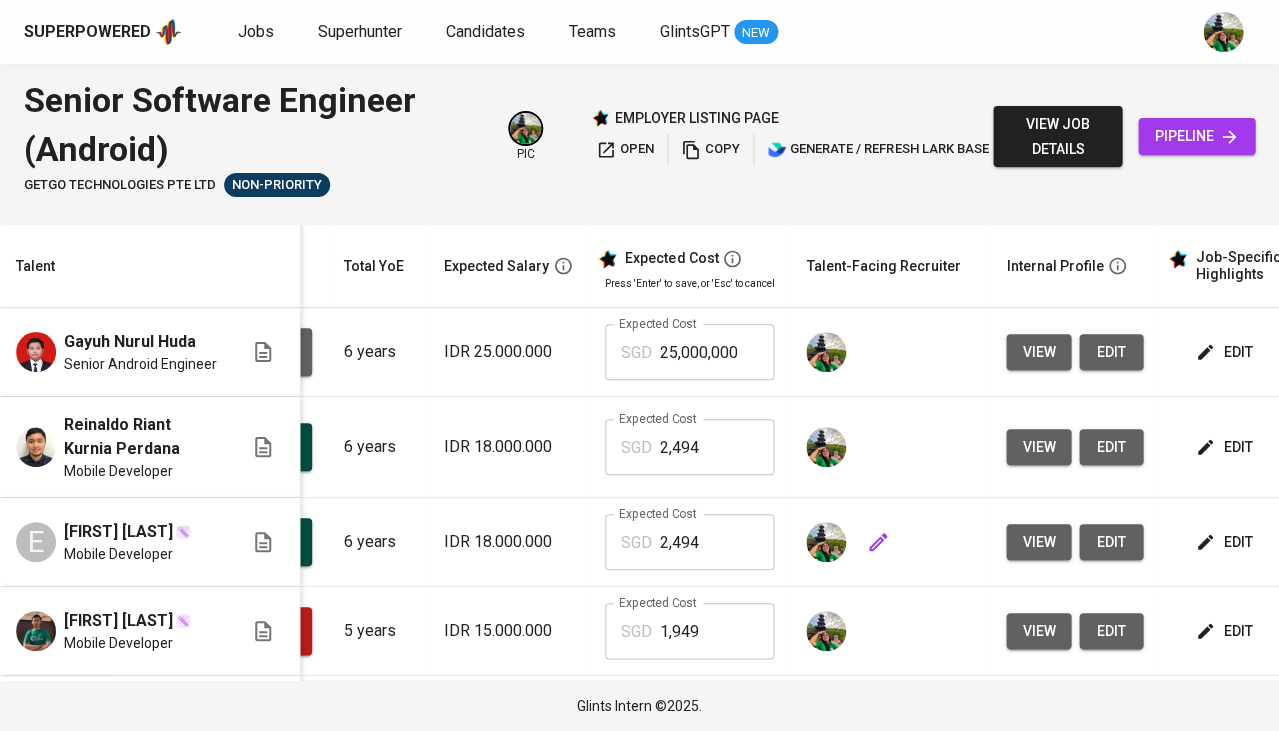 scroll, scrollTop: 0, scrollLeft: 0, axis: both 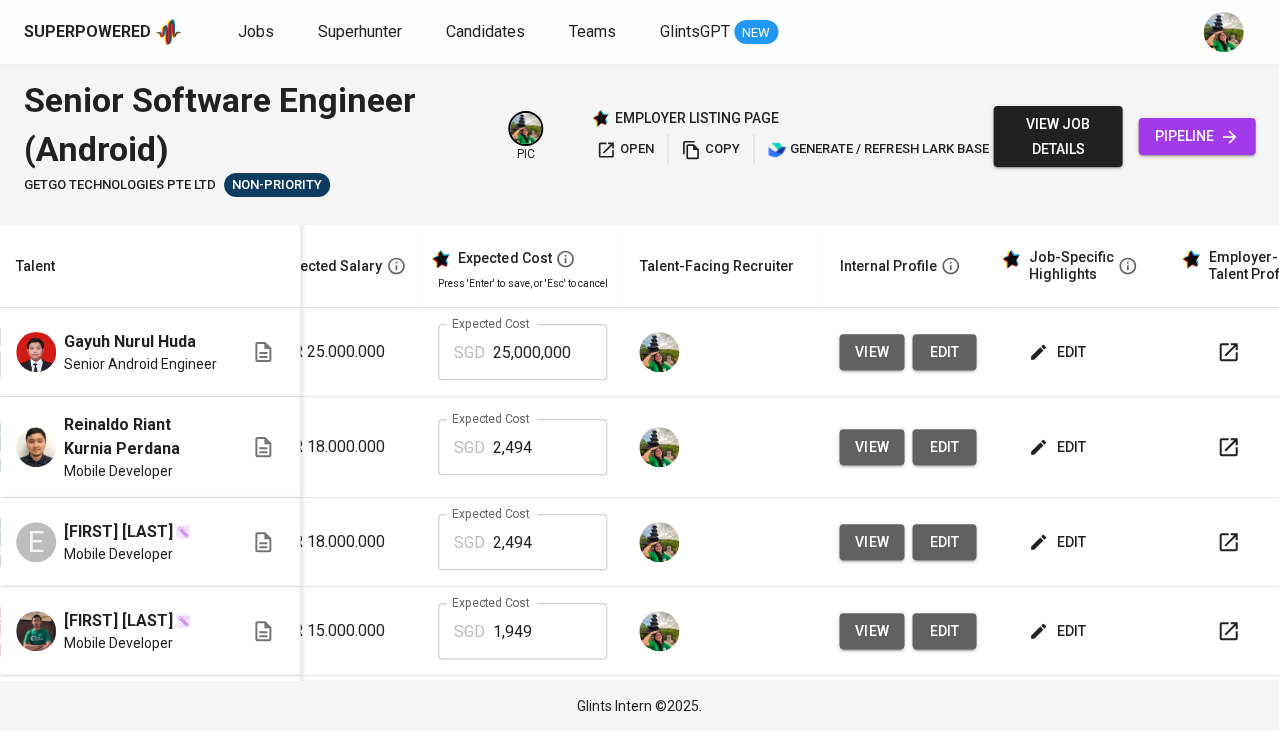 click on "edit" at bounding box center [1058, 352] 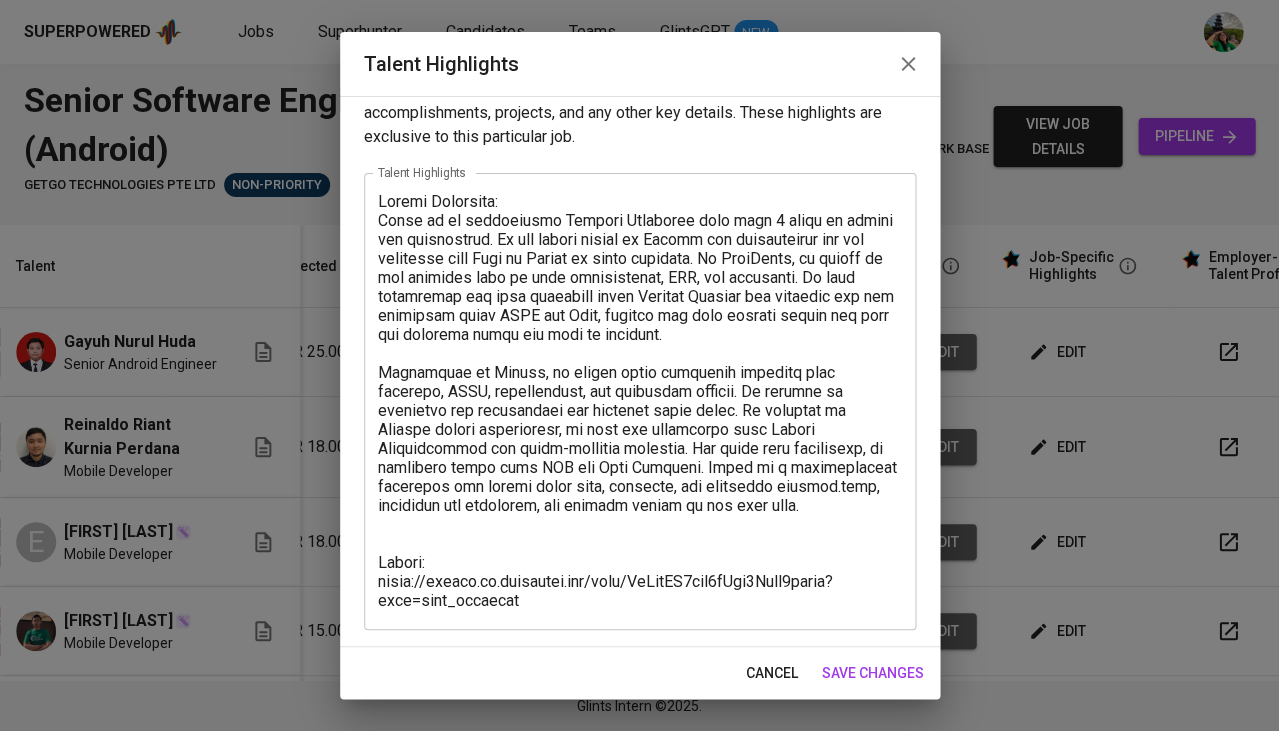 scroll, scrollTop: 35, scrollLeft: 0, axis: vertical 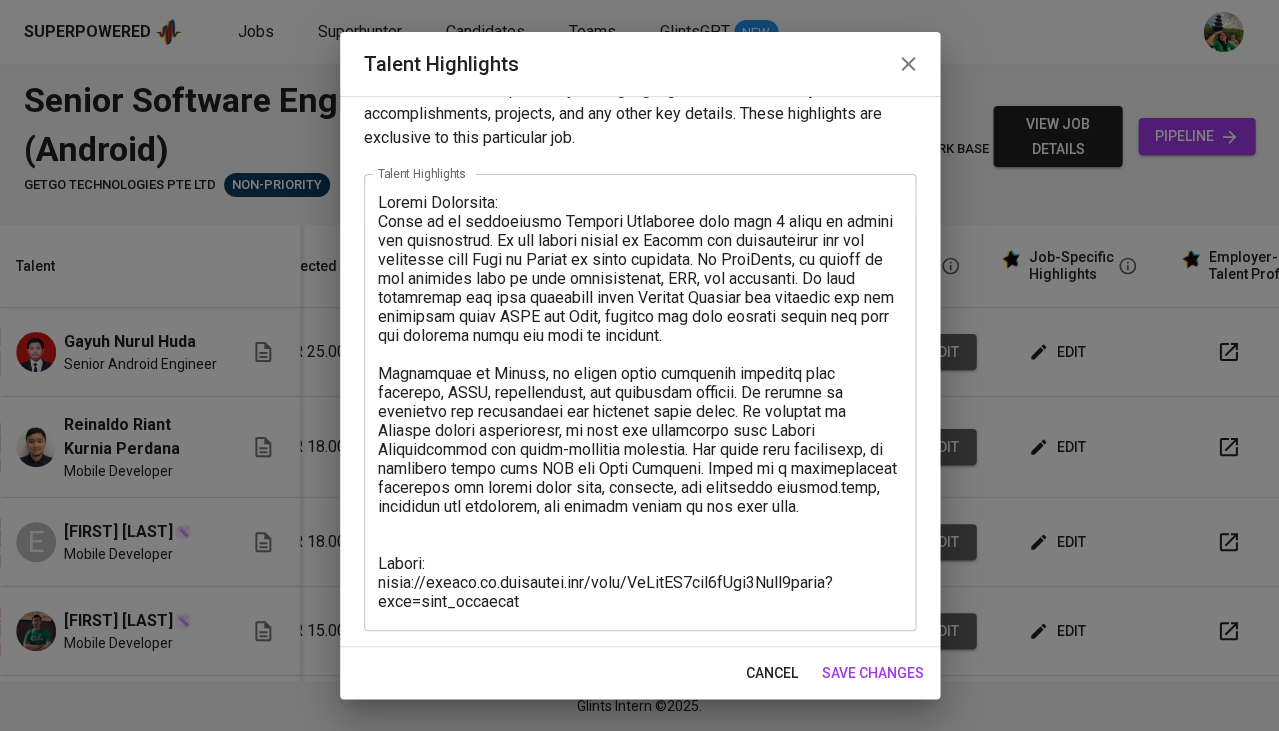 click at bounding box center (640, 403) 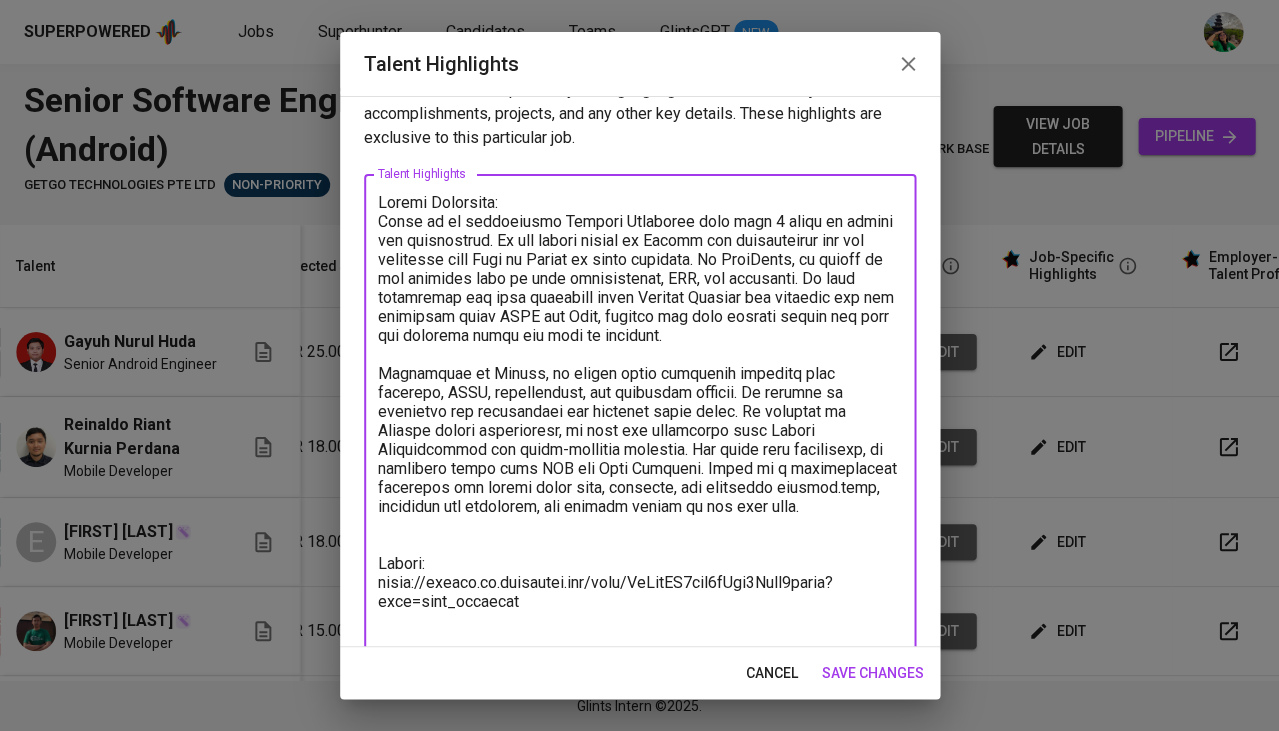 paste on "Total Monthly 2493.35 SGD
Basic Salary 1845.79 SGD
BPJS Health 48.56 SGD
BPJS Manpower 115.18 SGD
Religious Festivities 153.82 SGD
Management Fee 330.00 SGD" 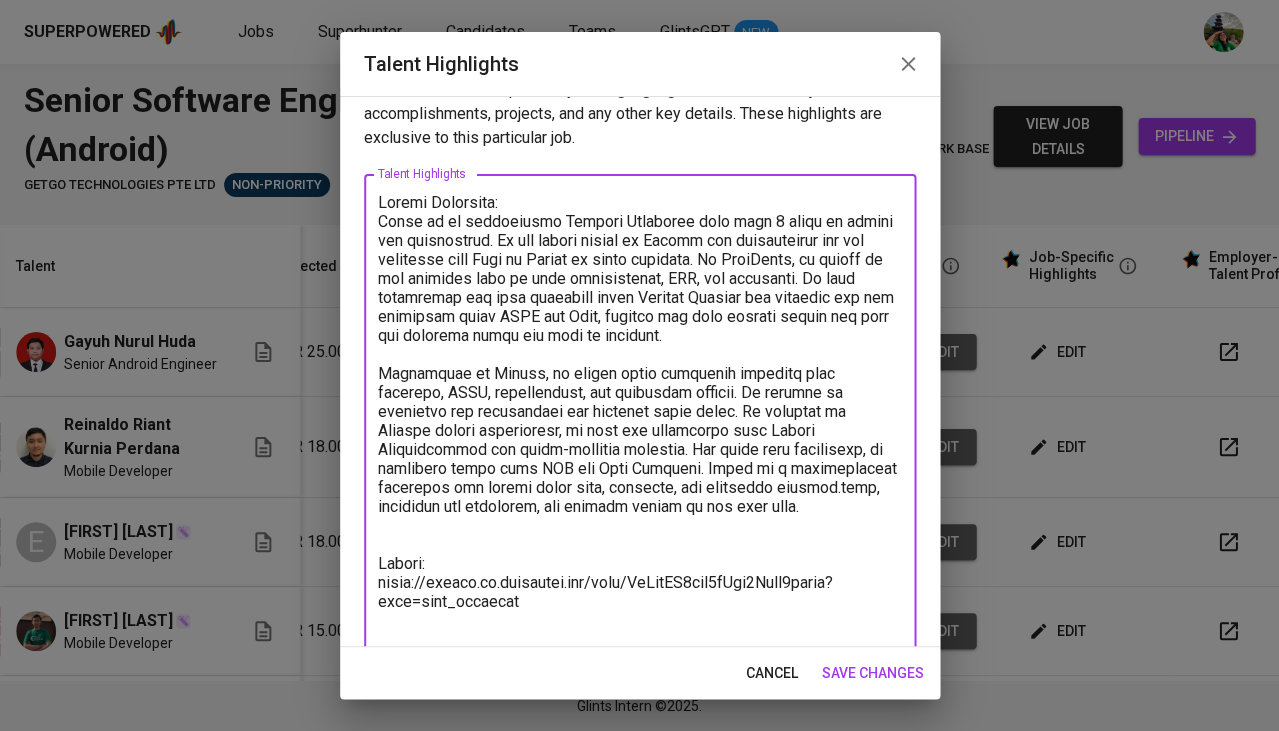 scroll, scrollTop: 163, scrollLeft: 0, axis: vertical 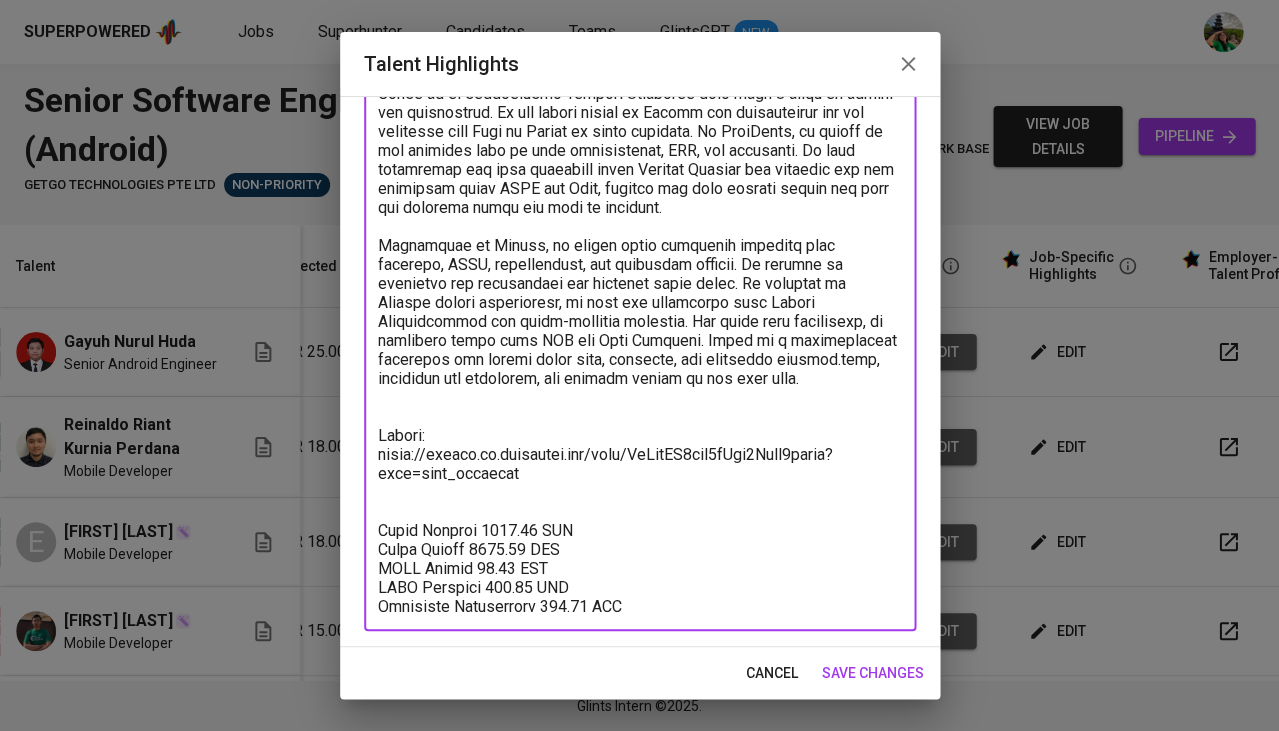 drag, startPoint x: 531, startPoint y: 524, endPoint x: 466, endPoint y: 524, distance: 65 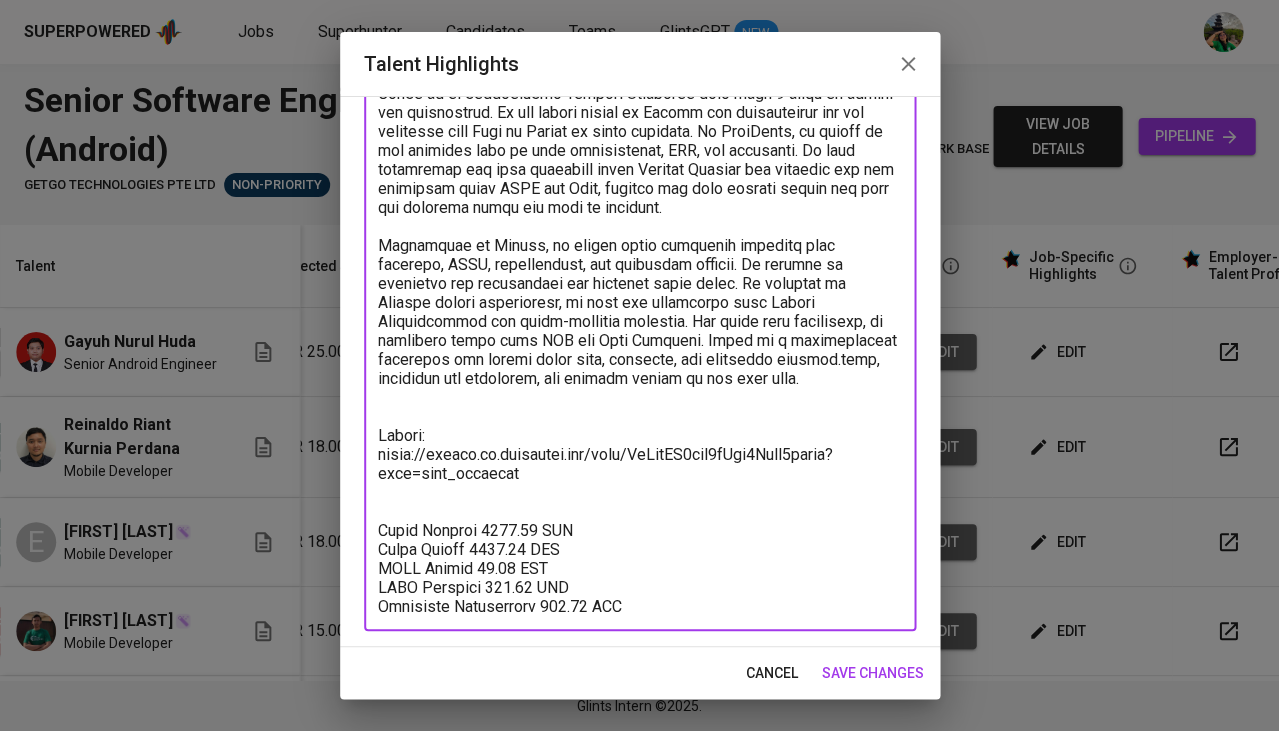 click at bounding box center (640, 339) 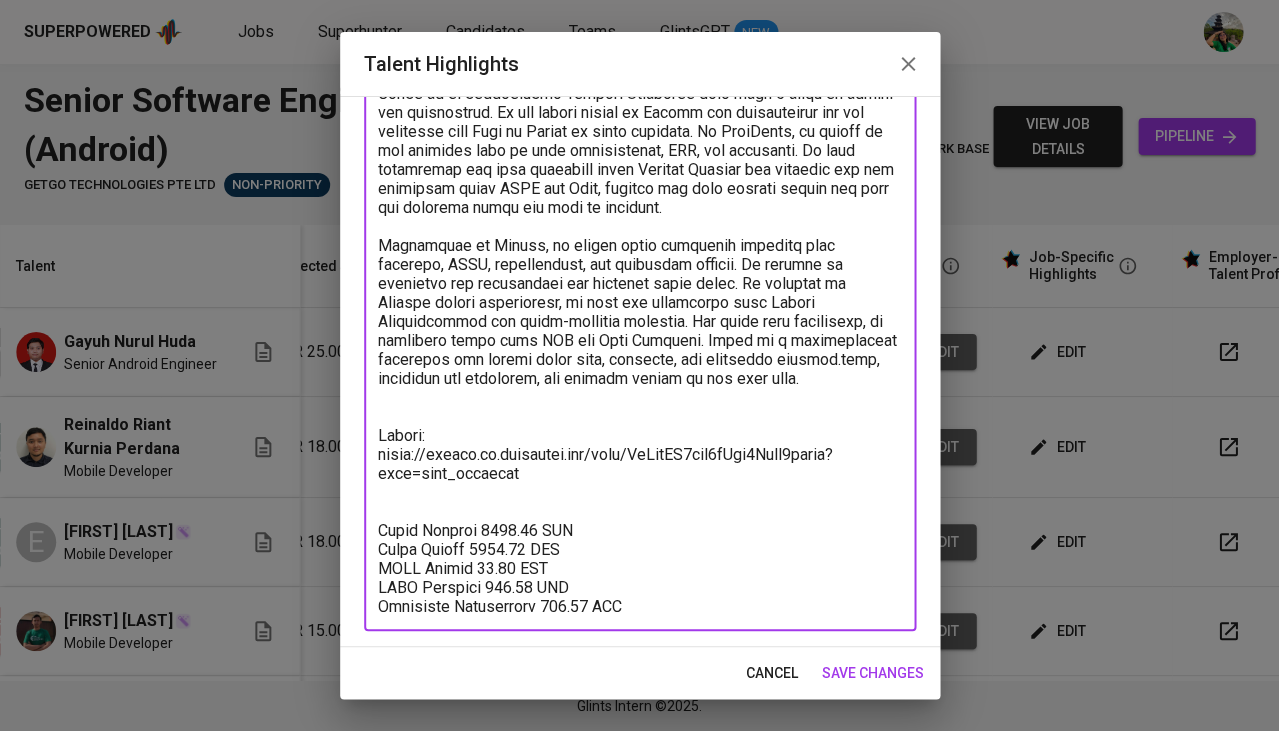 click at bounding box center (640, 339) 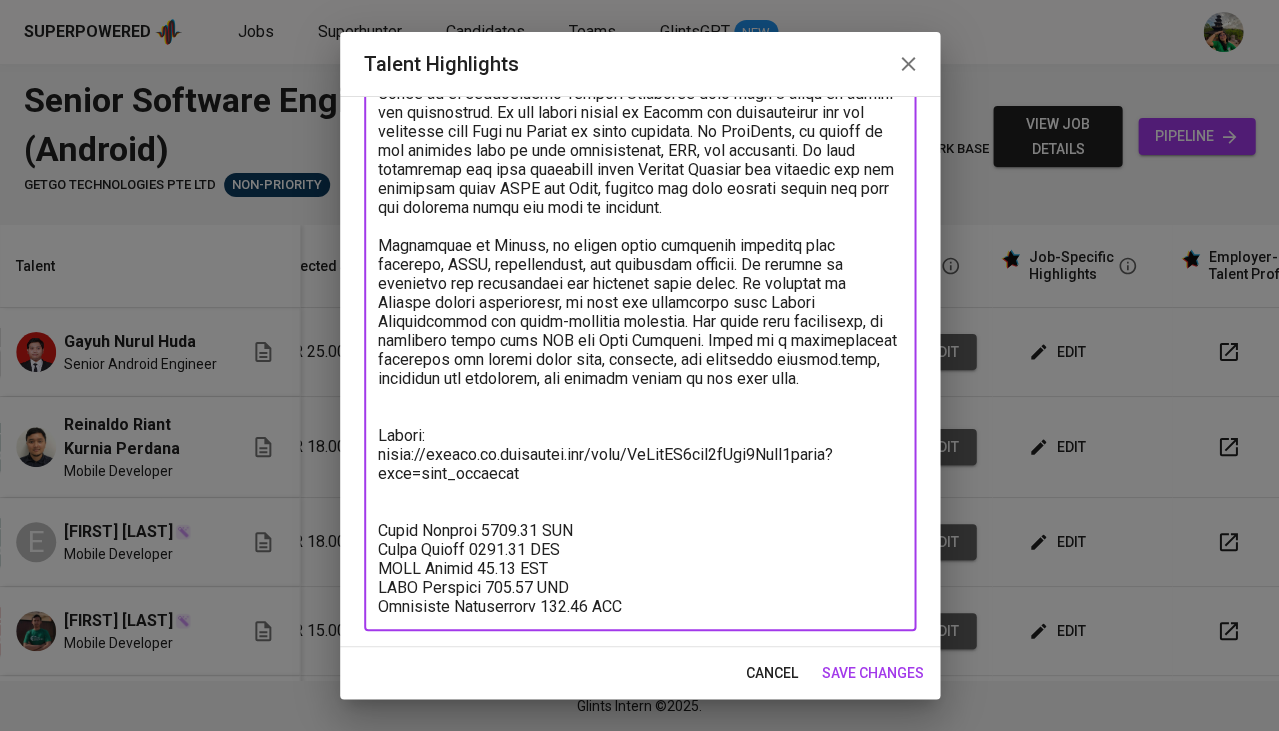 click at bounding box center (640, 339) 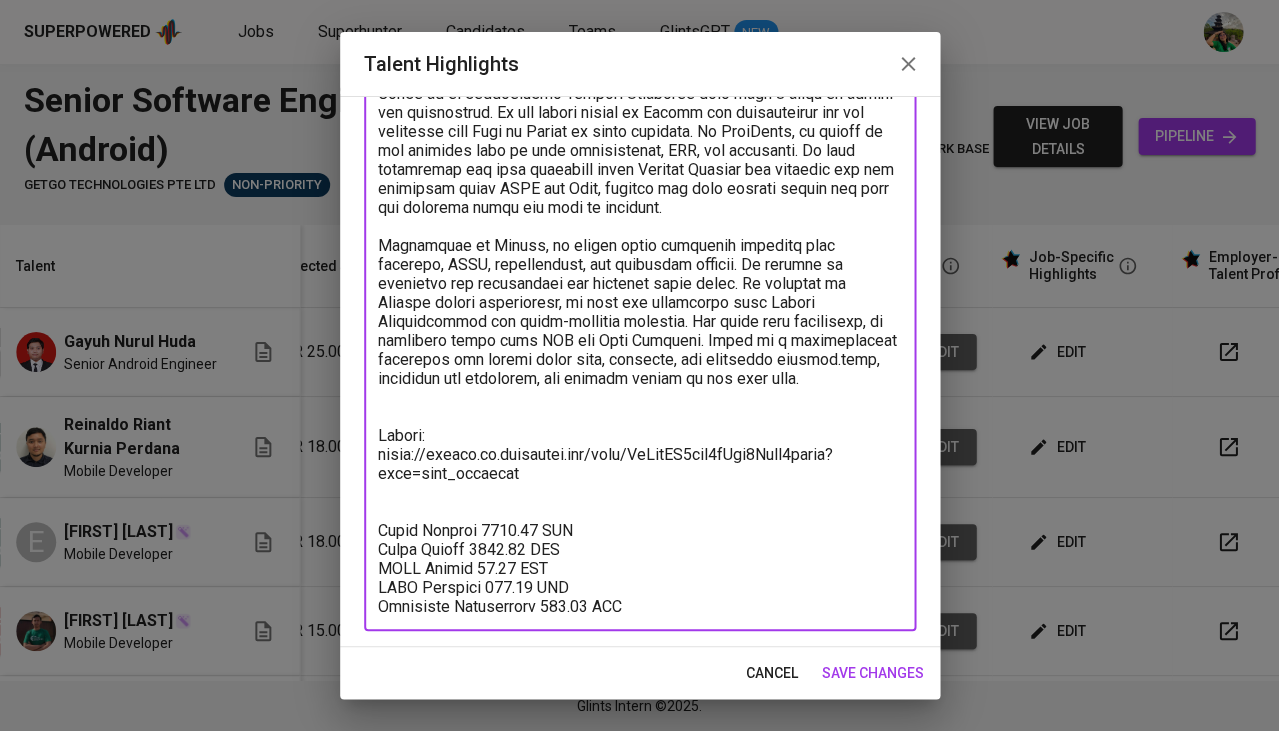 drag, startPoint x: 539, startPoint y: 513, endPoint x: 480, endPoint y: 511, distance: 59.03389 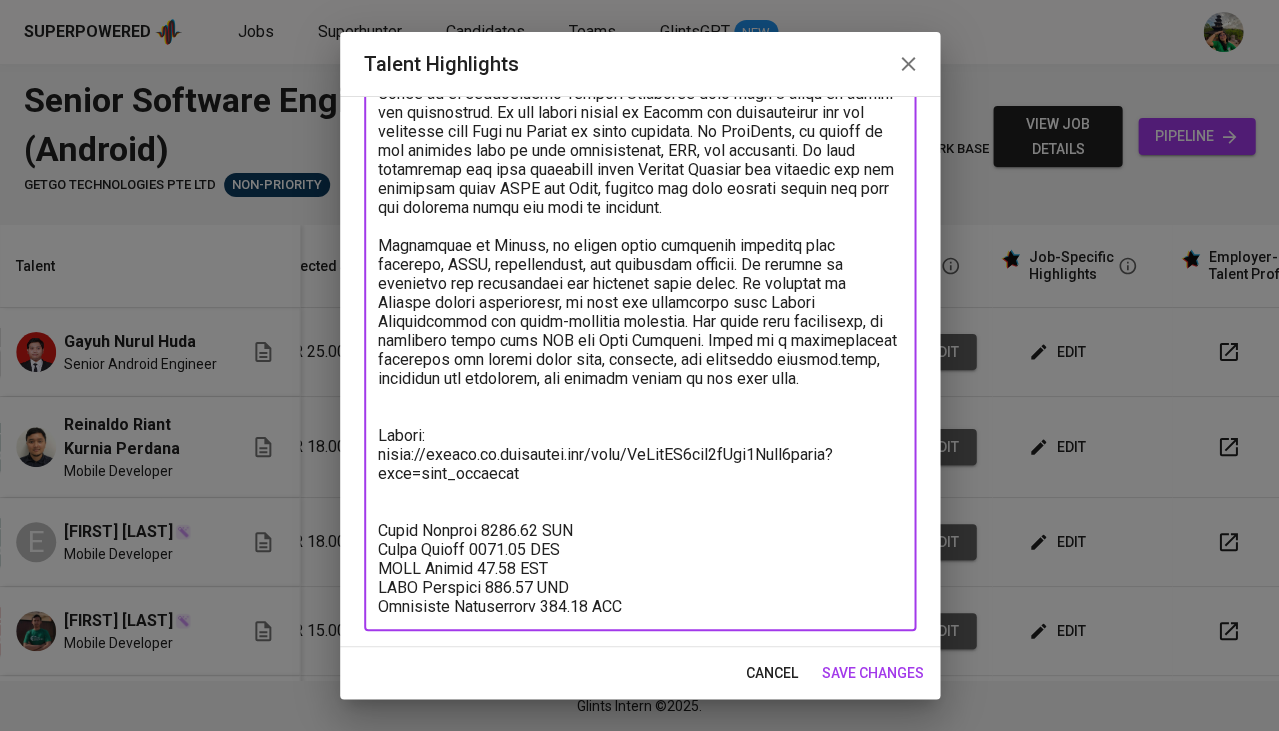 type on "Career Highlight:
Gayuh is an experienced Android Developer with over 6 years in mobile app development. He has strong skills in Kotlin and successfully led the migration from Java to Kotlin in large projects. At KoinWorks, he worked on key features such as user registration, KYC, and dashboard. He also modernized the user interface using Jetpack Compose and improved the app structure using MVVM and Hilt, helping the team develop faster and keep the codebase clean and easy to maintain.
Previously at Netzme, he helped build important features like payments, QRIS, gamification, and dashboard updates. He focused on improving app performance and reducing crash rates. In addition to Android native development, he also has experience with Kotlin Multiplatform for cross-platform projects. For local data management, he regularly works with SQL and Room Database. Gayuh is a collaborative developer who values clean code, teamwork, and knowledge sharing.eams, improving app structure, and helping others in the team g..." 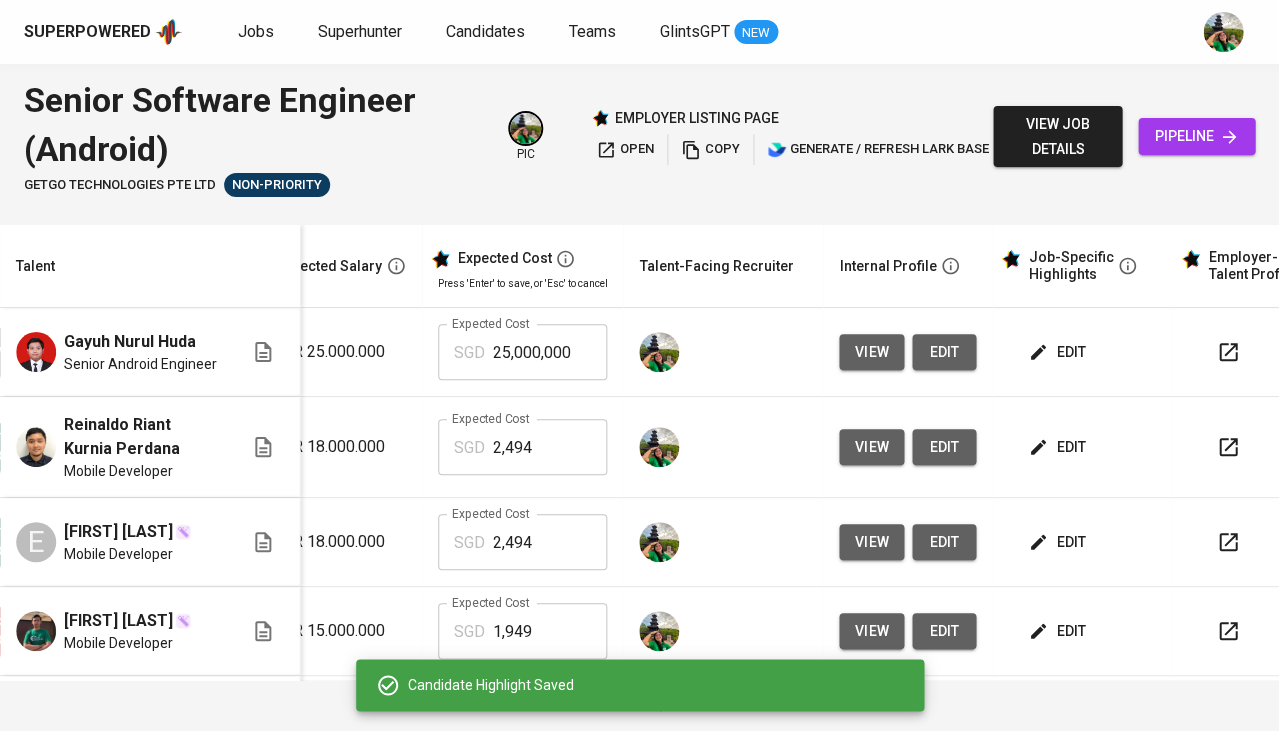 click on "25,000,000" at bounding box center [550, 352] 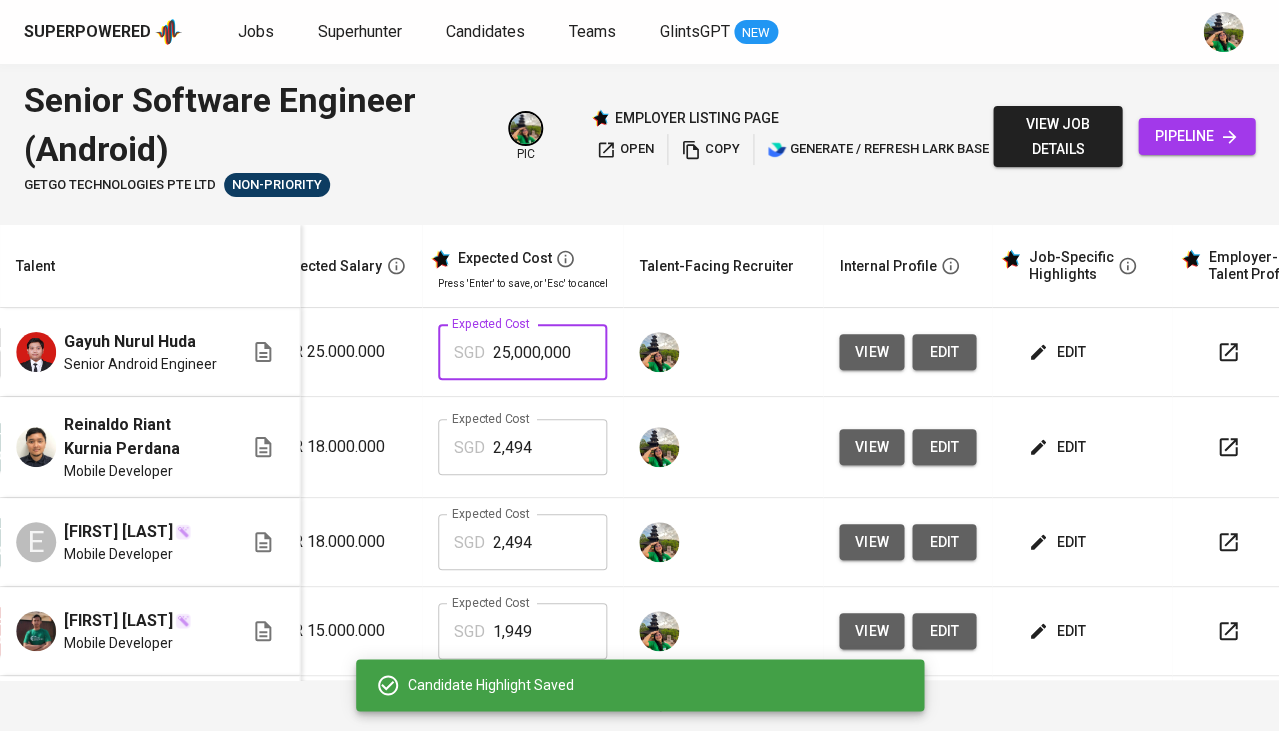 click on "25,000,000" at bounding box center (550, 352) 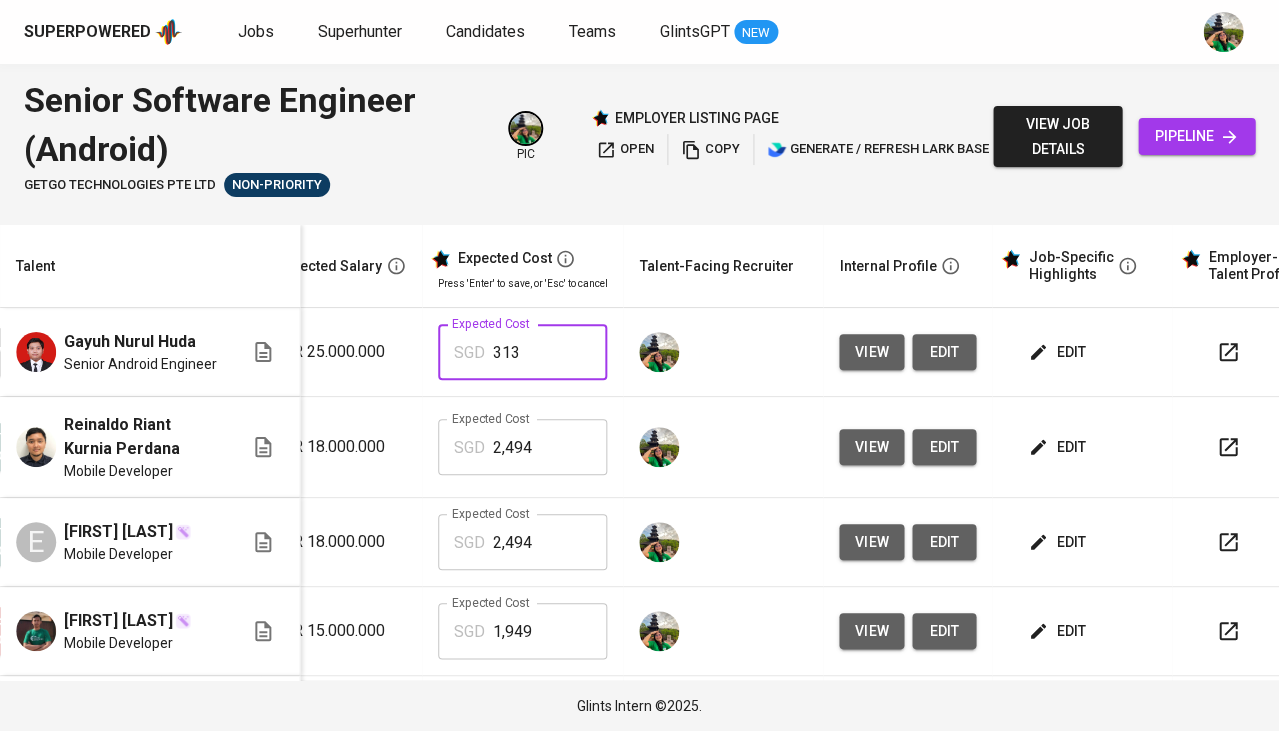 type on "3,135" 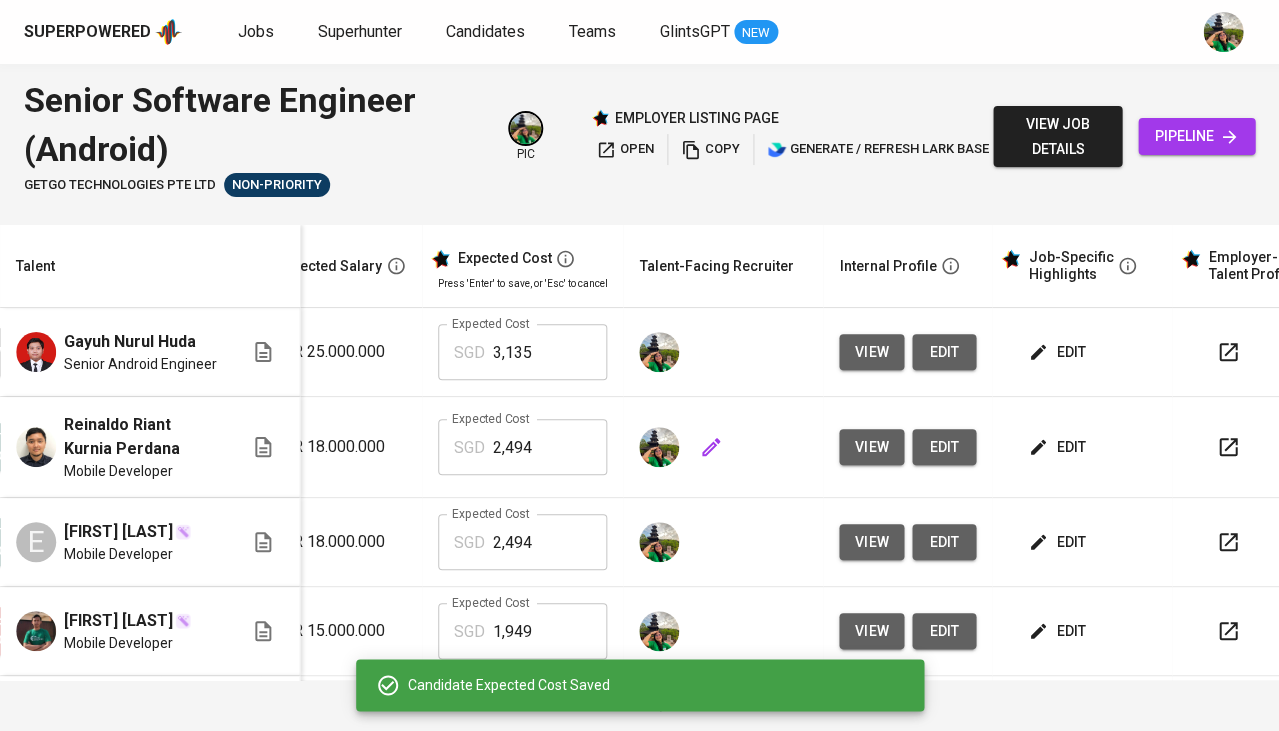 scroll, scrollTop: 0, scrollLeft: 93, axis: horizontal 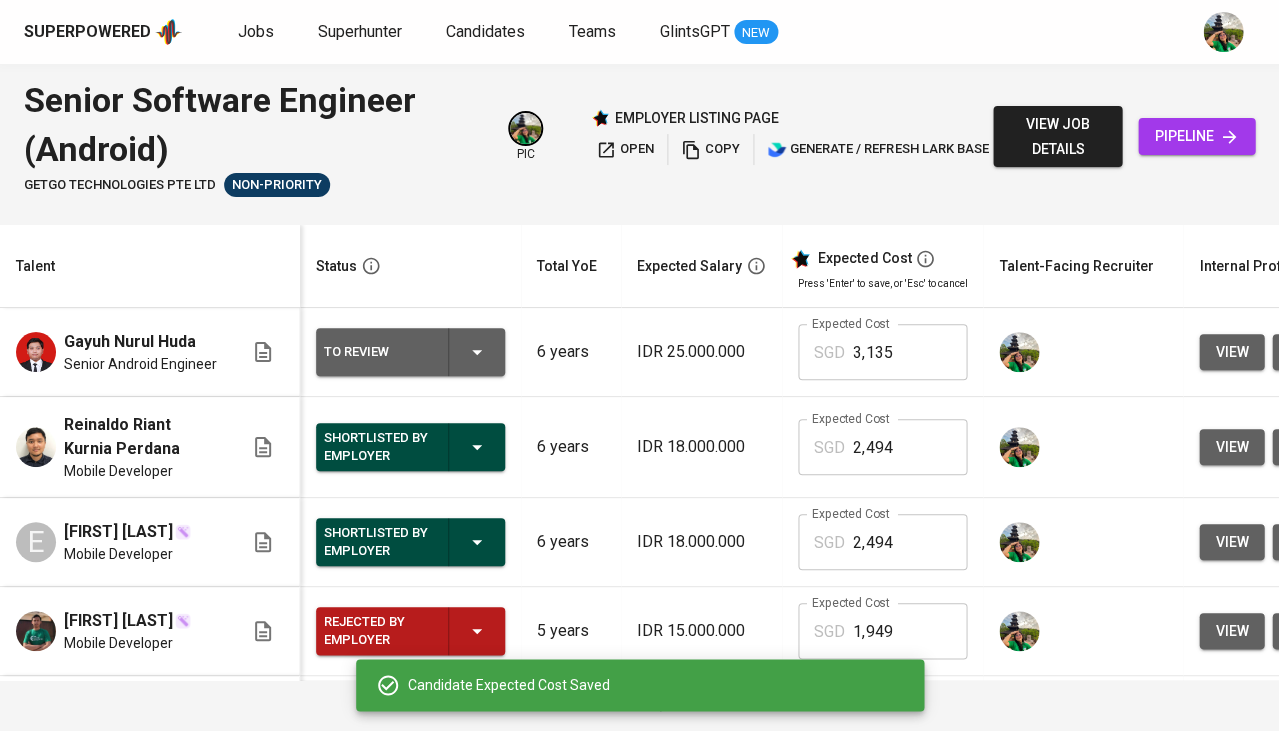 click on "To Review" at bounding box center (410, 352) 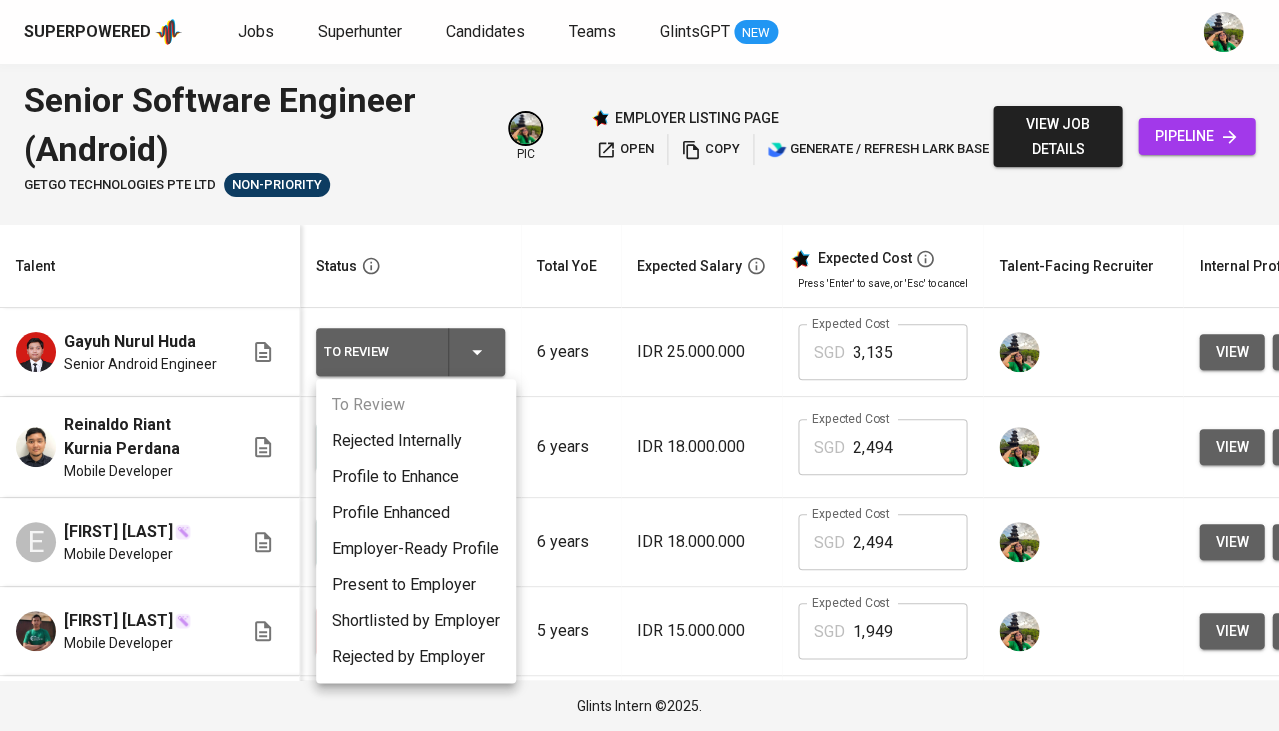 click on "Present to Employer" at bounding box center (416, 585) 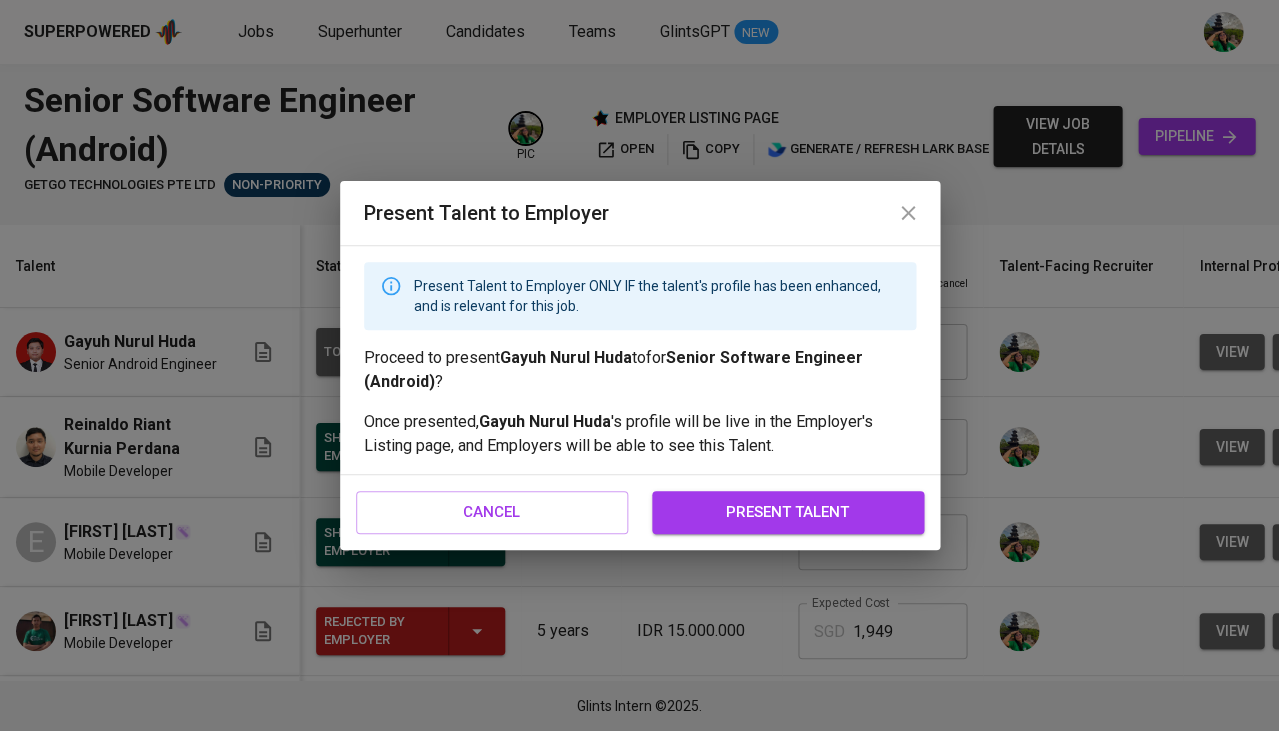 click on "present talent" at bounding box center [788, 512] 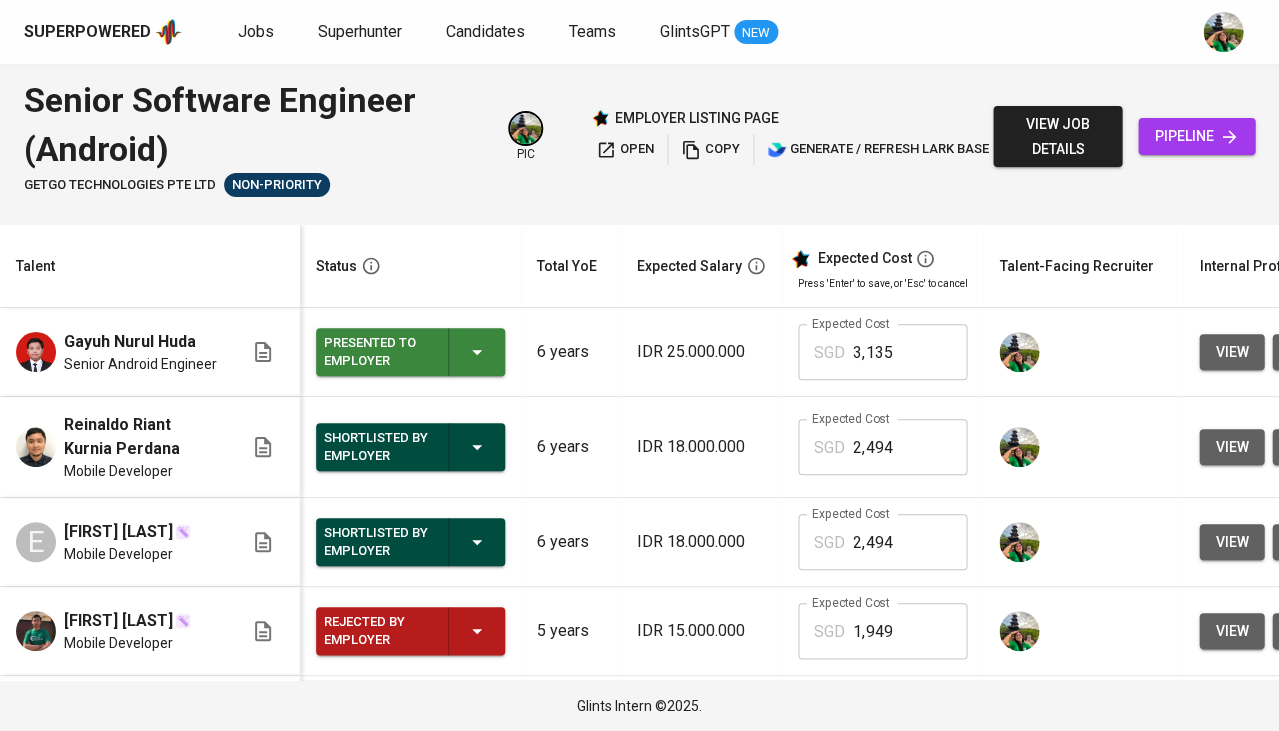 scroll, scrollTop: 0, scrollLeft: 40, axis: horizontal 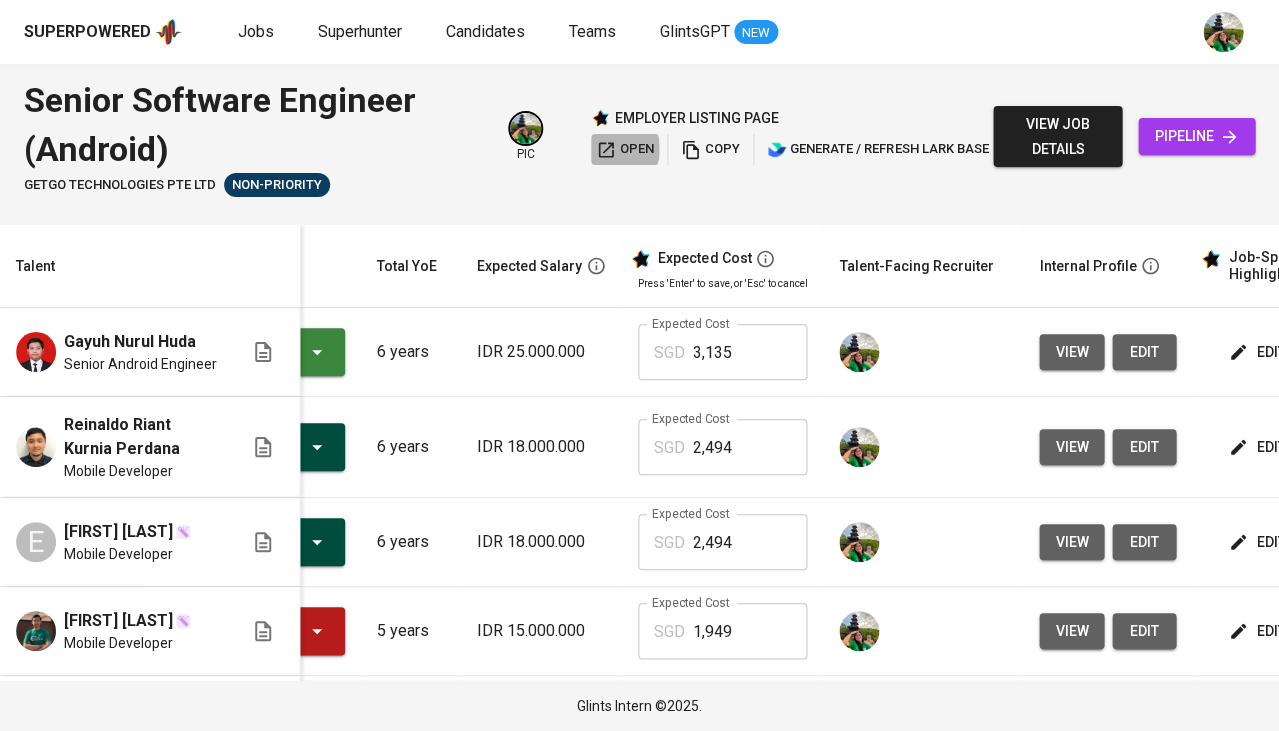 click on "open" at bounding box center [625, 149] 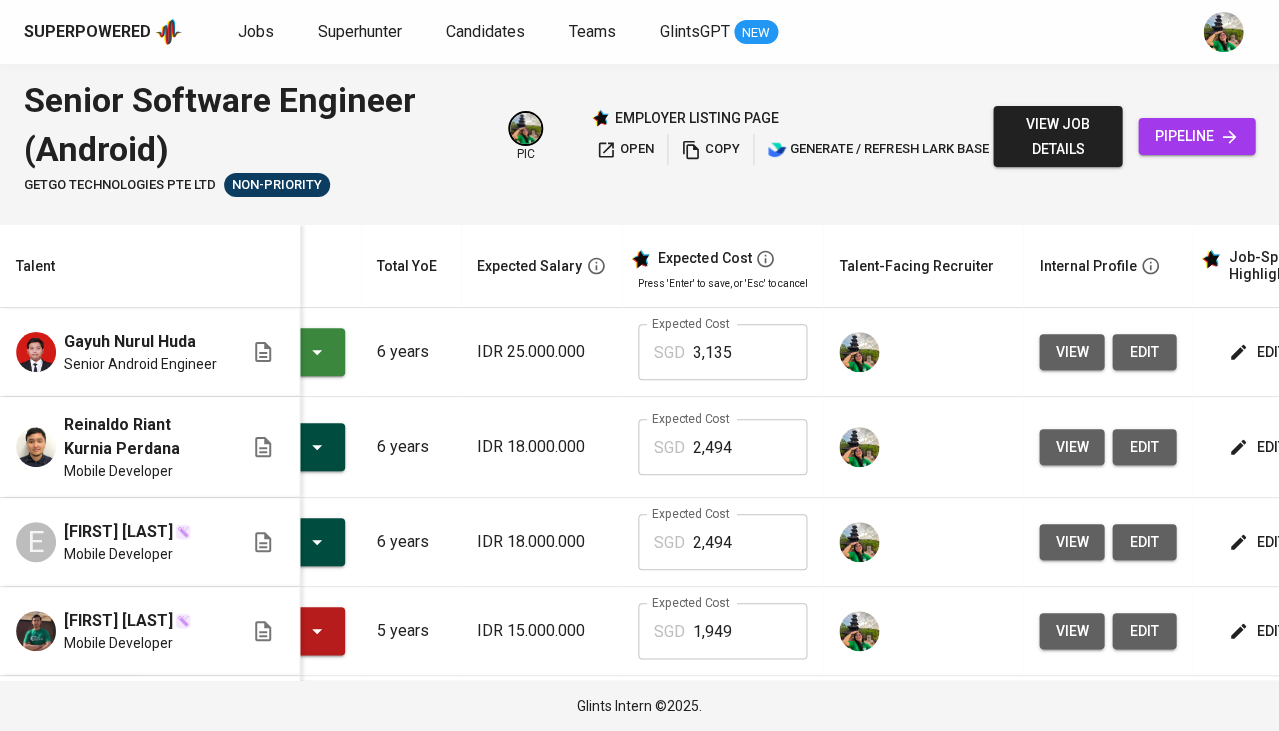 click on "pipeline" at bounding box center (1196, 136) 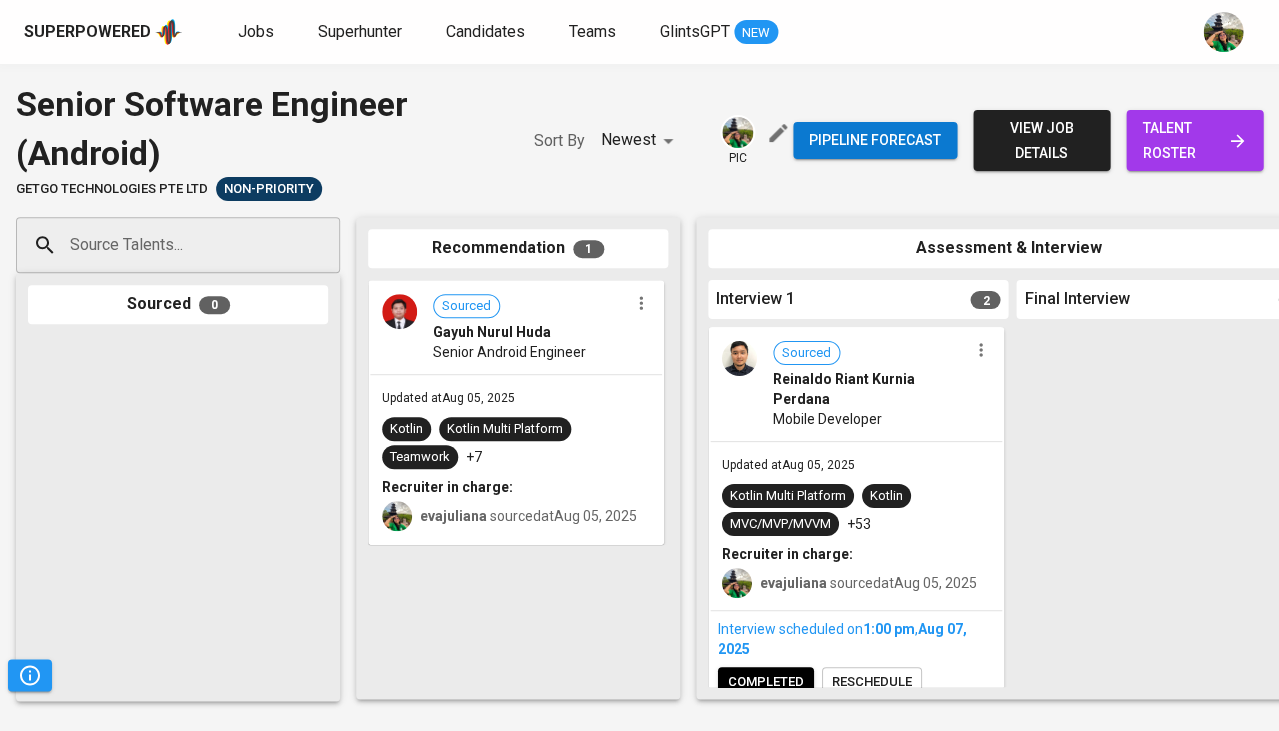 scroll, scrollTop: 0, scrollLeft: 0, axis: both 